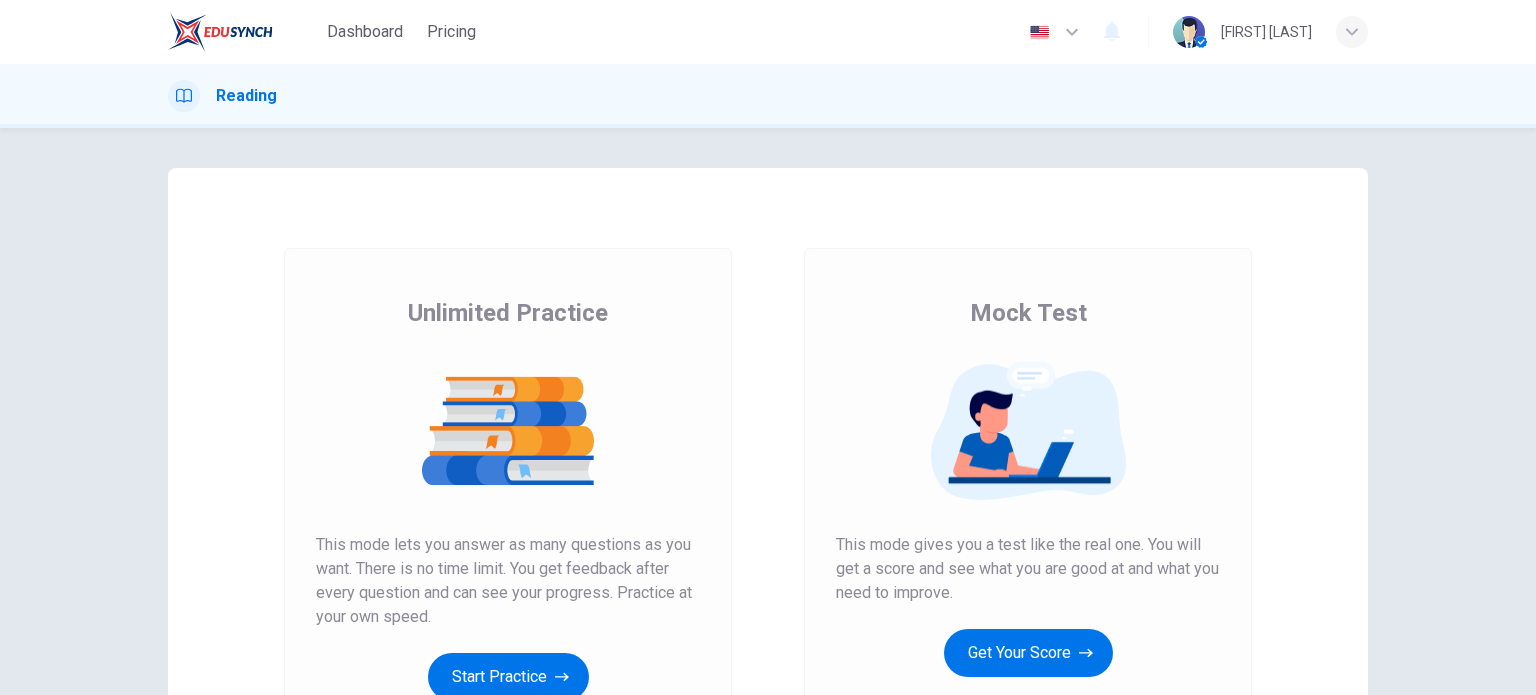 scroll, scrollTop: 0, scrollLeft: 0, axis: both 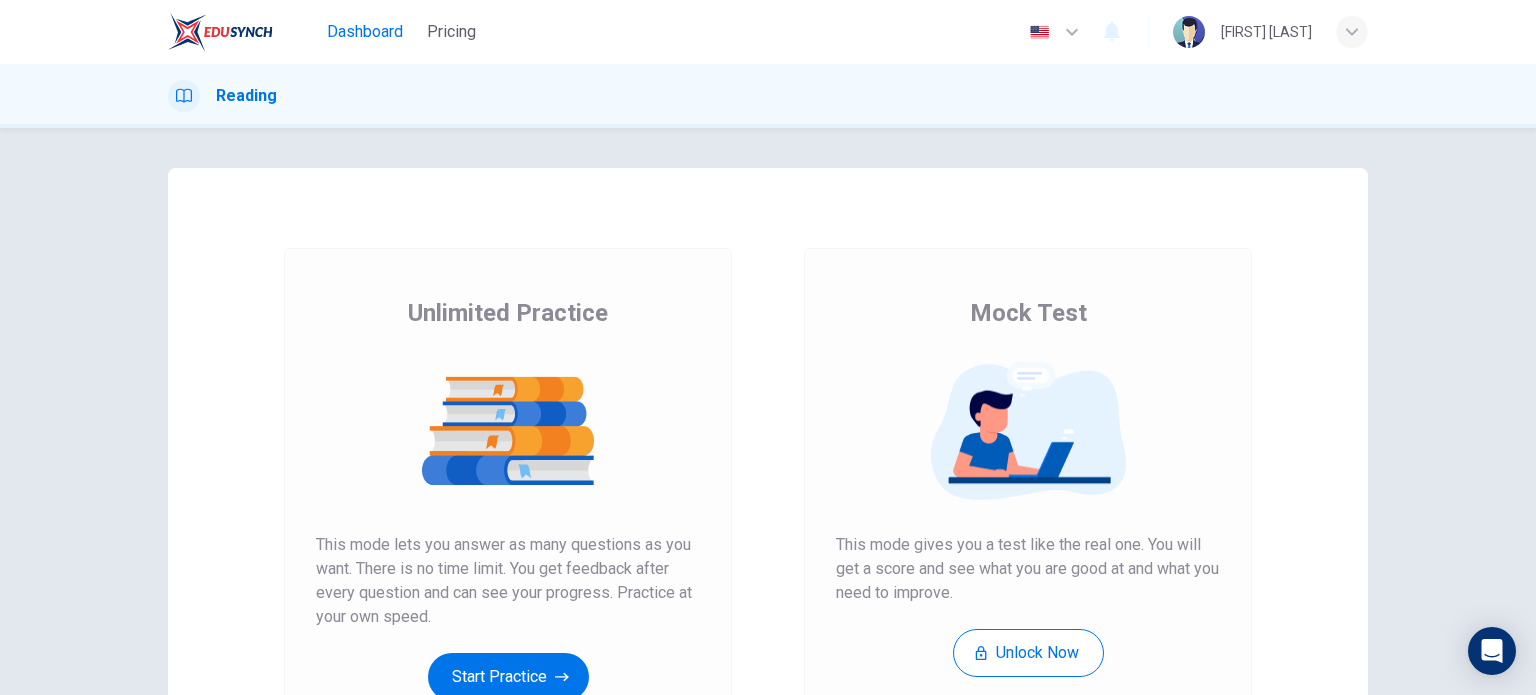 click on "Dashboard" at bounding box center (365, 32) 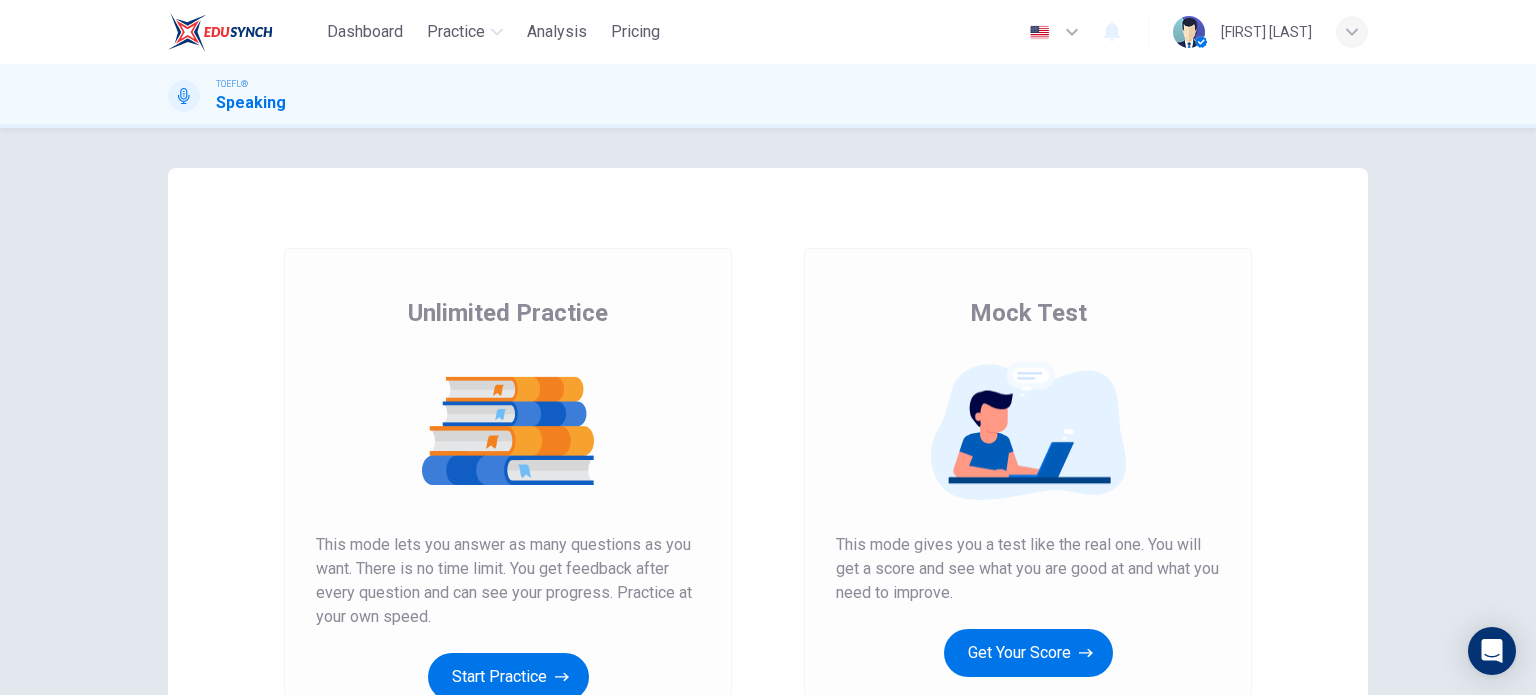 scroll, scrollTop: 0, scrollLeft: 0, axis: both 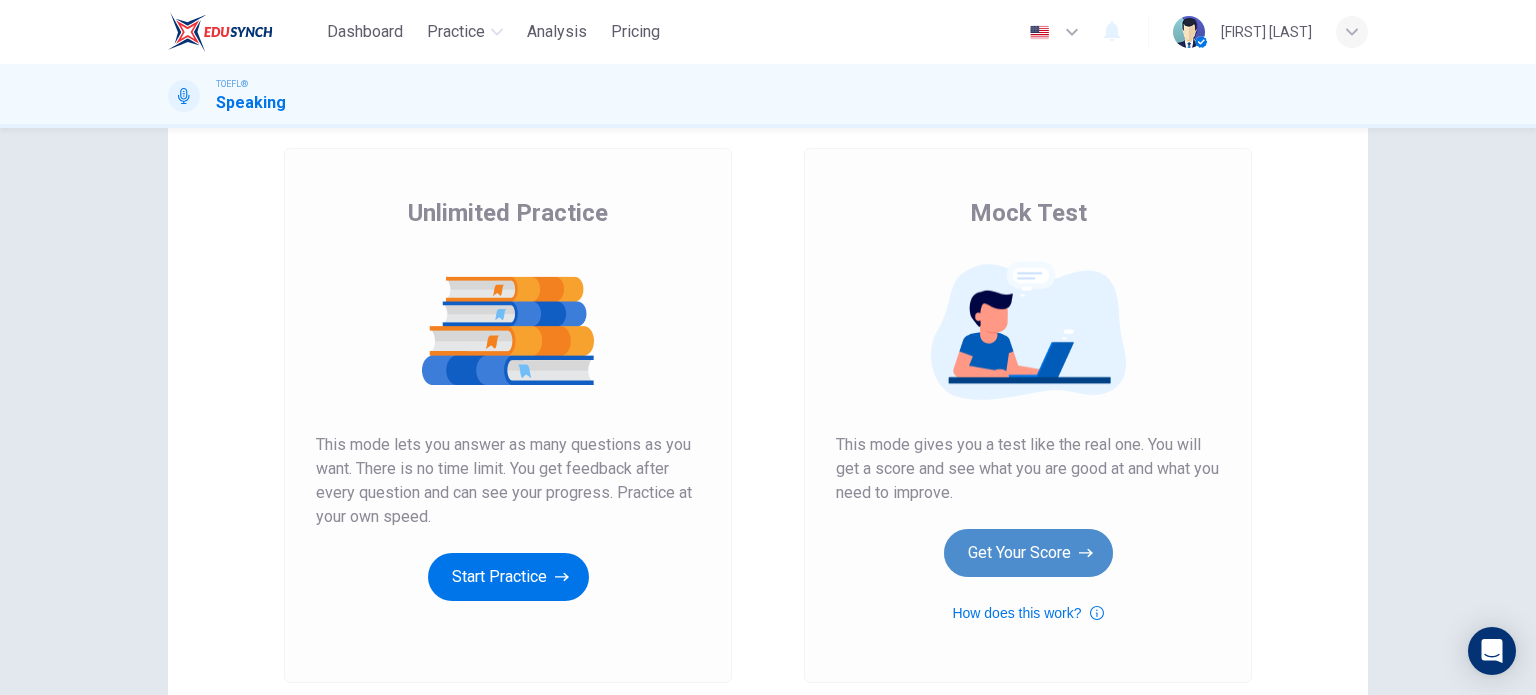 click on "Get Your Score" at bounding box center [1028, 553] 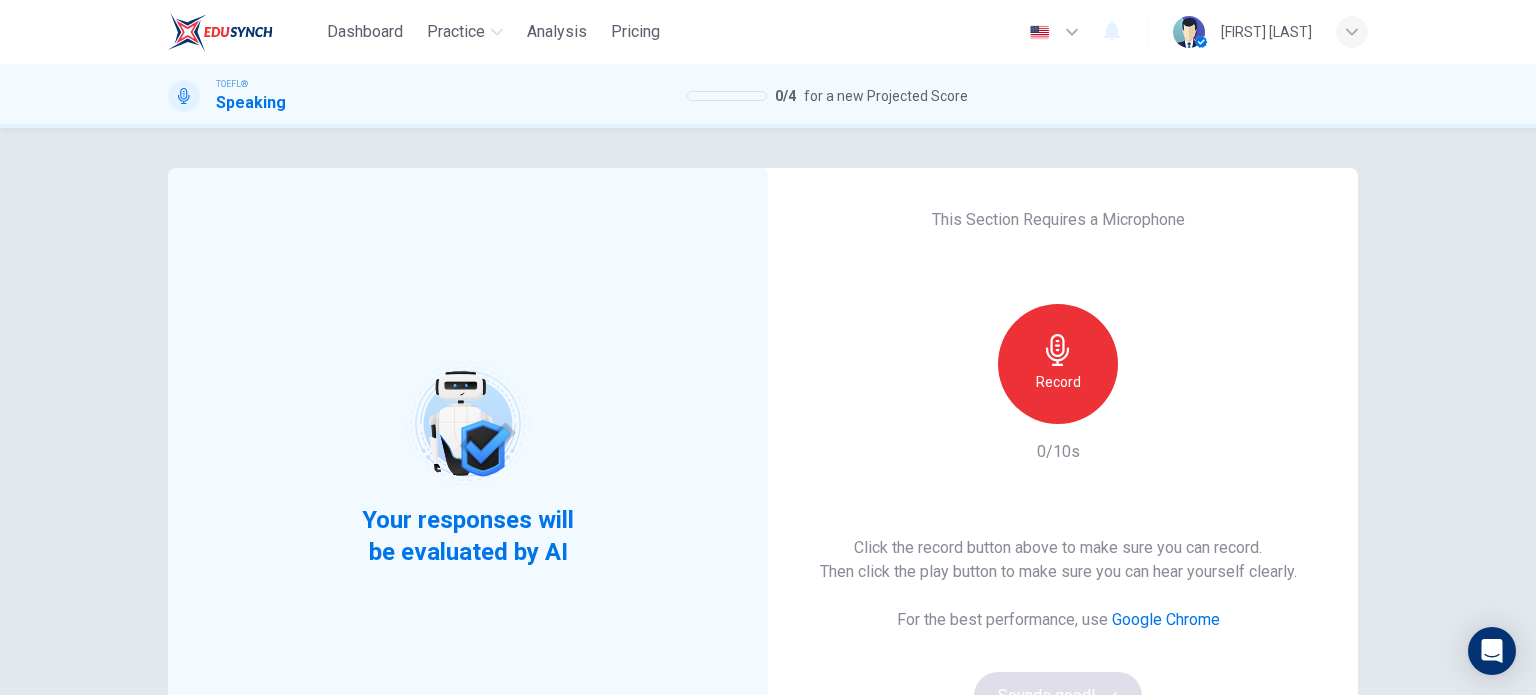 click 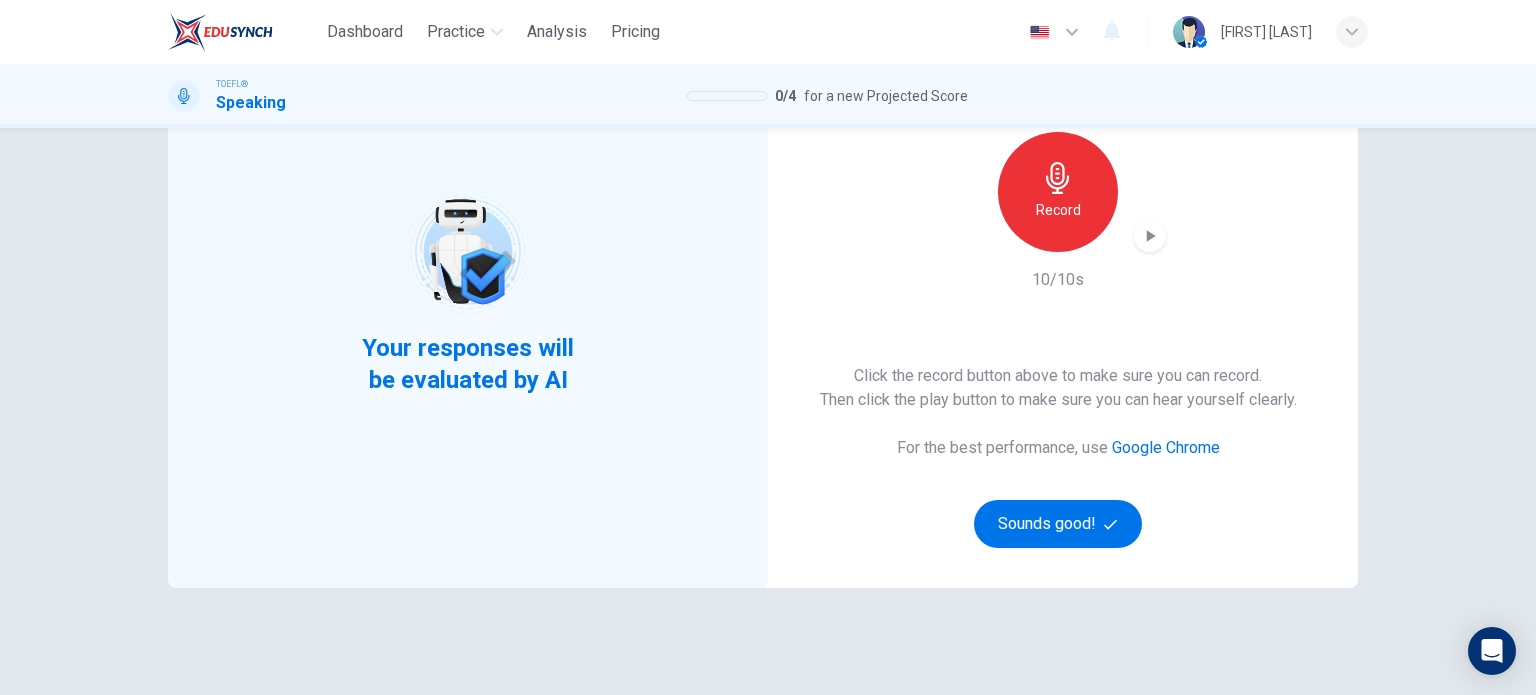 scroll, scrollTop: 72, scrollLeft: 0, axis: vertical 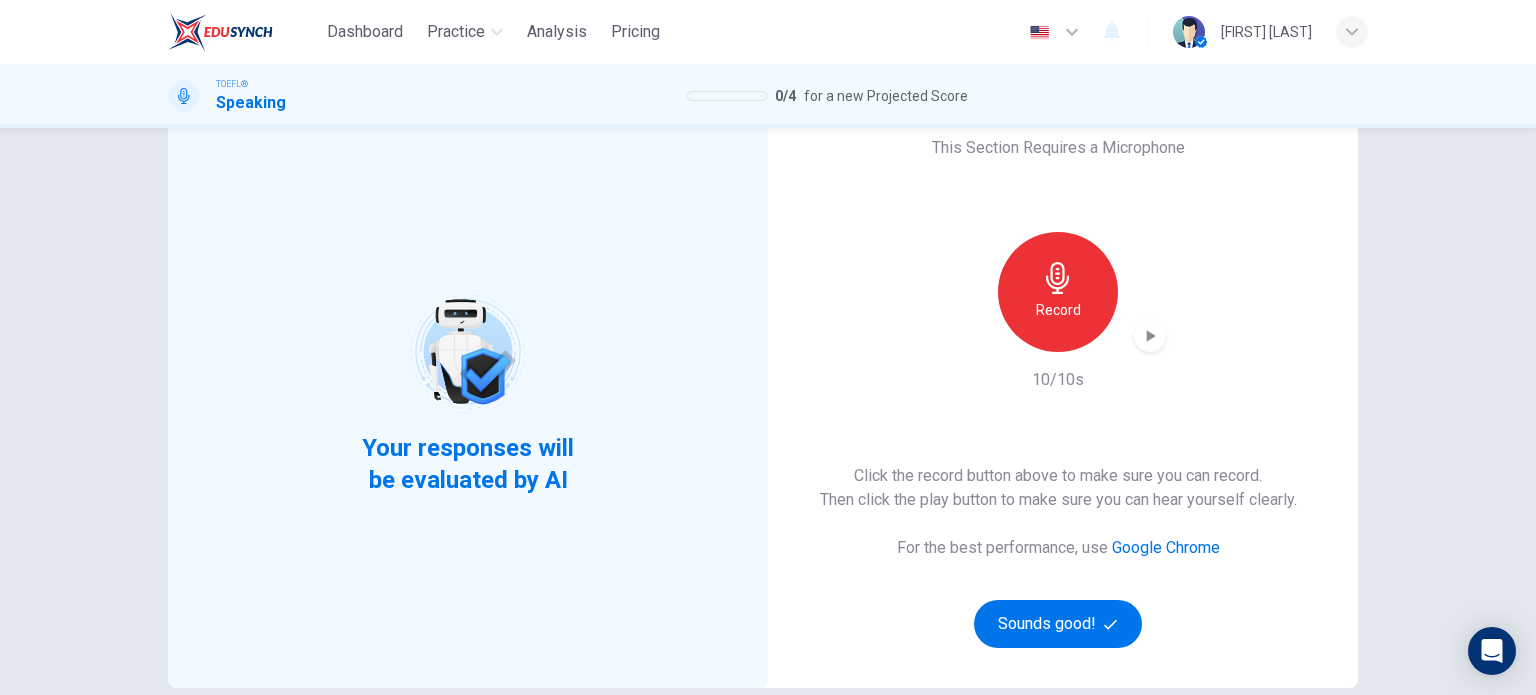 click on "This Section Requires a Microphone Record 10/10s Click the record button above to make sure you can record.     Then click the play button to make sure you can hear yourself clearly. For the best performance, use   Google Chrome Sounds good!" at bounding box center (1058, 392) 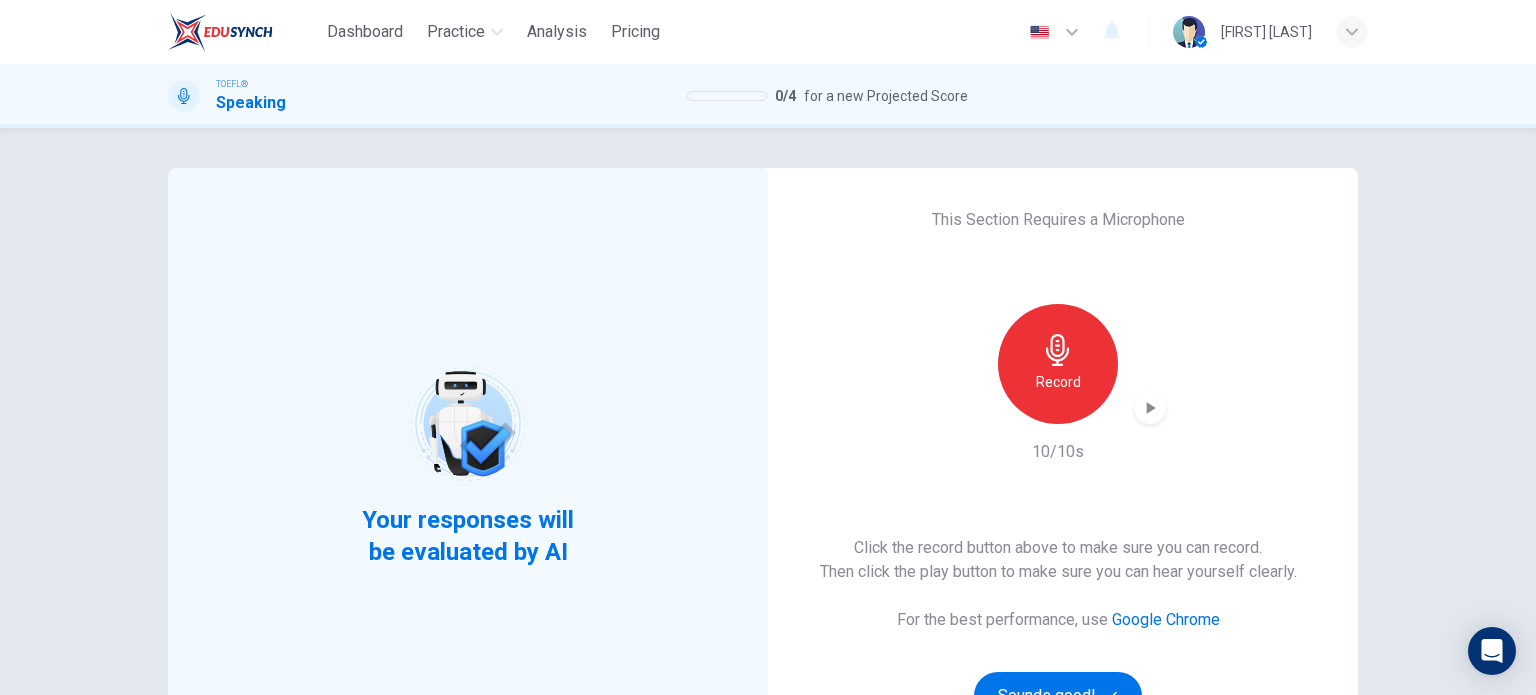 drag, startPoint x: 1285, startPoint y: 410, endPoint x: 1249, endPoint y: 391, distance: 40.706264 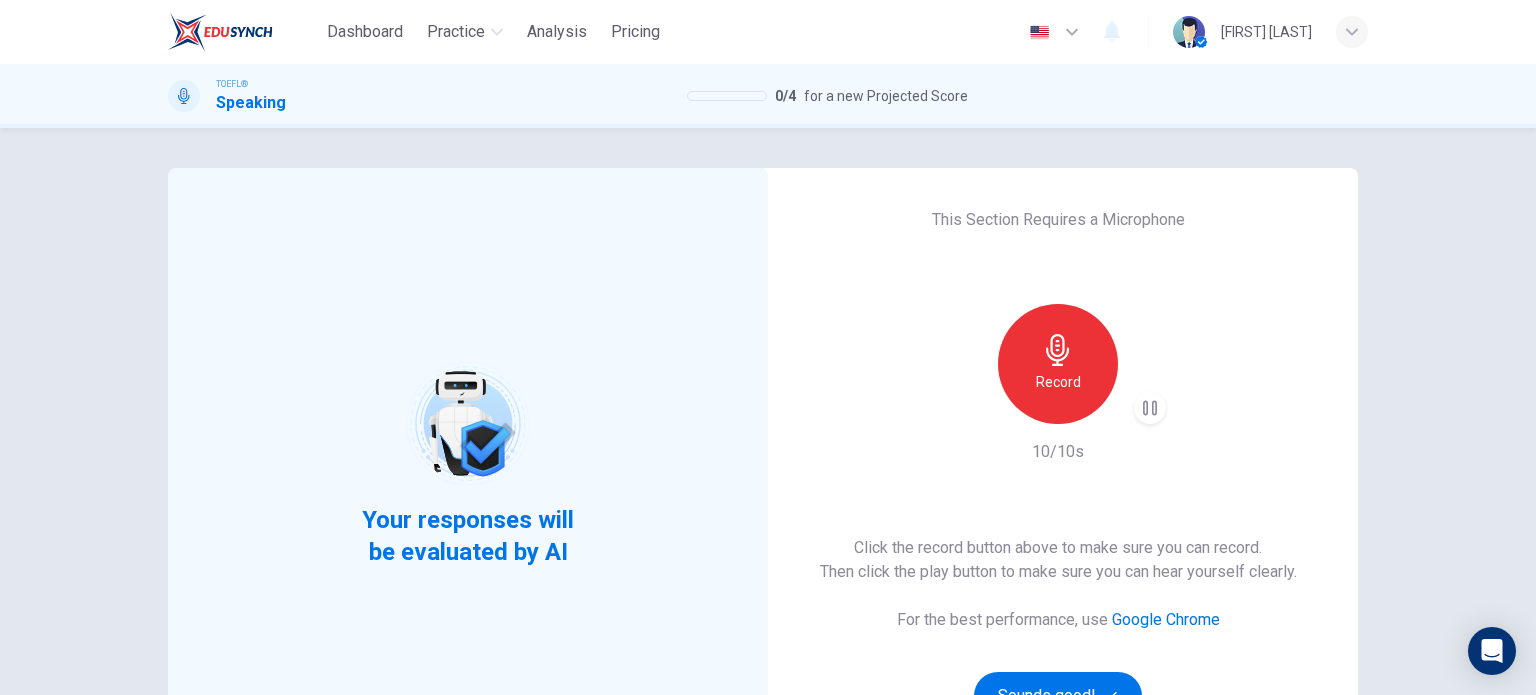 type 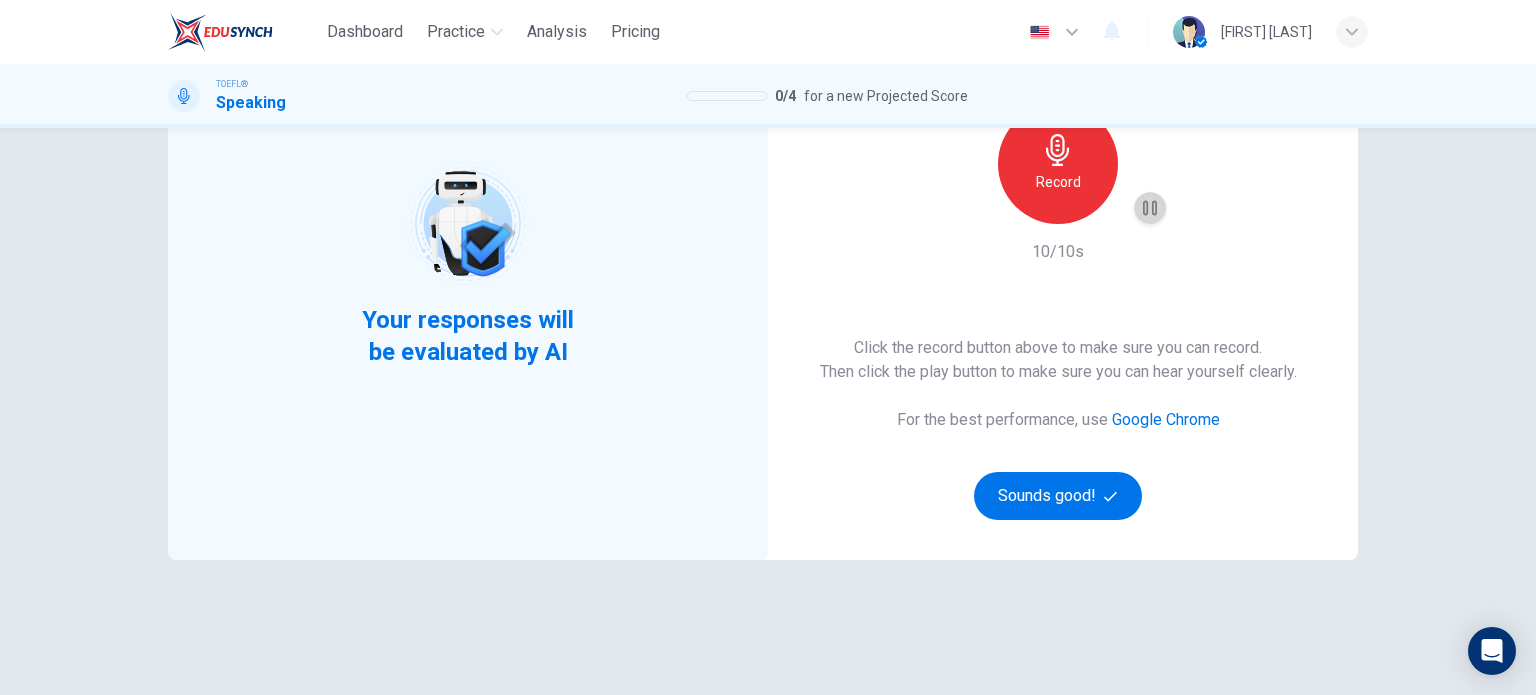 click 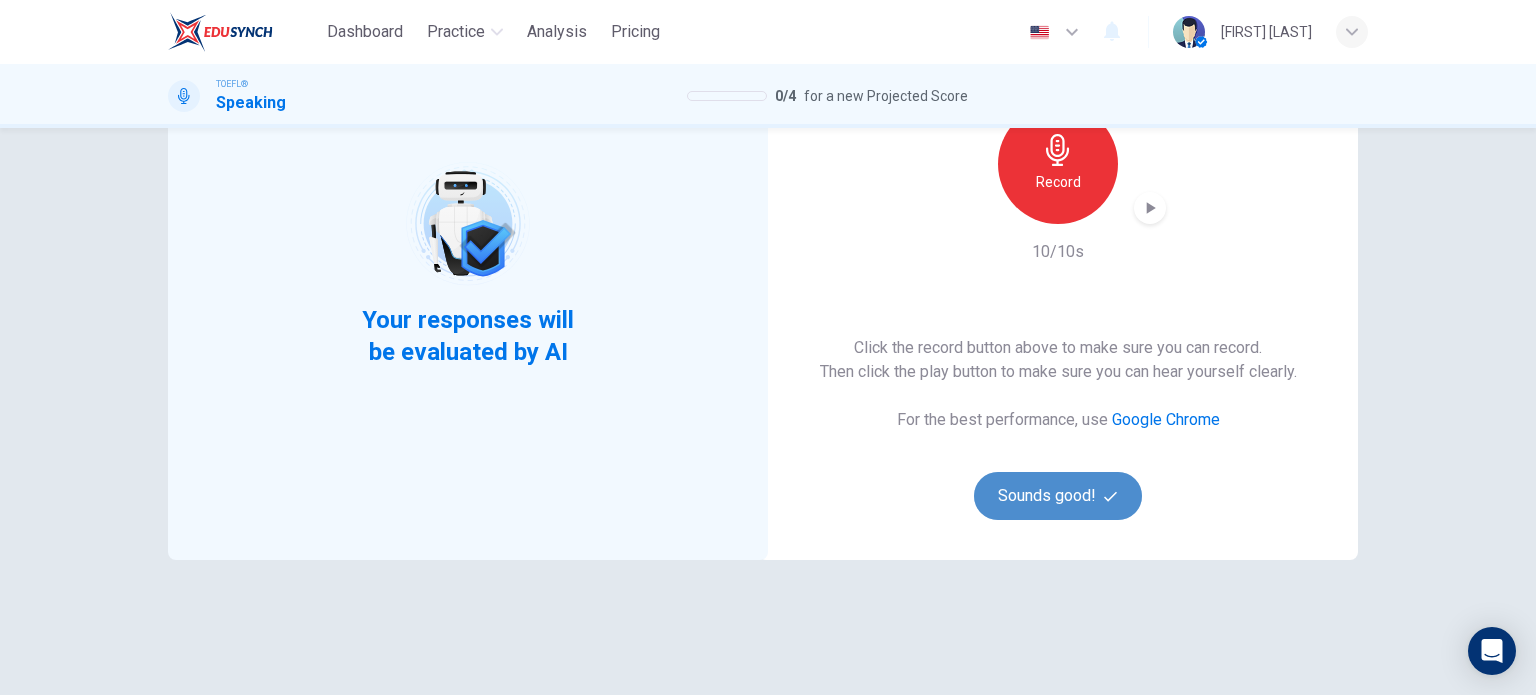 click on "Sounds good!" at bounding box center [1058, 496] 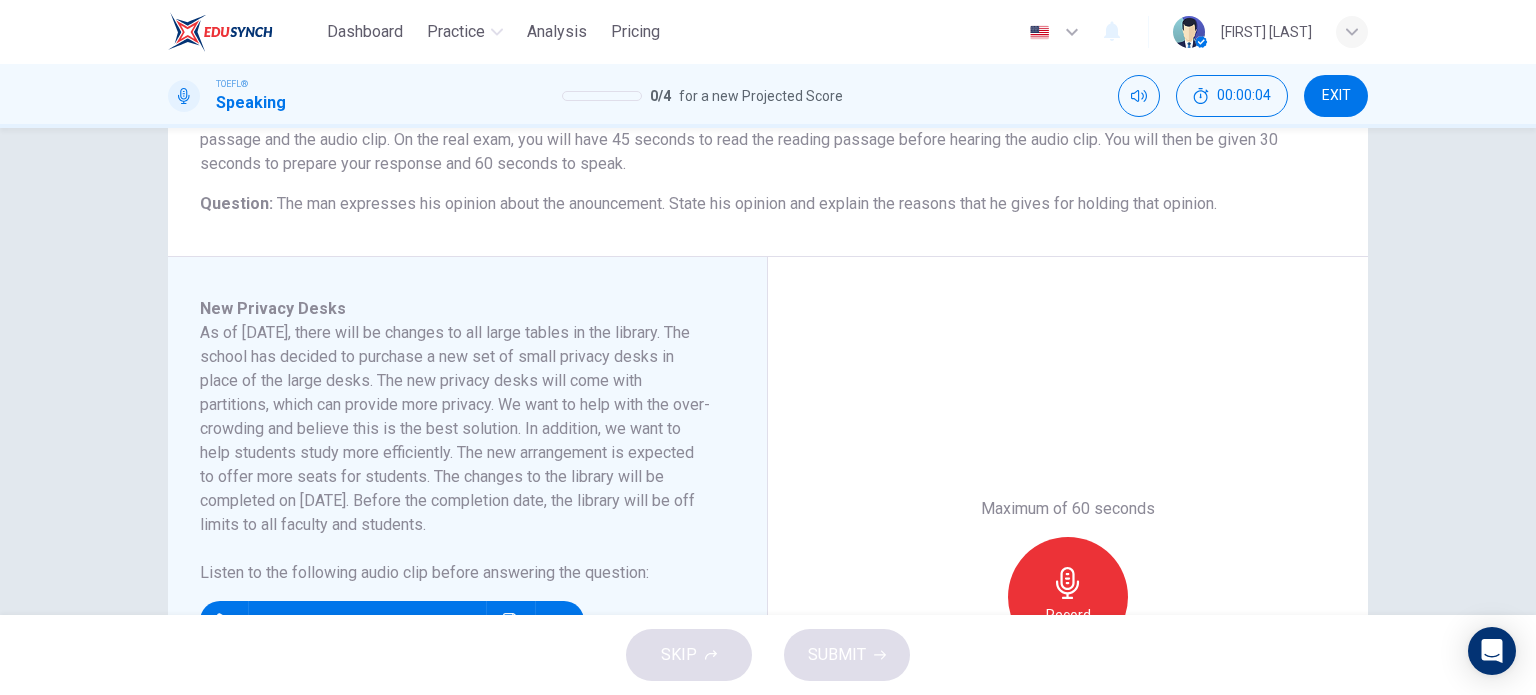 scroll, scrollTop: 300, scrollLeft: 0, axis: vertical 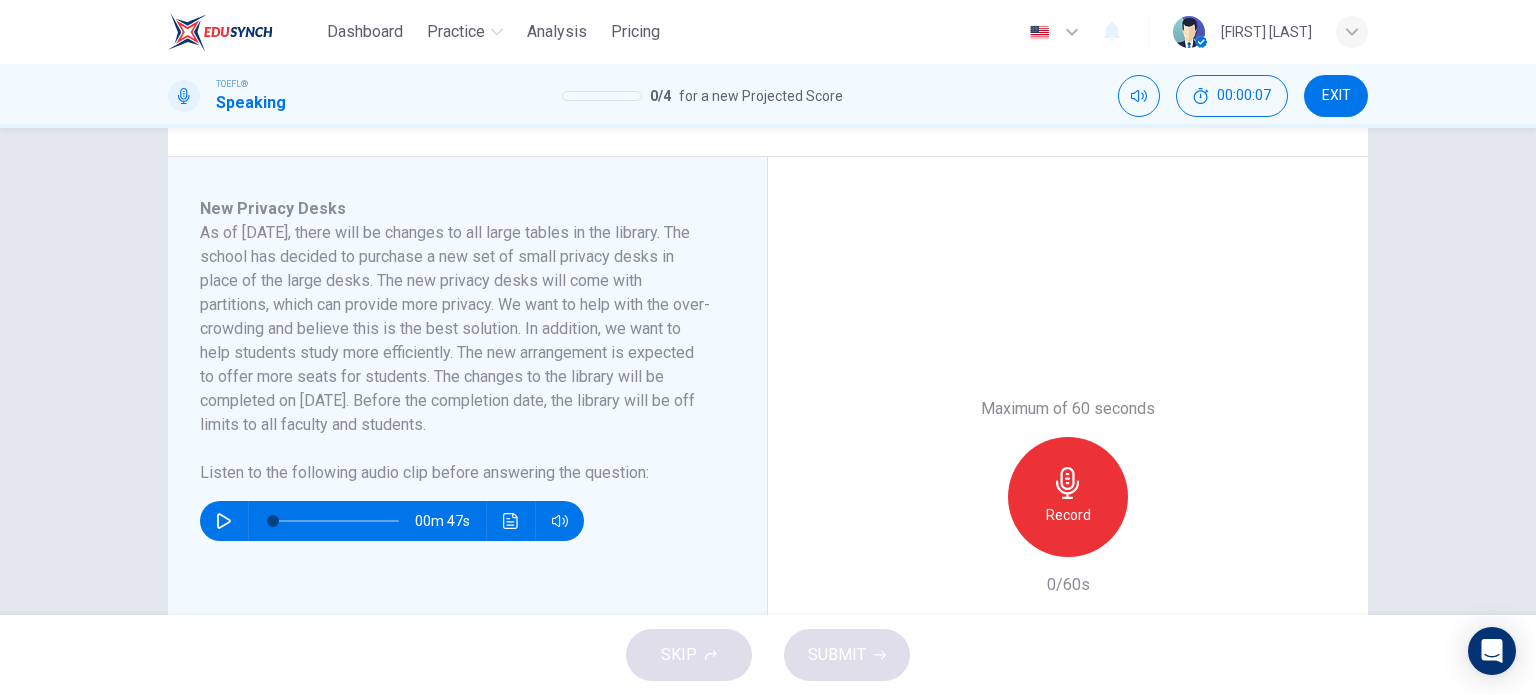 click at bounding box center [224, 521] 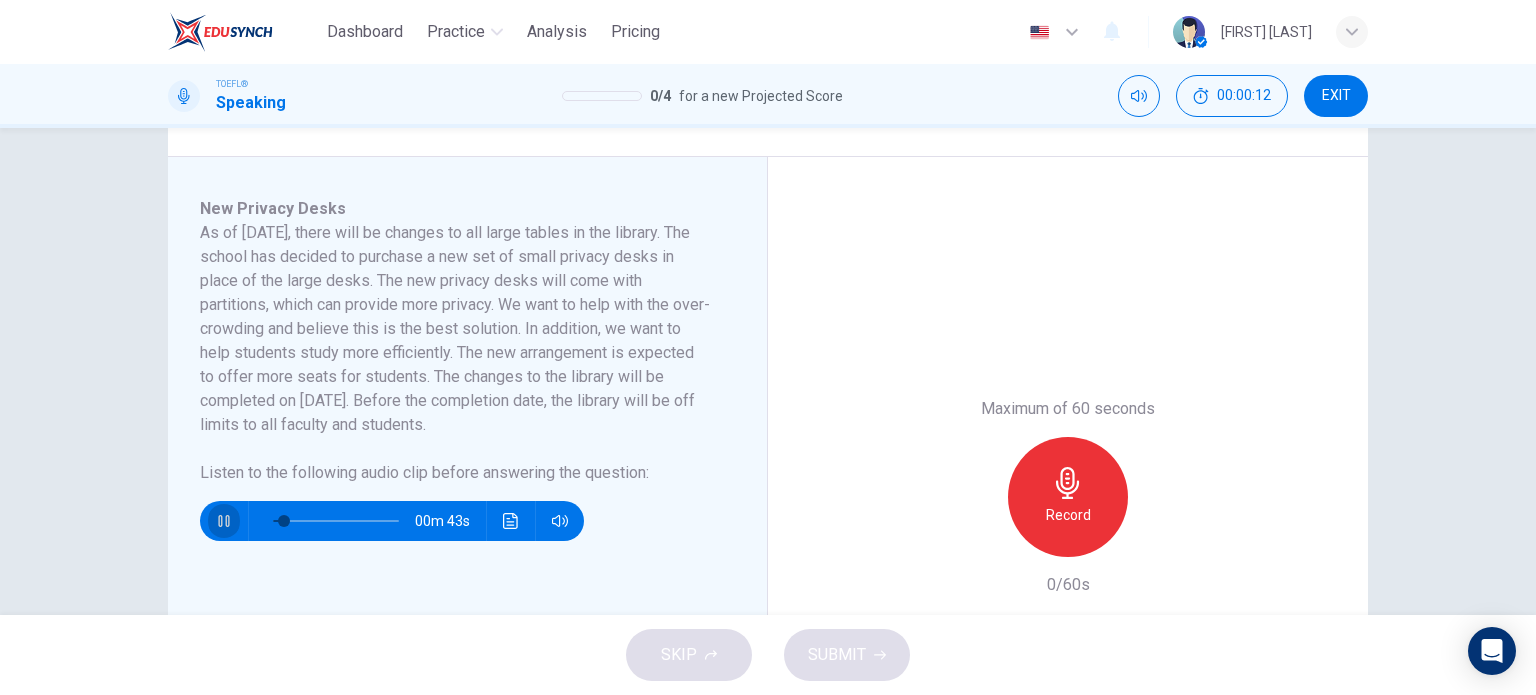 click at bounding box center (224, 521) 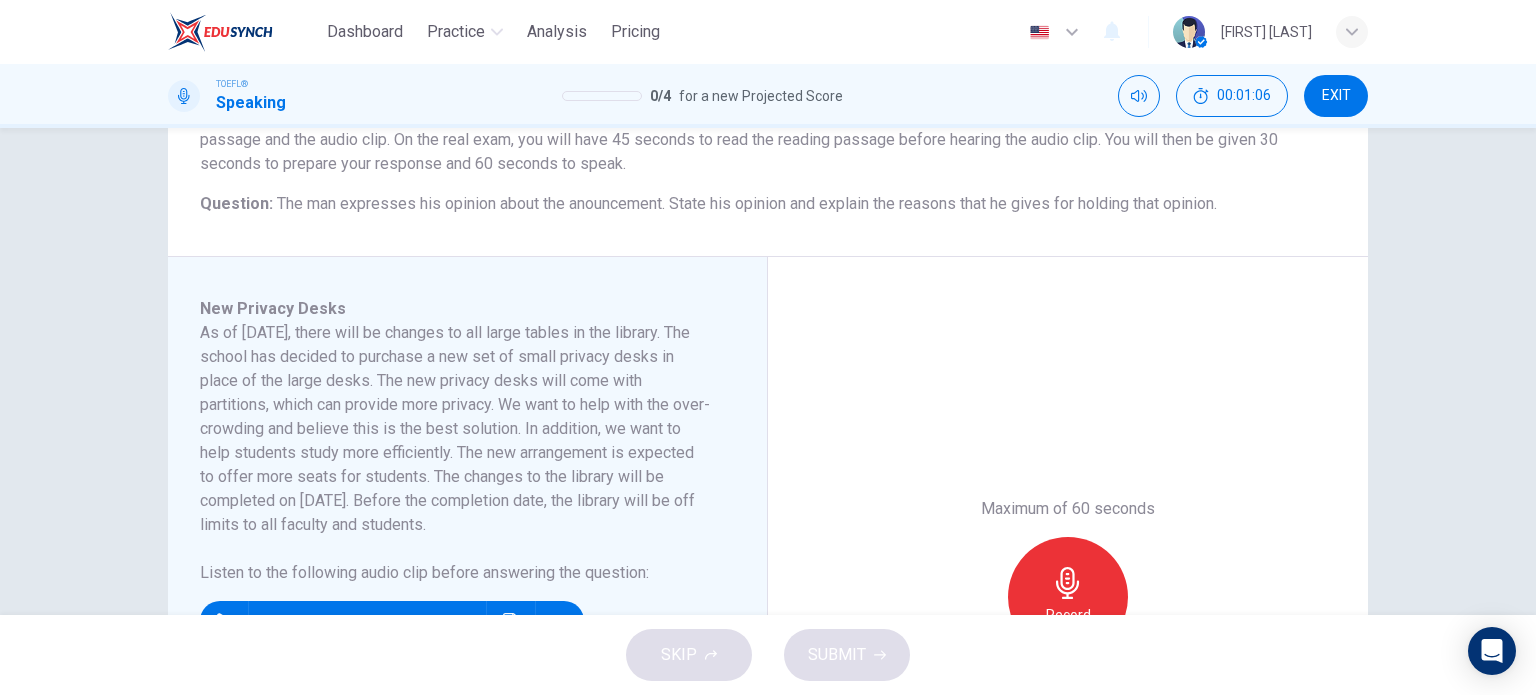 scroll, scrollTop: 300, scrollLeft: 0, axis: vertical 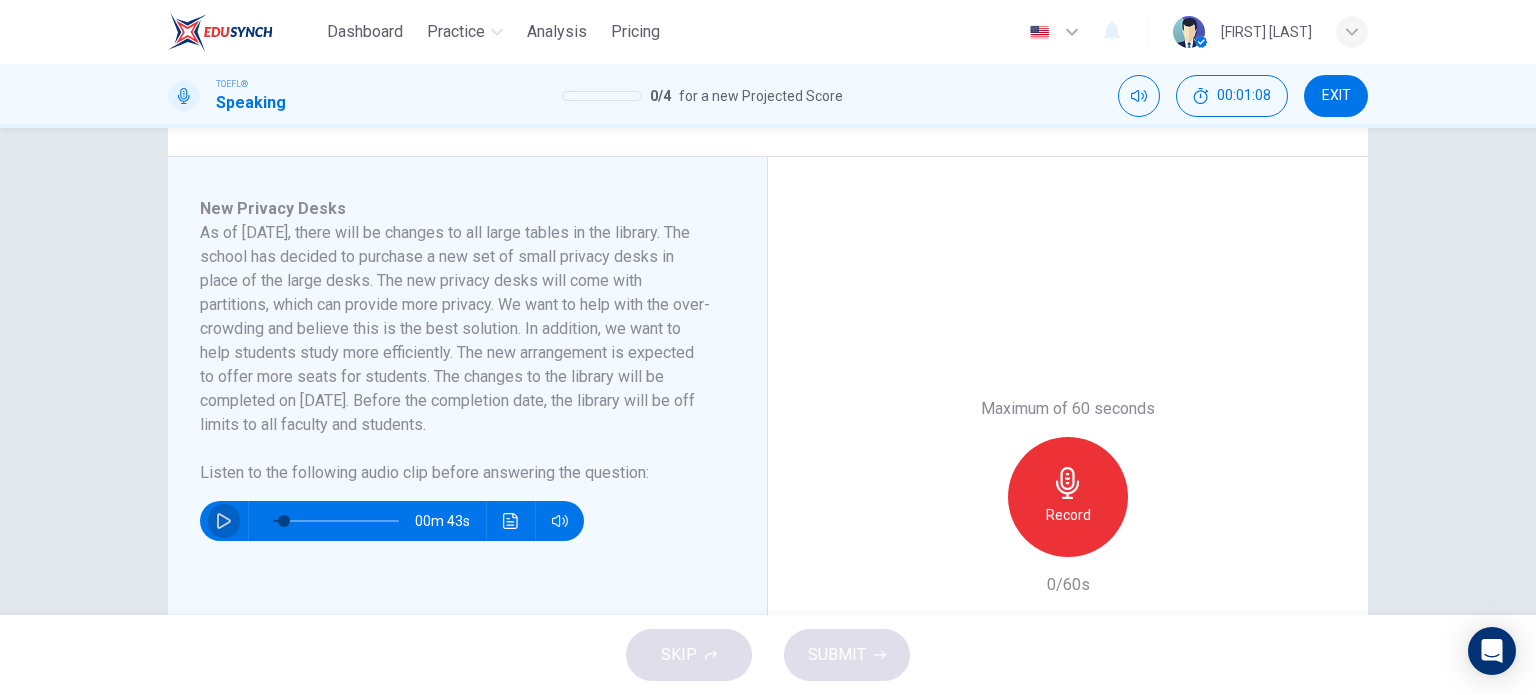 click at bounding box center (224, 521) 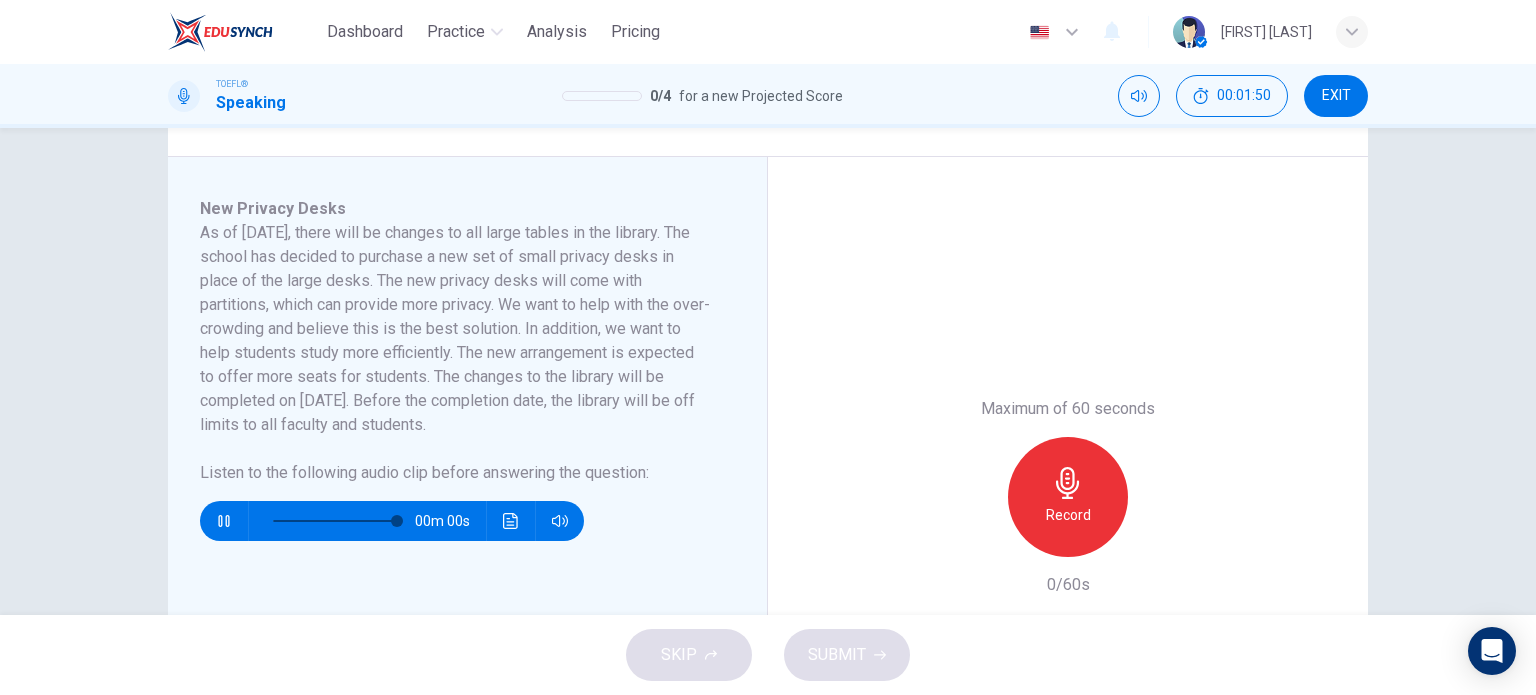 type on "0" 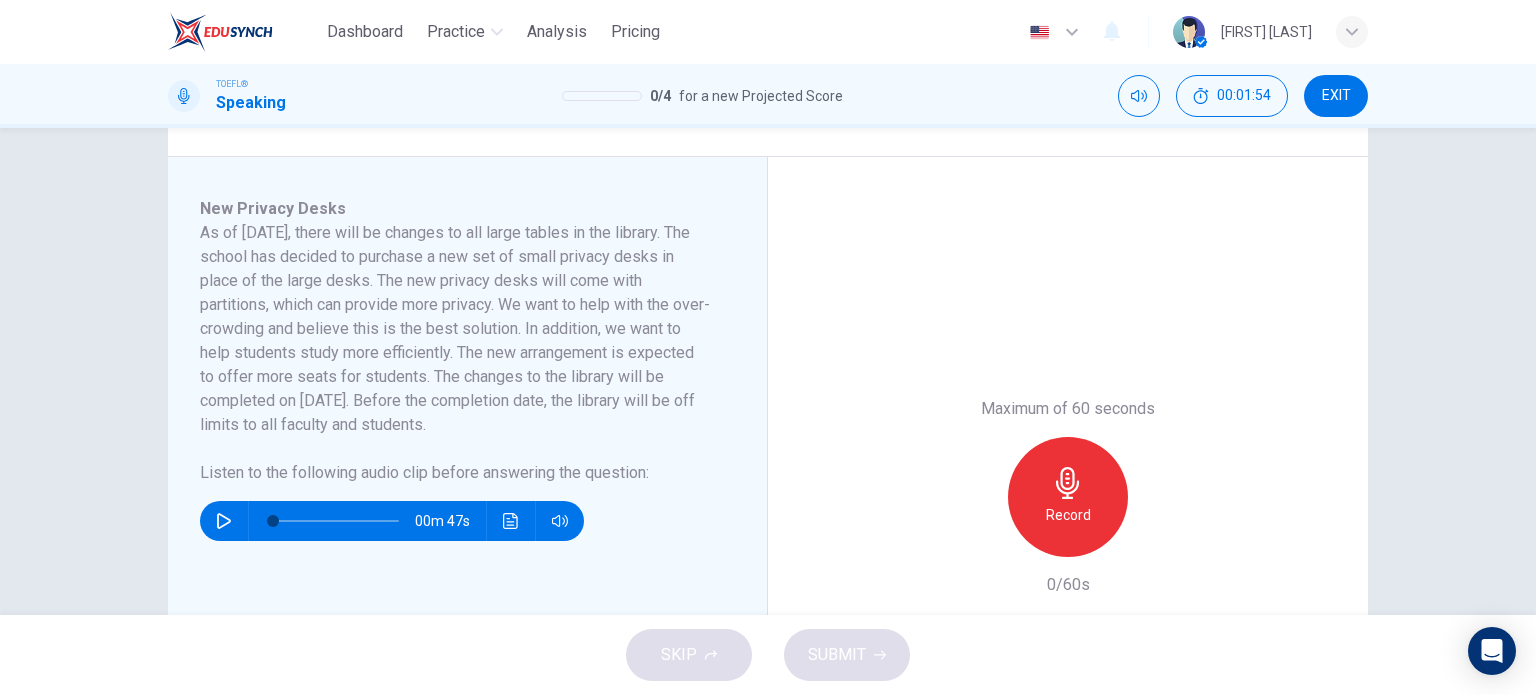 click on "Record" at bounding box center (1068, 497) 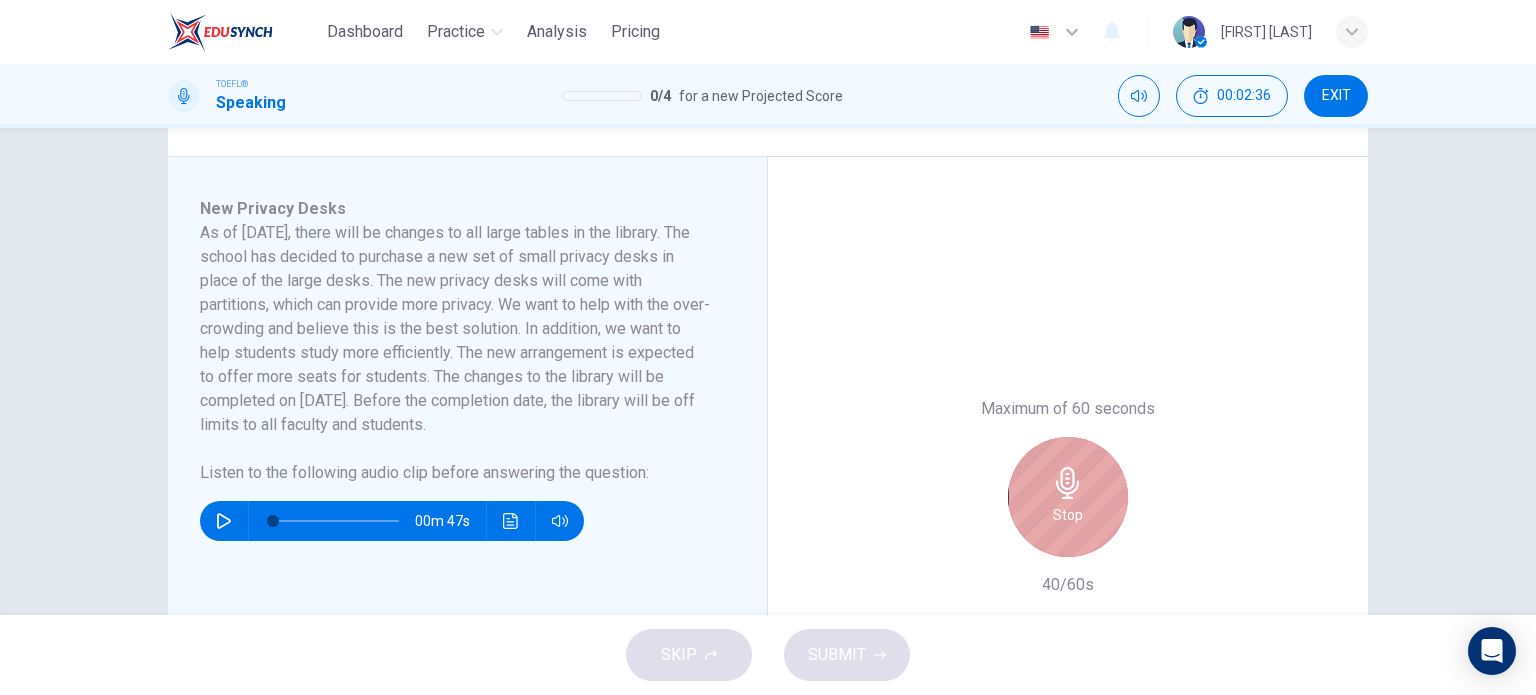 click on "Stop" at bounding box center [1068, 497] 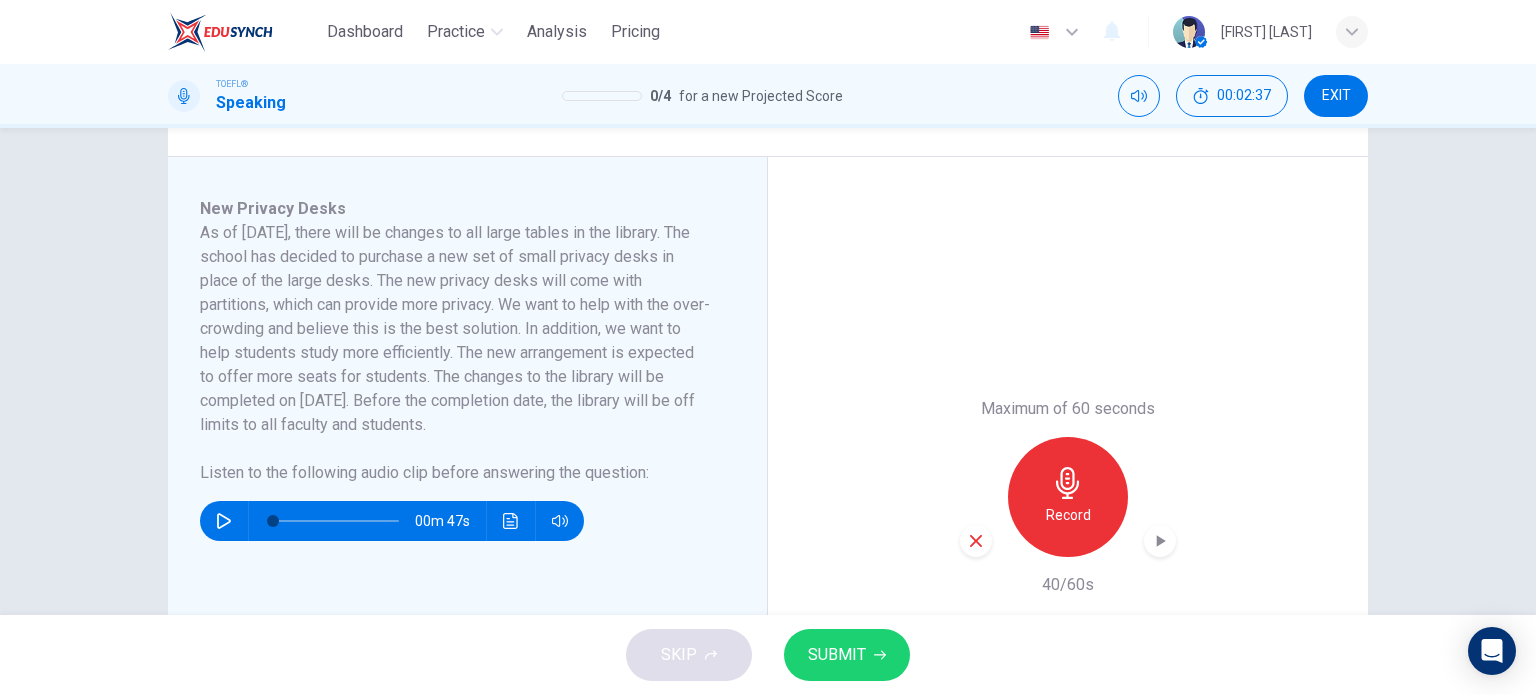 click on "SUBMIT" at bounding box center [847, 655] 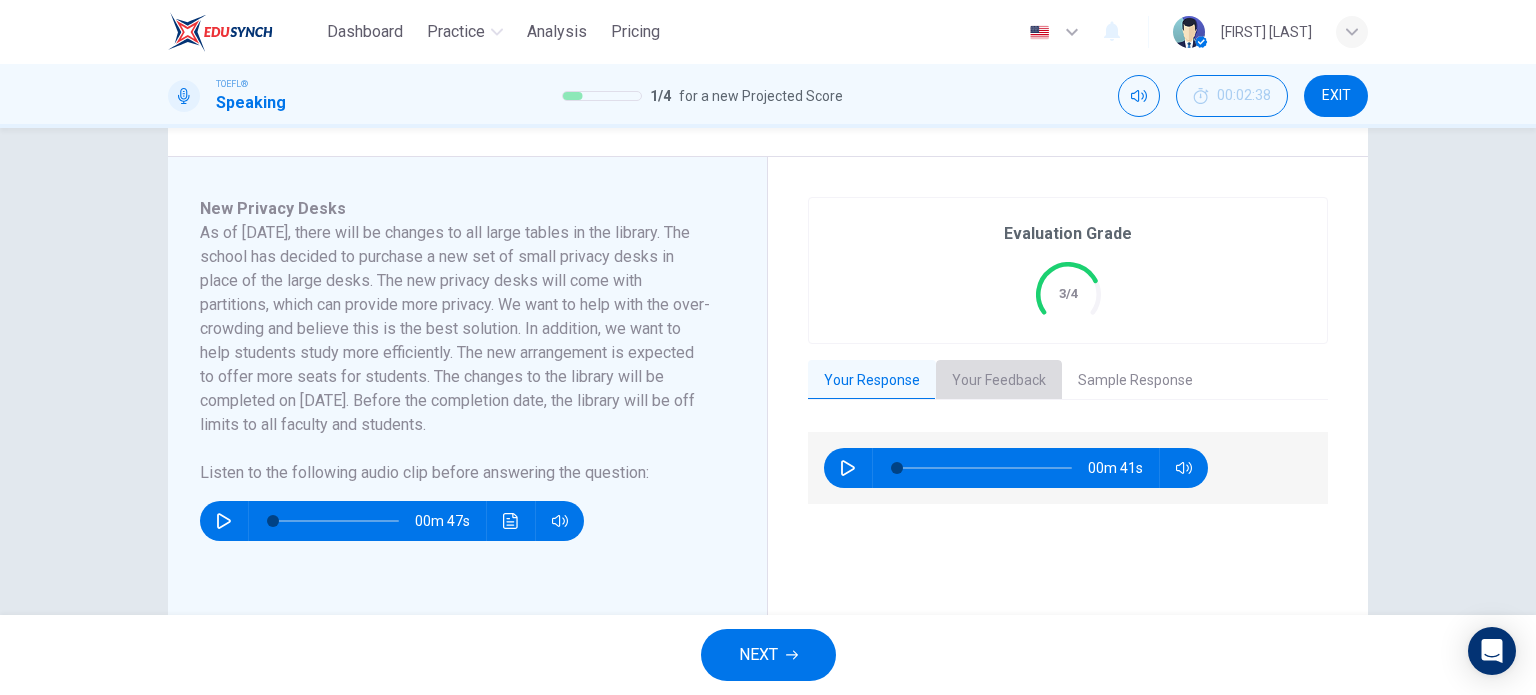 click on "Your Feedback" at bounding box center [999, 381] 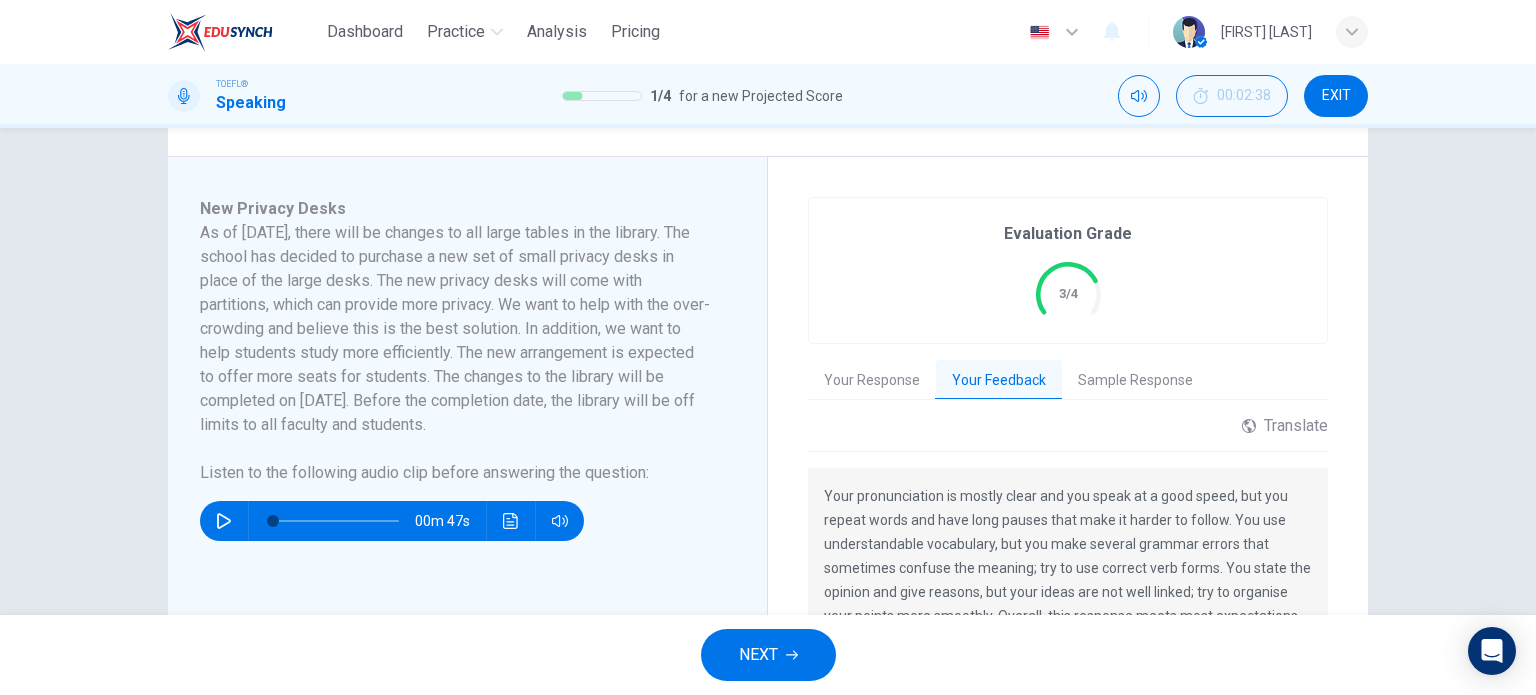 scroll, scrollTop: 400, scrollLeft: 0, axis: vertical 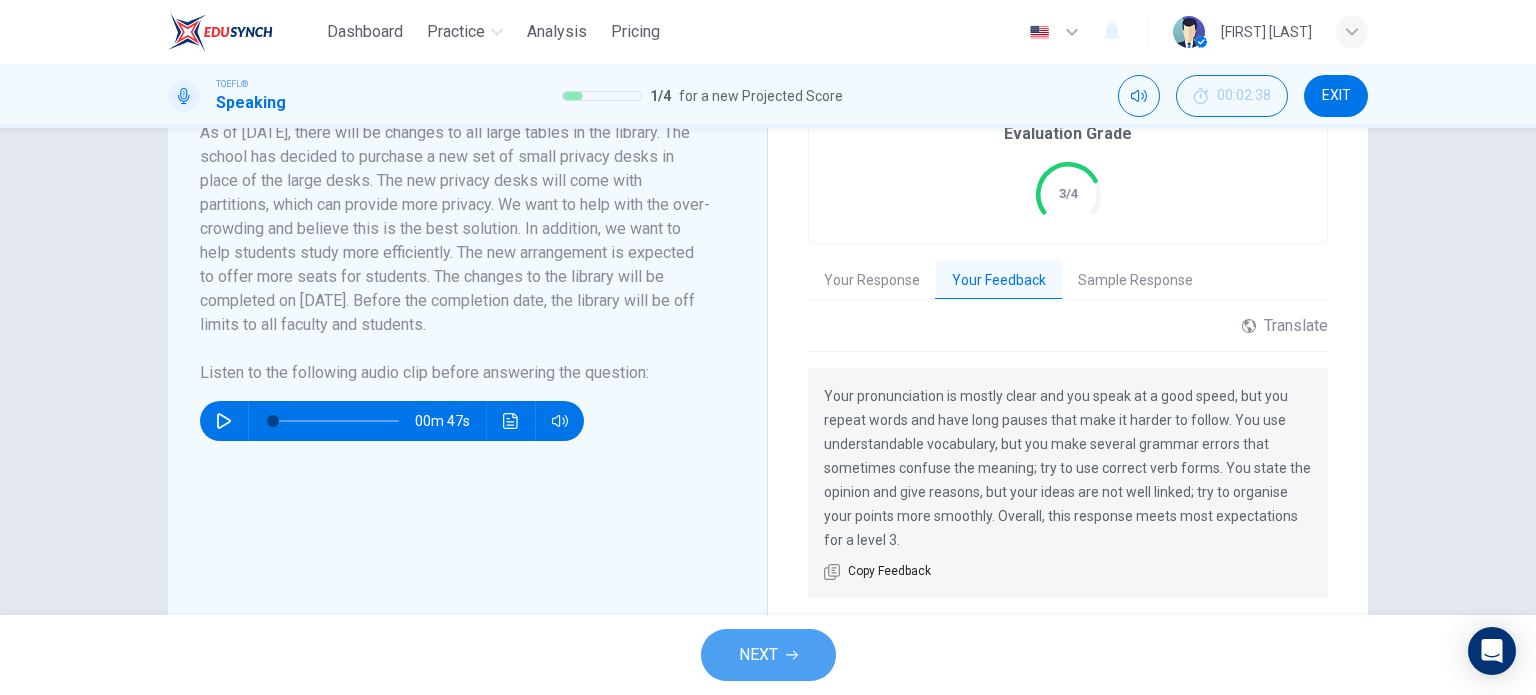 click on "NEXT" at bounding box center [758, 655] 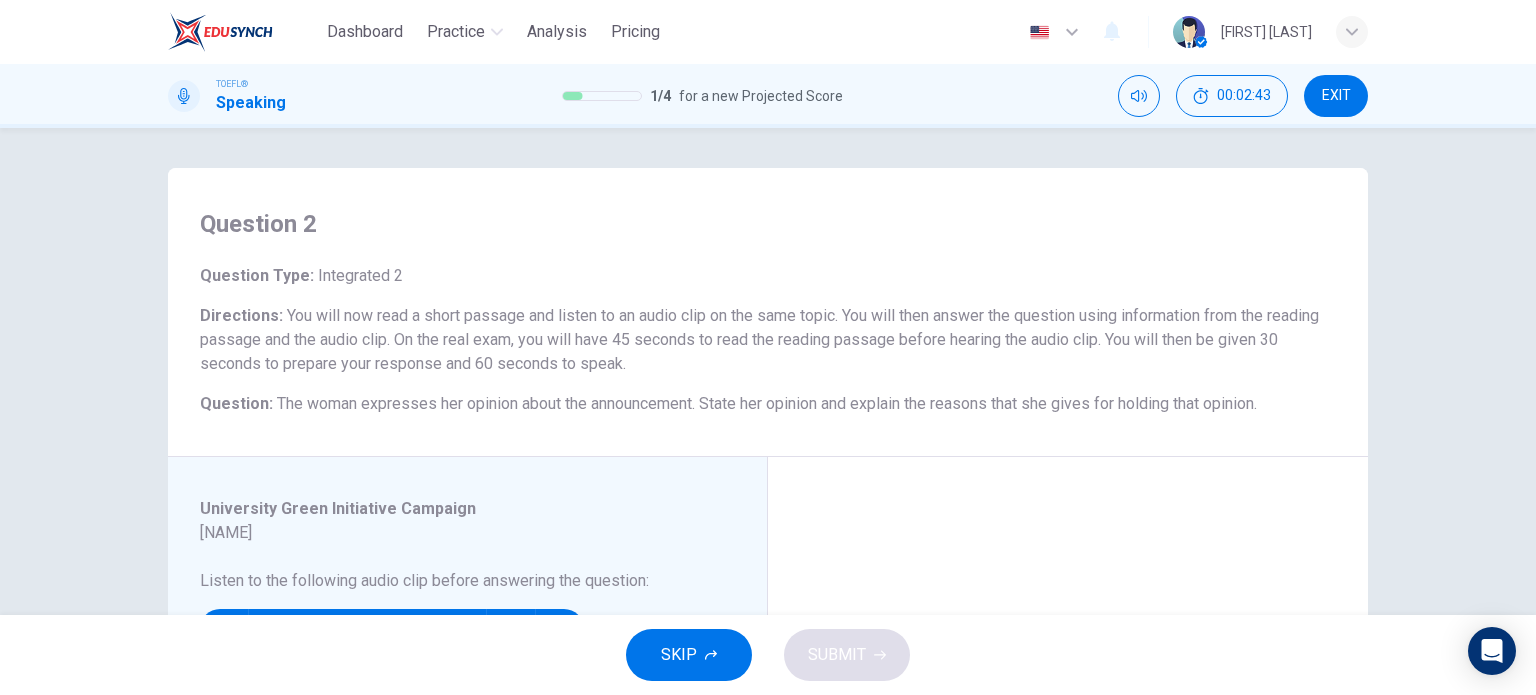 scroll, scrollTop: 300, scrollLeft: 0, axis: vertical 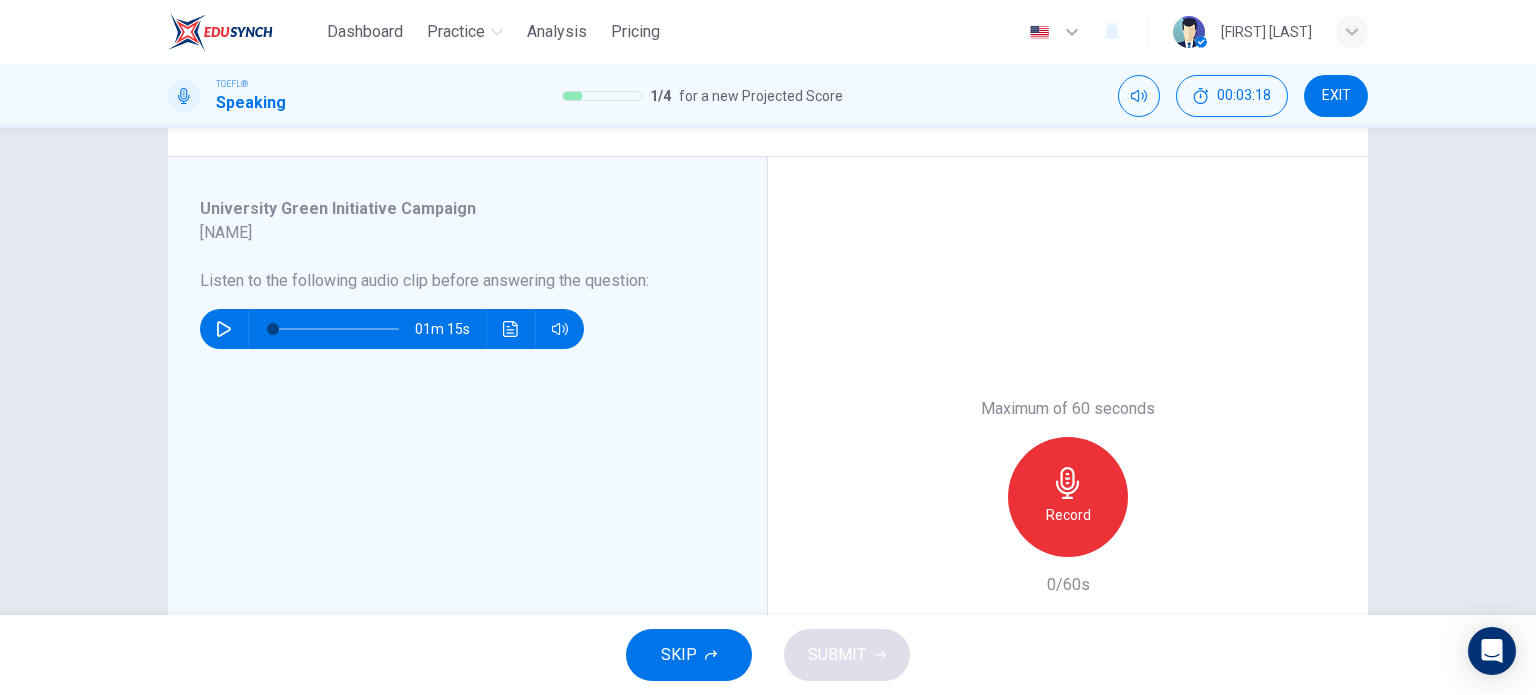 click at bounding box center [224, 329] 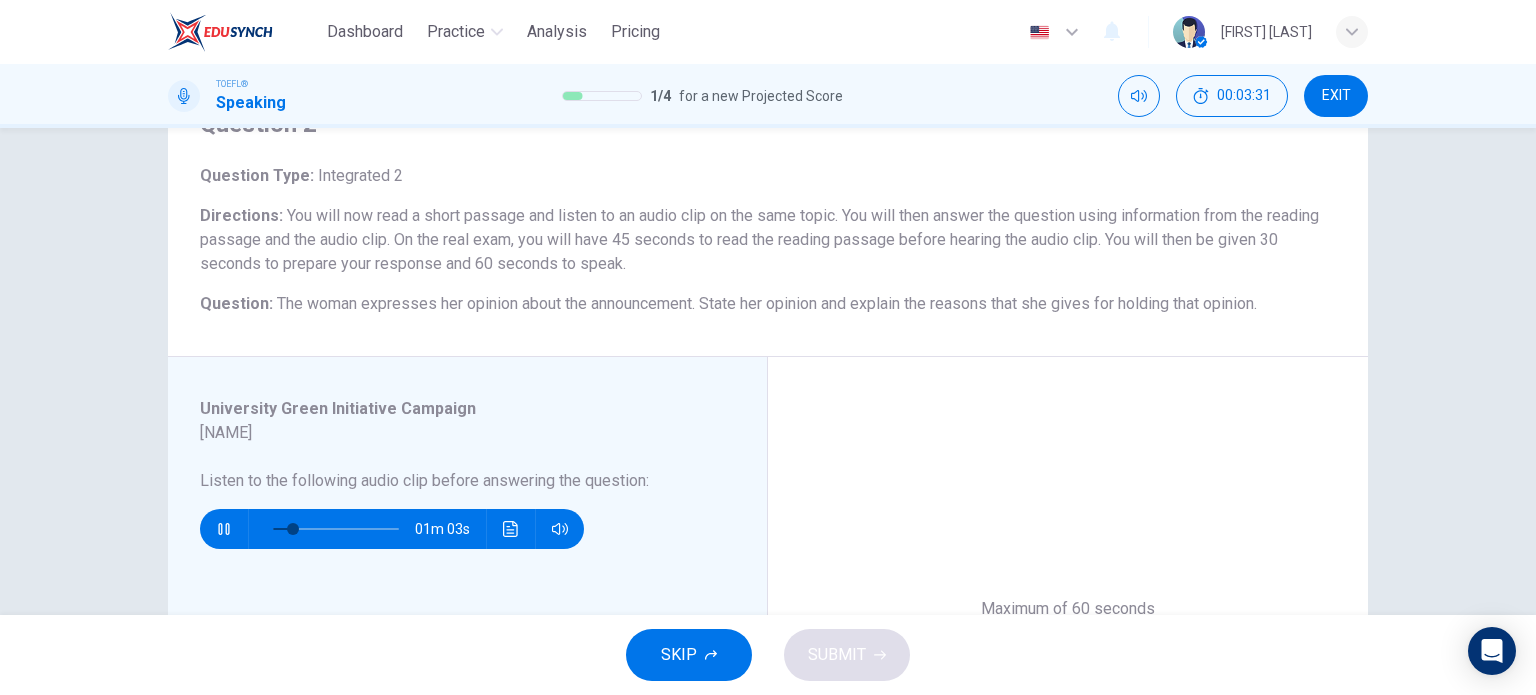 scroll, scrollTop: 300, scrollLeft: 0, axis: vertical 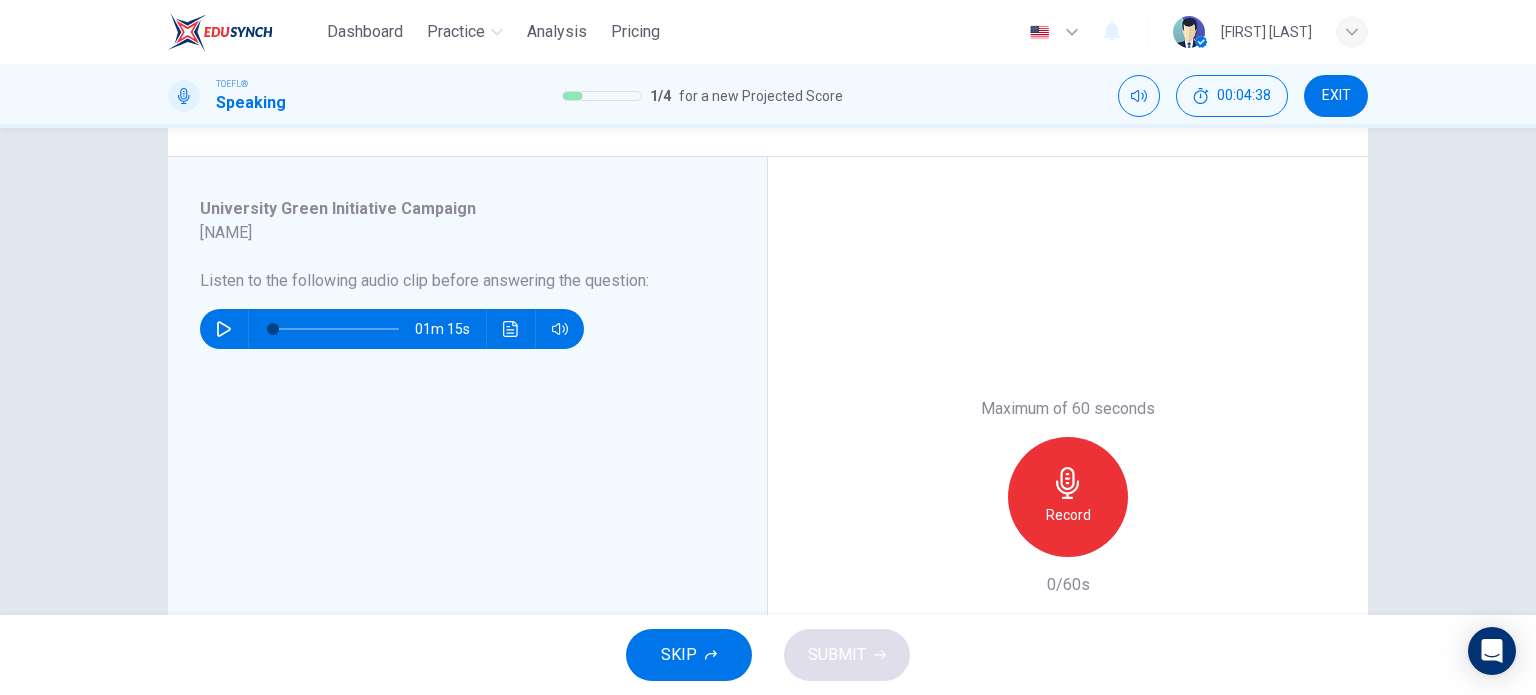 click 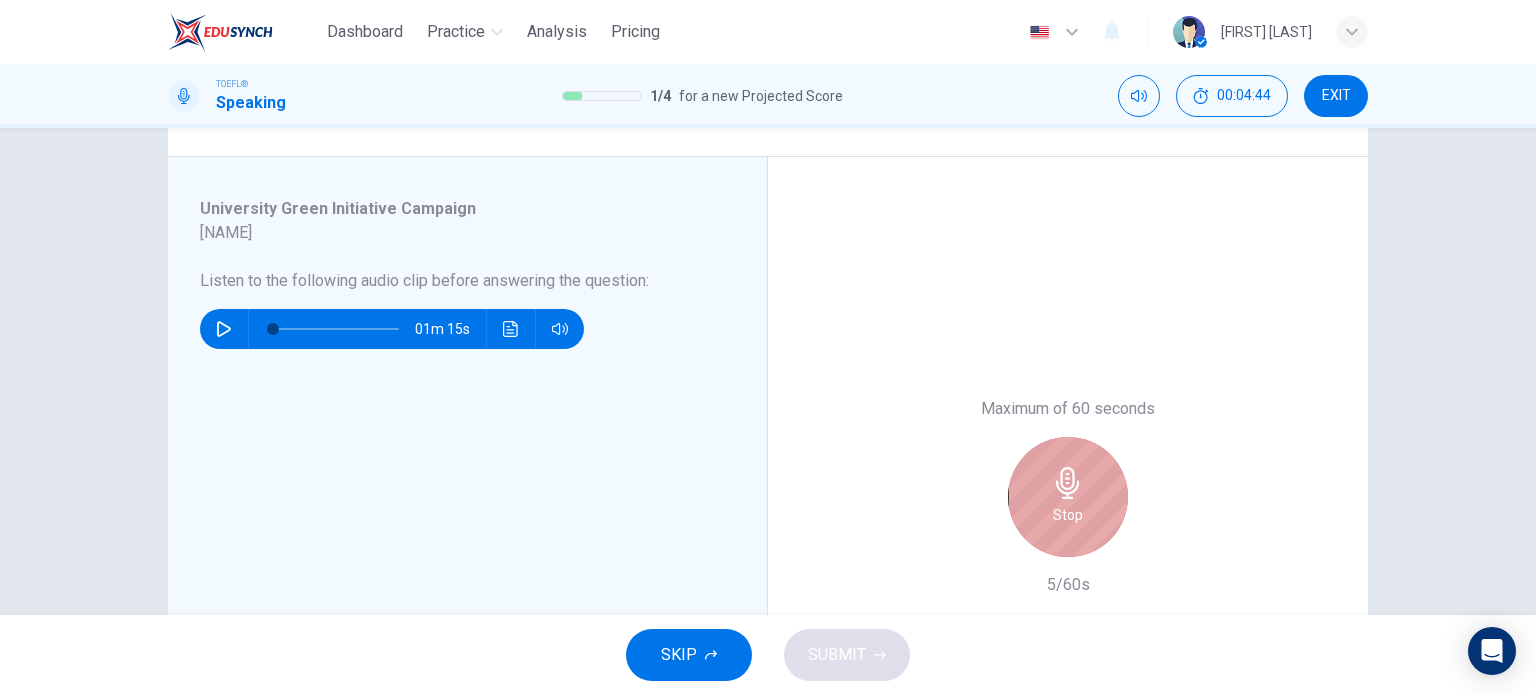 click 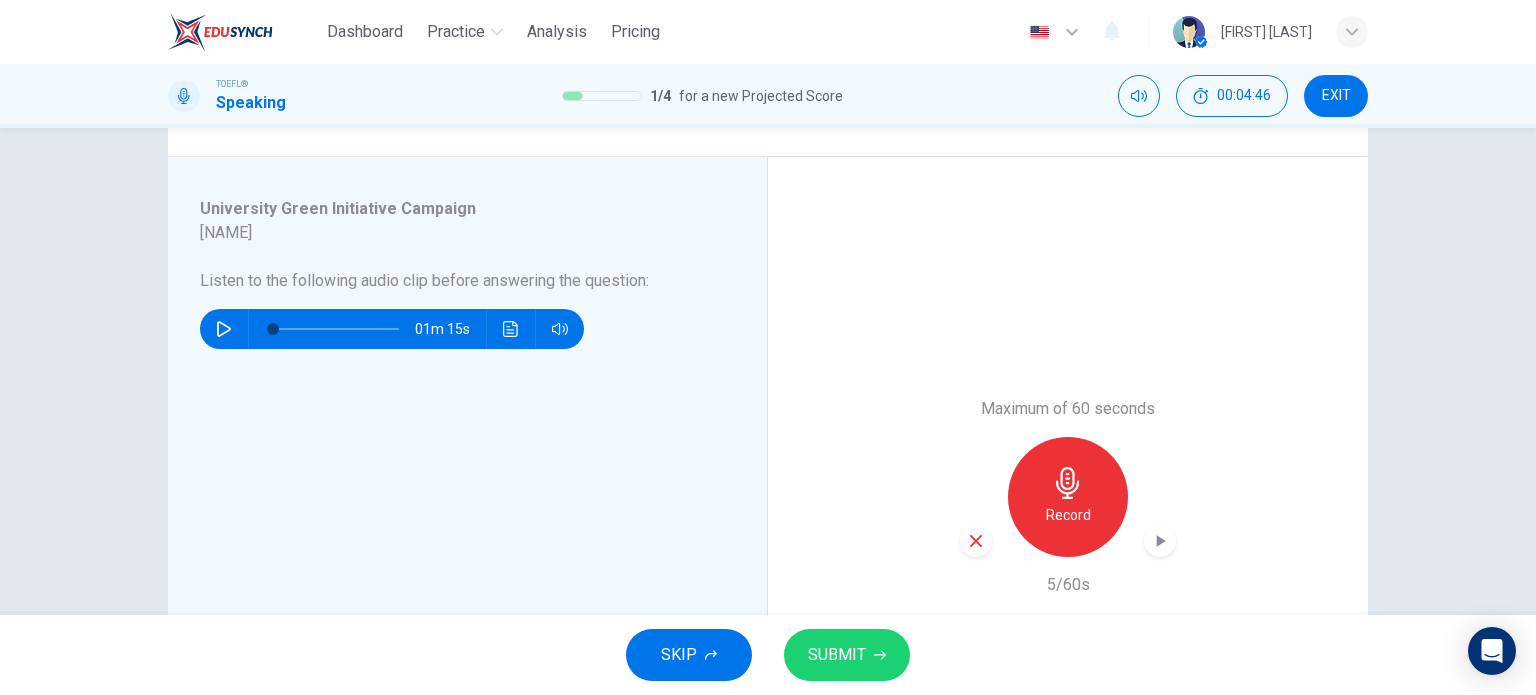 click at bounding box center [976, 541] 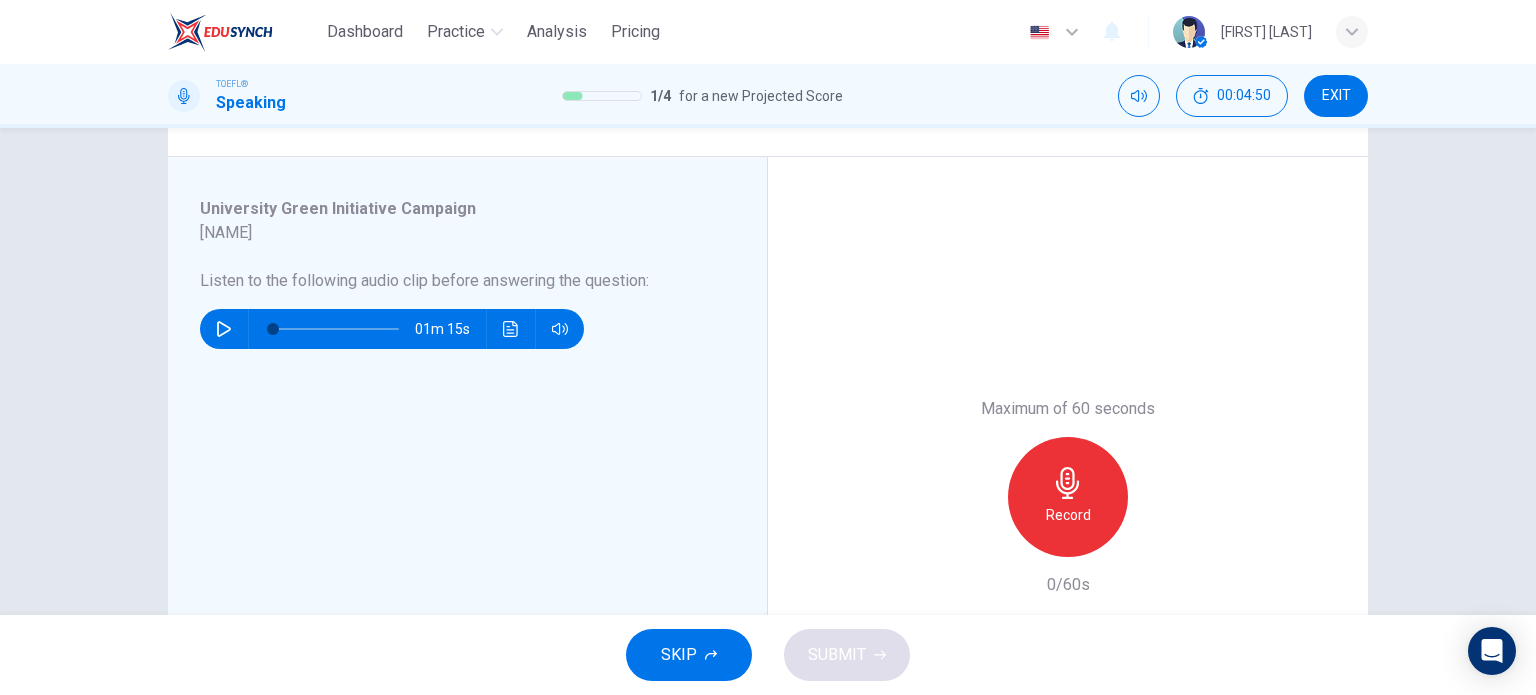 click at bounding box center (224, 329) 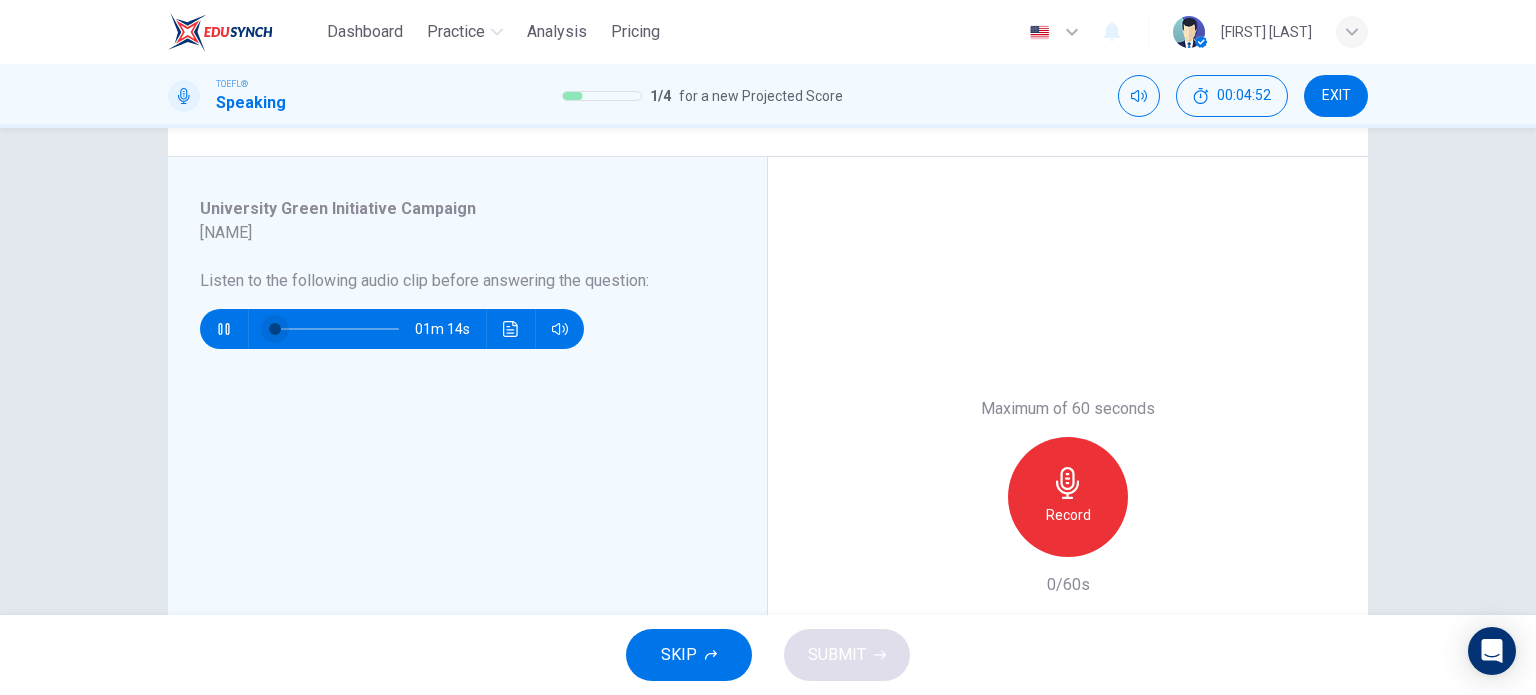 click at bounding box center [275, 329] 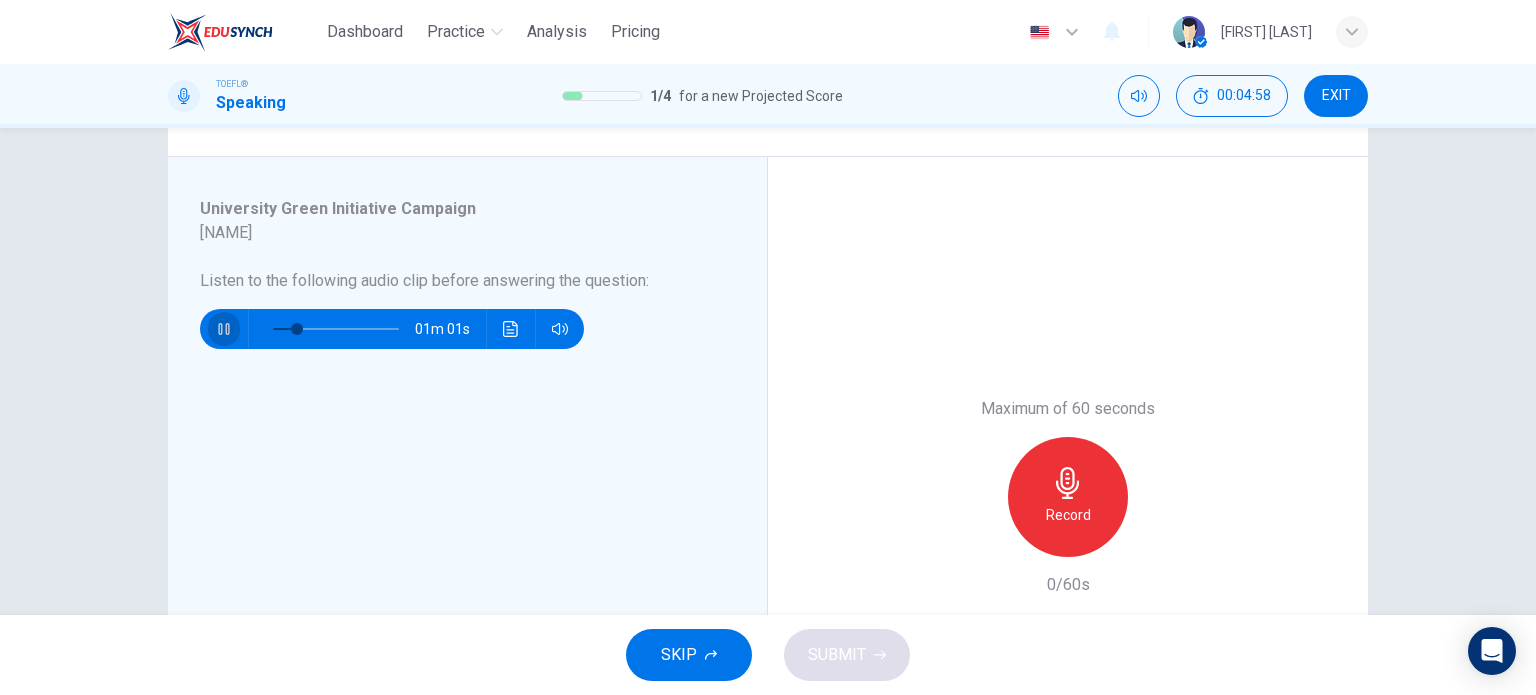 click 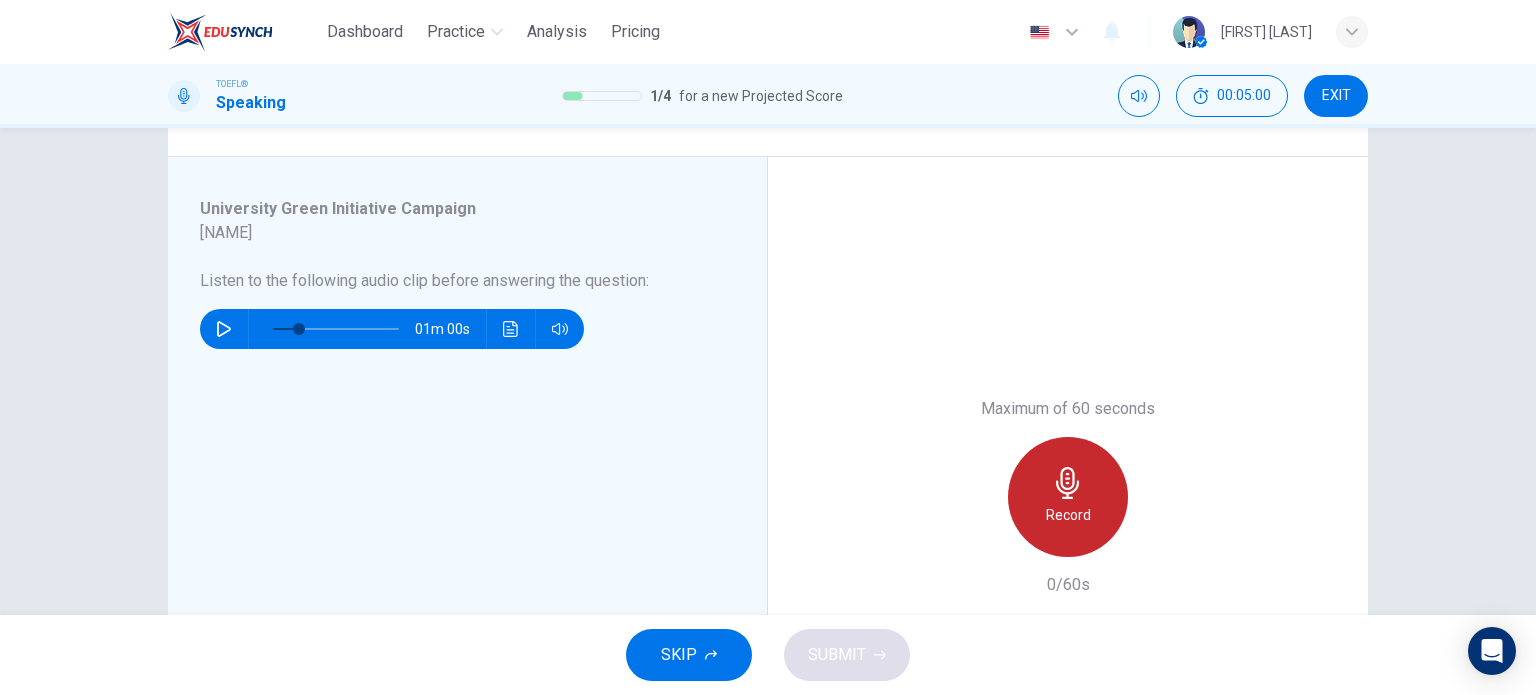click on "Record" at bounding box center (1068, 497) 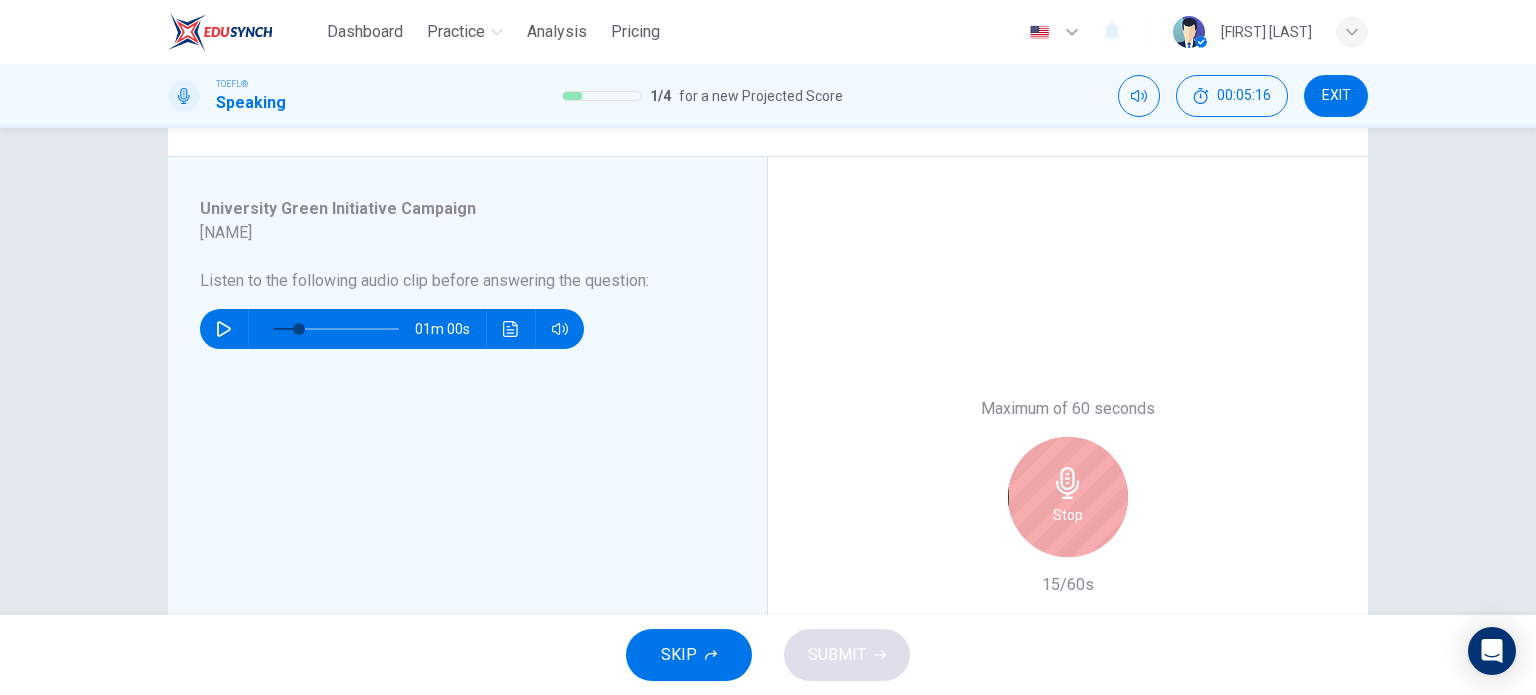 click on "Stop" at bounding box center (1068, 497) 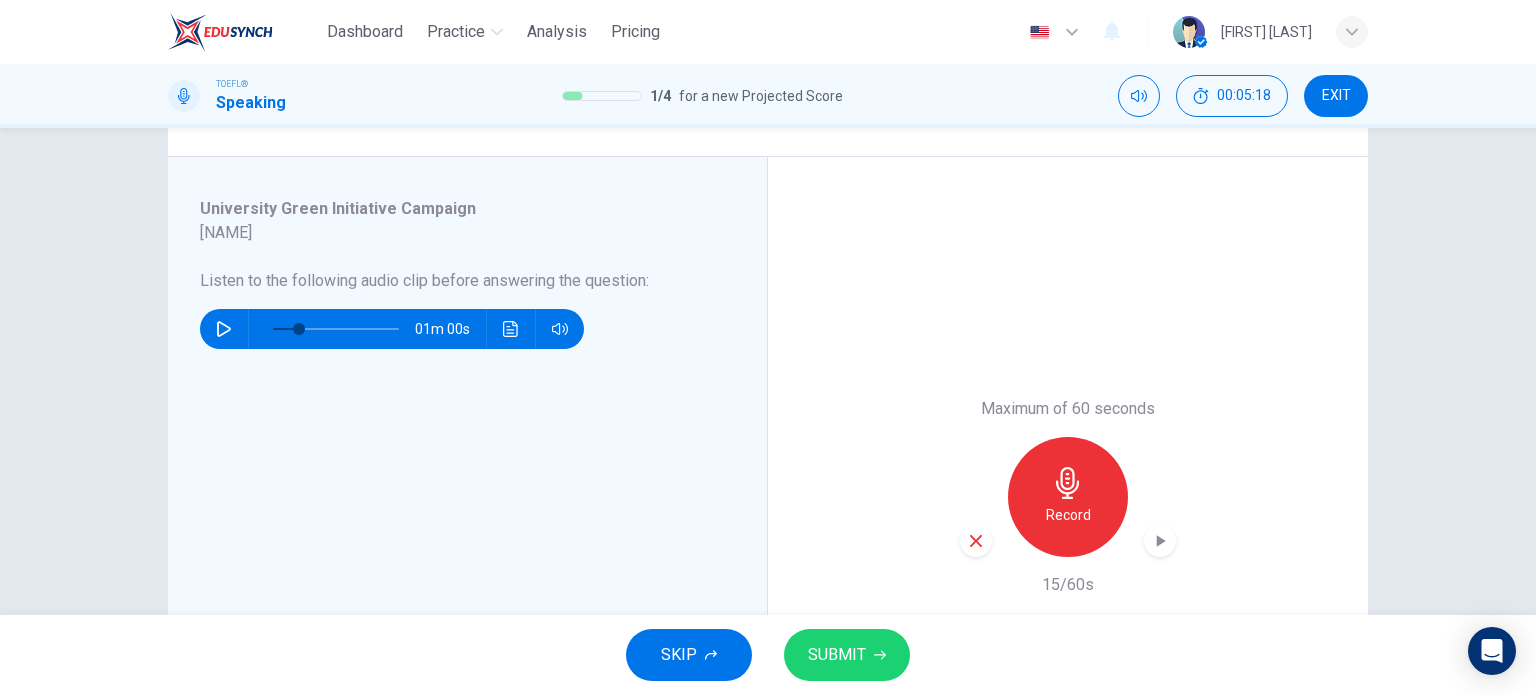 click 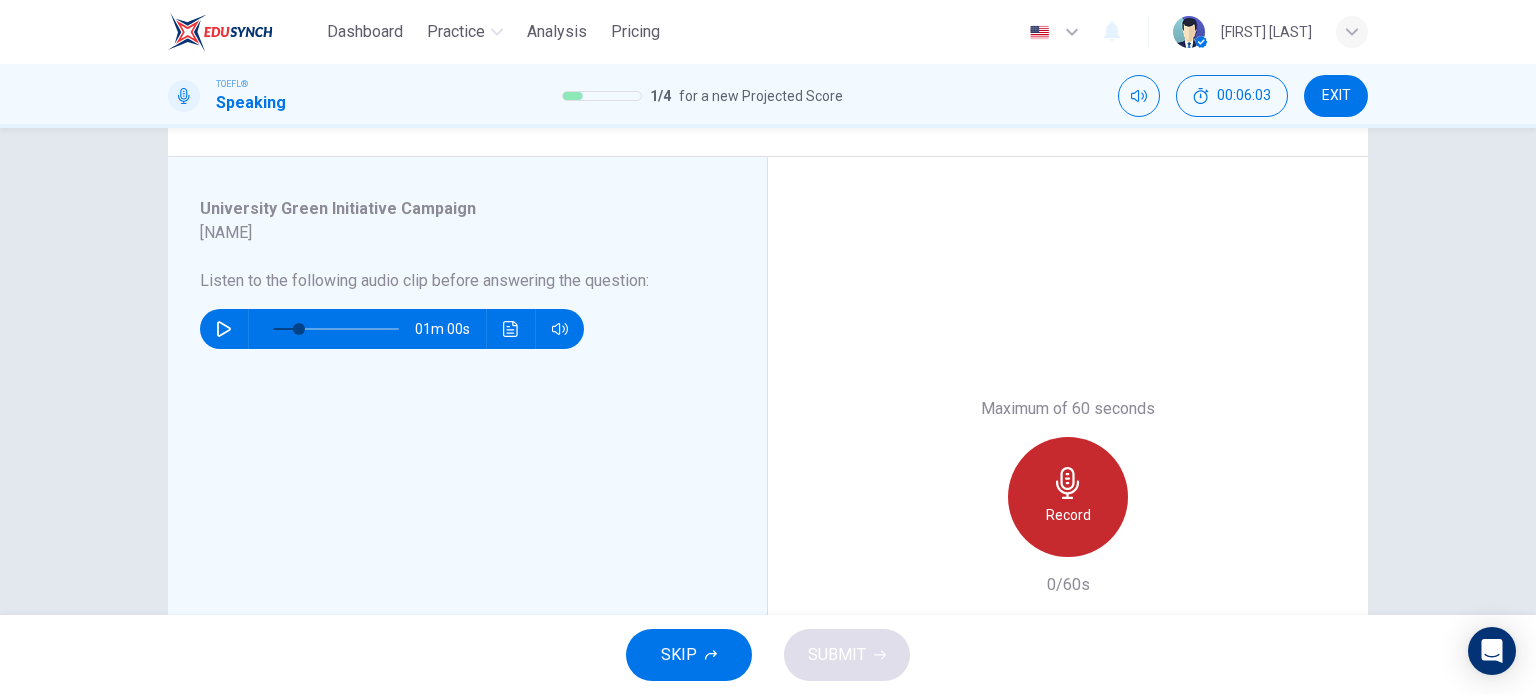 click on "Record" at bounding box center [1068, 497] 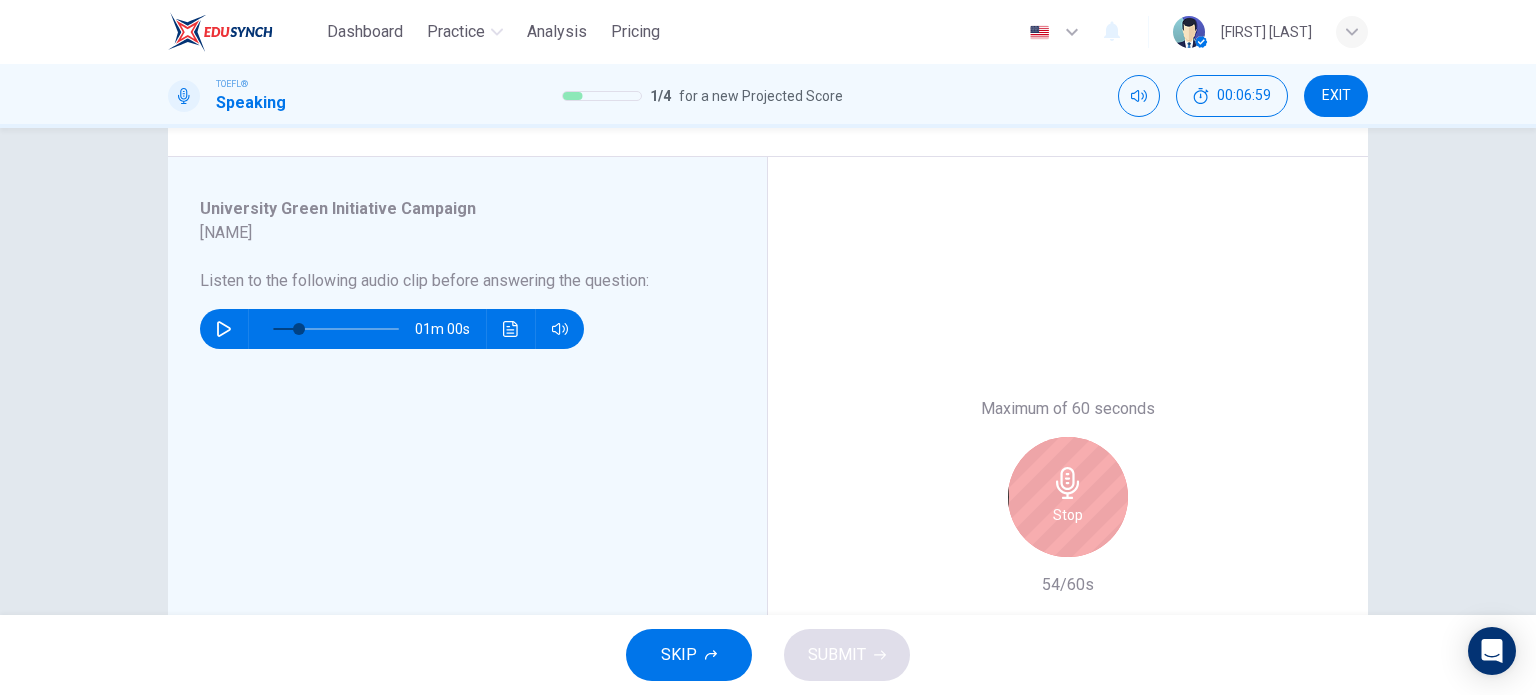 click on "Stop" at bounding box center [1068, 497] 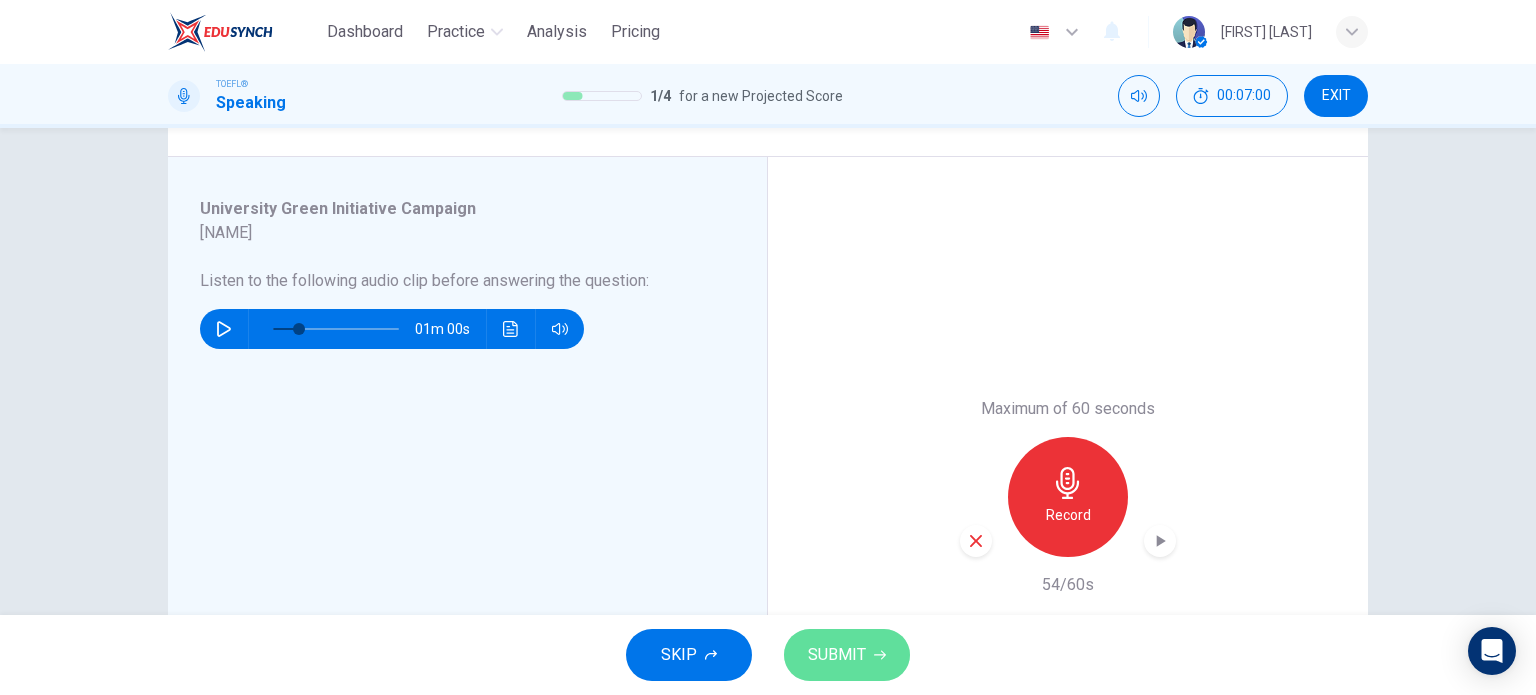 click on "SUBMIT" at bounding box center (847, 655) 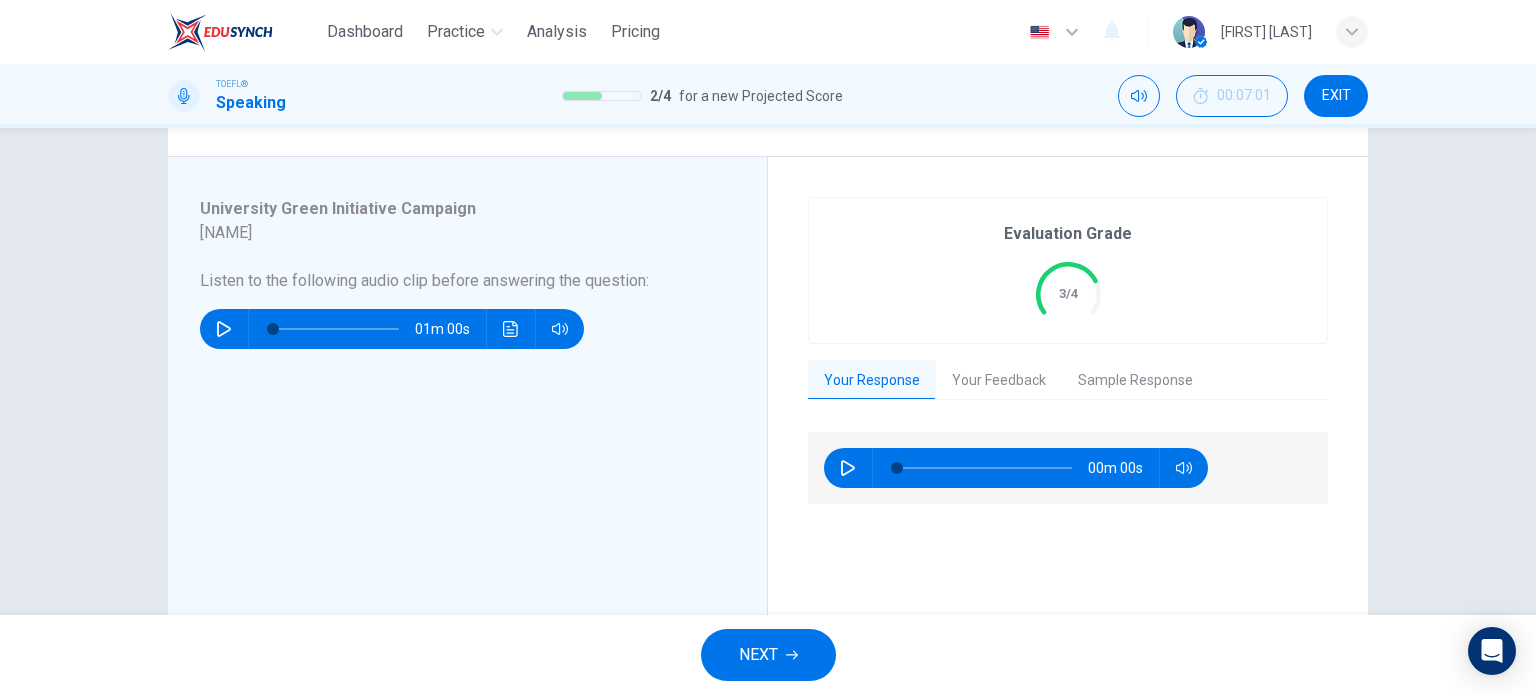 type on "0" 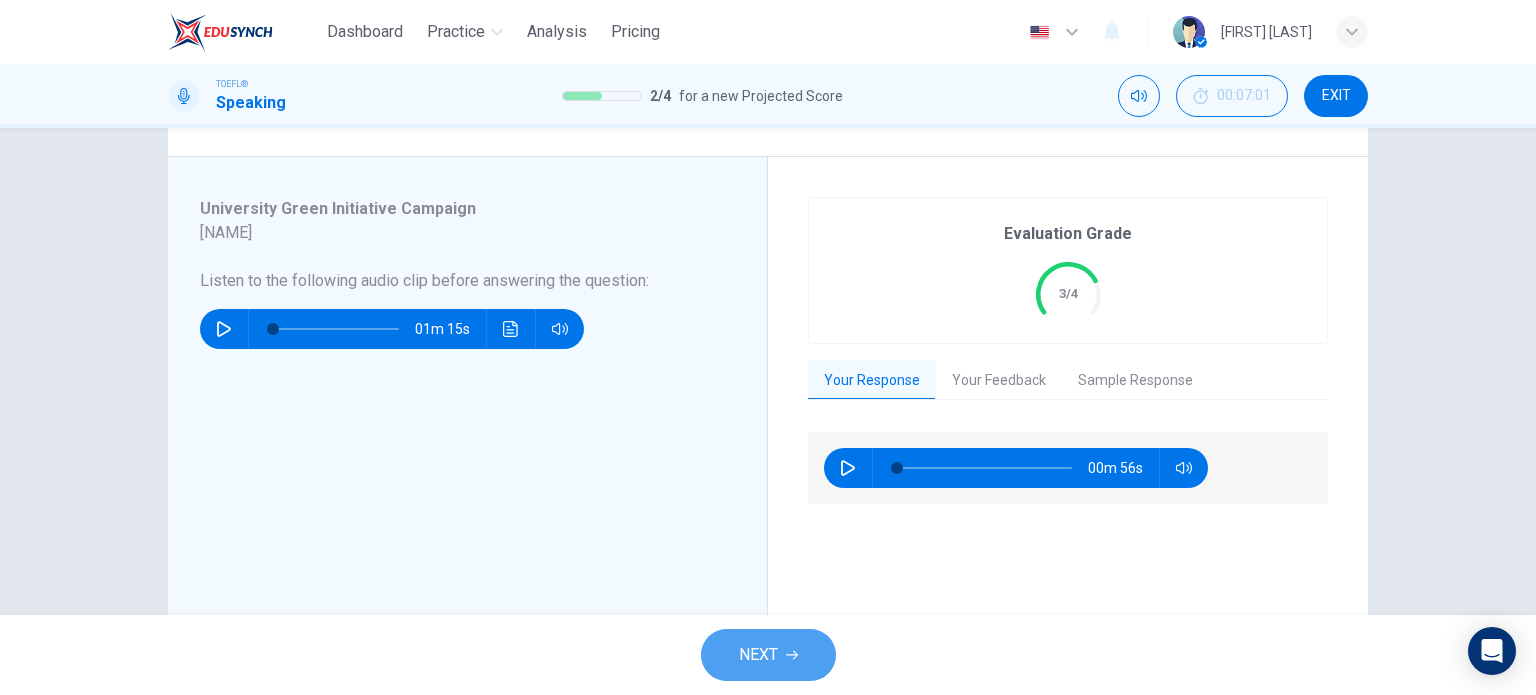 click on "NEXT" at bounding box center (758, 655) 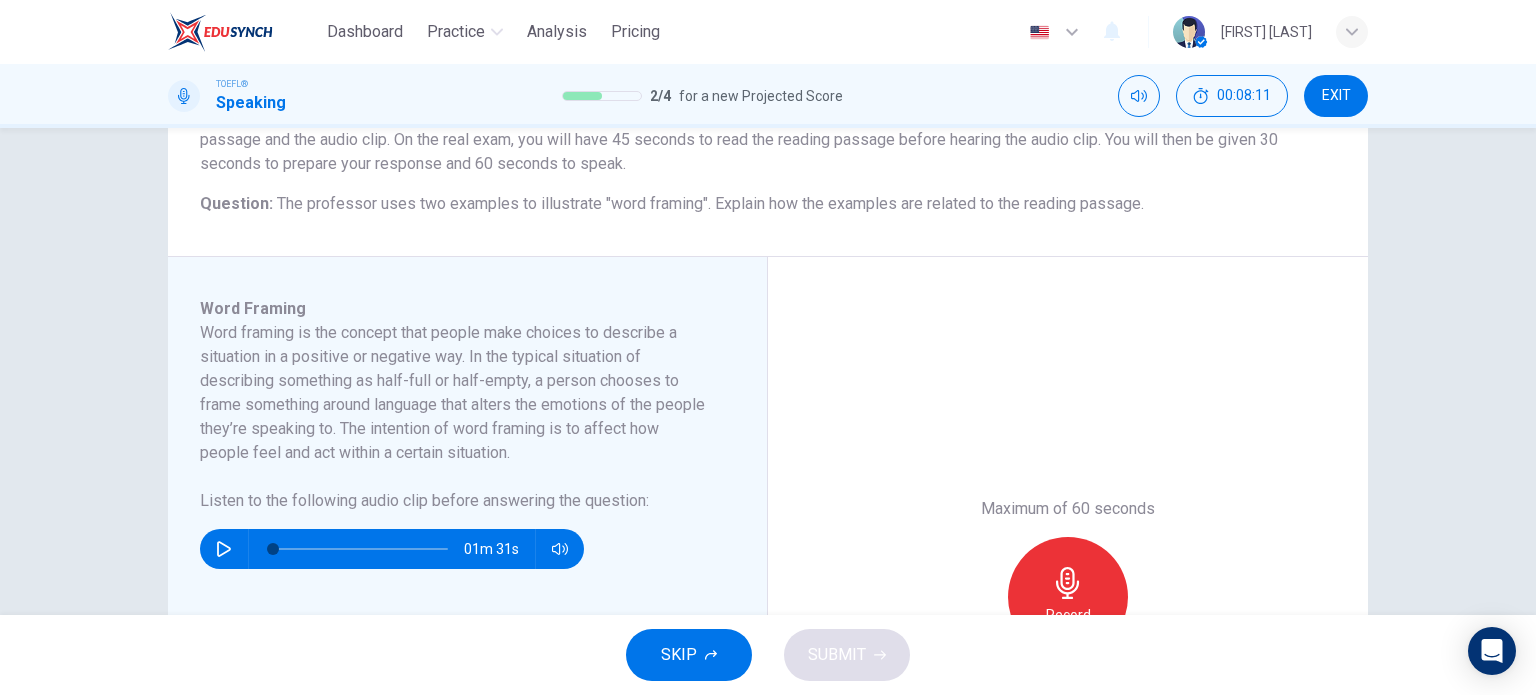 scroll, scrollTop: 300, scrollLeft: 0, axis: vertical 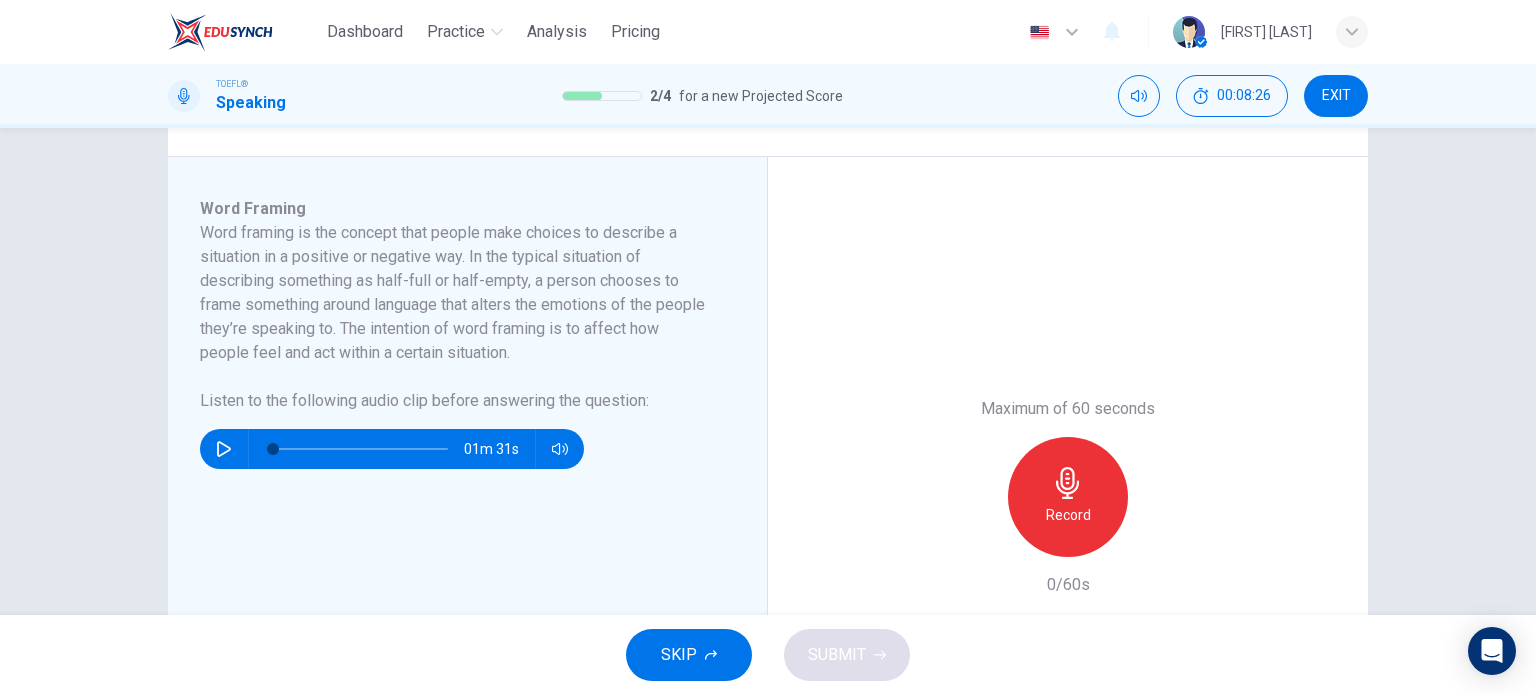 click 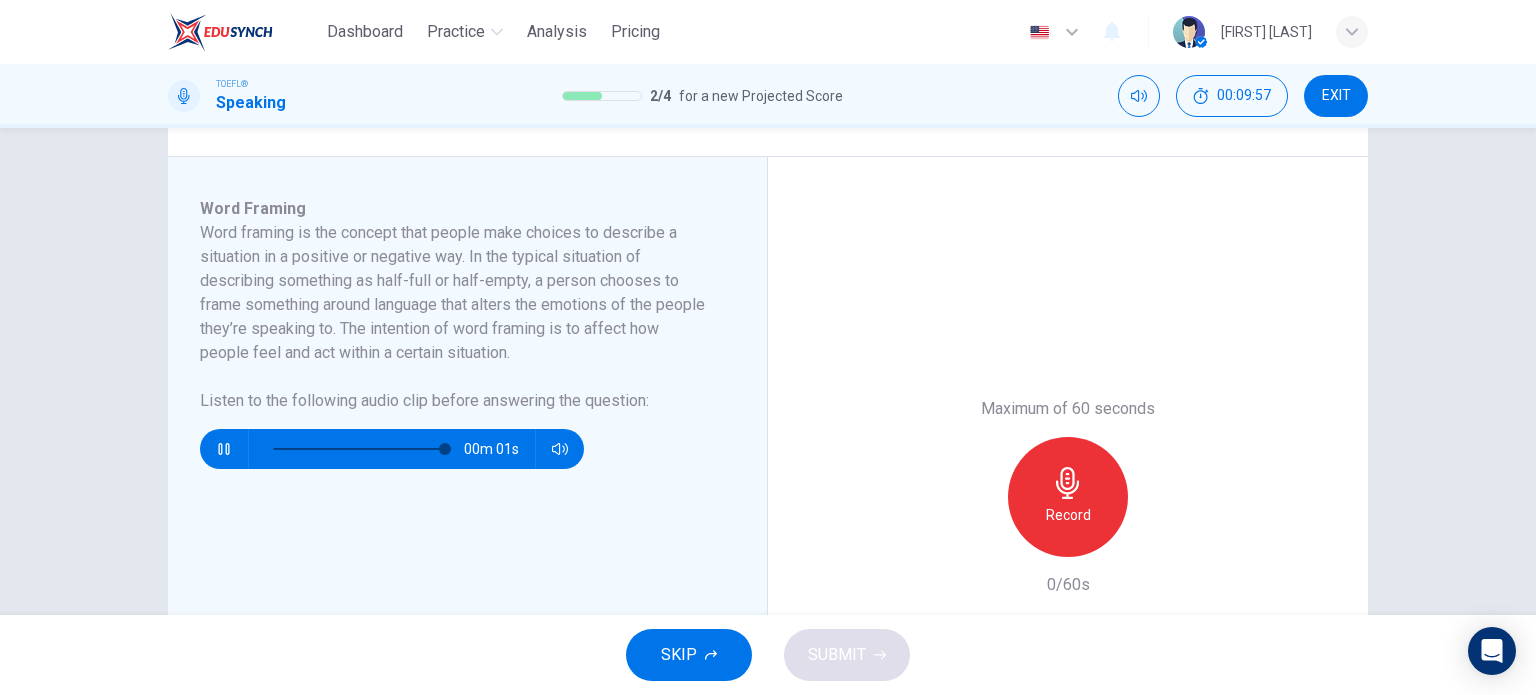 scroll, scrollTop: 100, scrollLeft: 0, axis: vertical 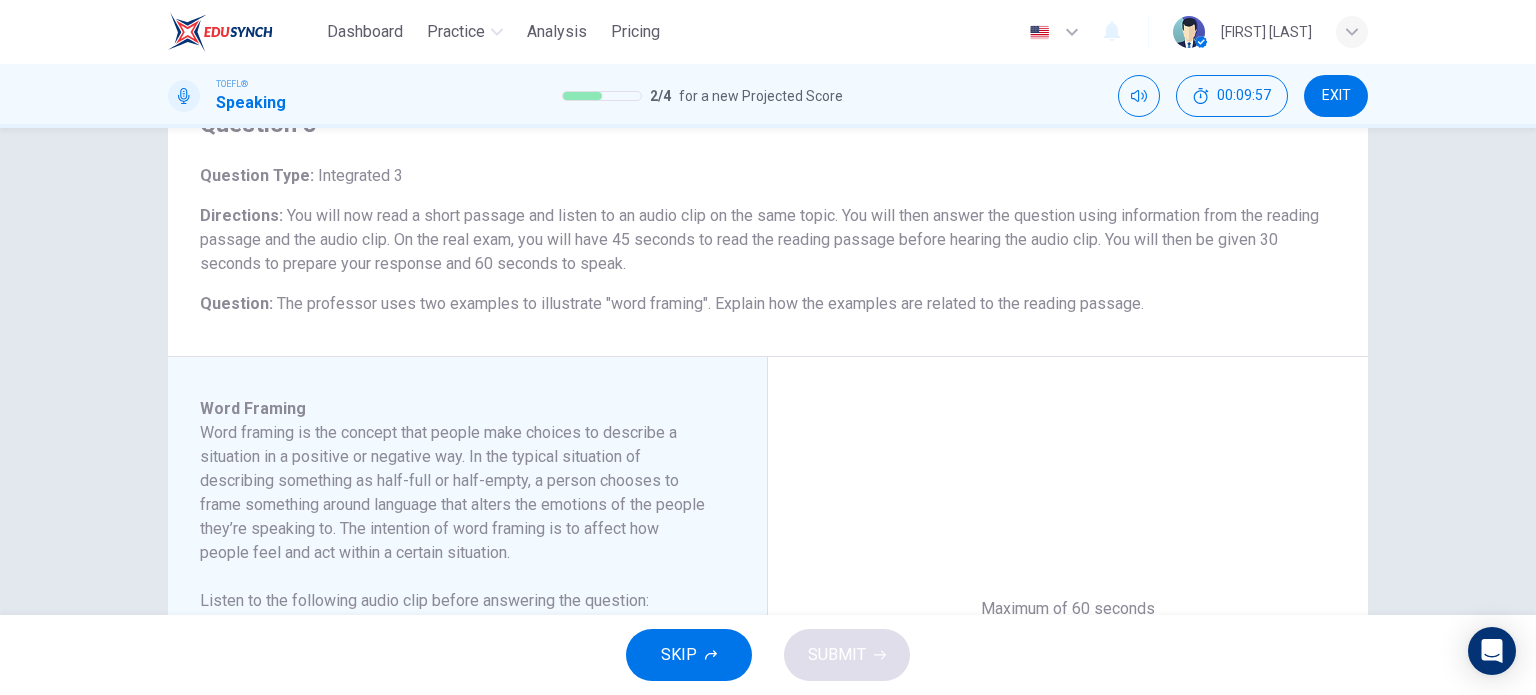 type on "0" 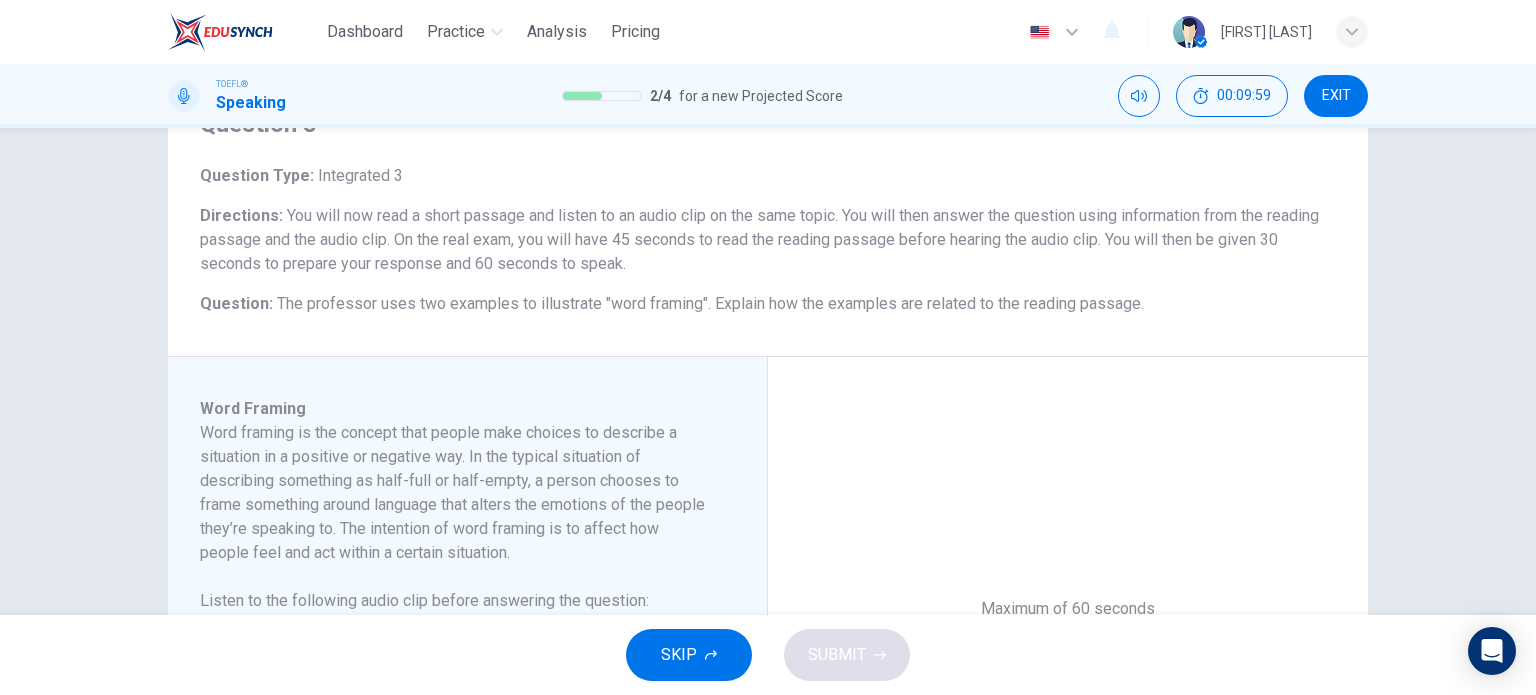 scroll, scrollTop: 300, scrollLeft: 0, axis: vertical 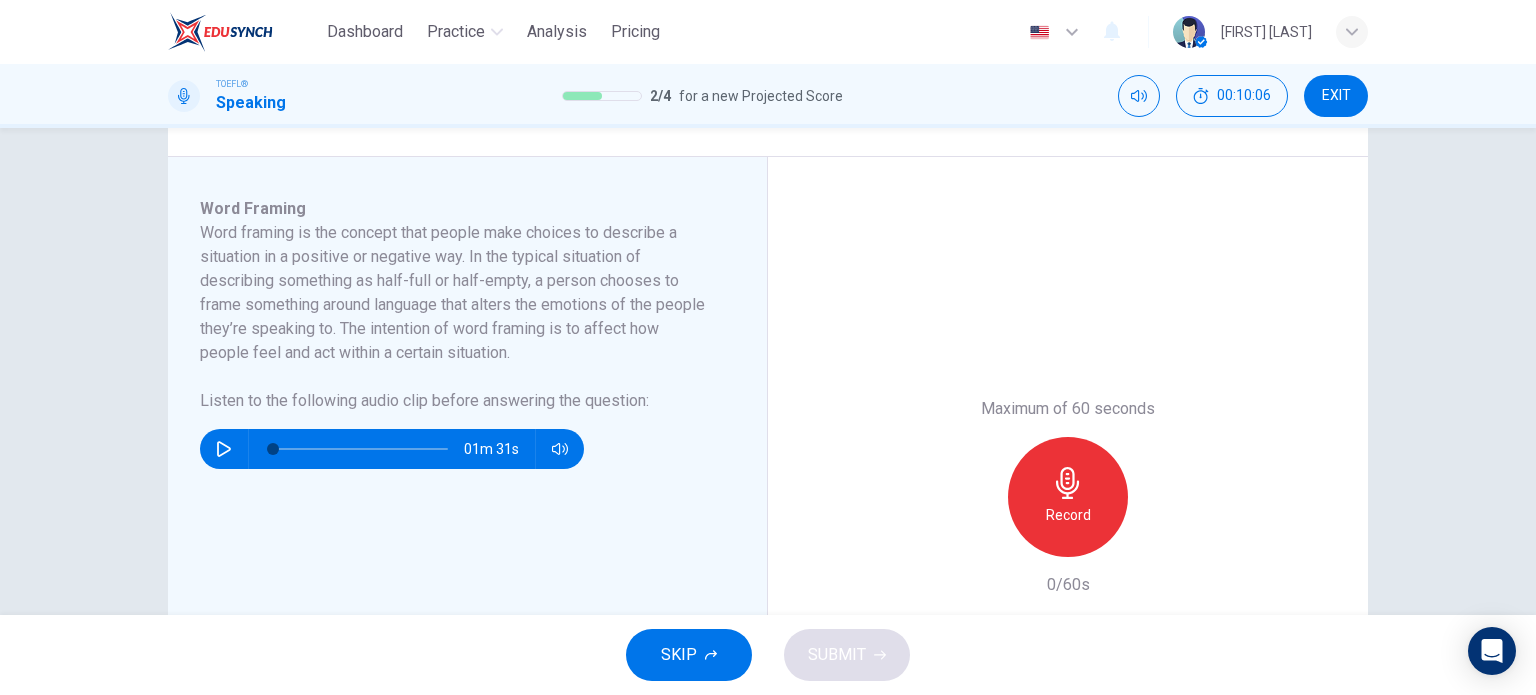 type 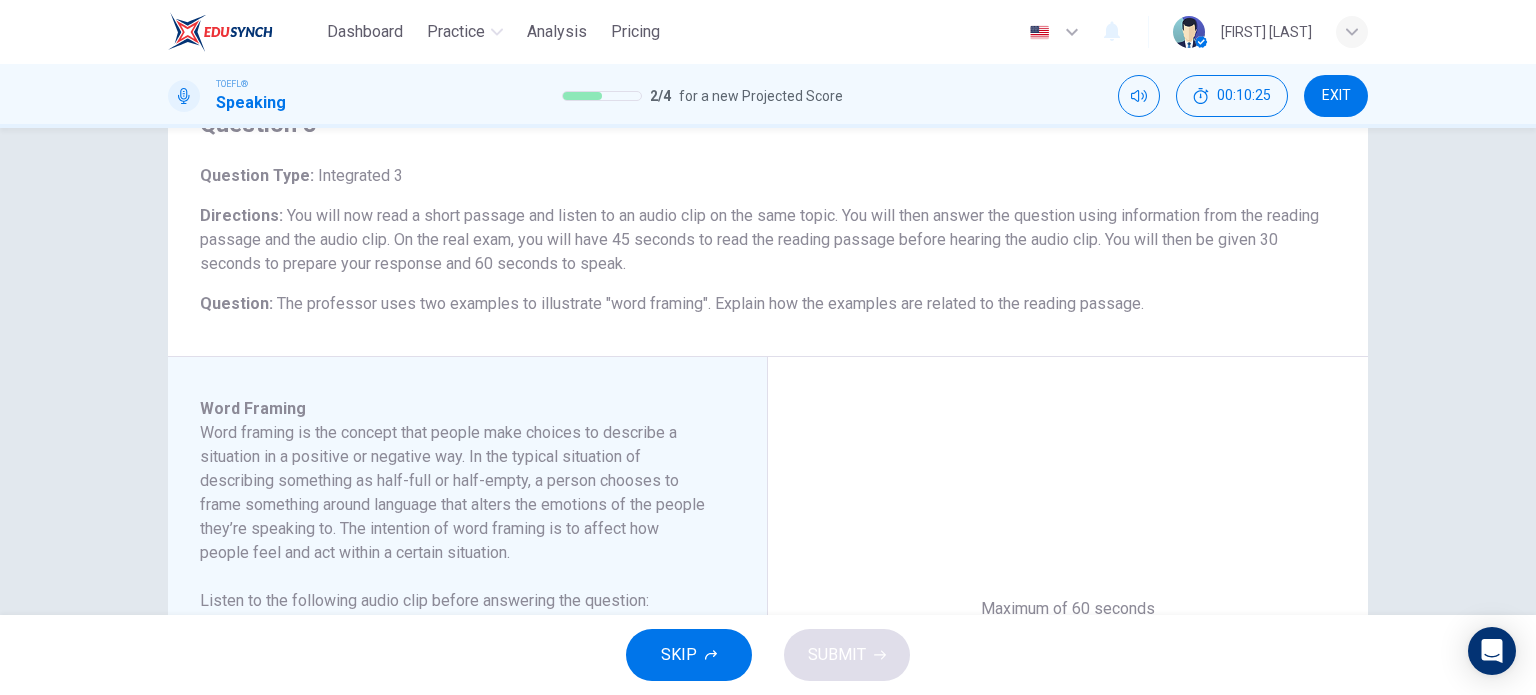 scroll, scrollTop: 300, scrollLeft: 0, axis: vertical 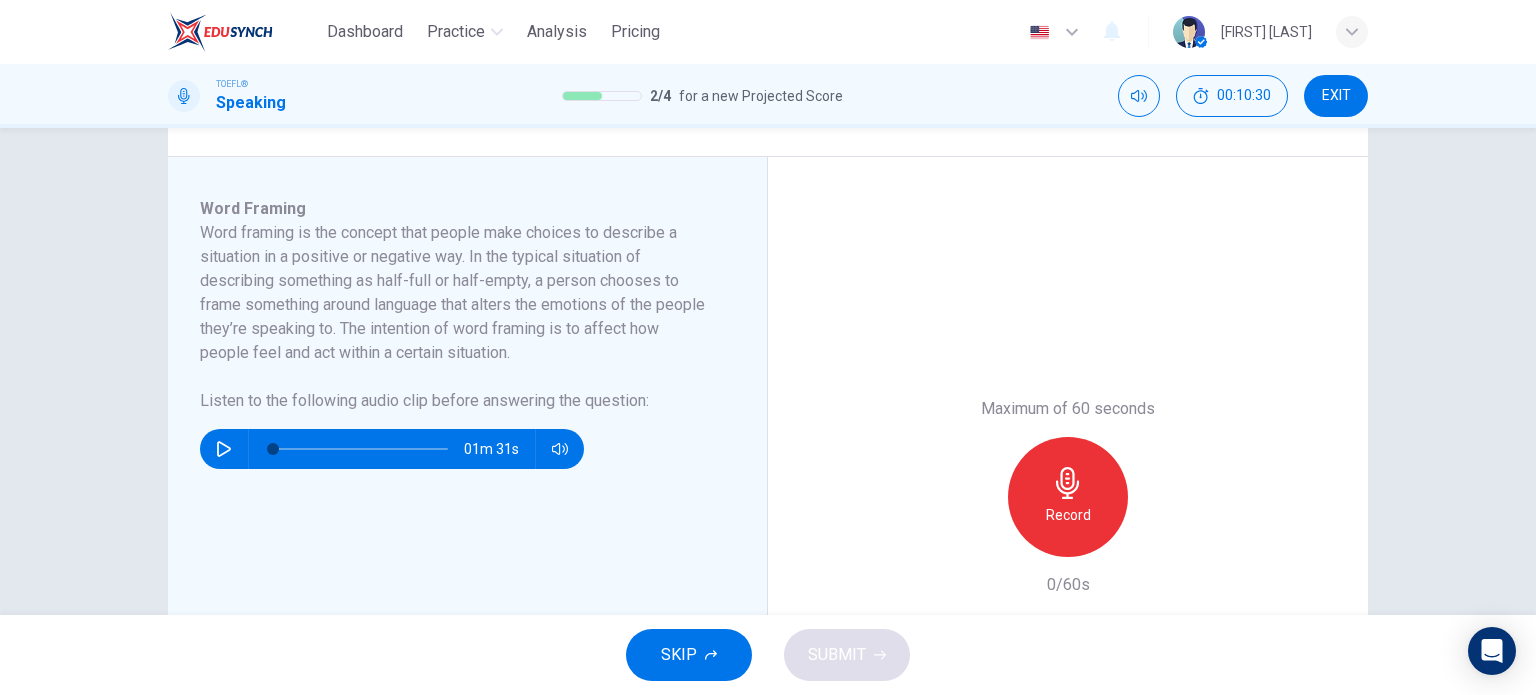 click on "Record" at bounding box center [1068, 515] 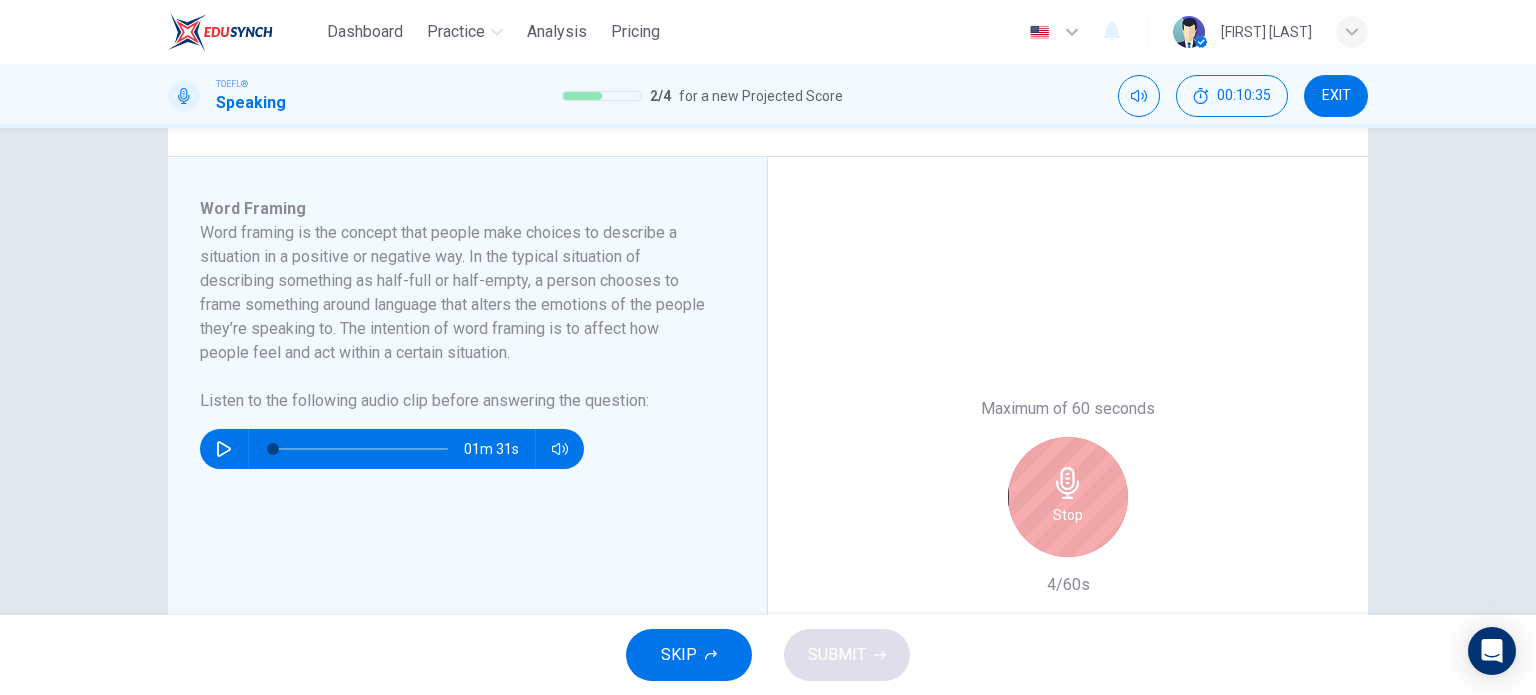 click 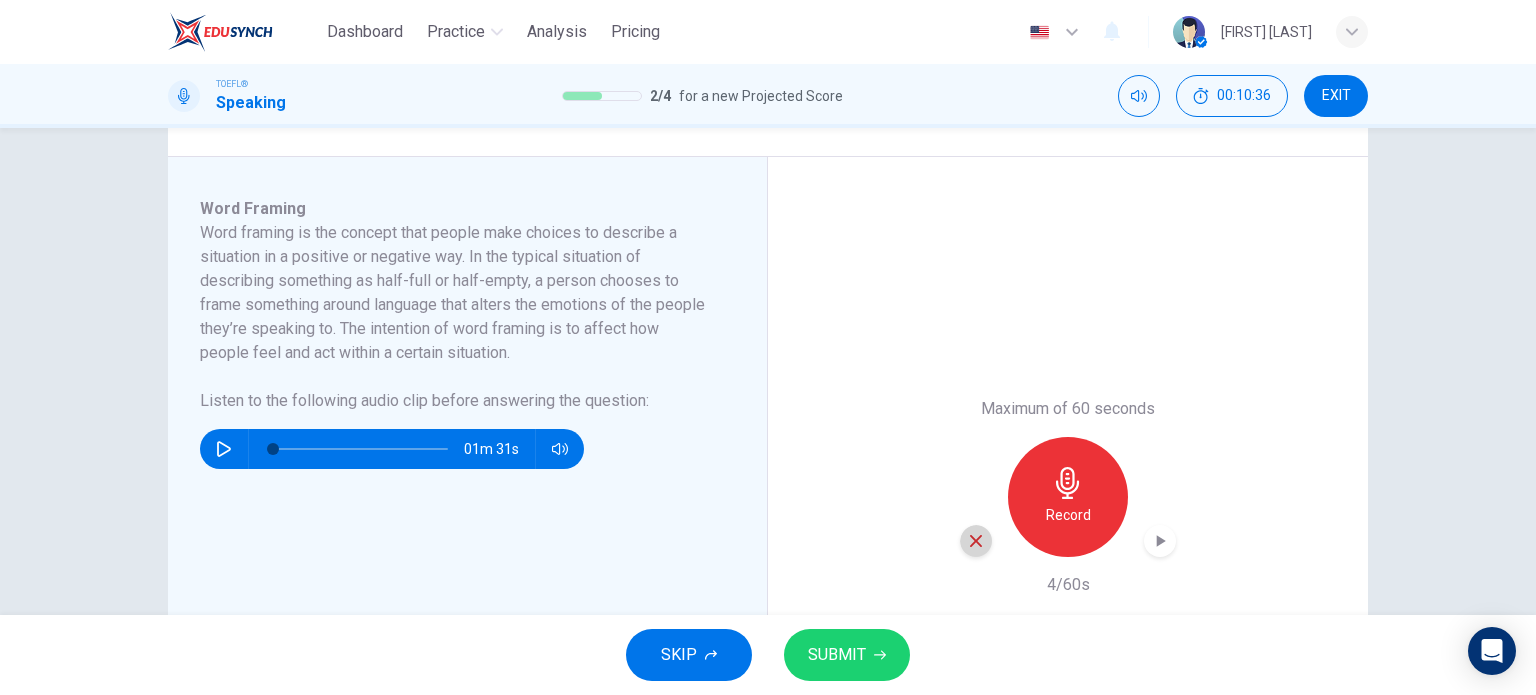 click 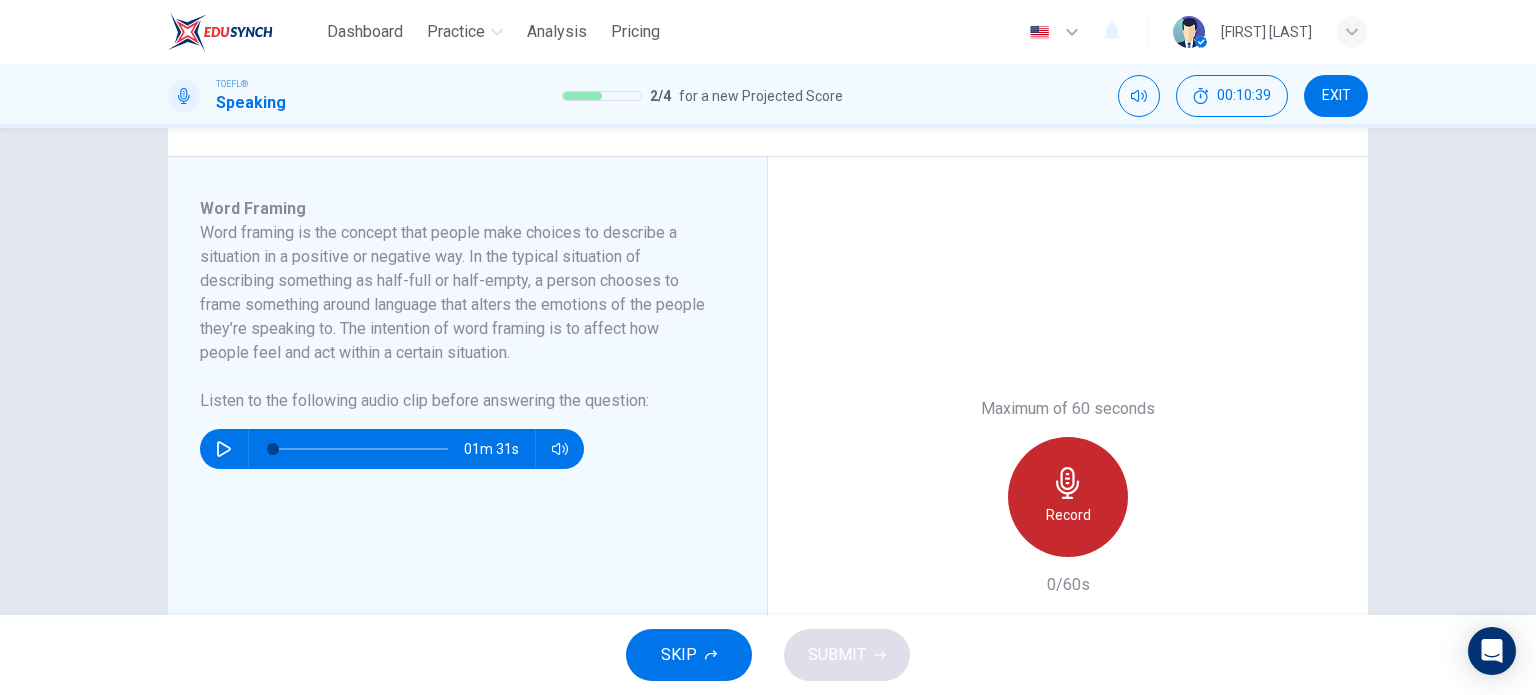click on "Record" at bounding box center (1068, 515) 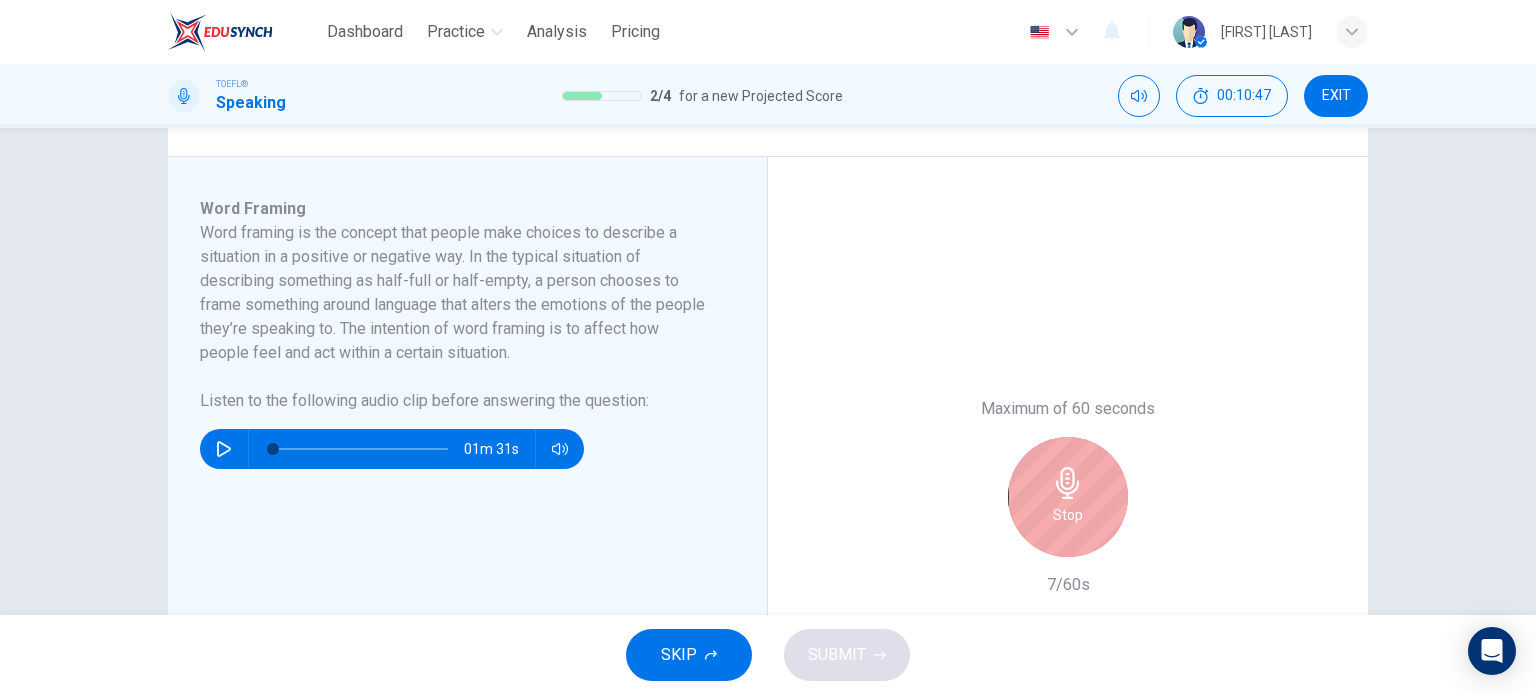 scroll, scrollTop: 400, scrollLeft: 0, axis: vertical 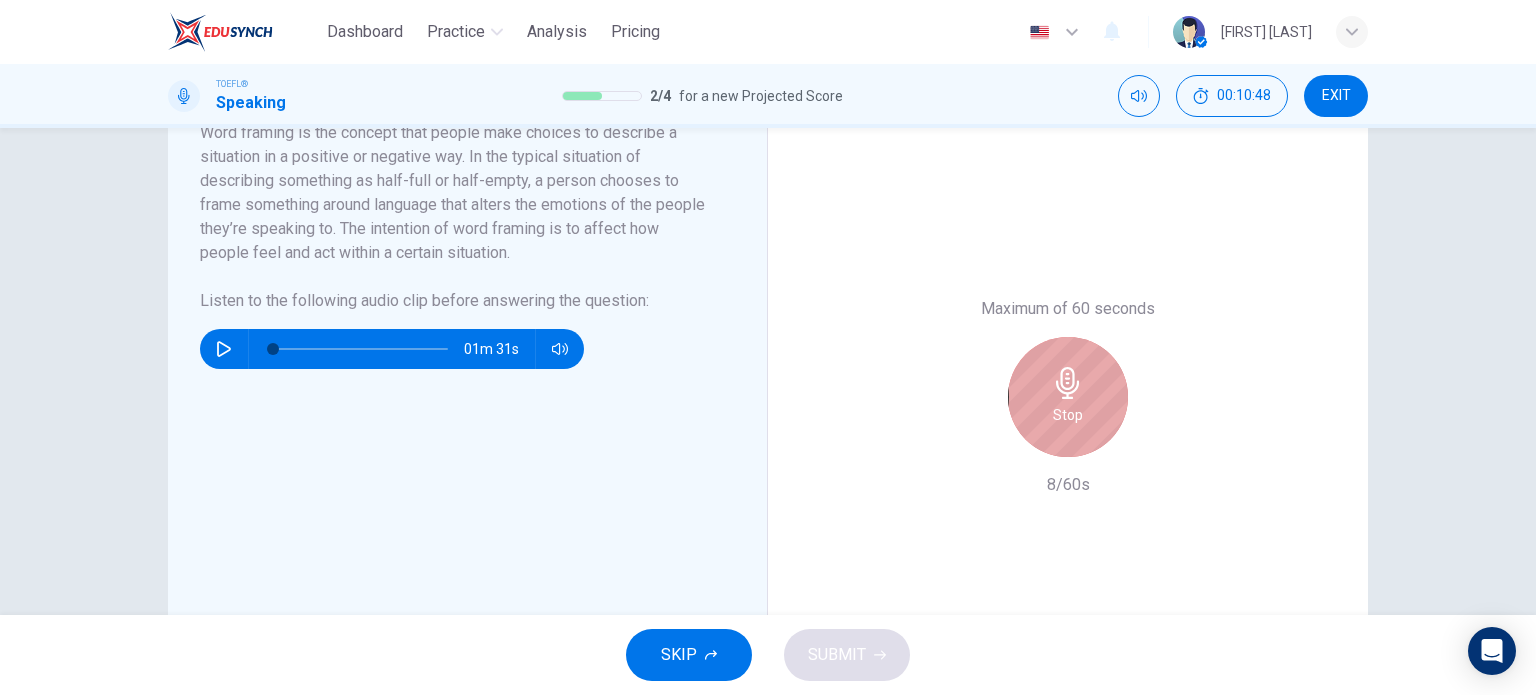 click 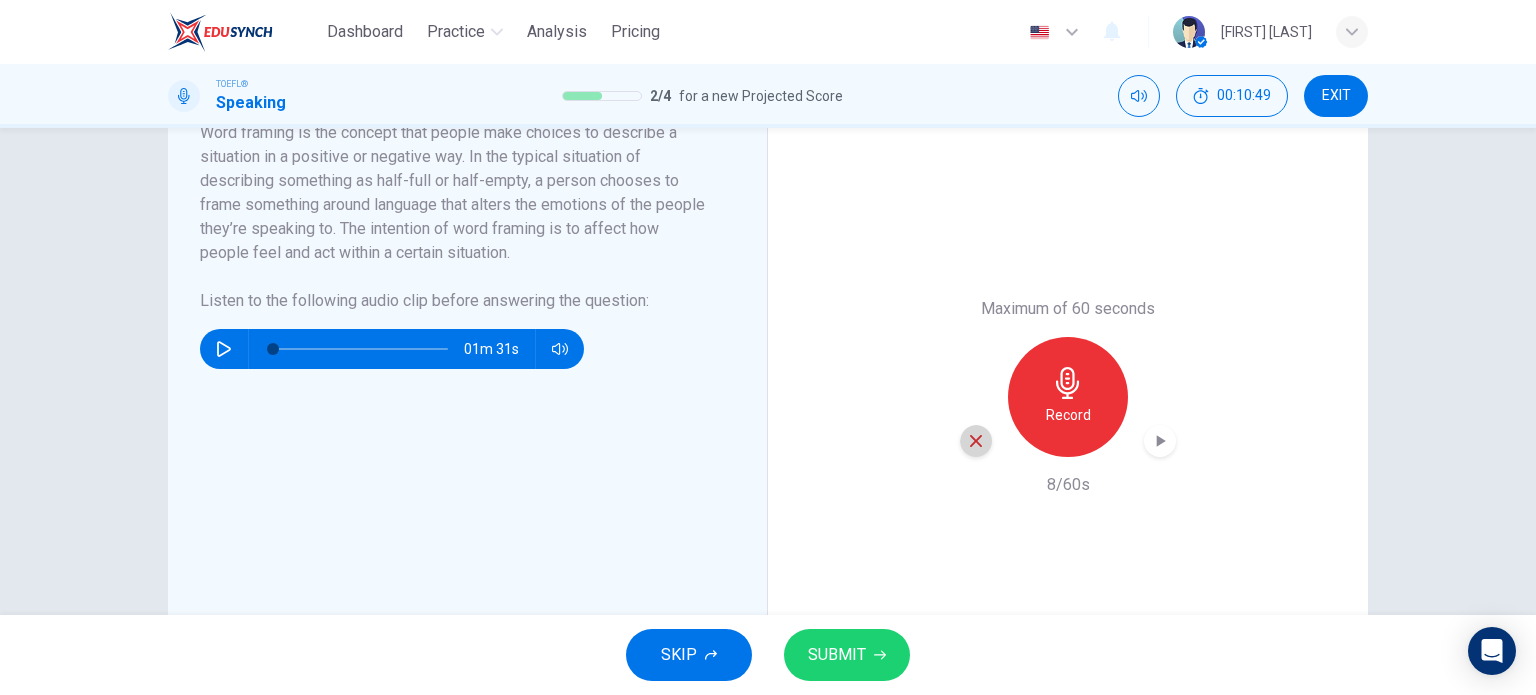 click at bounding box center [976, 441] 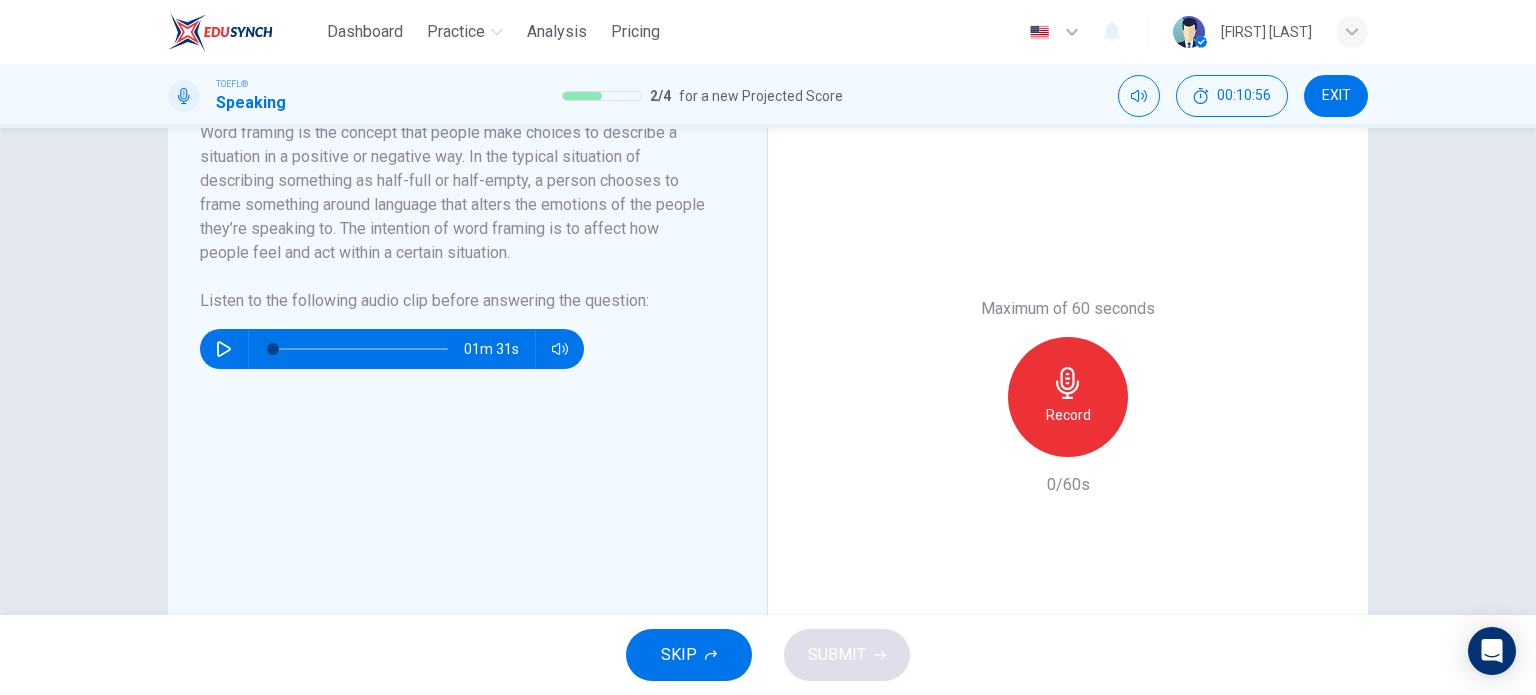 click 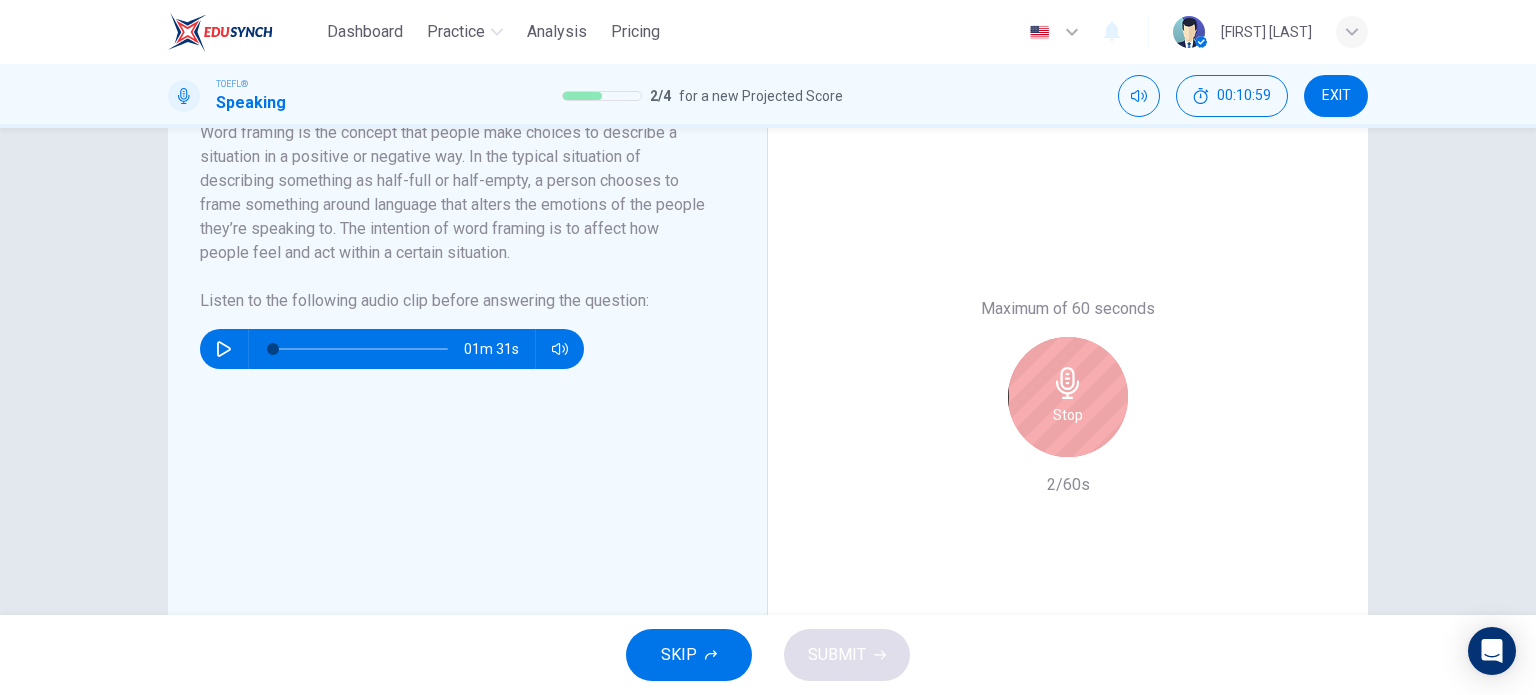 type 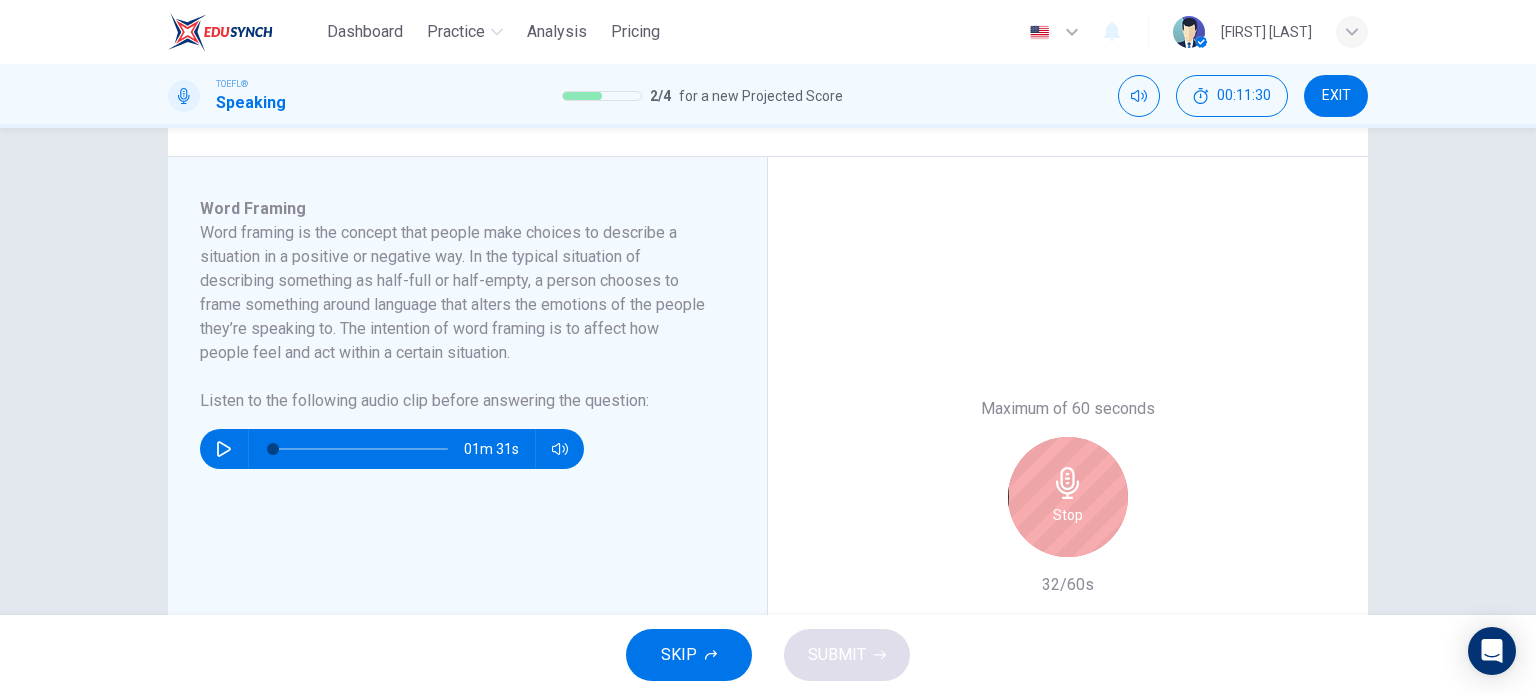scroll, scrollTop: 400, scrollLeft: 0, axis: vertical 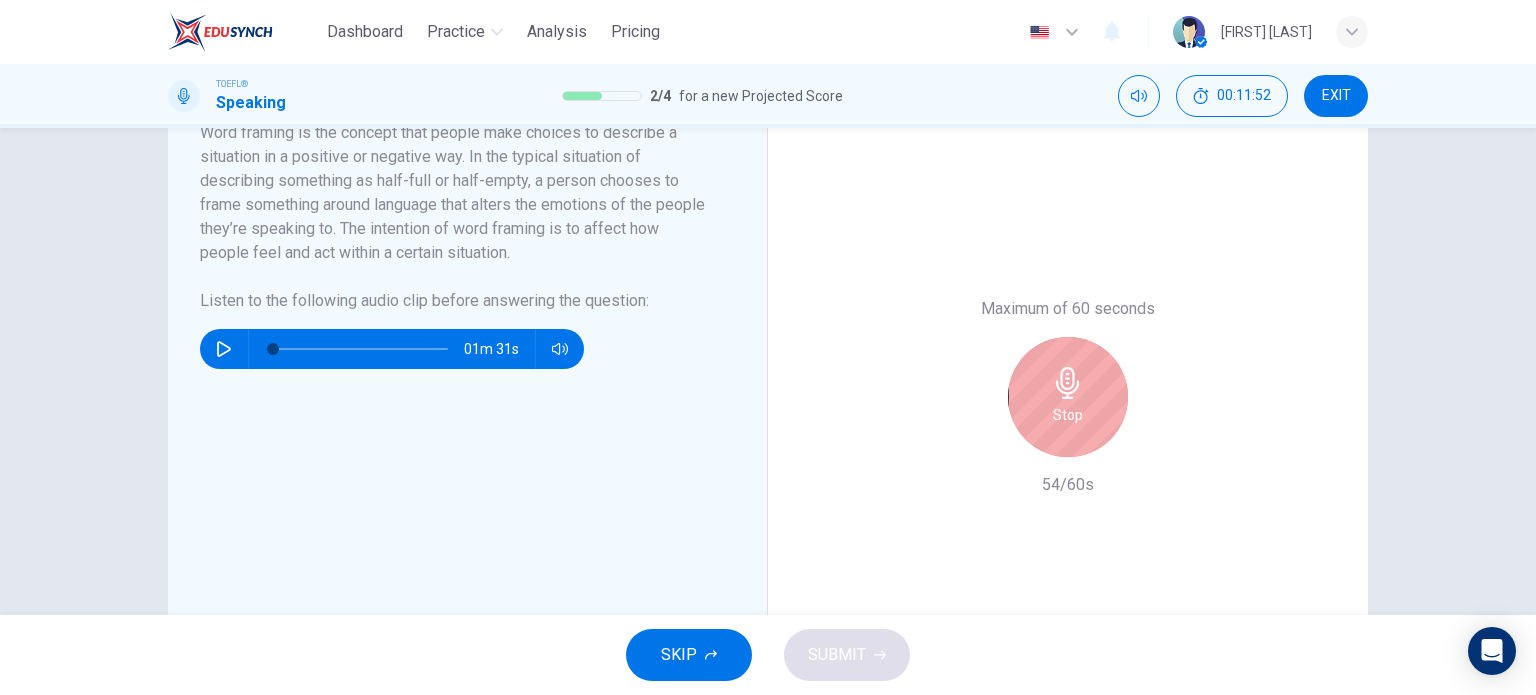 click 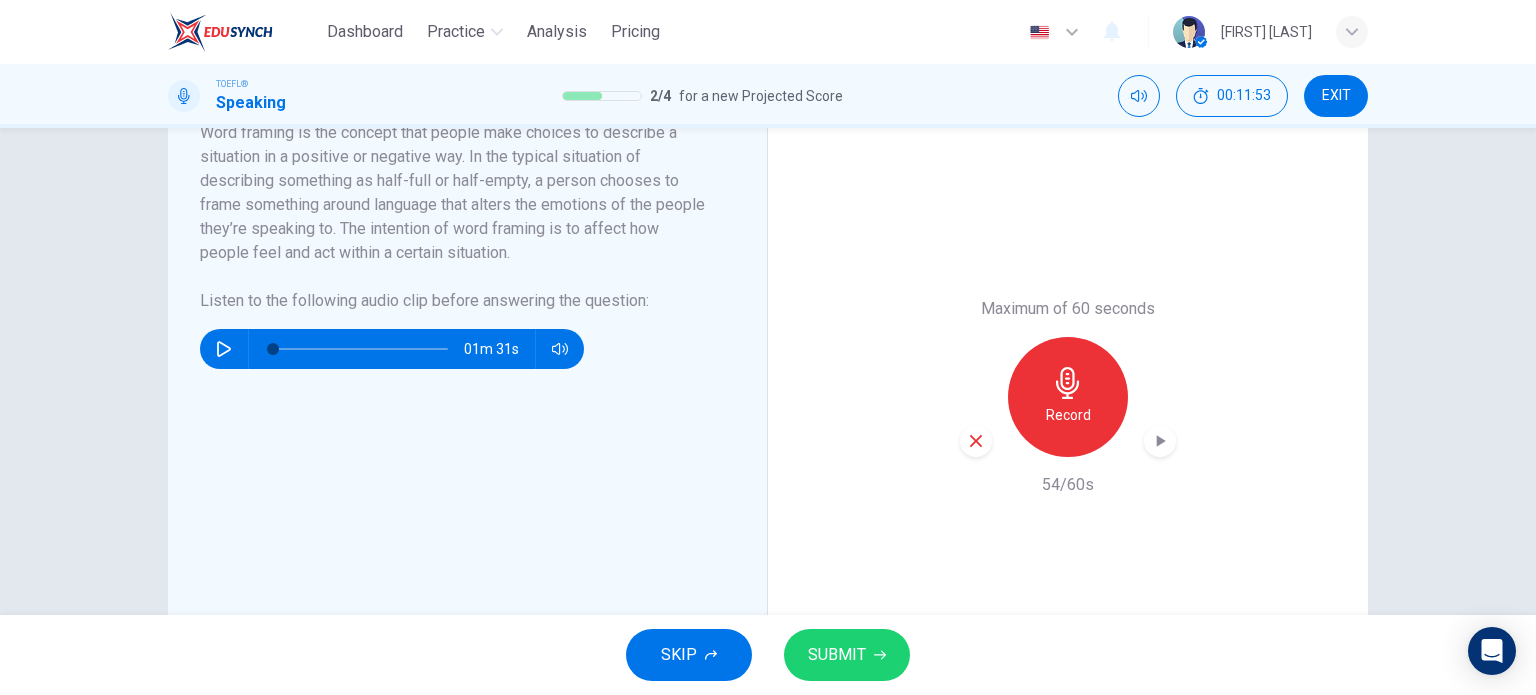 click on "SUBMIT" at bounding box center (837, 655) 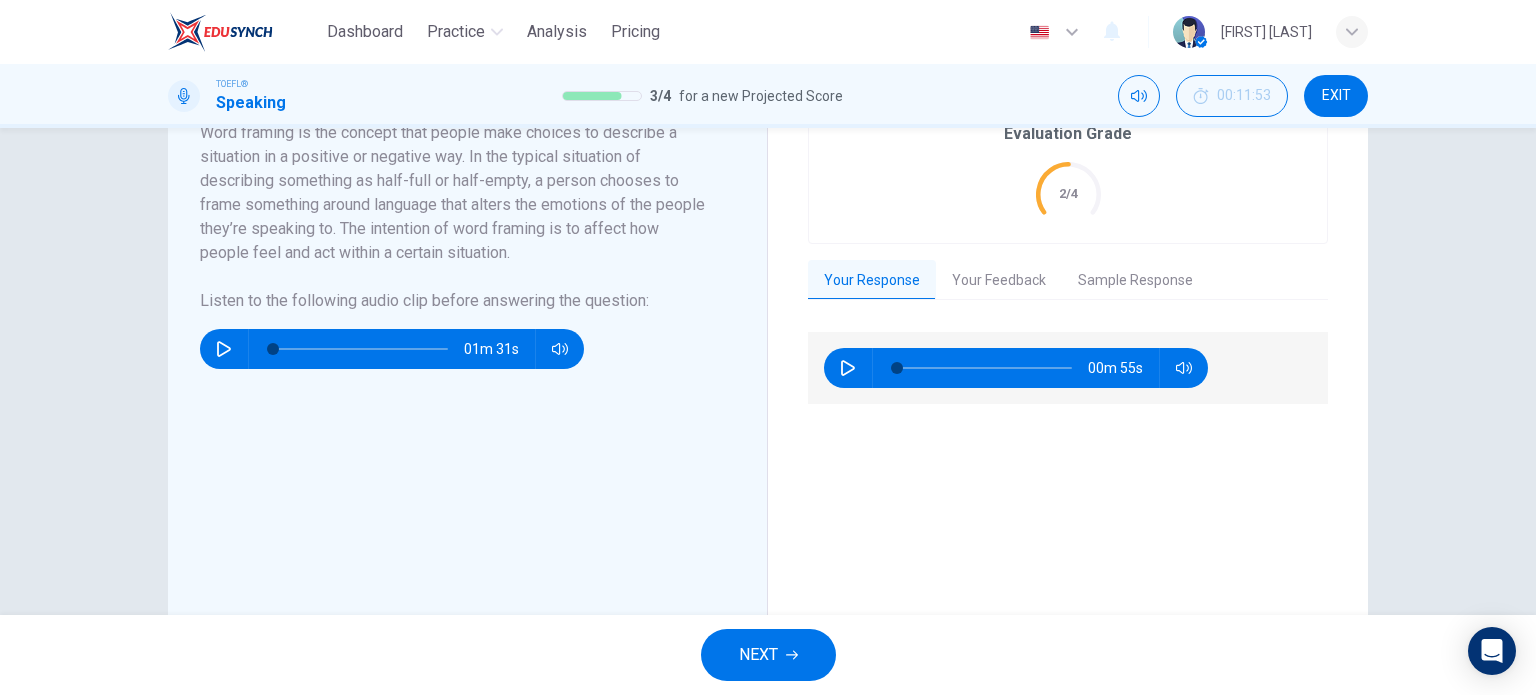 click on "Your Feedback" at bounding box center (999, 281) 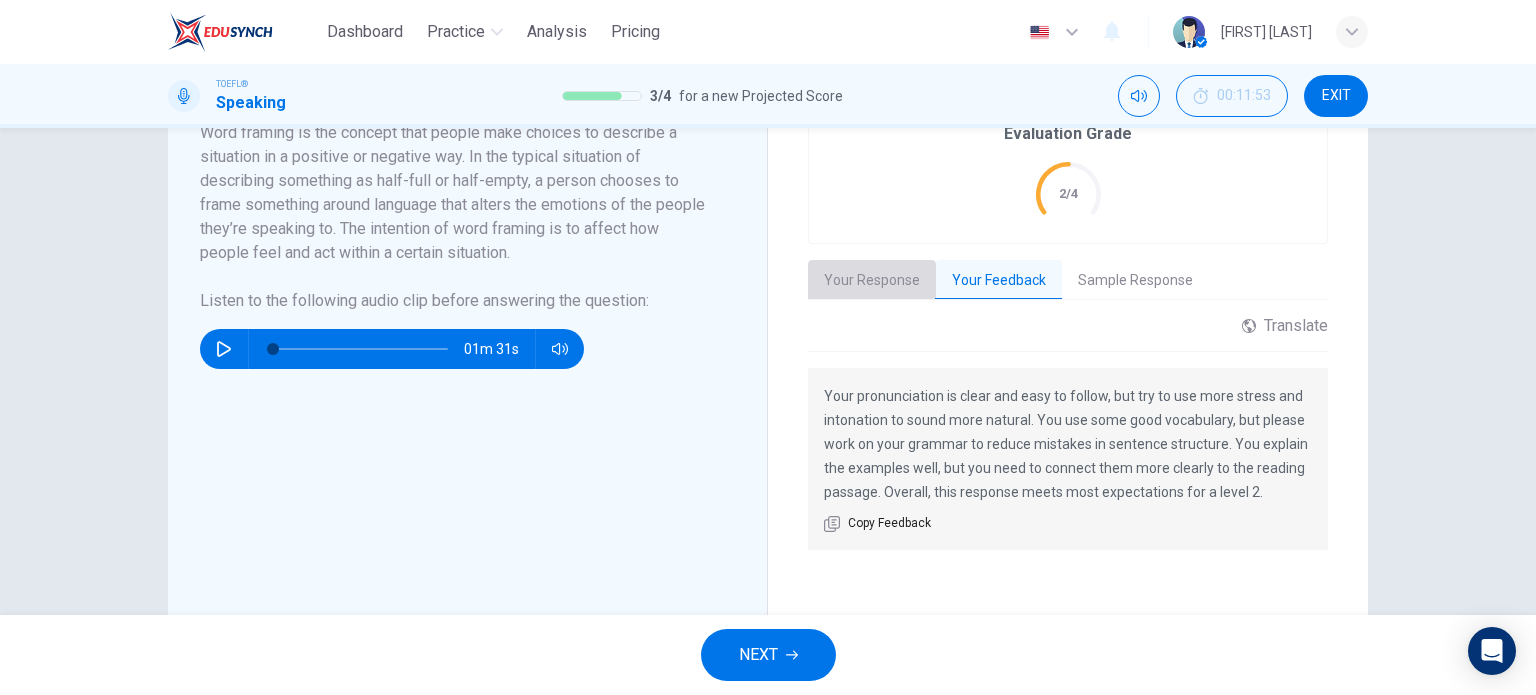 click on "Your Response" at bounding box center [872, 281] 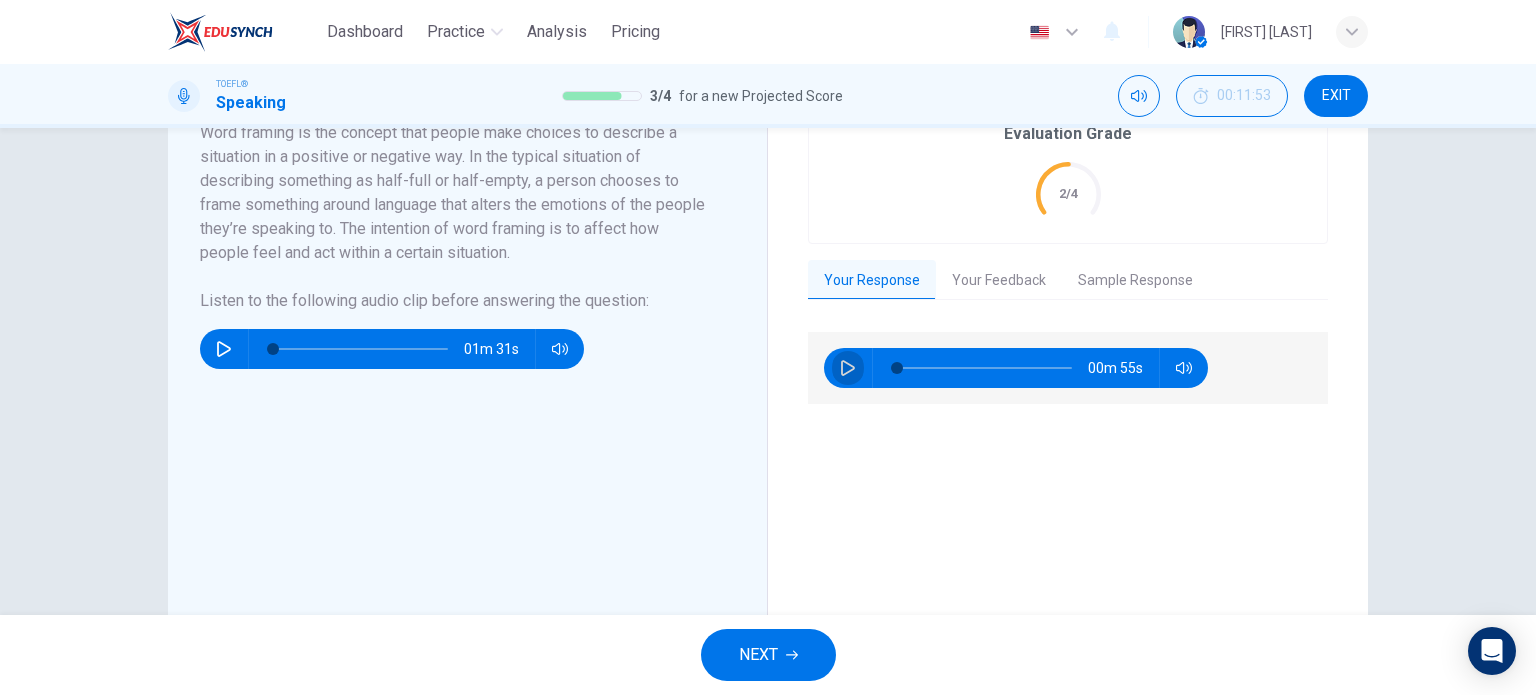 click 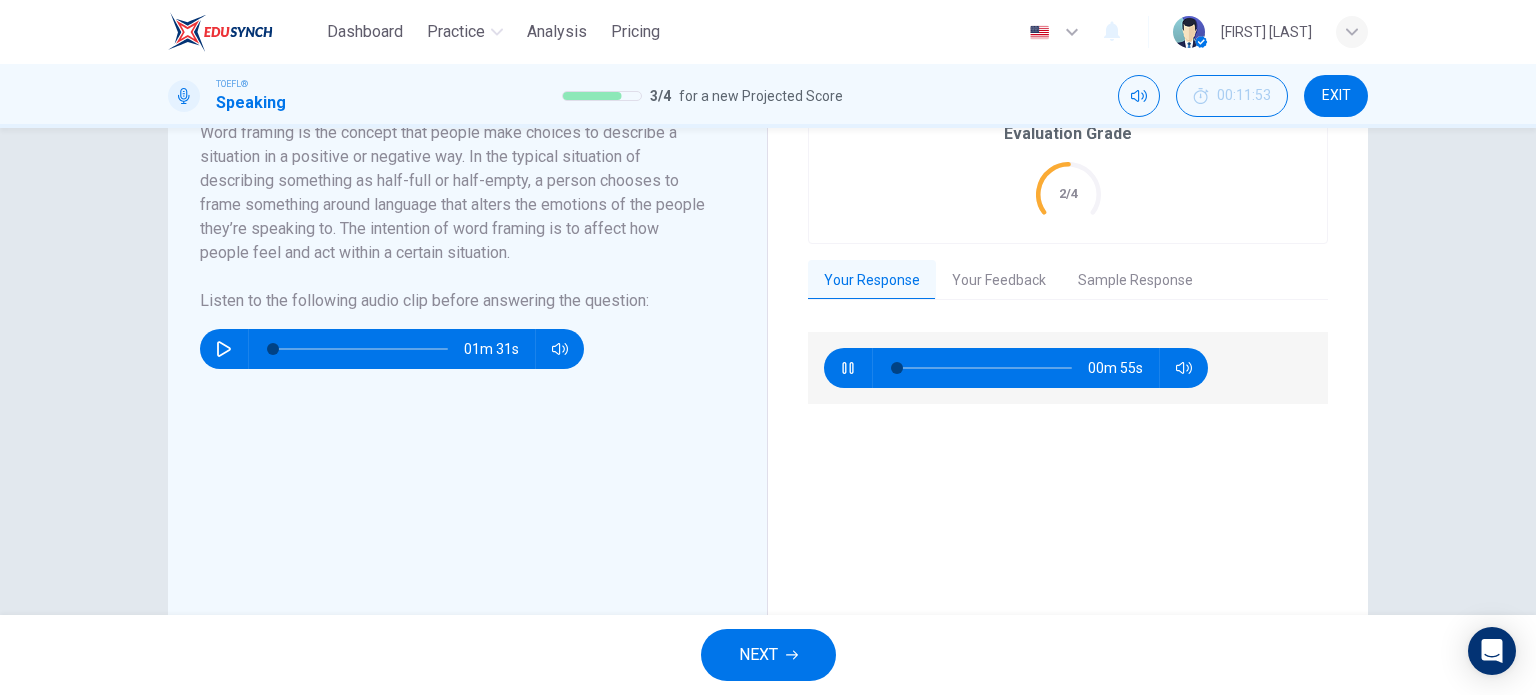 type 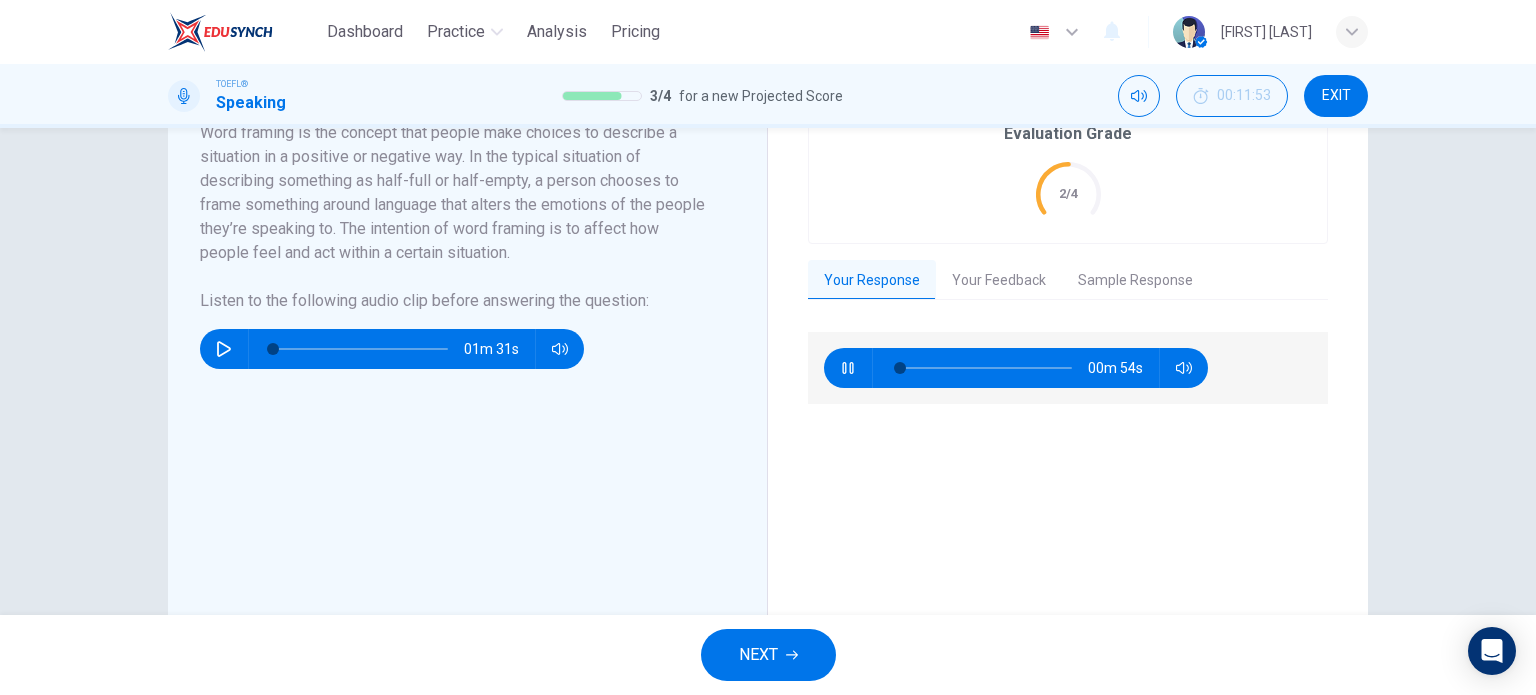 click at bounding box center (984, 368) 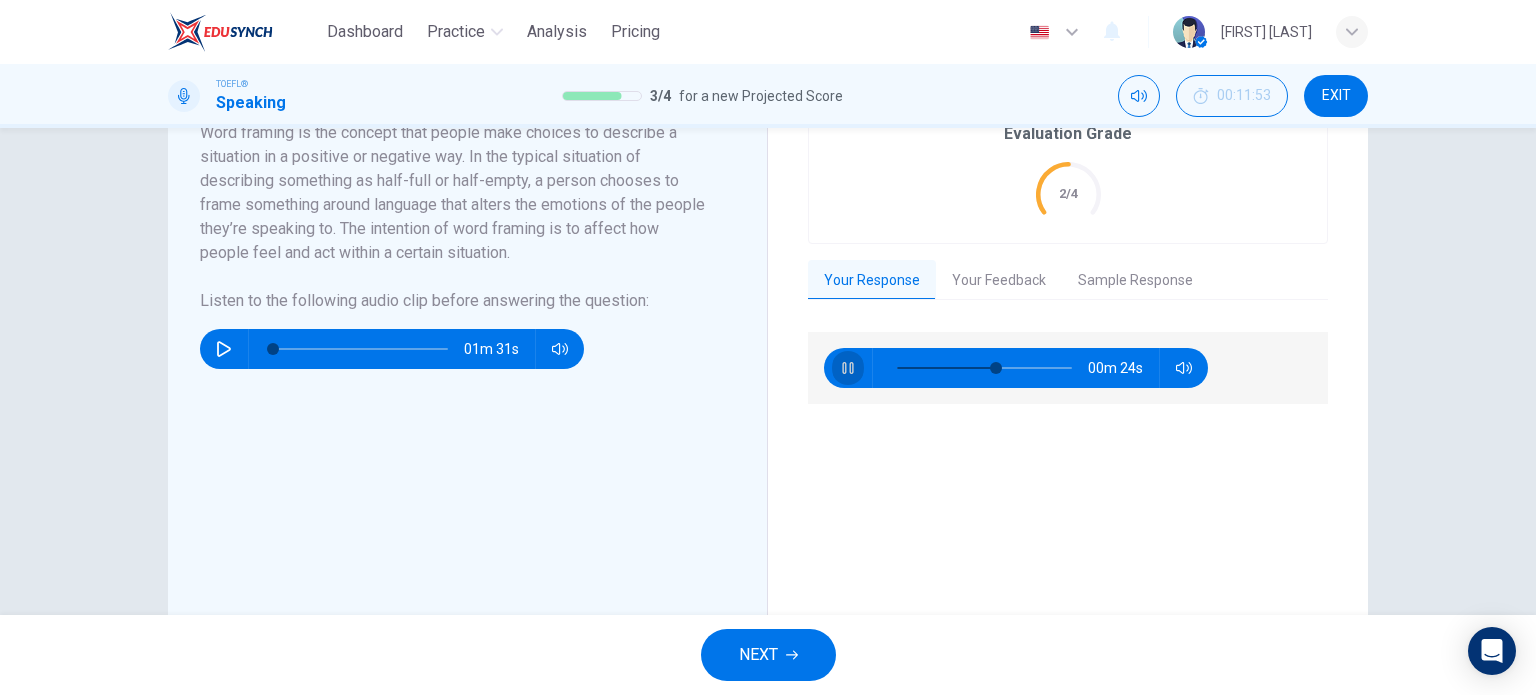 click at bounding box center (848, 368) 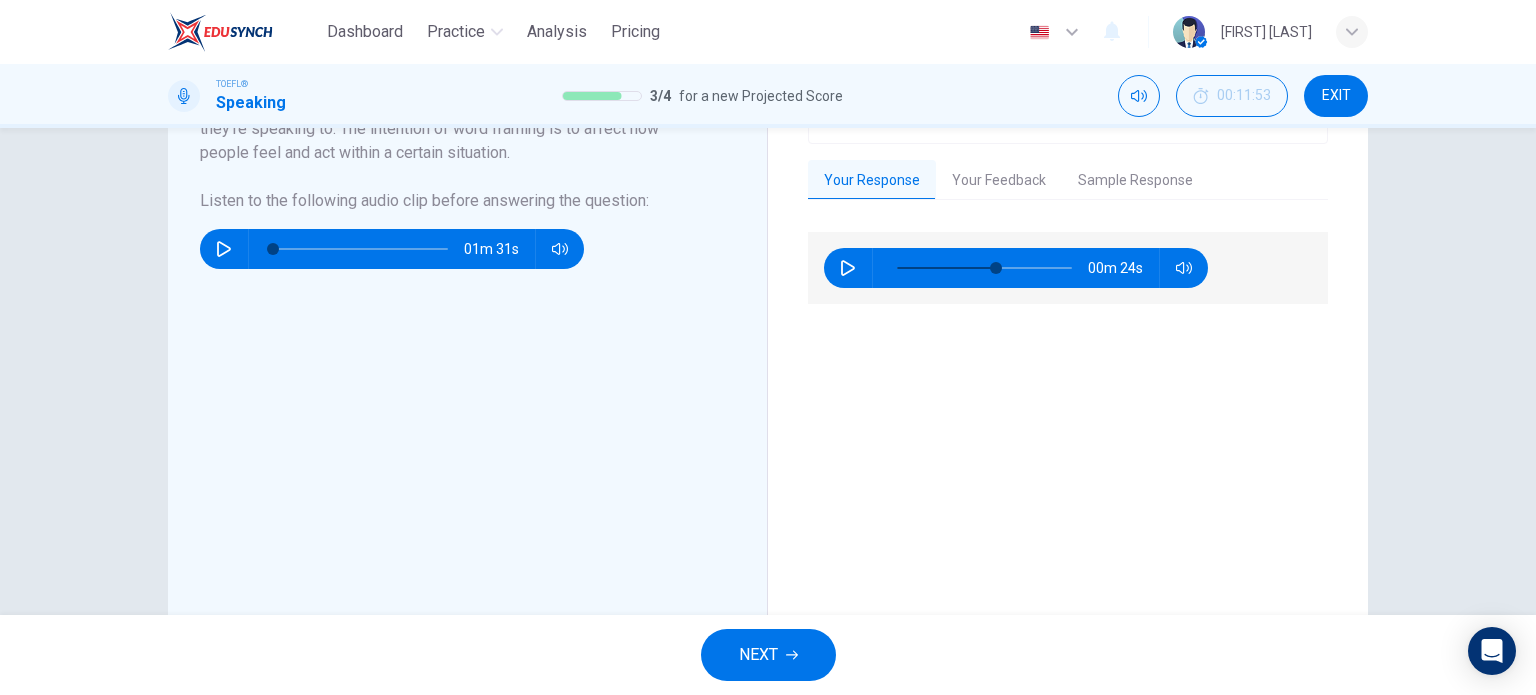 scroll, scrollTop: 300, scrollLeft: 0, axis: vertical 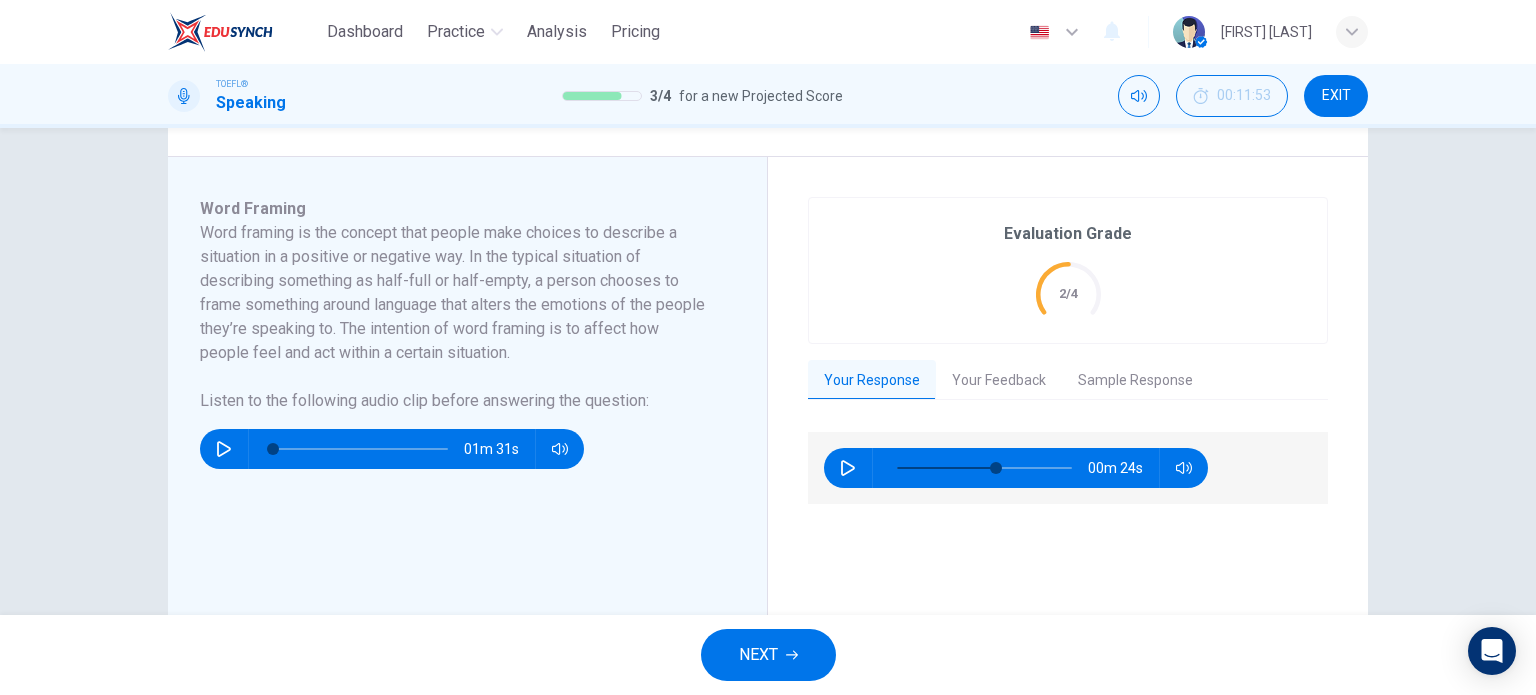 click on "NEXT" at bounding box center (758, 655) 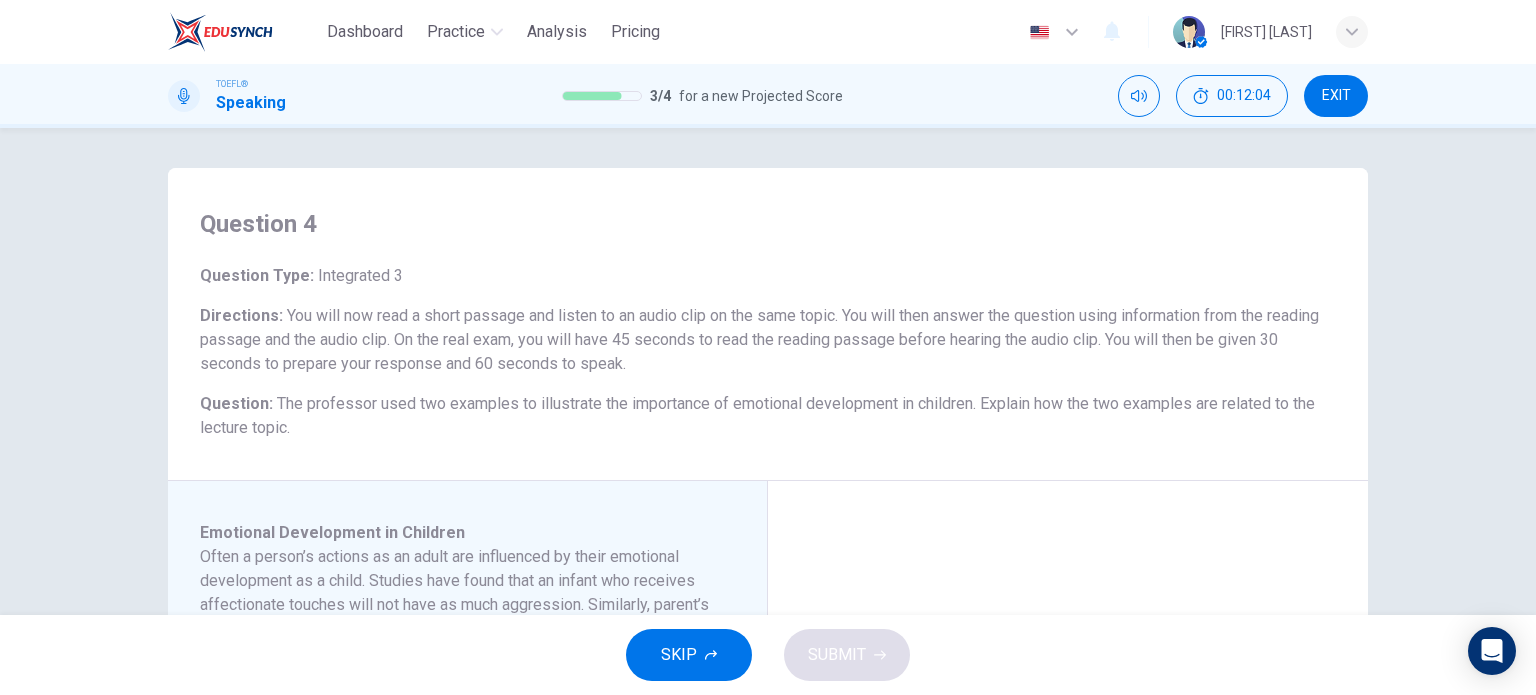 scroll, scrollTop: 300, scrollLeft: 0, axis: vertical 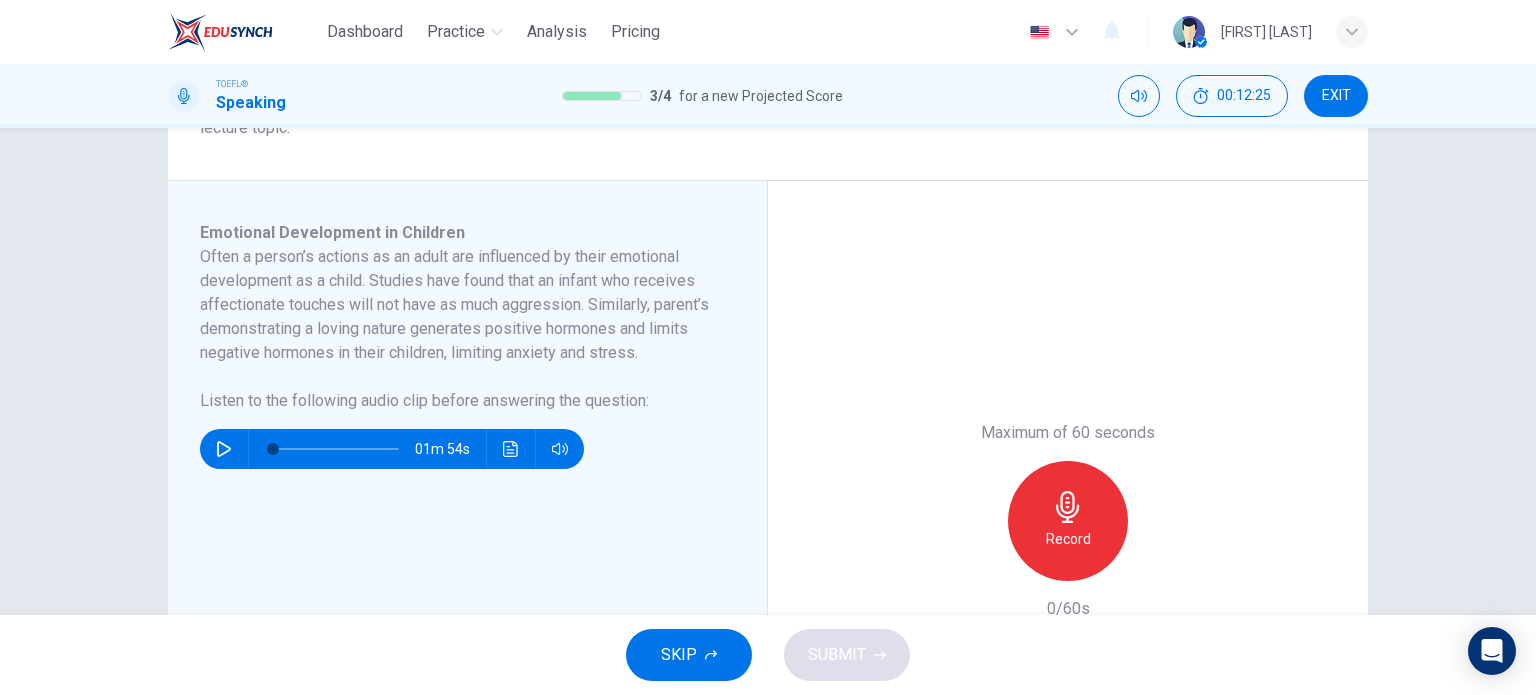 click at bounding box center [224, 449] 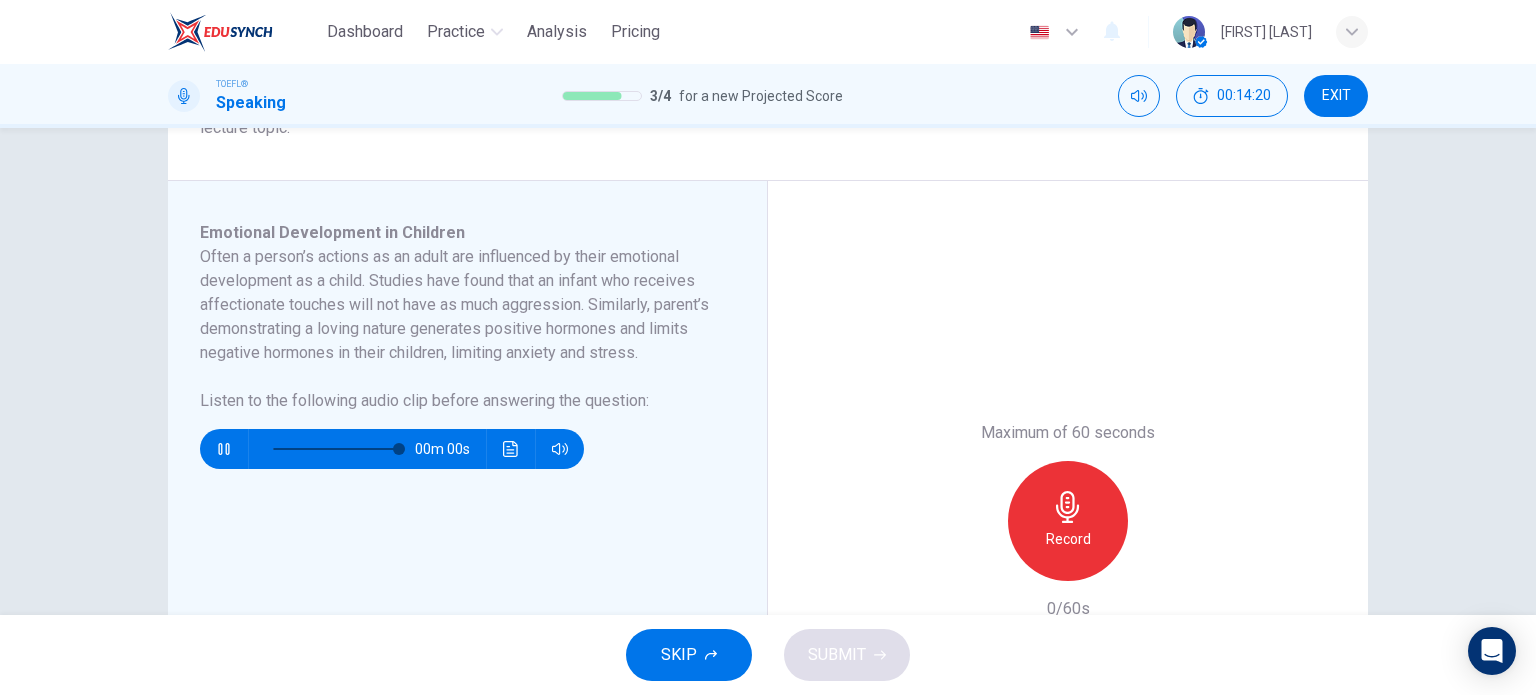 type on "0" 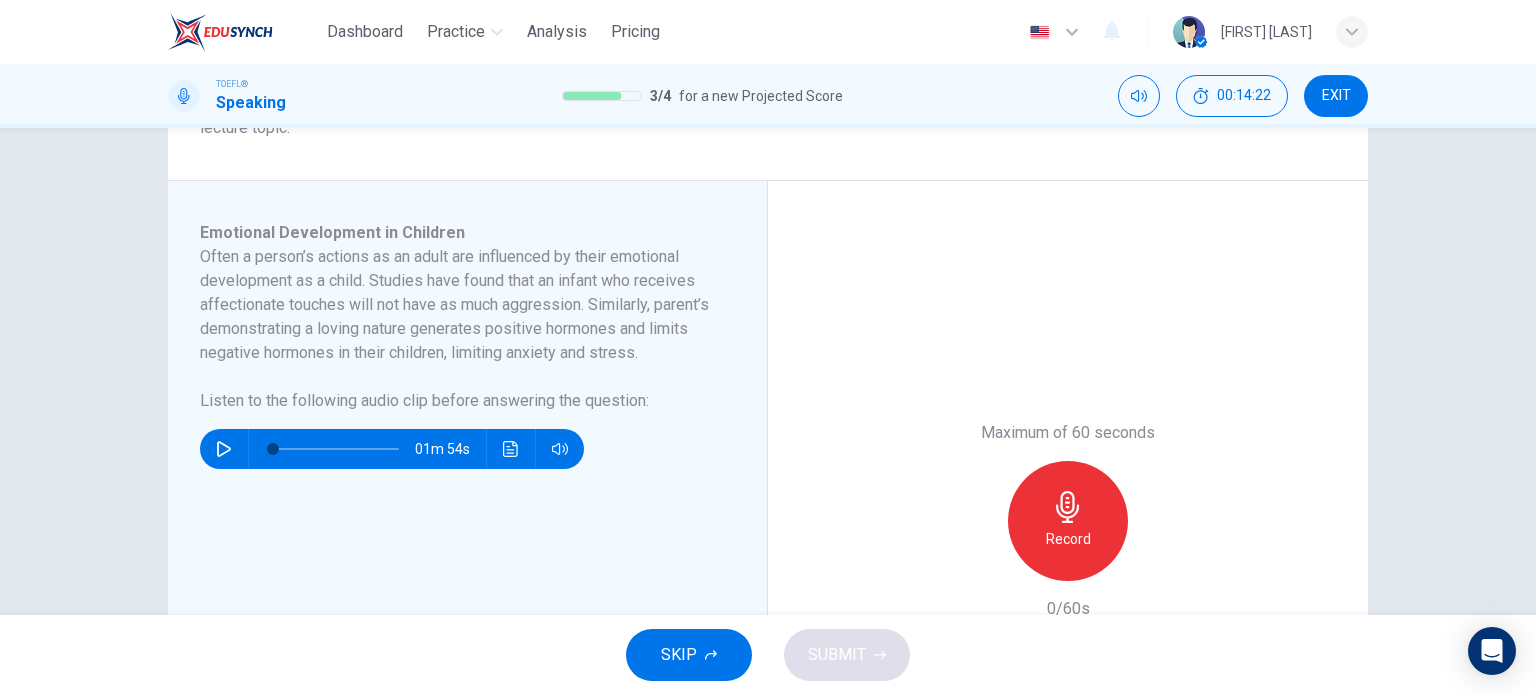 click 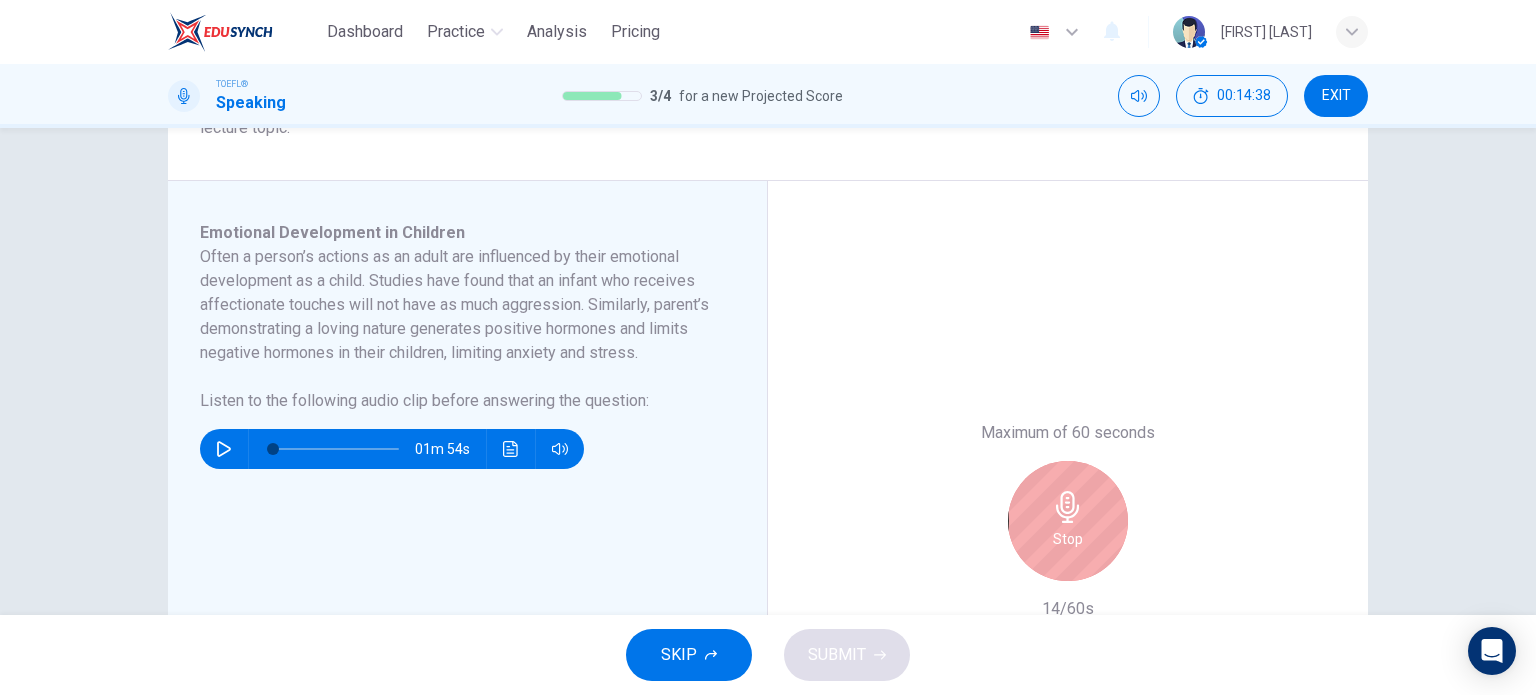 click on "Stop" at bounding box center (1068, 521) 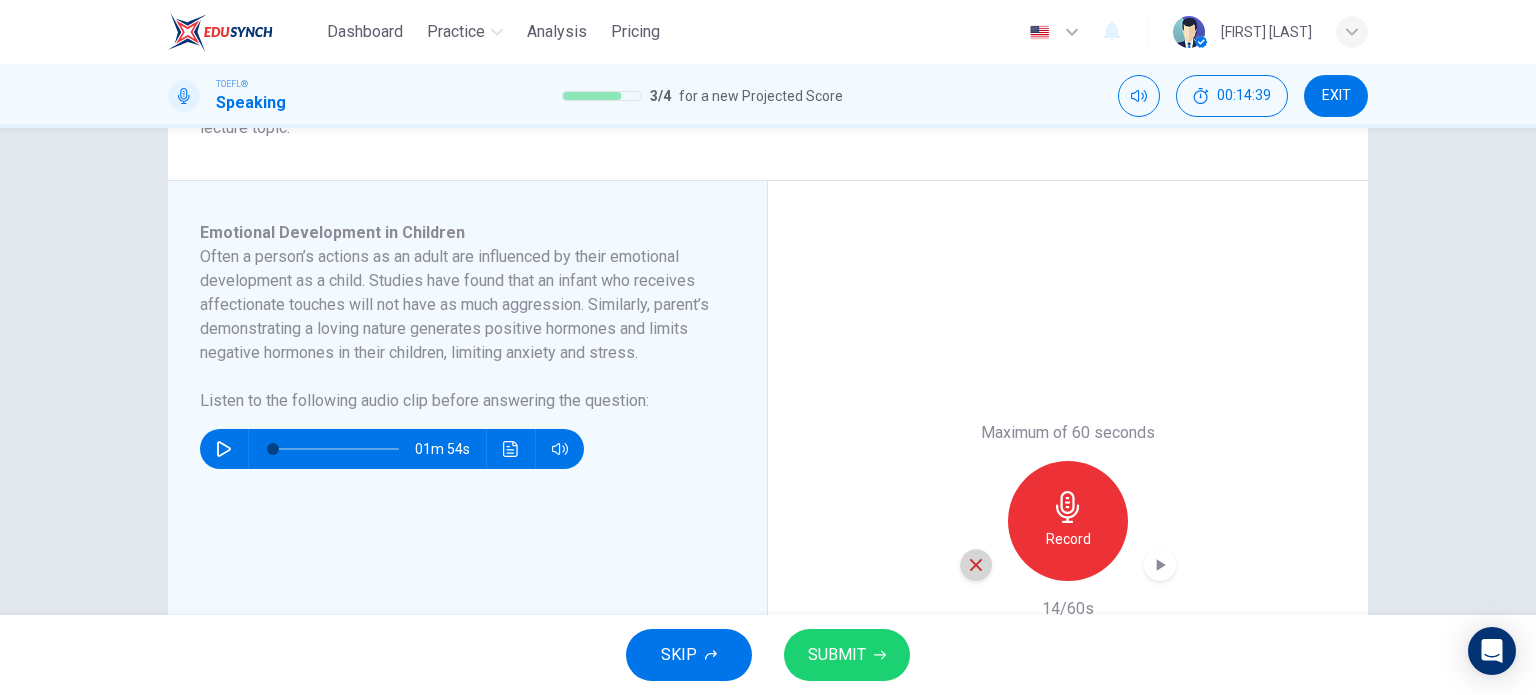 click 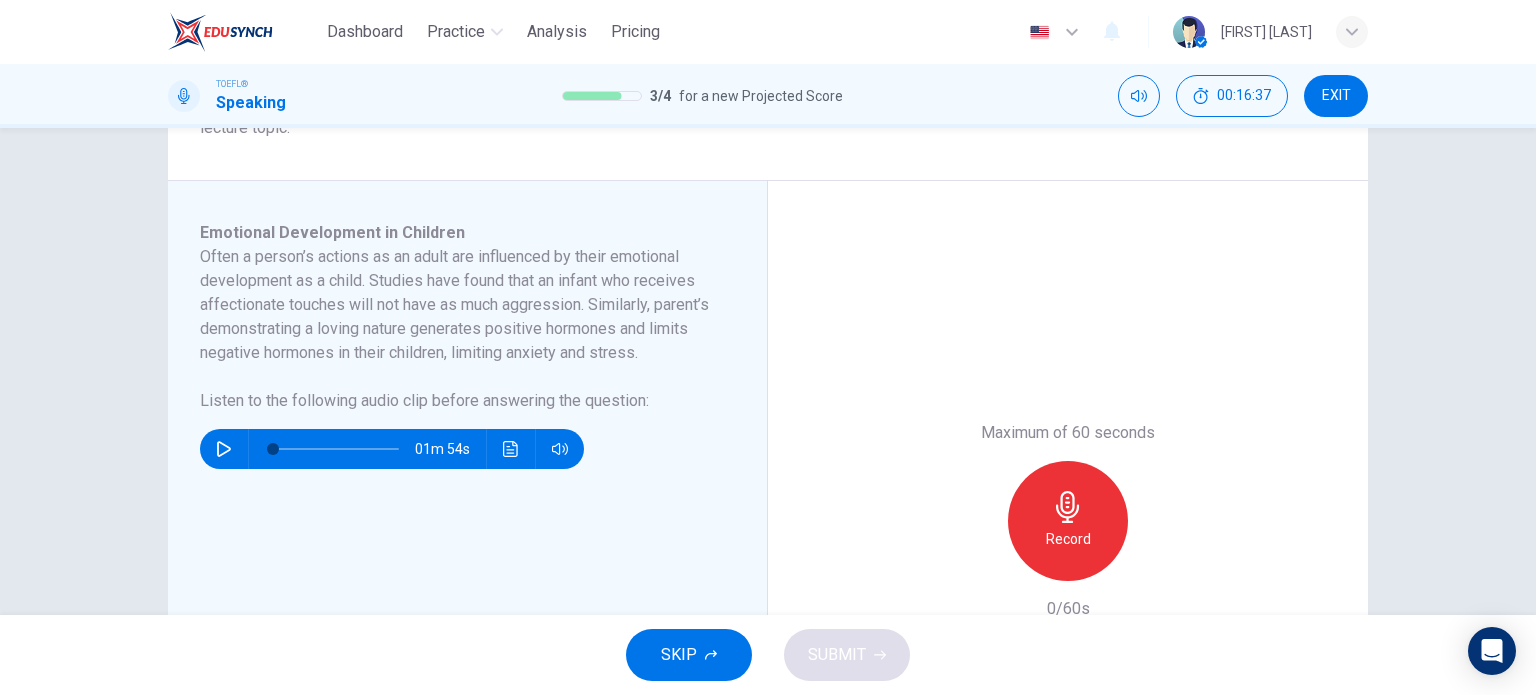 click on "Record" at bounding box center (1068, 521) 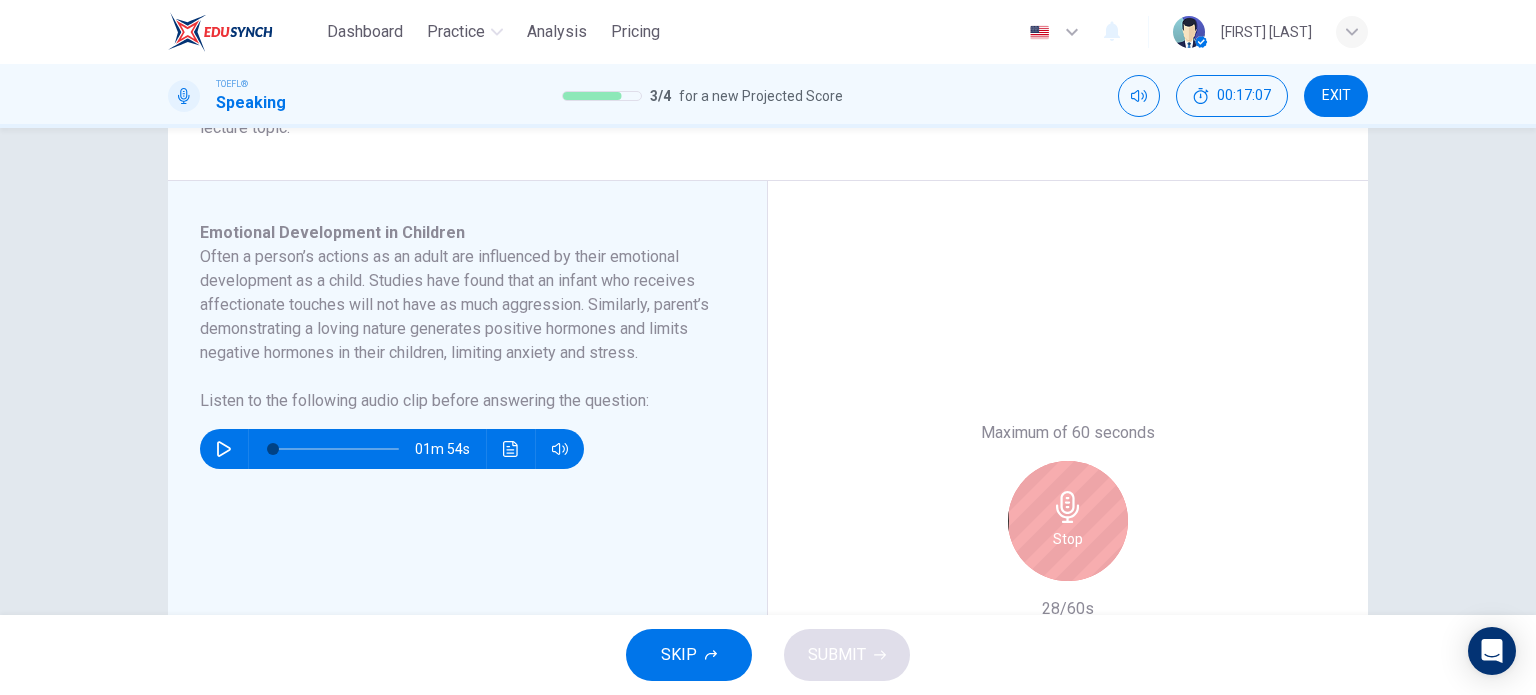 type 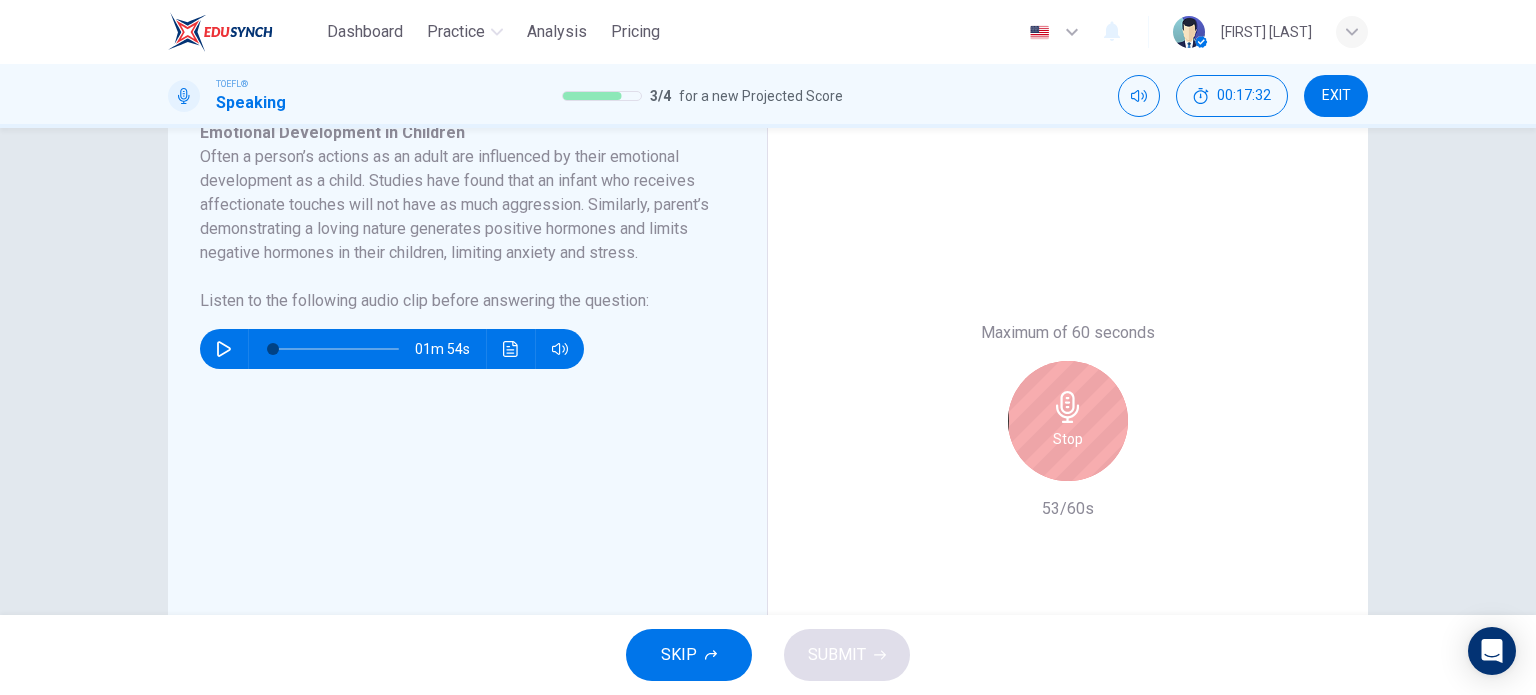 scroll, scrollTop: 300, scrollLeft: 0, axis: vertical 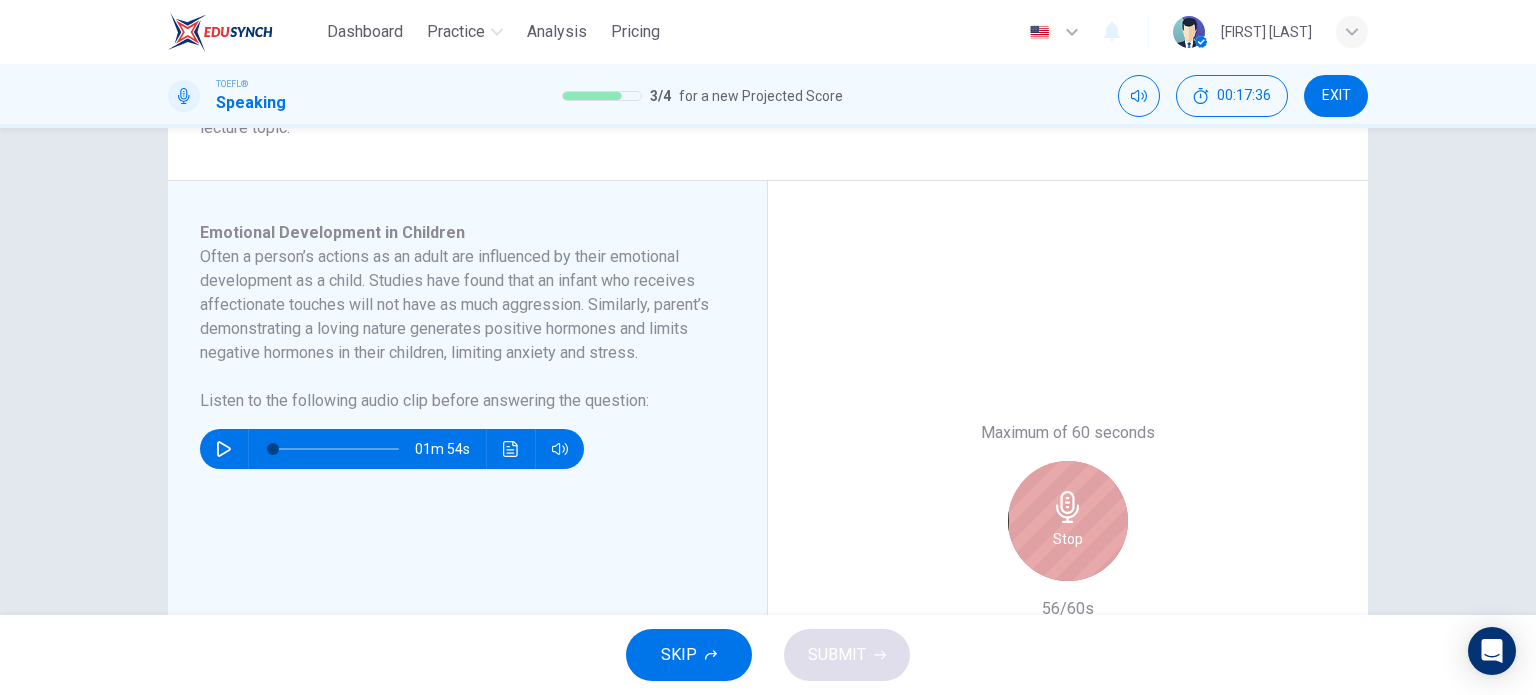 click on "Stop" at bounding box center (1068, 521) 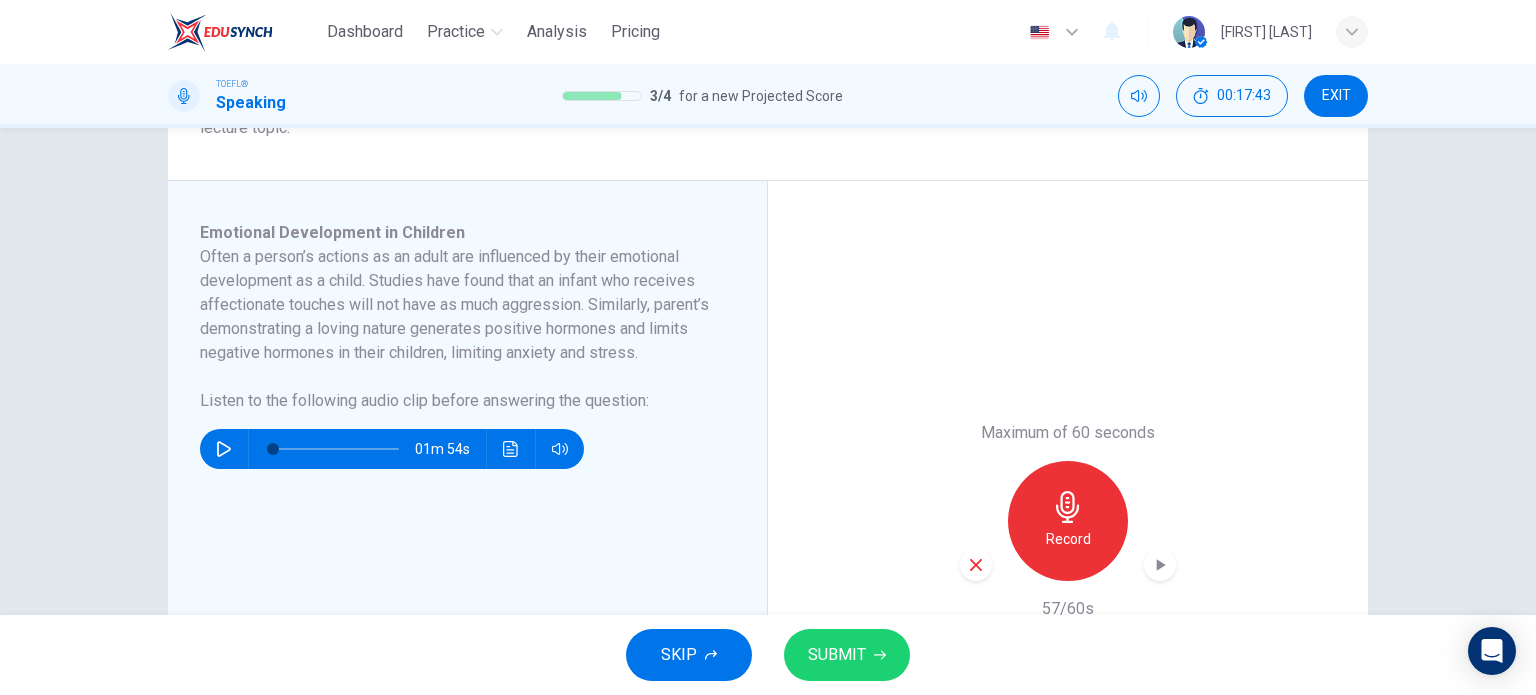 click 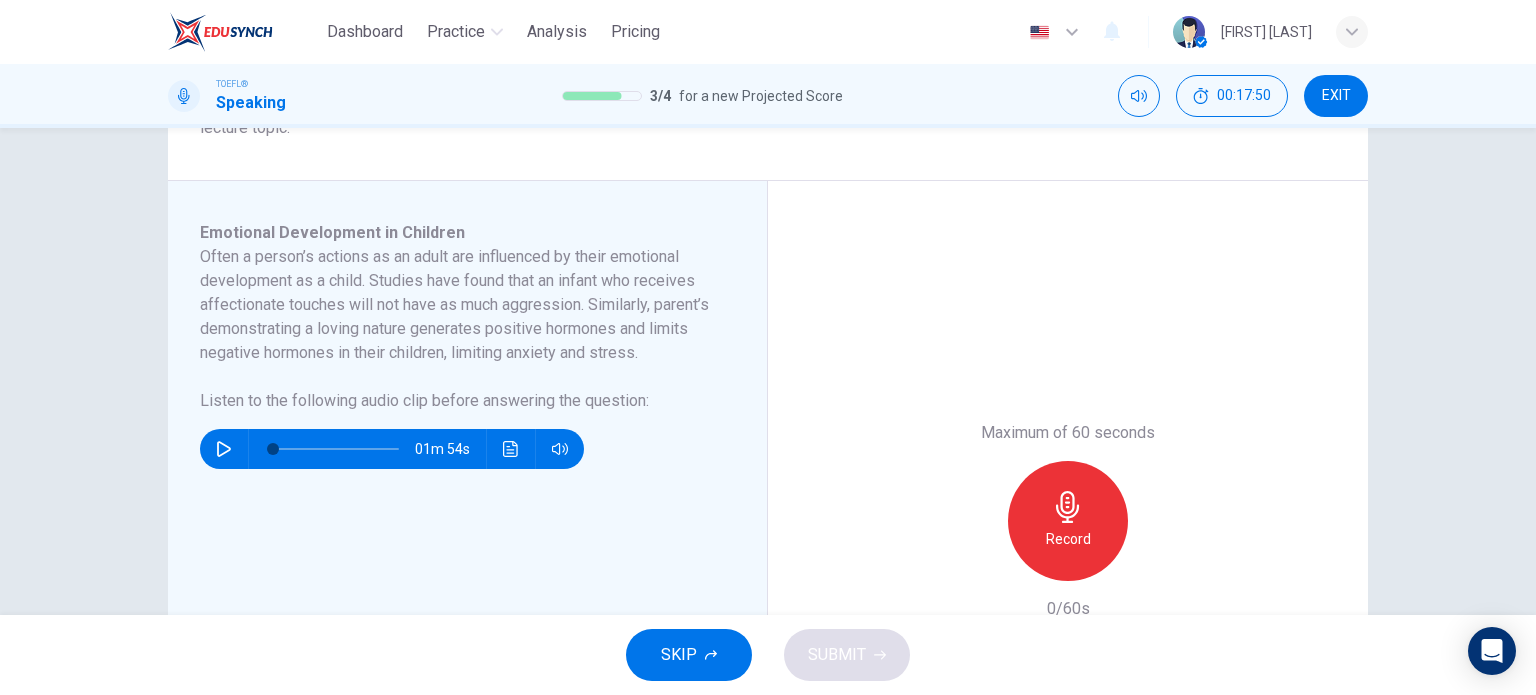 click on "Record" at bounding box center (1068, 521) 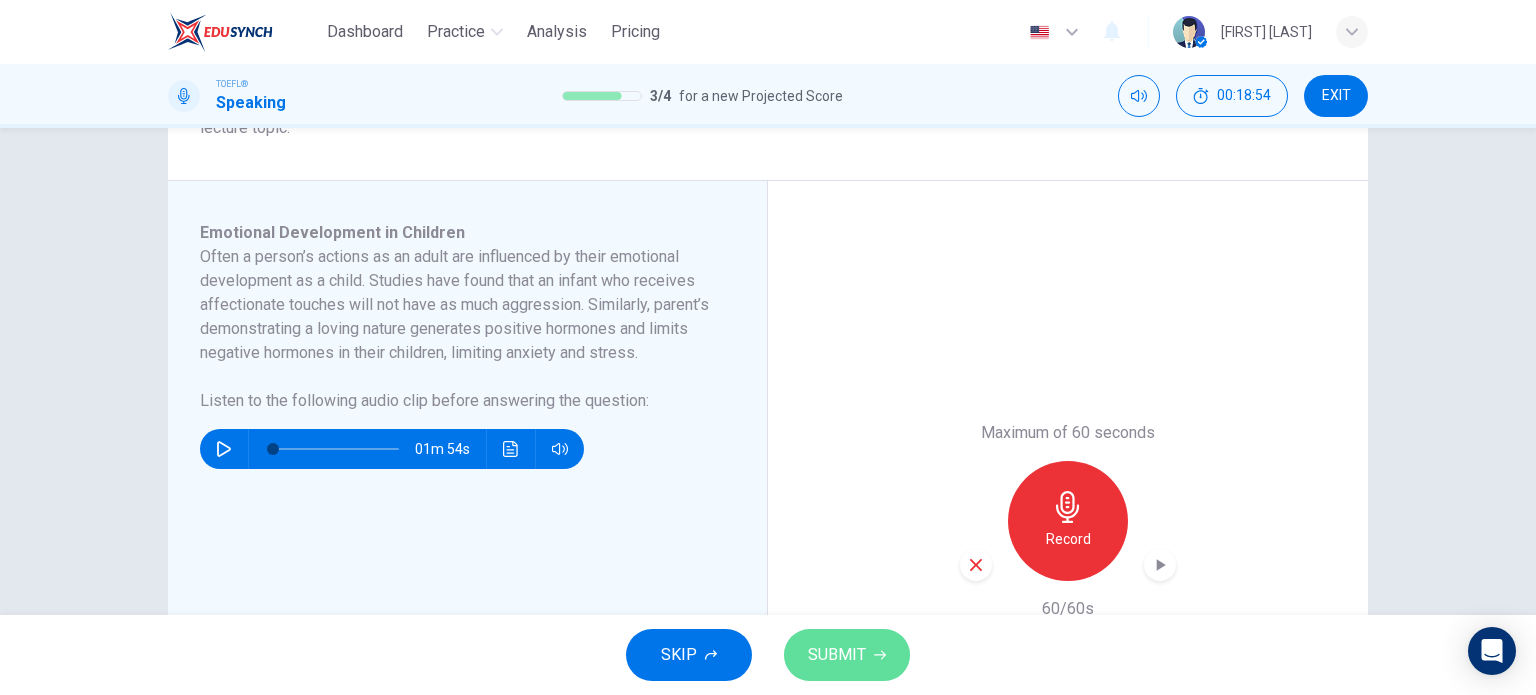 click on "SUBMIT" at bounding box center [837, 655] 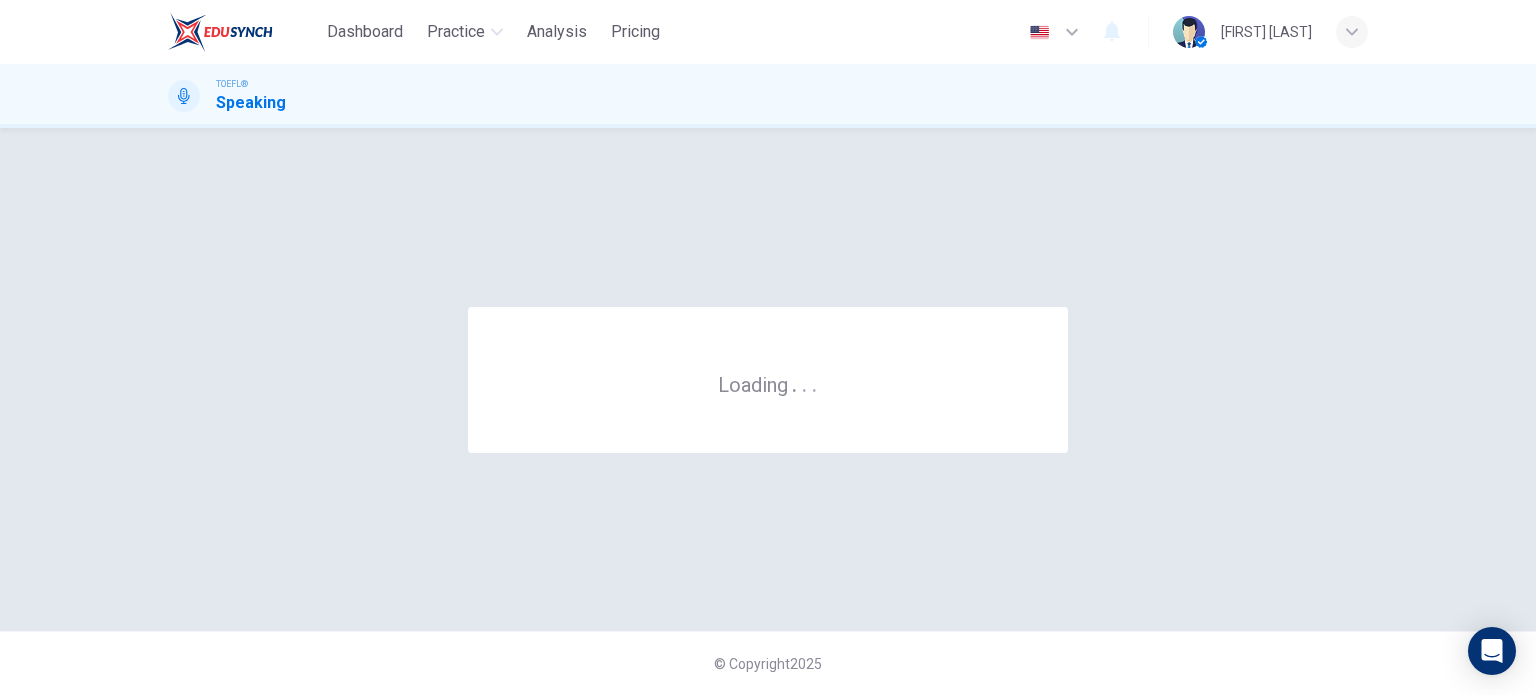 scroll, scrollTop: 0, scrollLeft: 0, axis: both 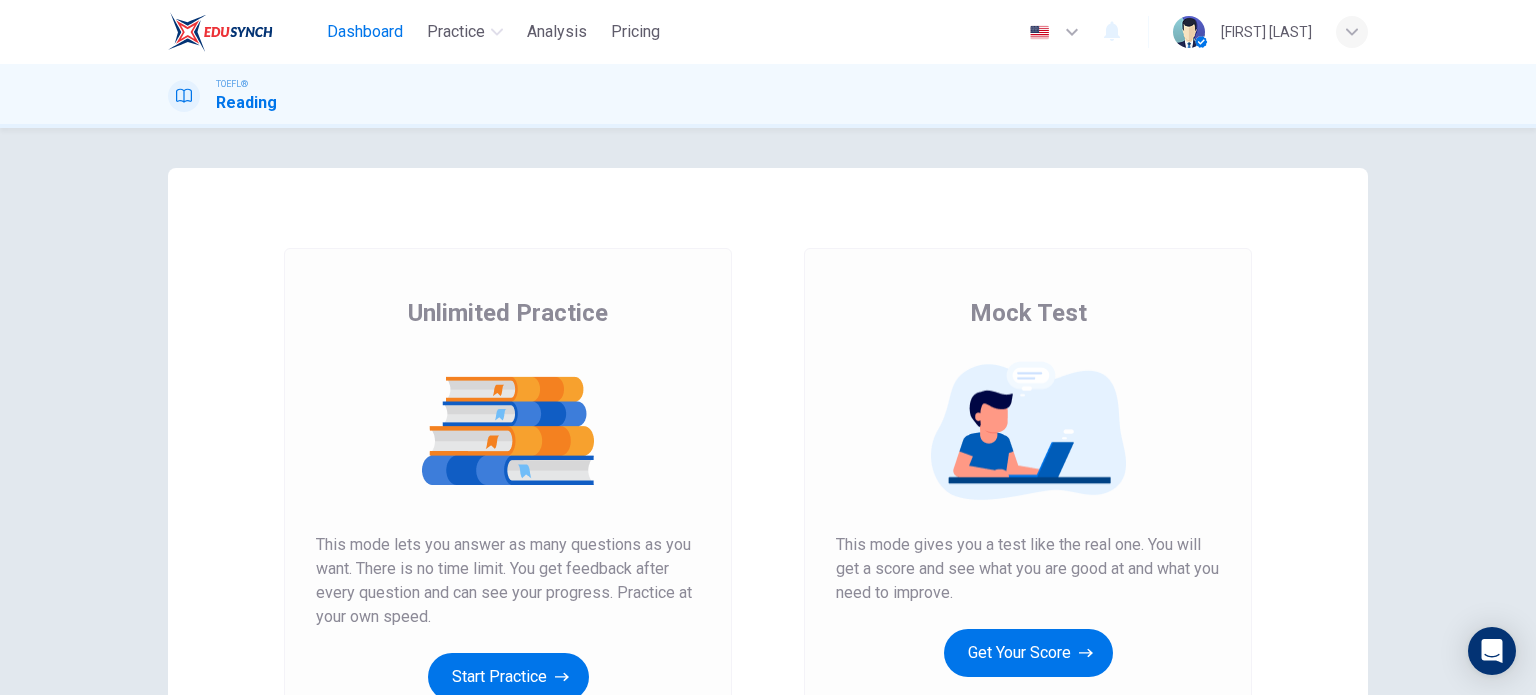 click on "Dashboard" 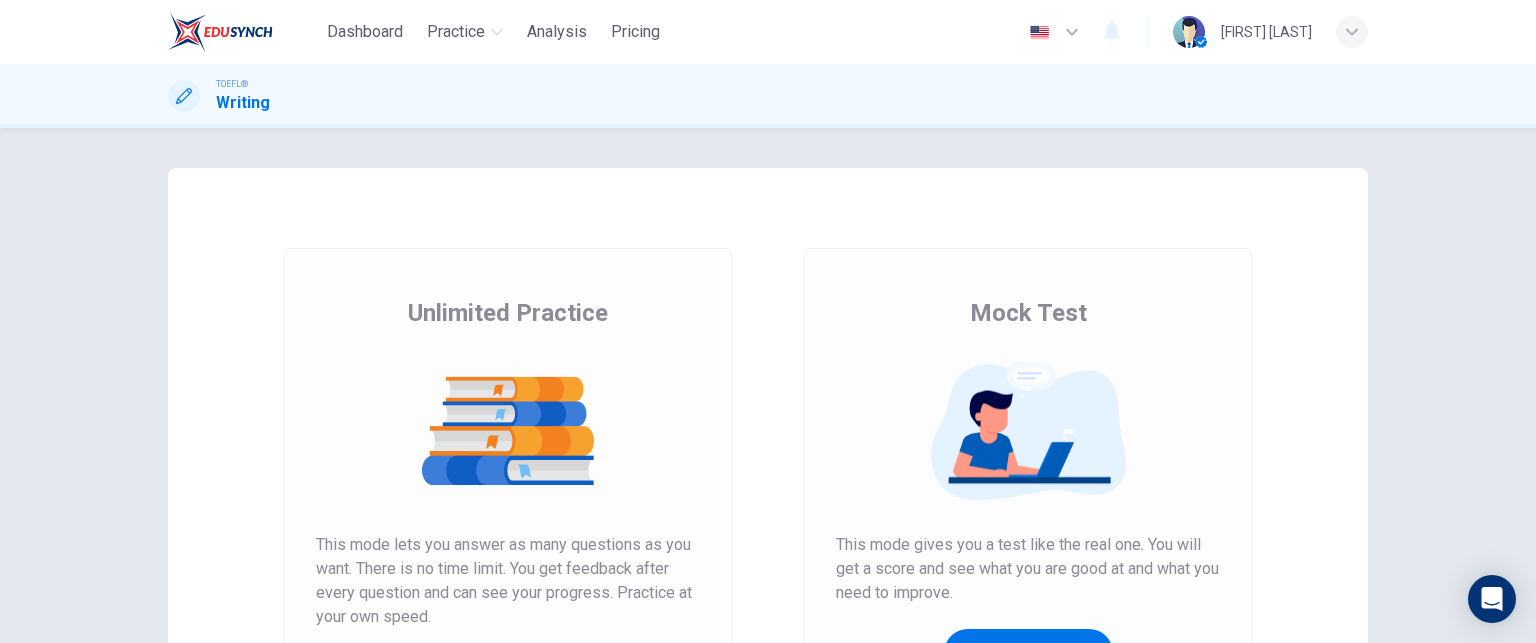 scroll, scrollTop: 0, scrollLeft: 0, axis: both 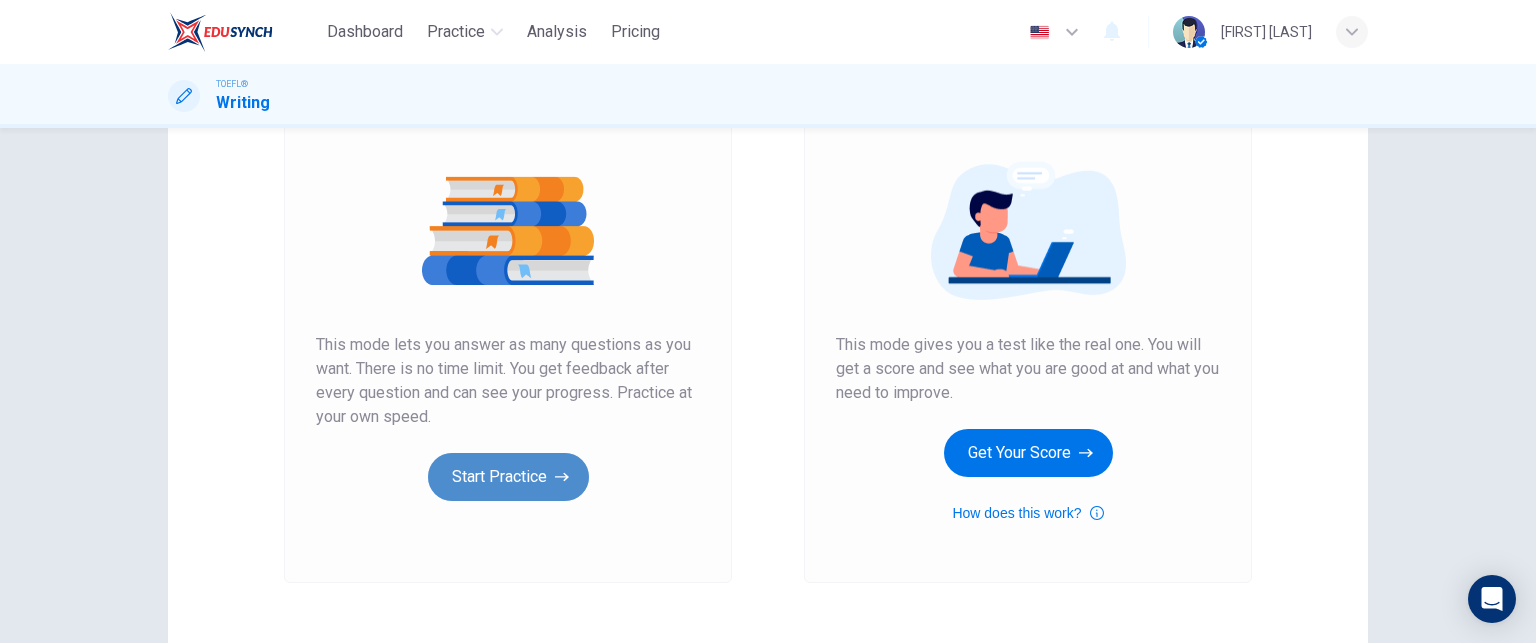 click on "Start Practice" at bounding box center (508, 477) 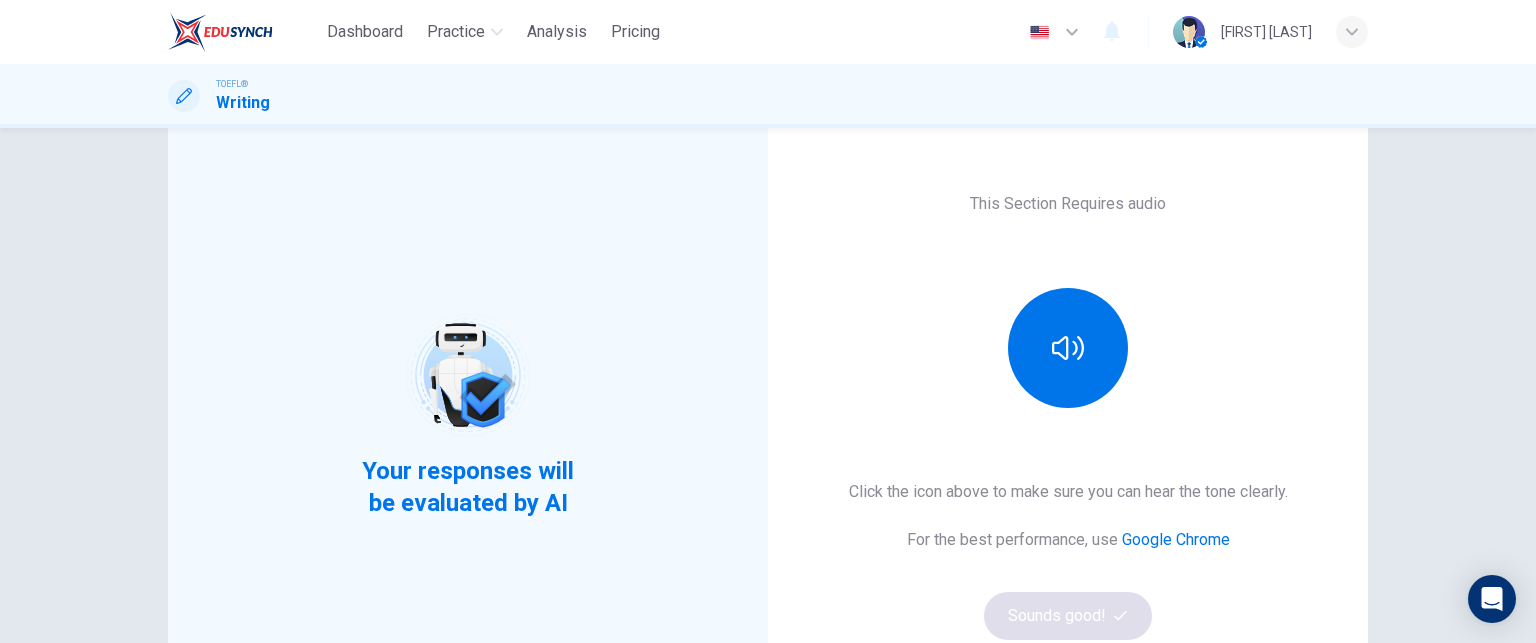 scroll, scrollTop: 200, scrollLeft: 0, axis: vertical 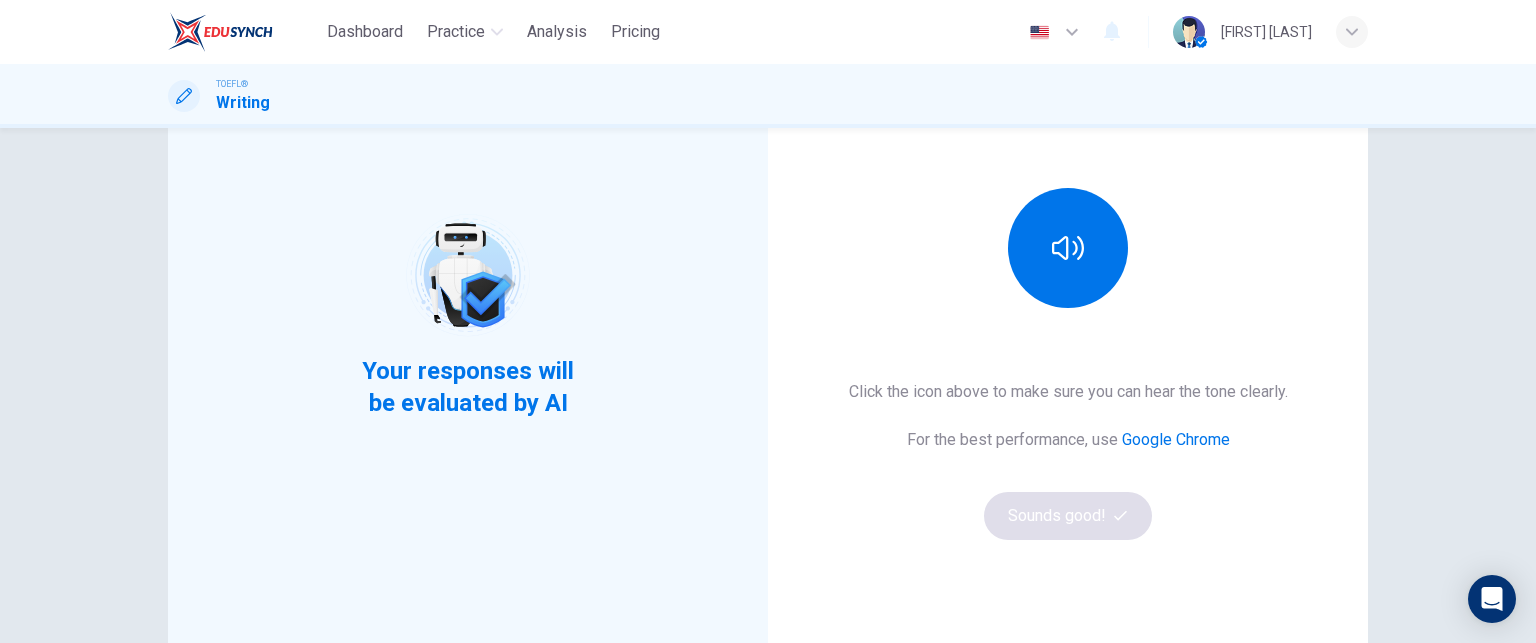 click on "This Section Requires audio Click the icon above to make sure you can hear the tone clearly. For the best performance, use   Google Chrome Sounds good!" at bounding box center (1068, 315) 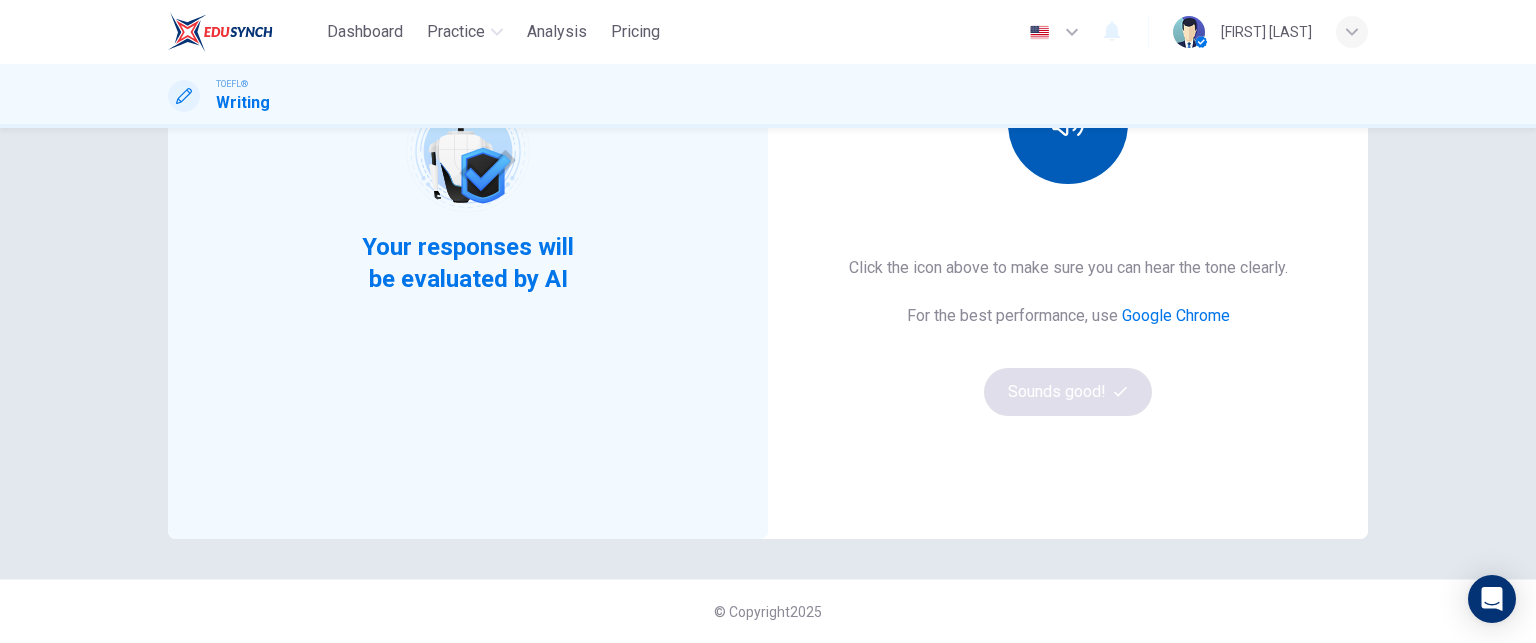 click at bounding box center (1068, 124) 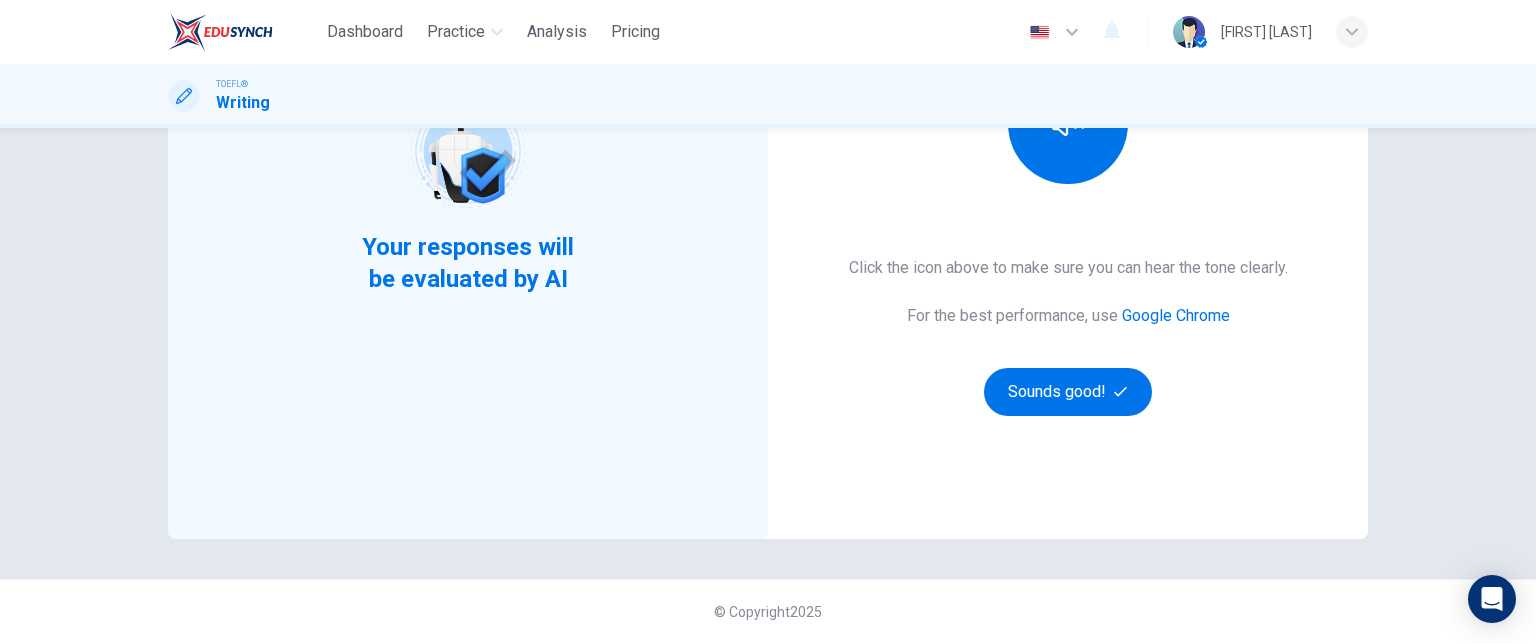 scroll, scrollTop: 224, scrollLeft: 0, axis: vertical 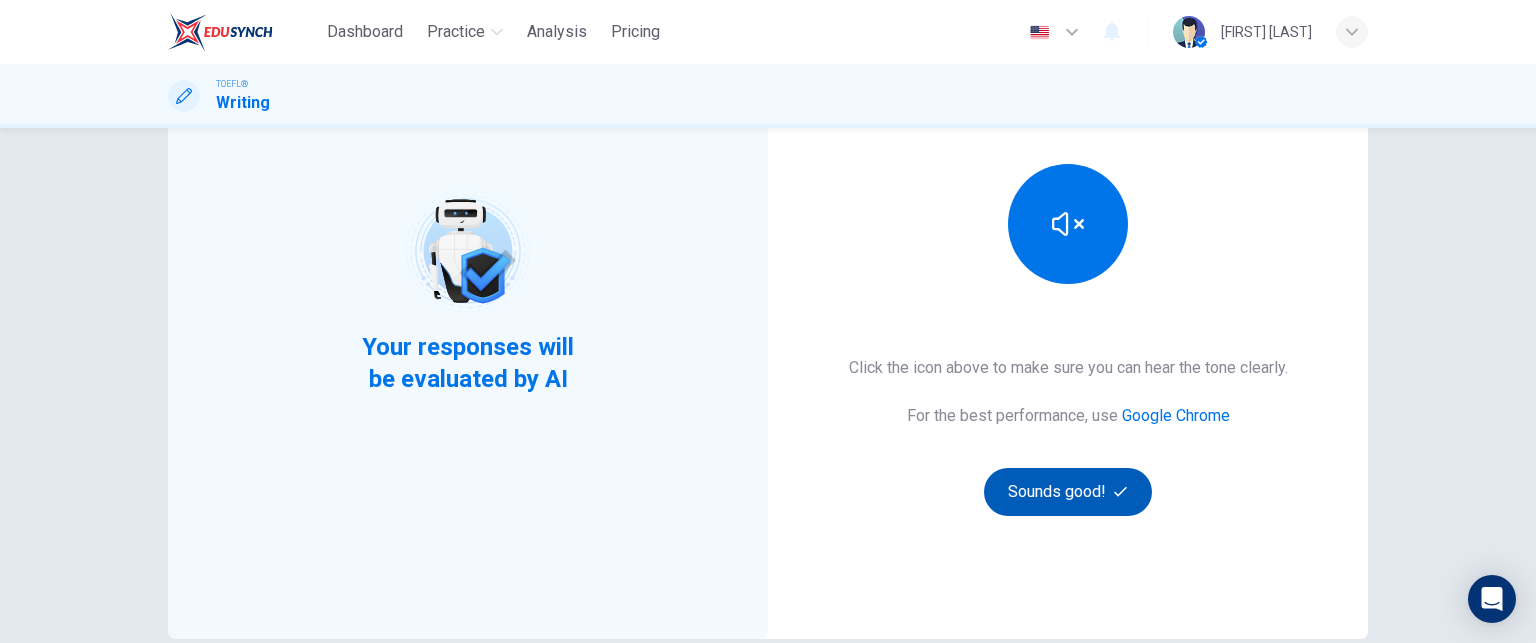 click on "Sounds good!" at bounding box center (1068, 492) 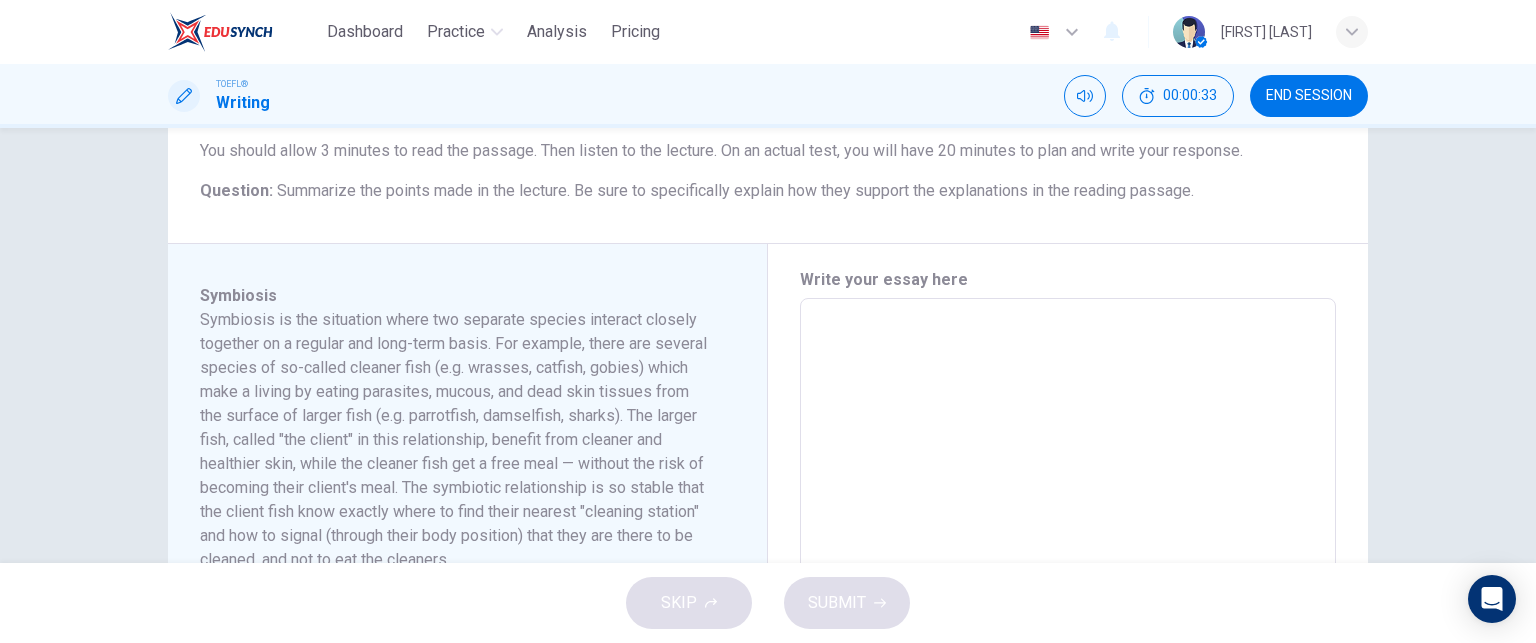 scroll, scrollTop: 209, scrollLeft: 0, axis: vertical 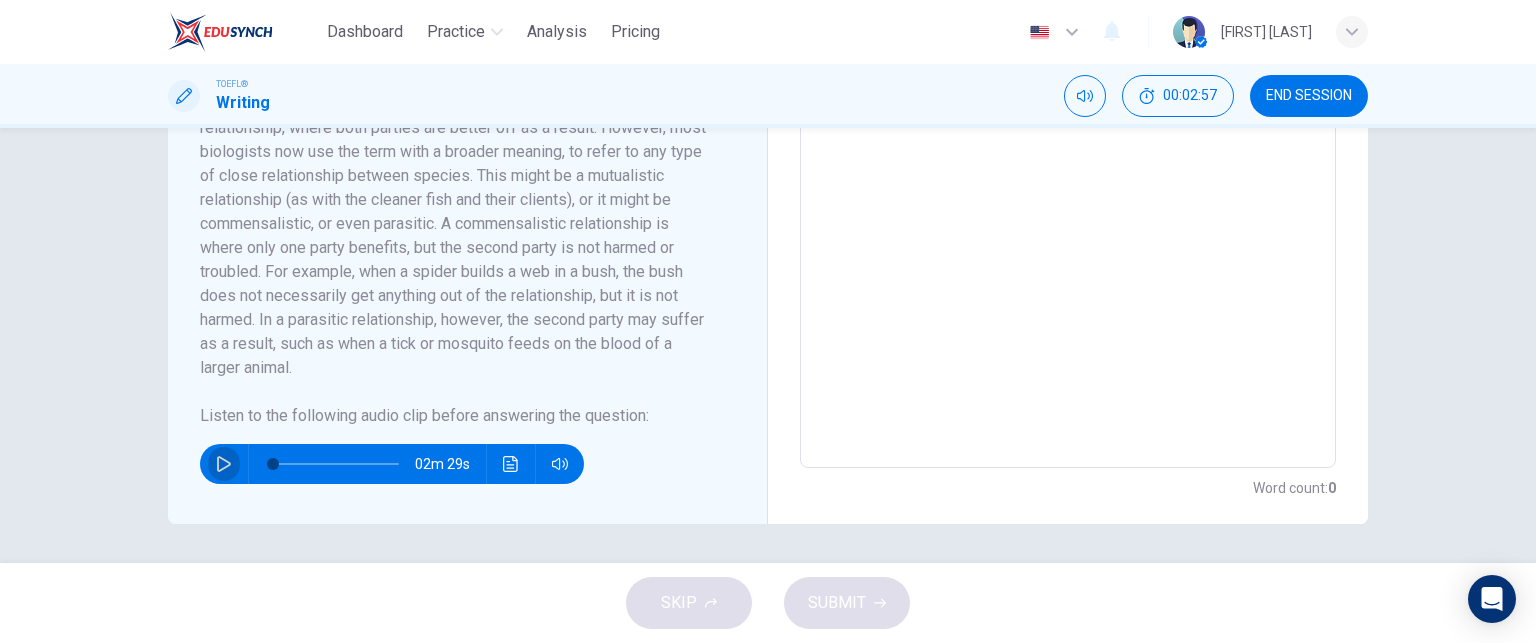 click at bounding box center [224, 464] 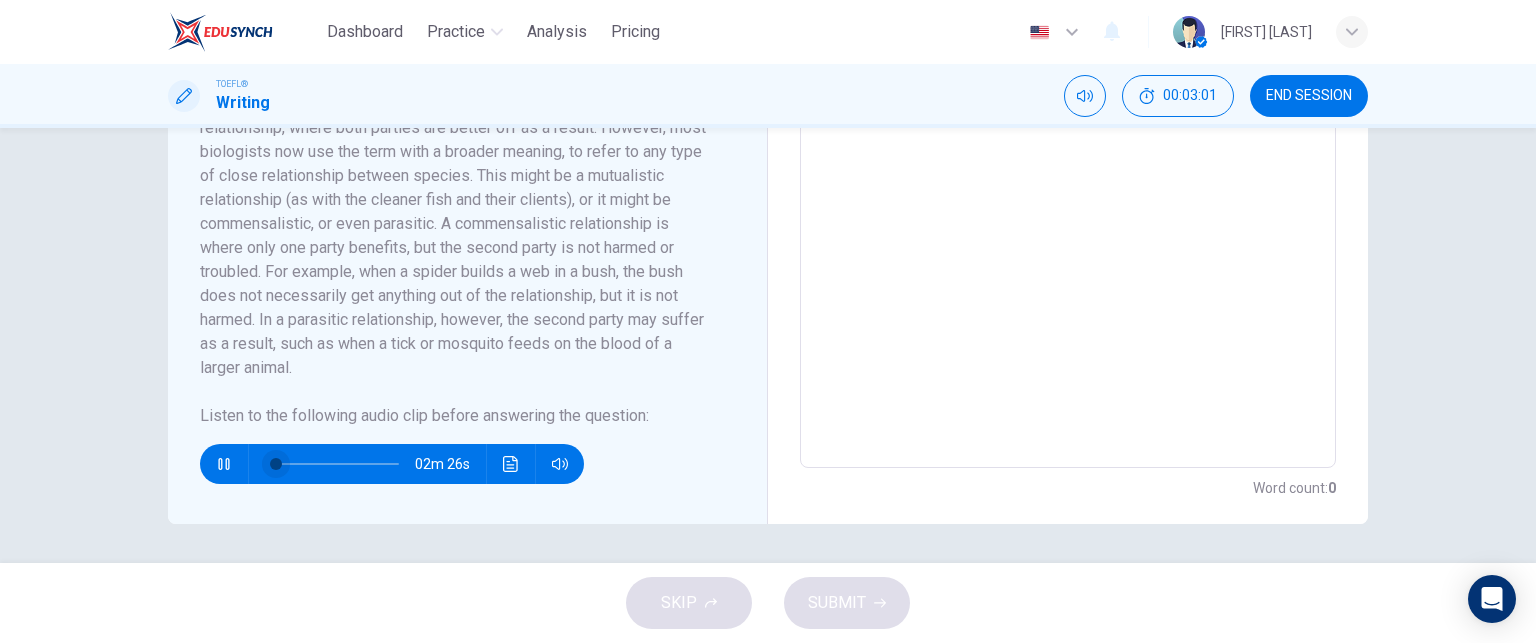 type on "2" 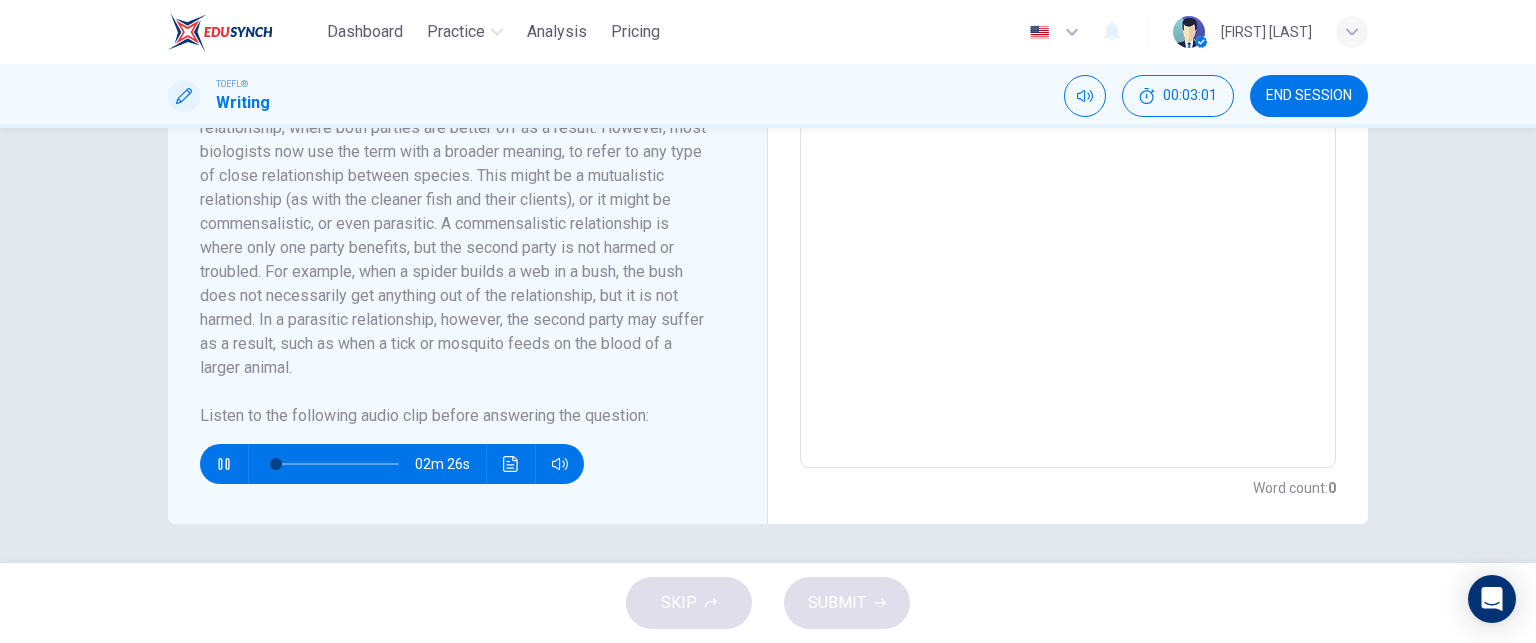 type 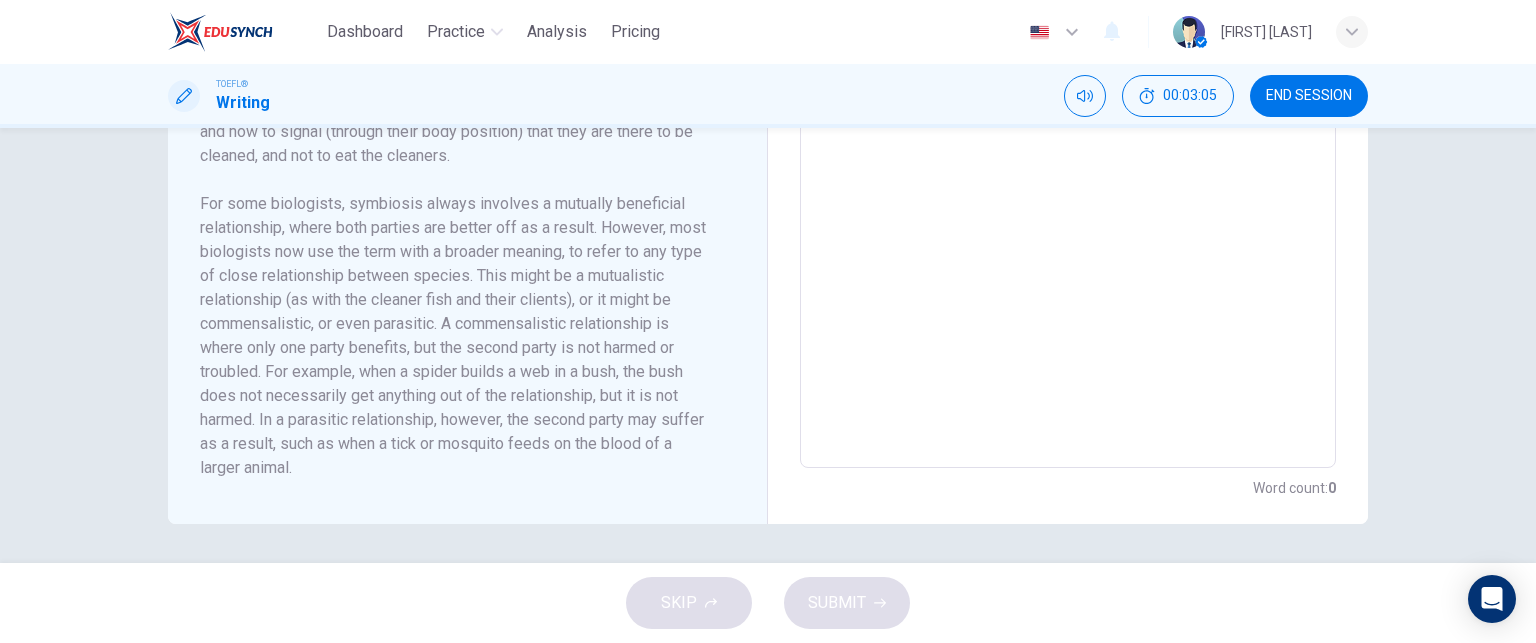 scroll, scrollTop: 104, scrollLeft: 0, axis: vertical 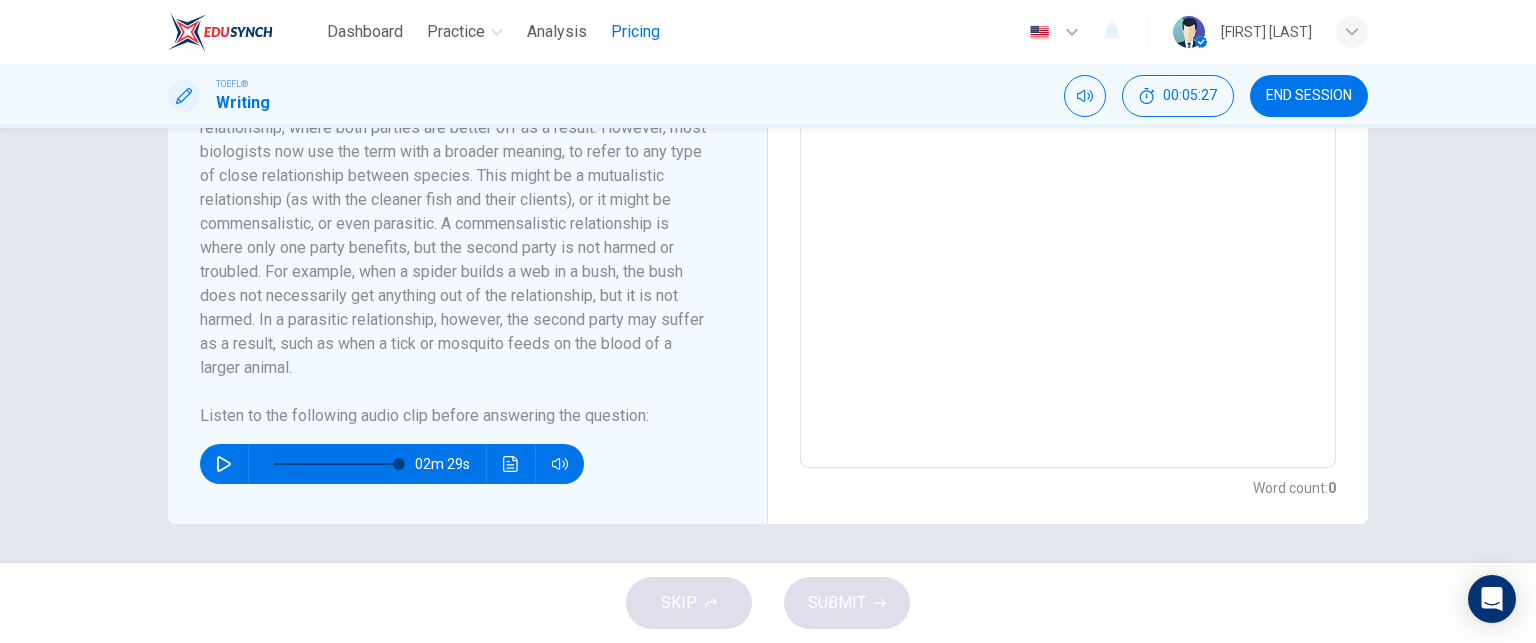 type on "0" 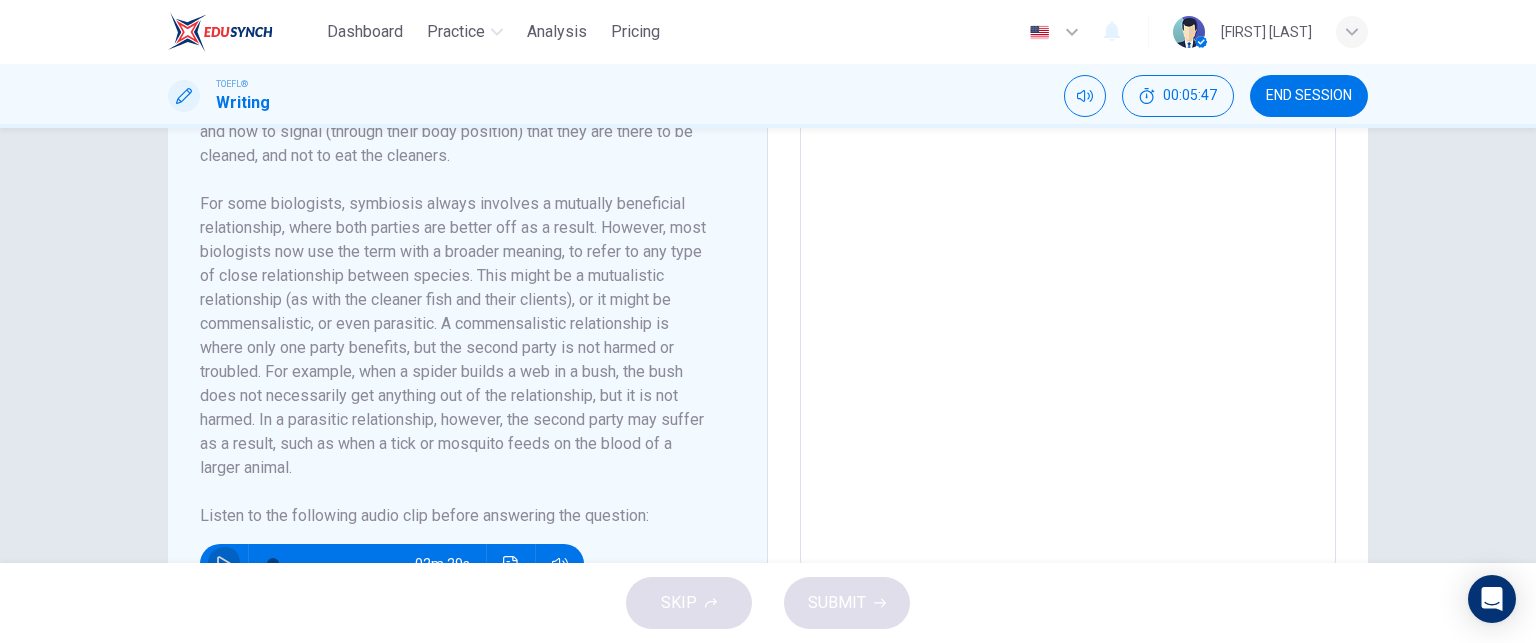 scroll, scrollTop: 509, scrollLeft: 0, axis: vertical 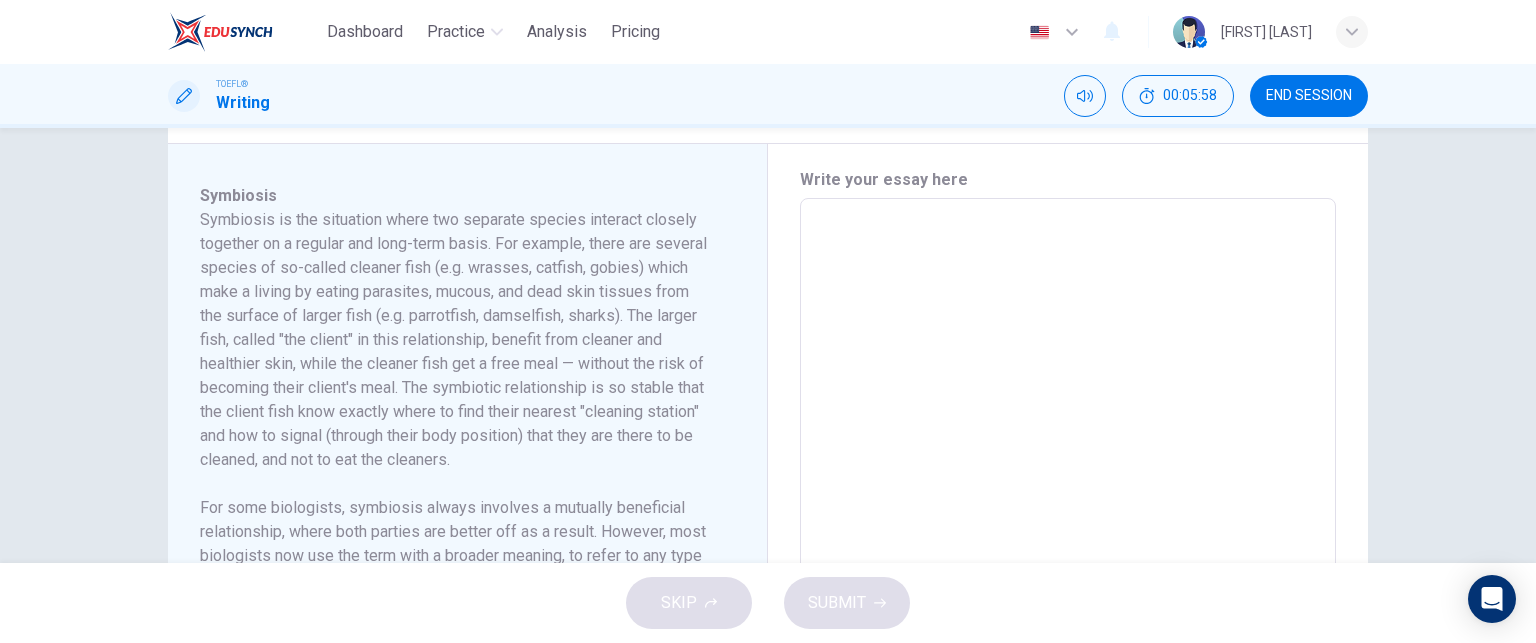 click at bounding box center [1068, 483] 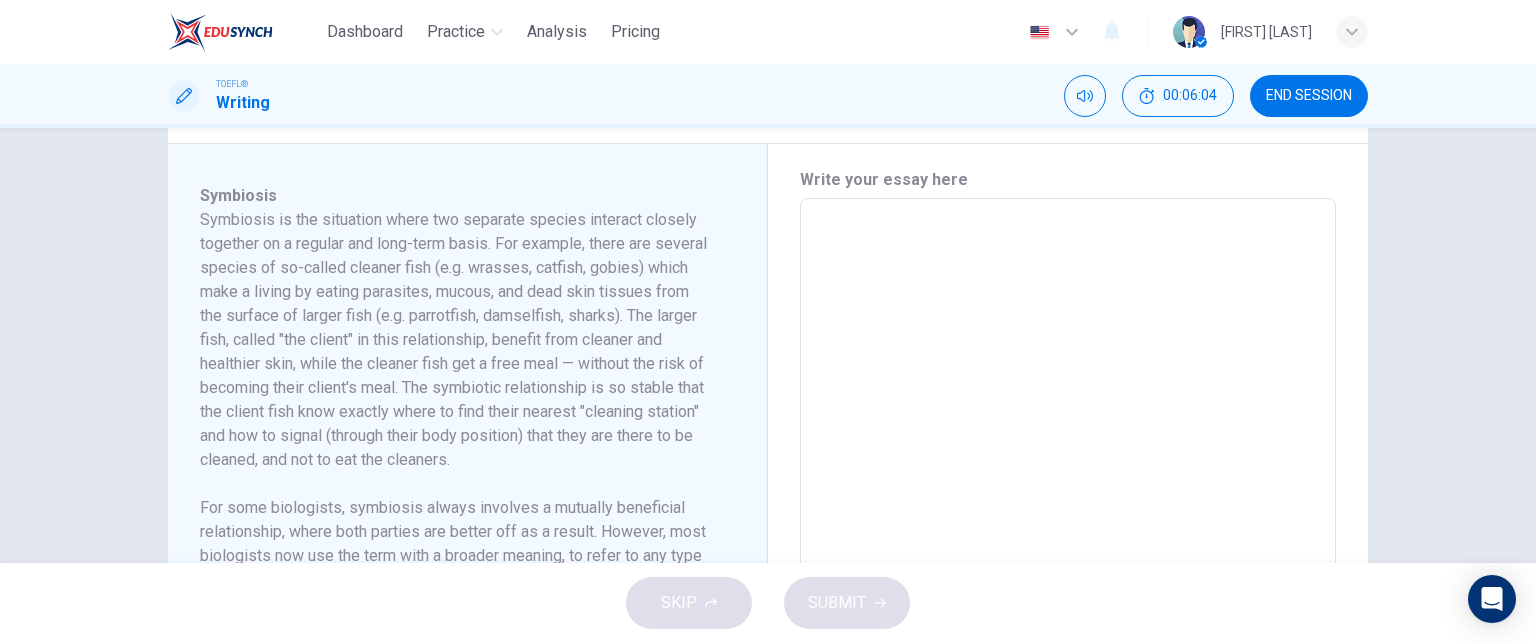 type on "S" 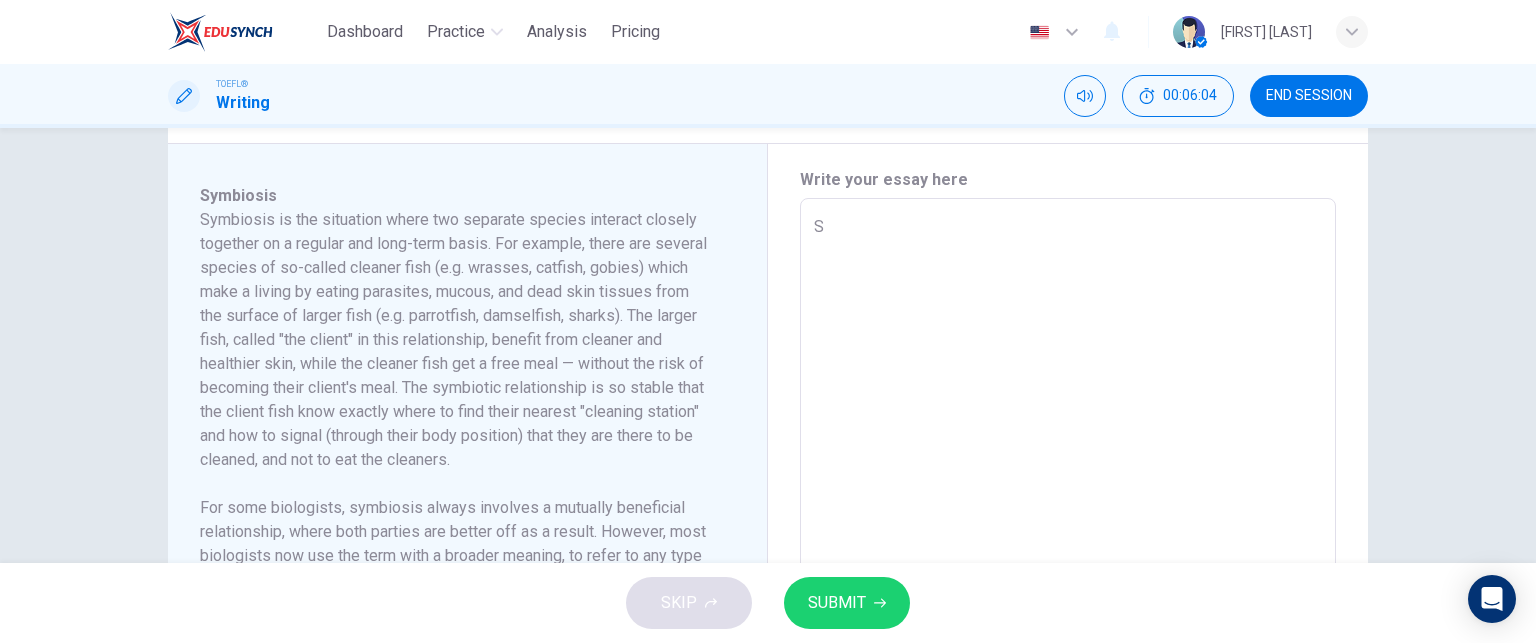 type on "Sy" 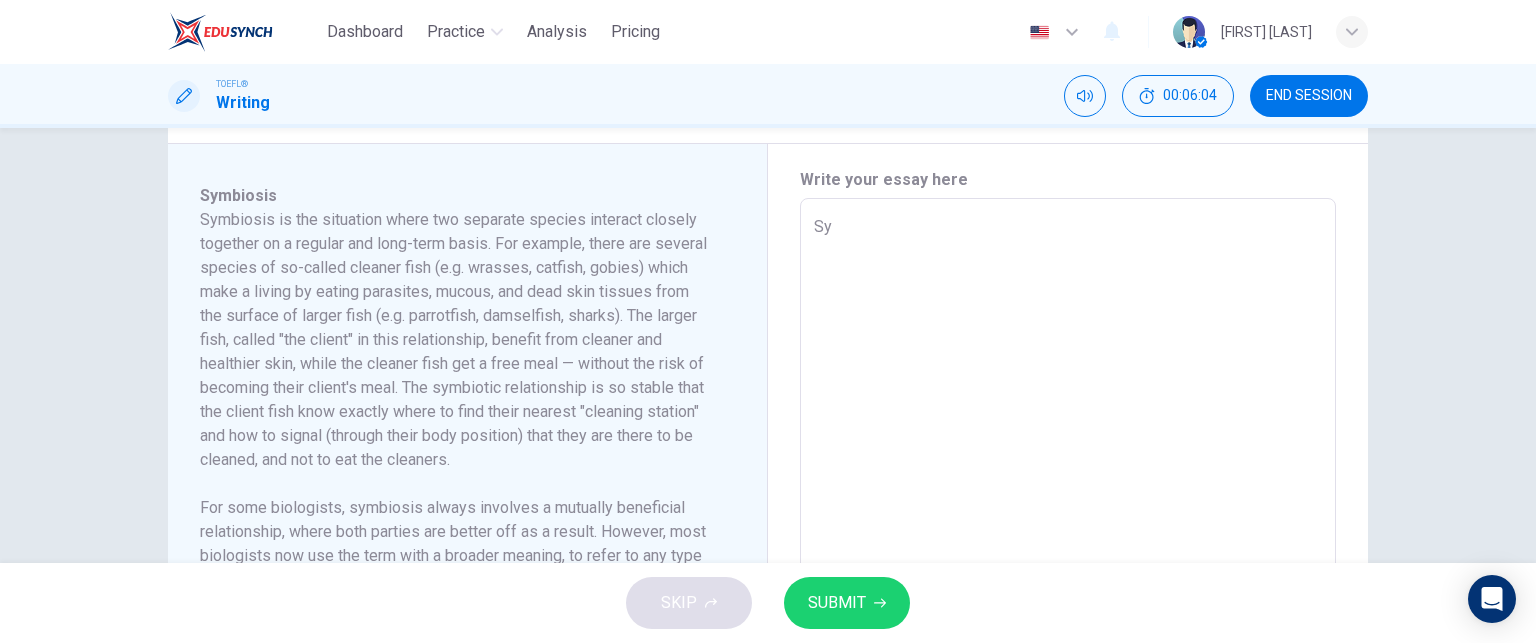 type on "x" 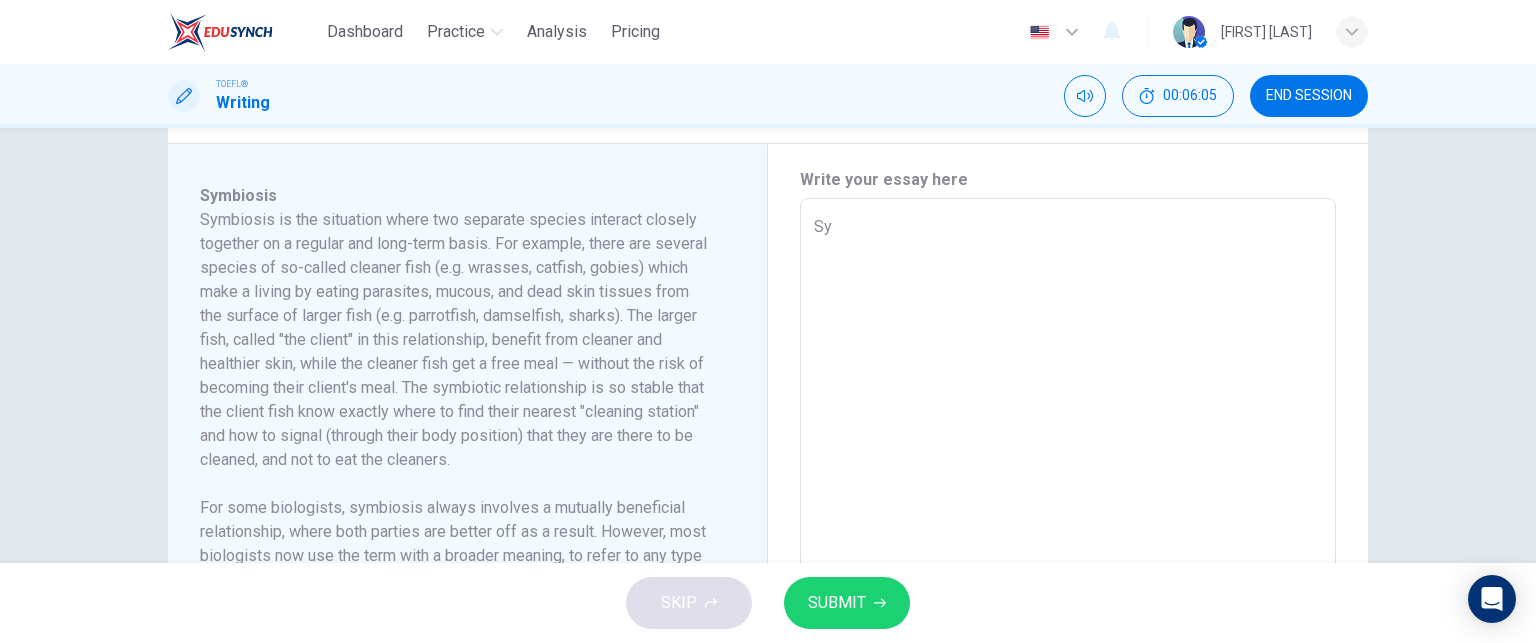 type on "Sym" 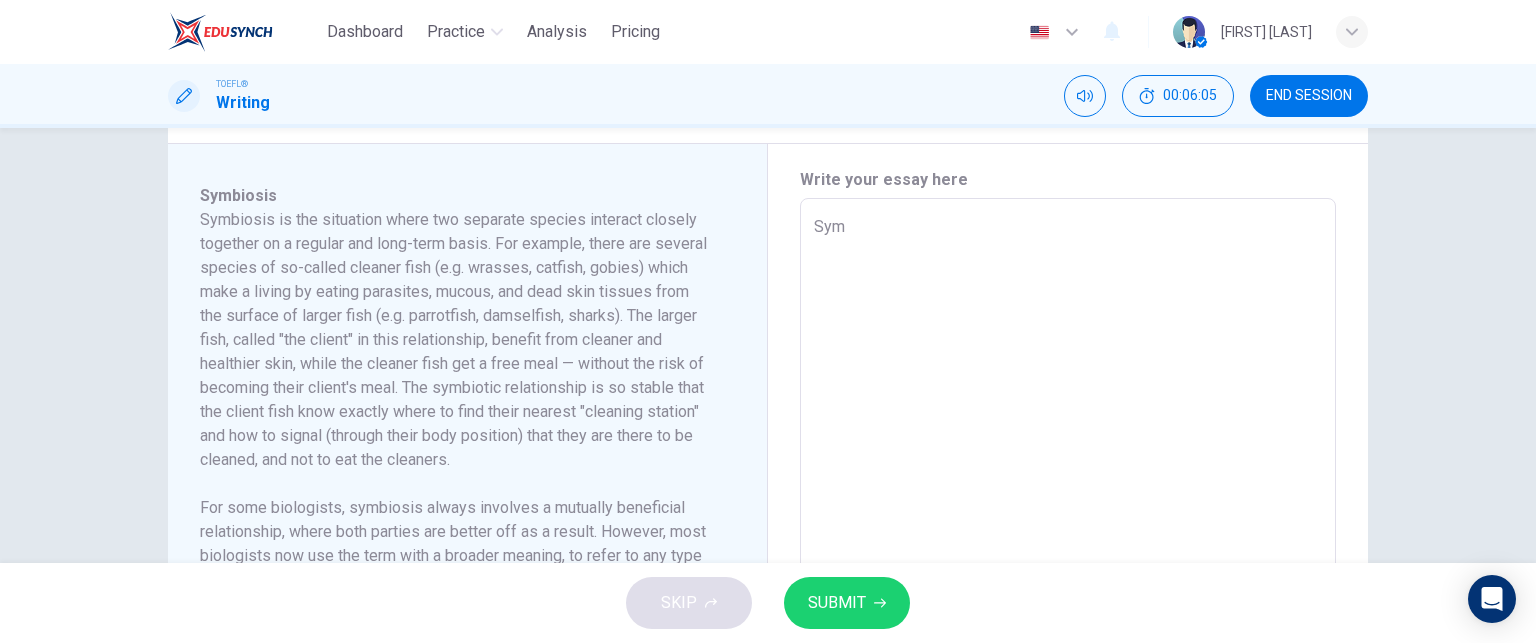 type on "x" 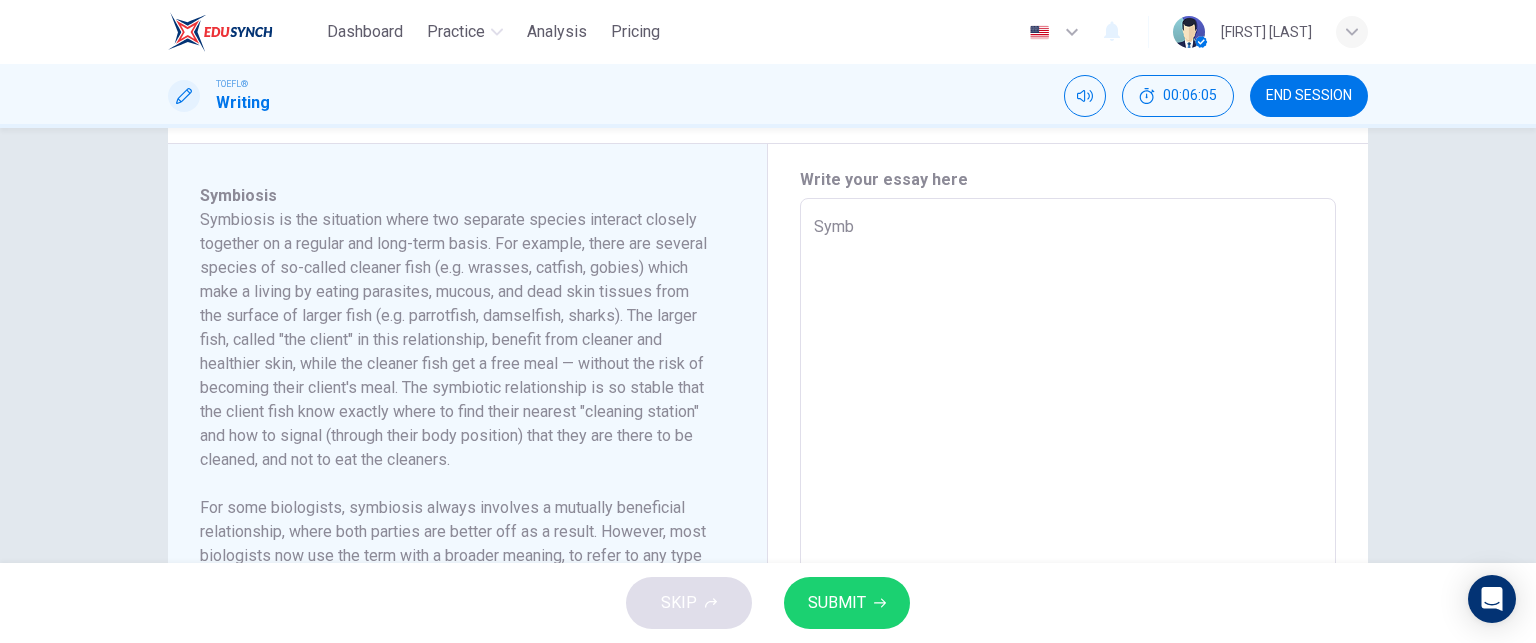 type on "x" 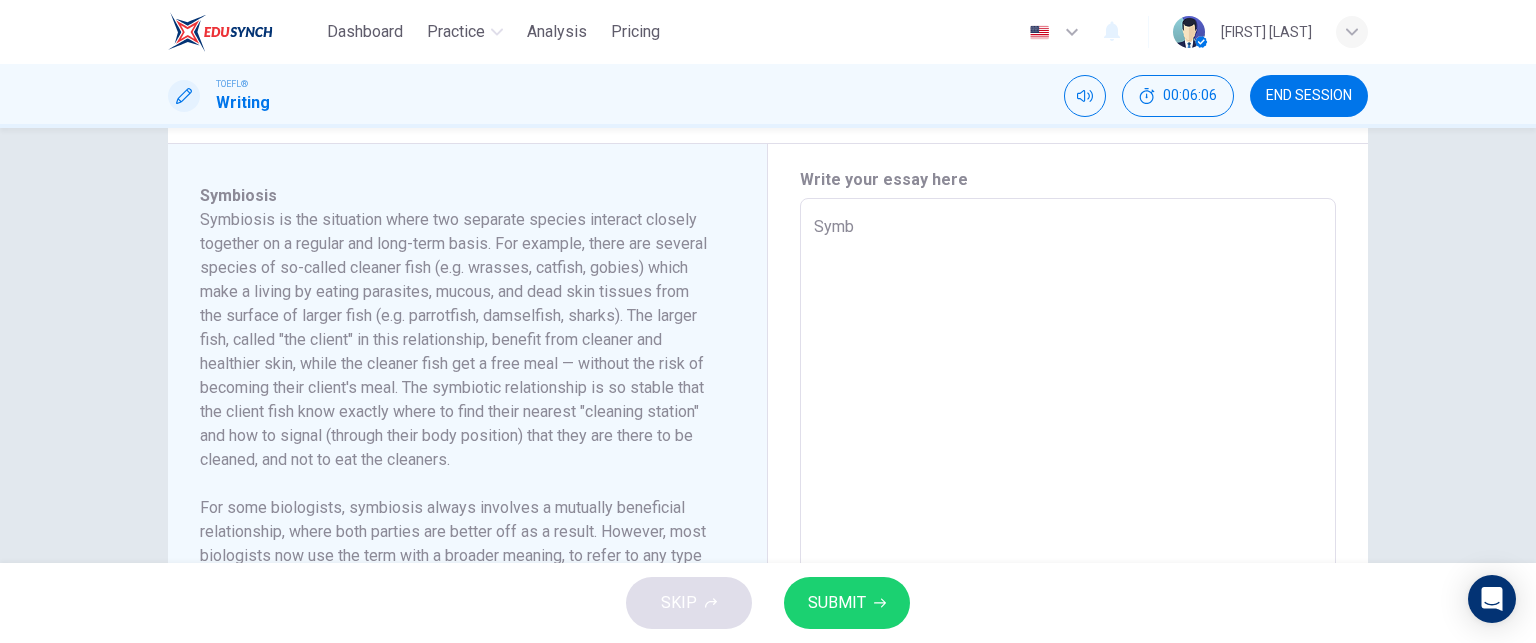 type on "Symbi" 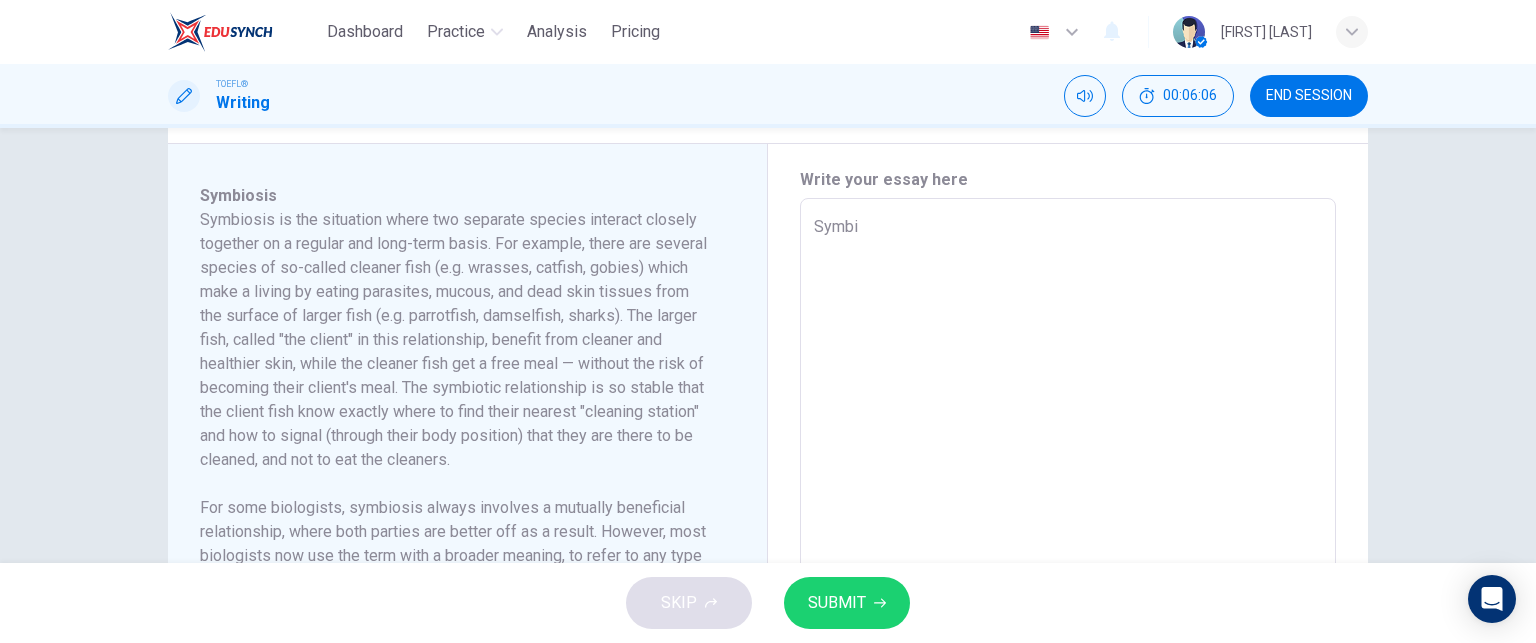 type on "x" 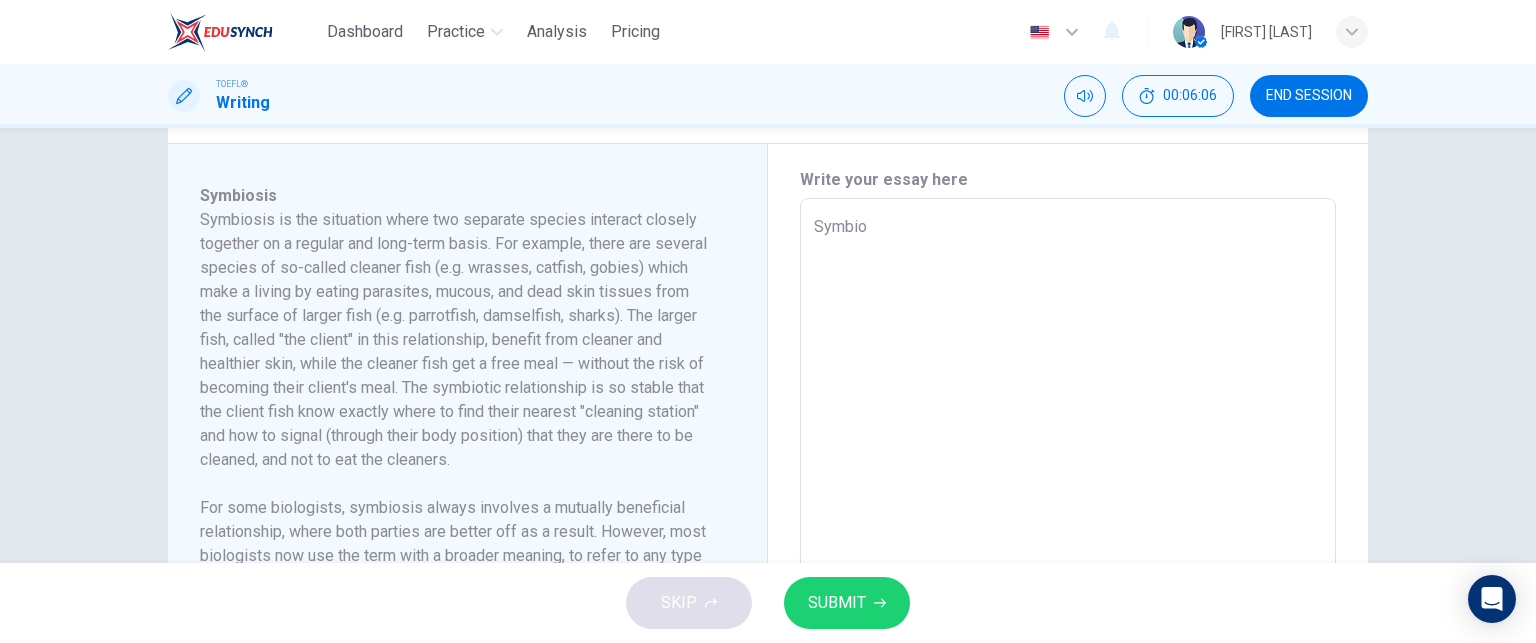 type on "x" 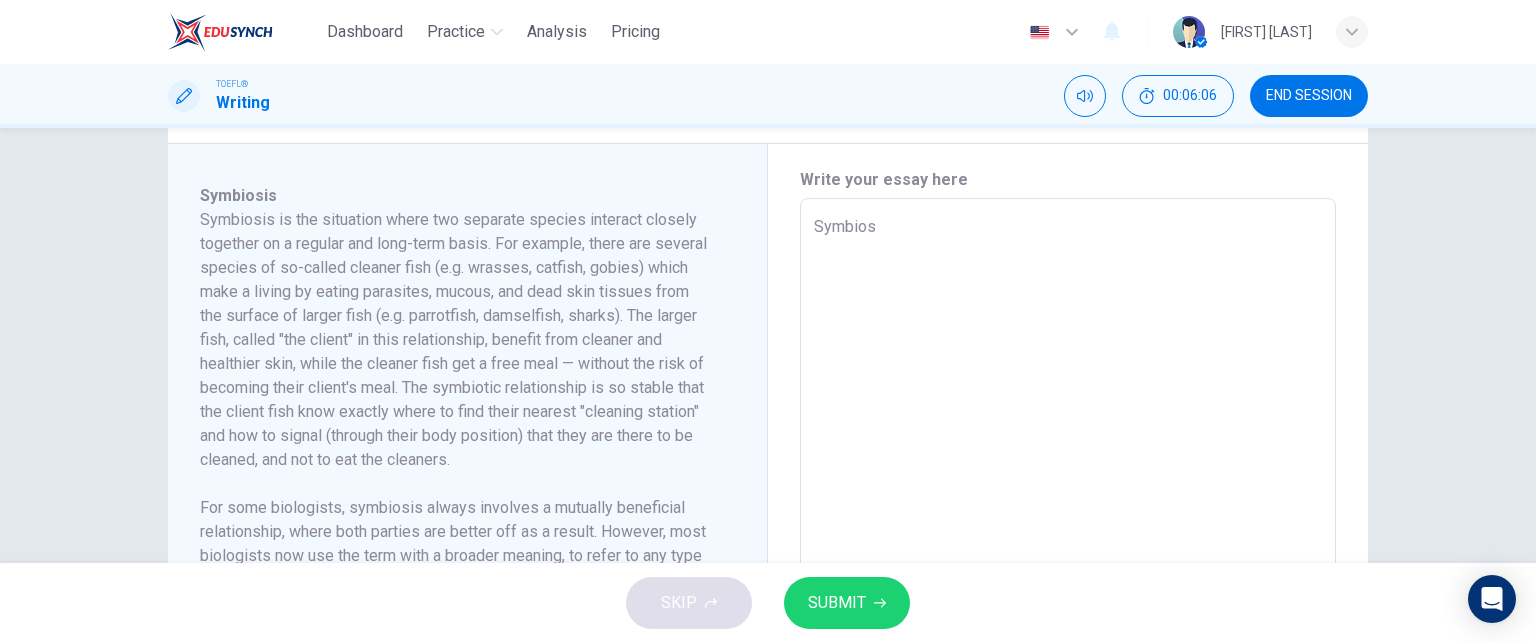 type on "x" 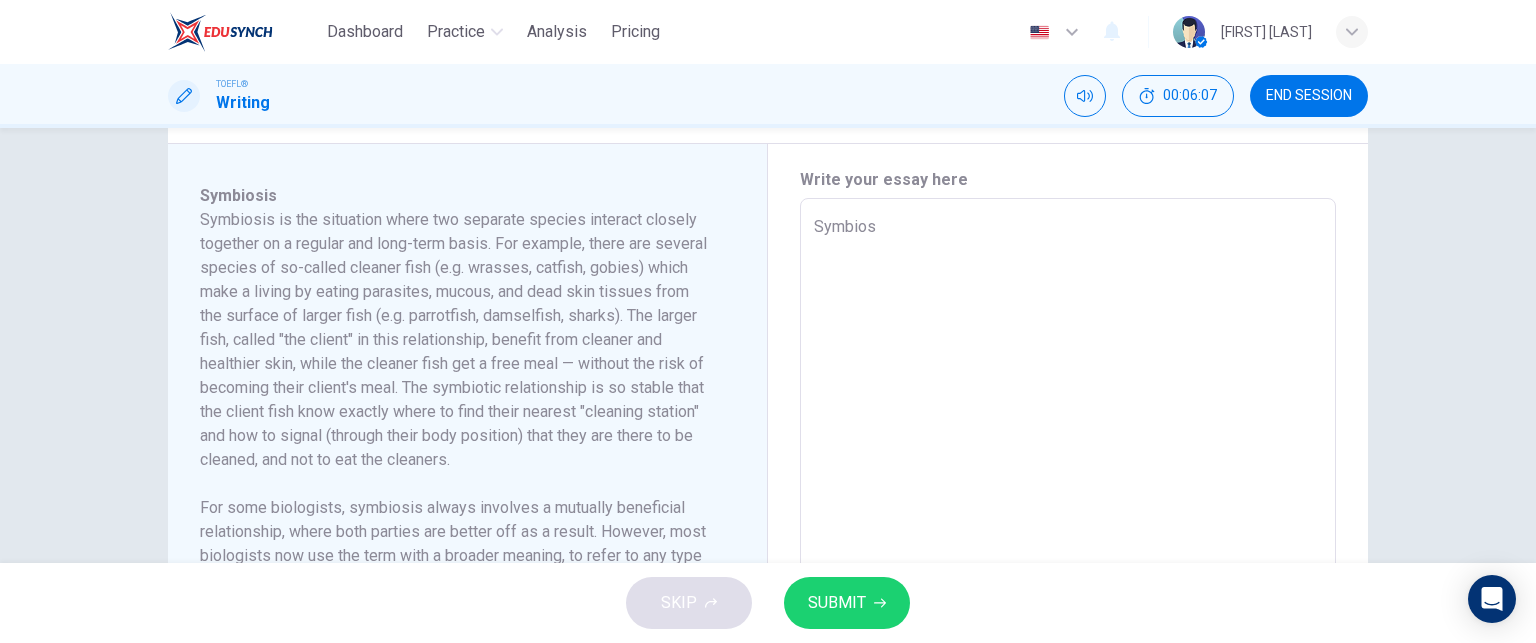 type on "Symbiosi" 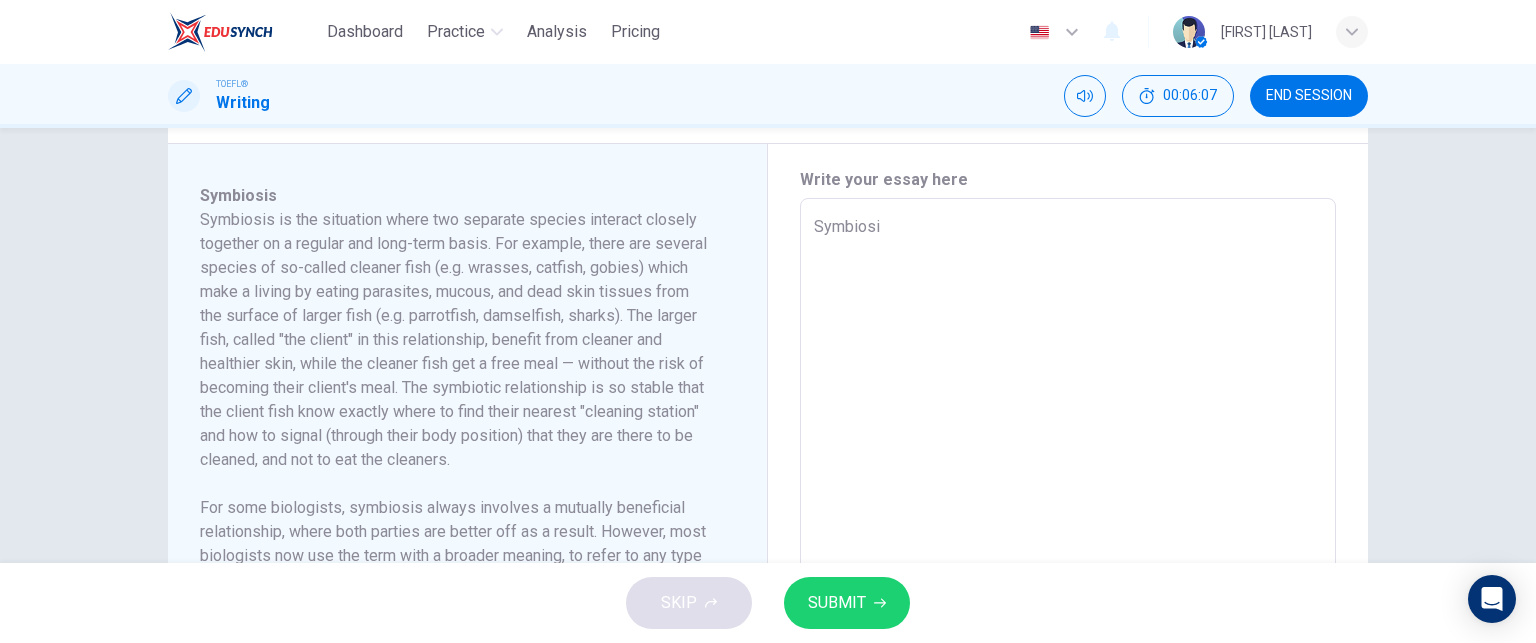 type on "Symbiosis" 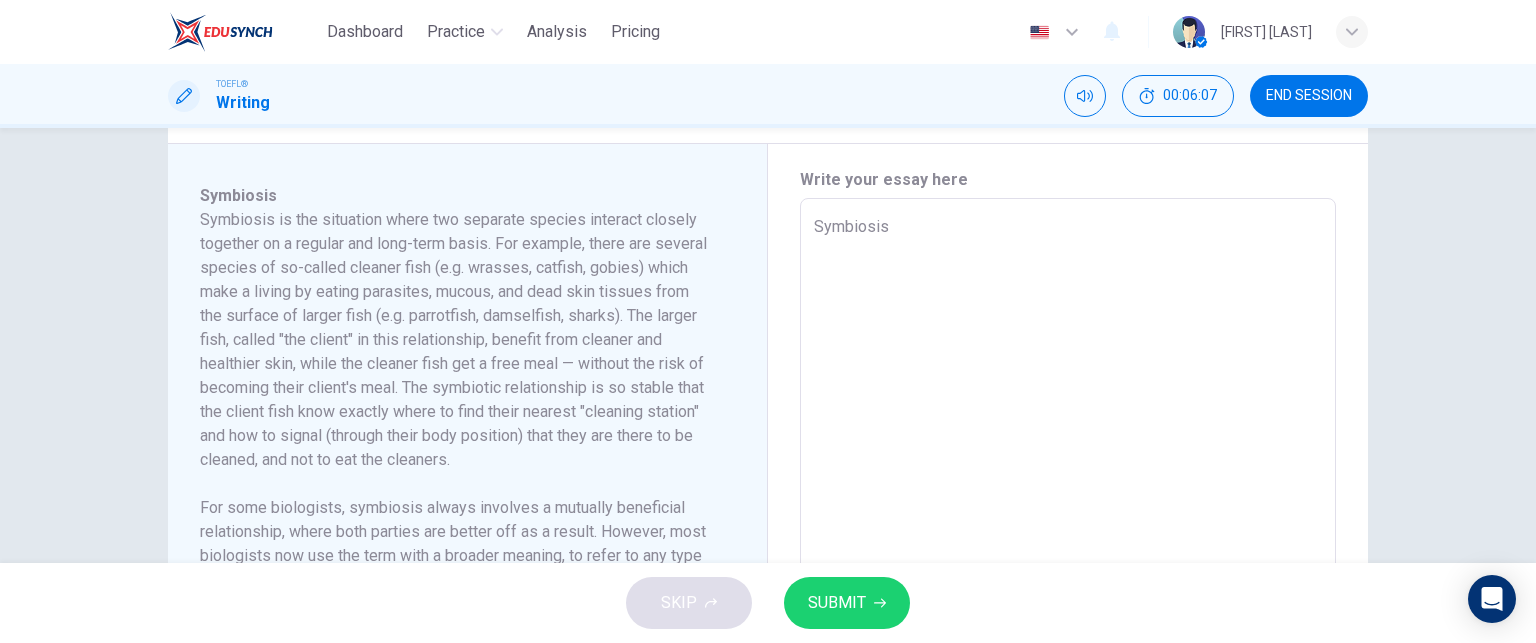 type on "x" 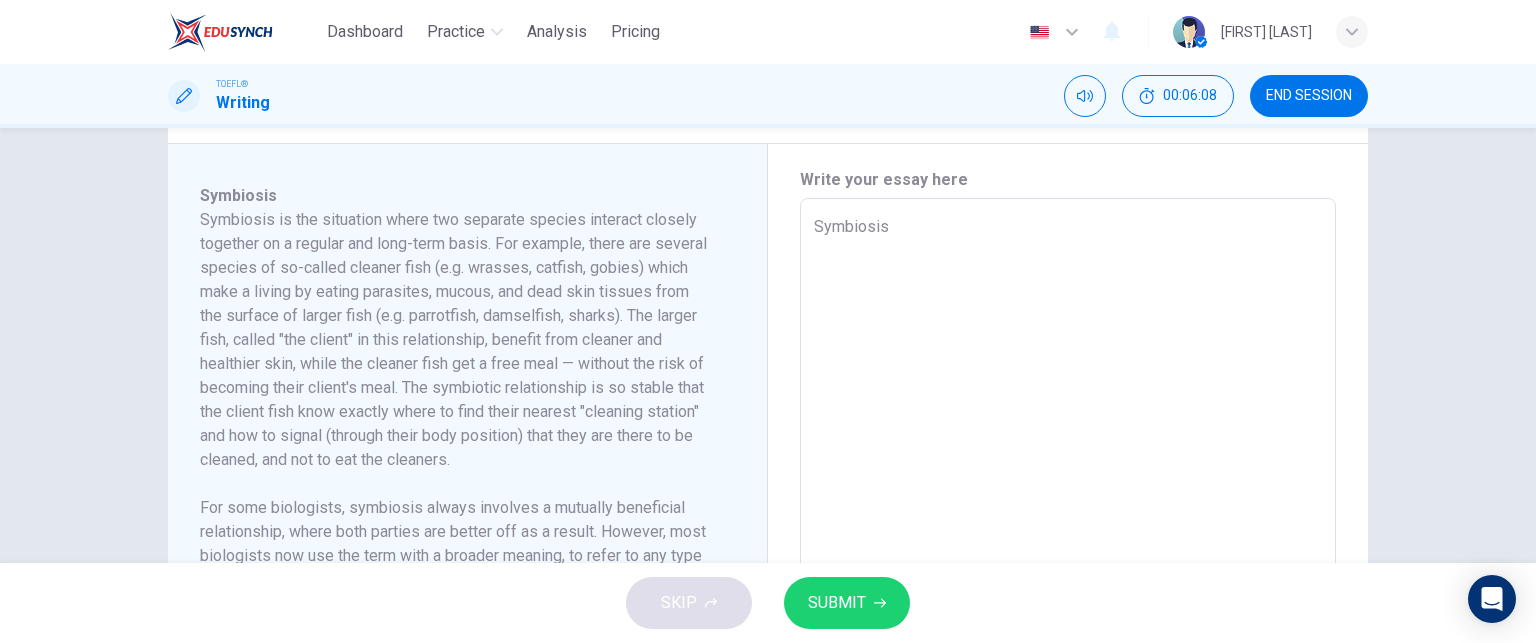 type on "Symbiosis" 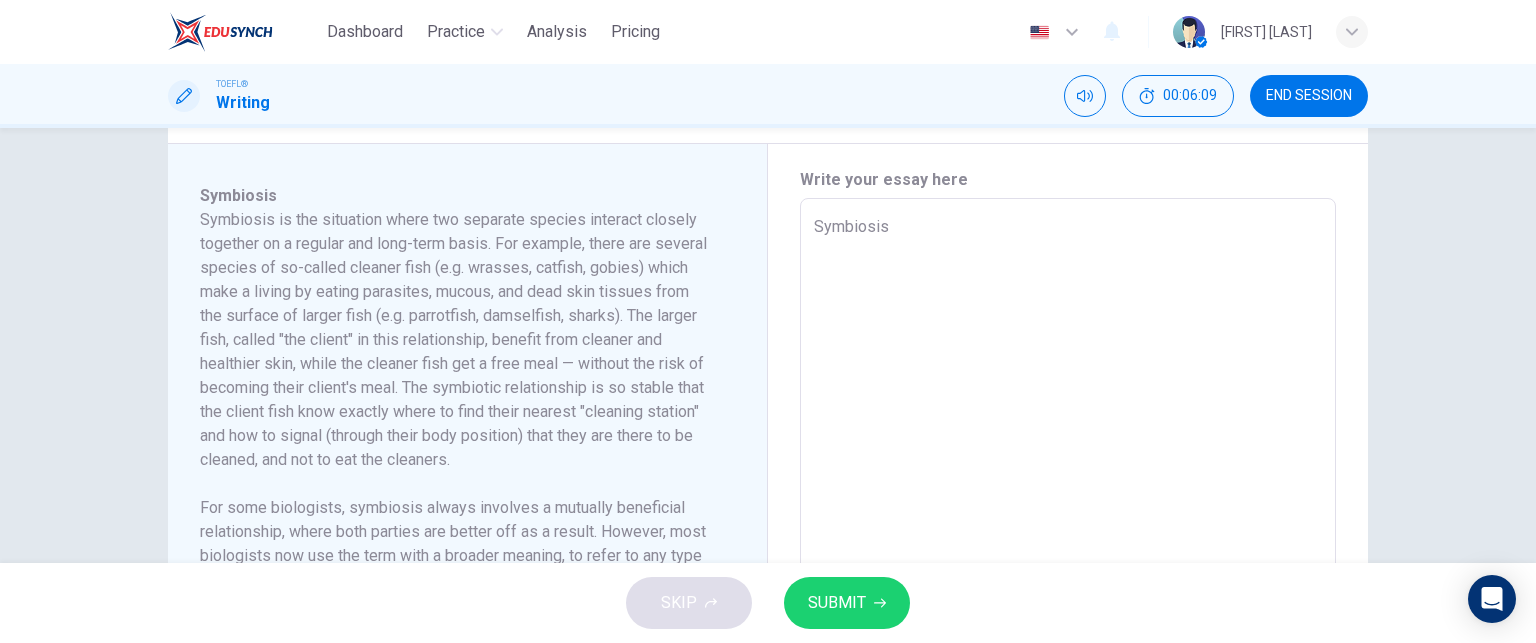 type on "Symbiosis i" 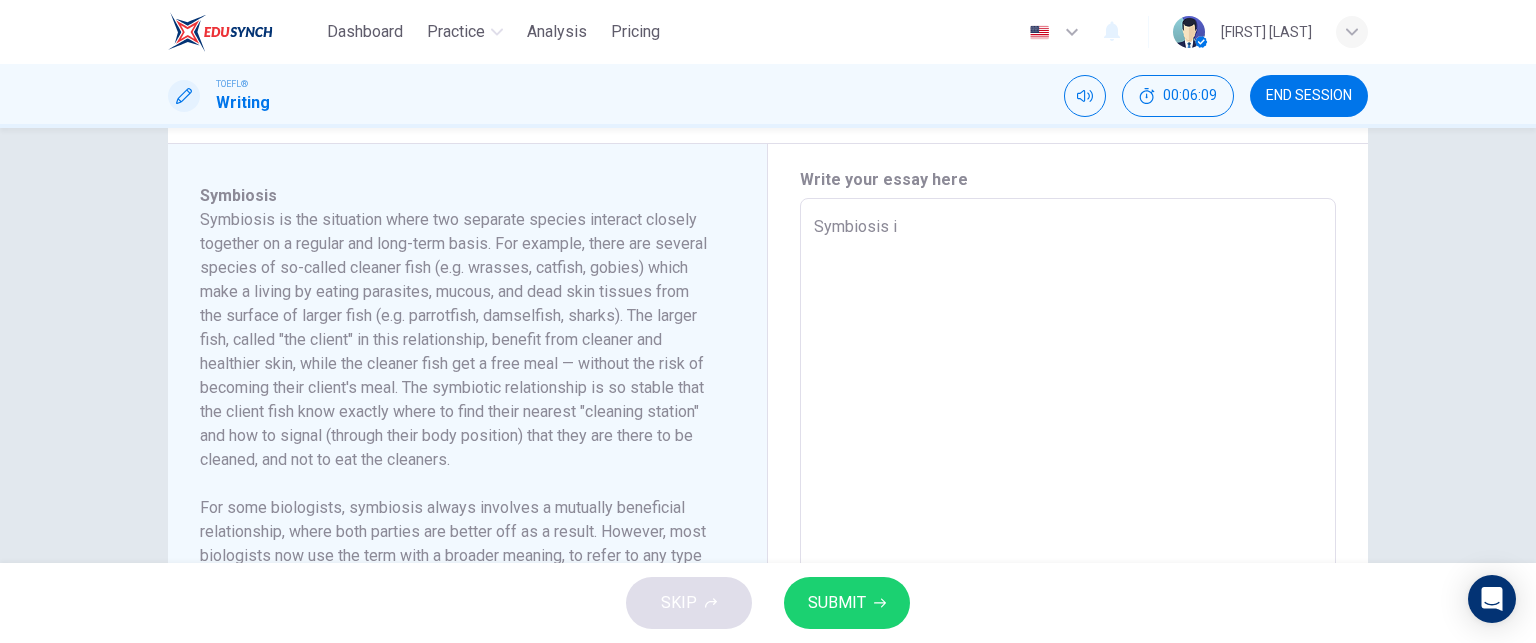 type on "Symbiosis is" 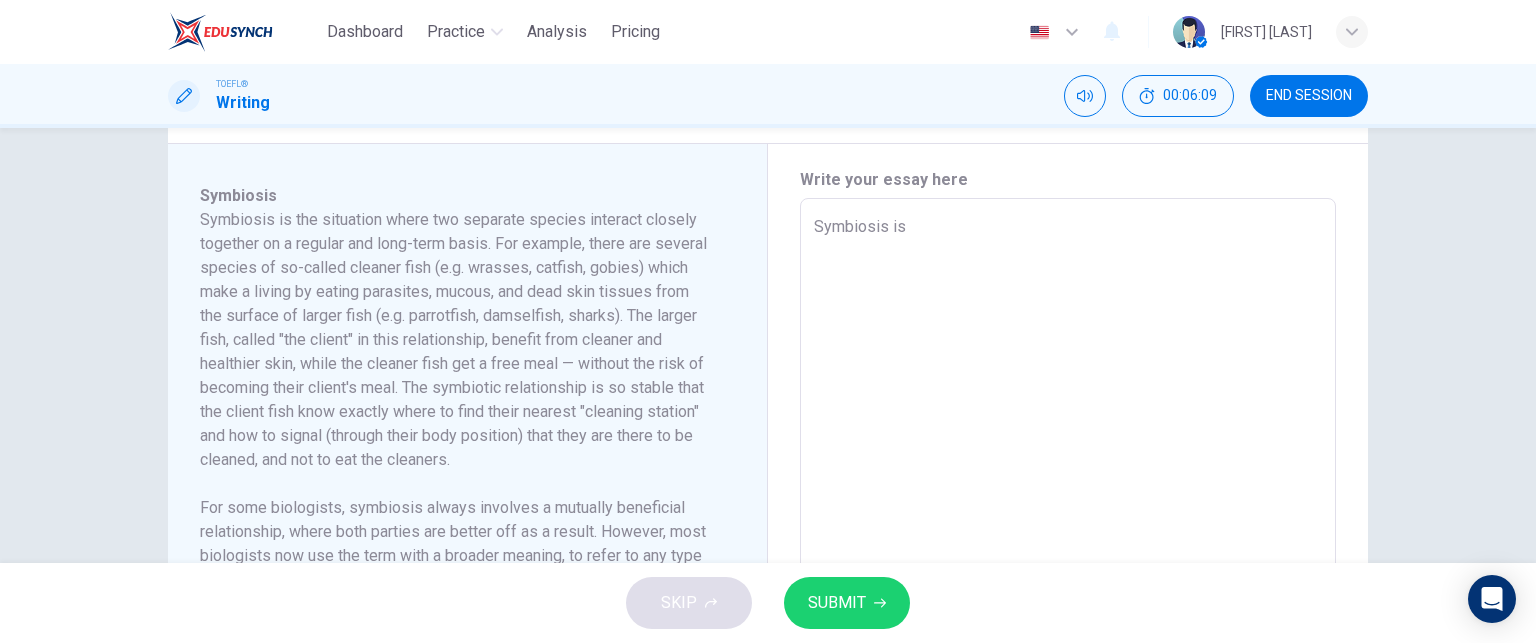 type on "x" 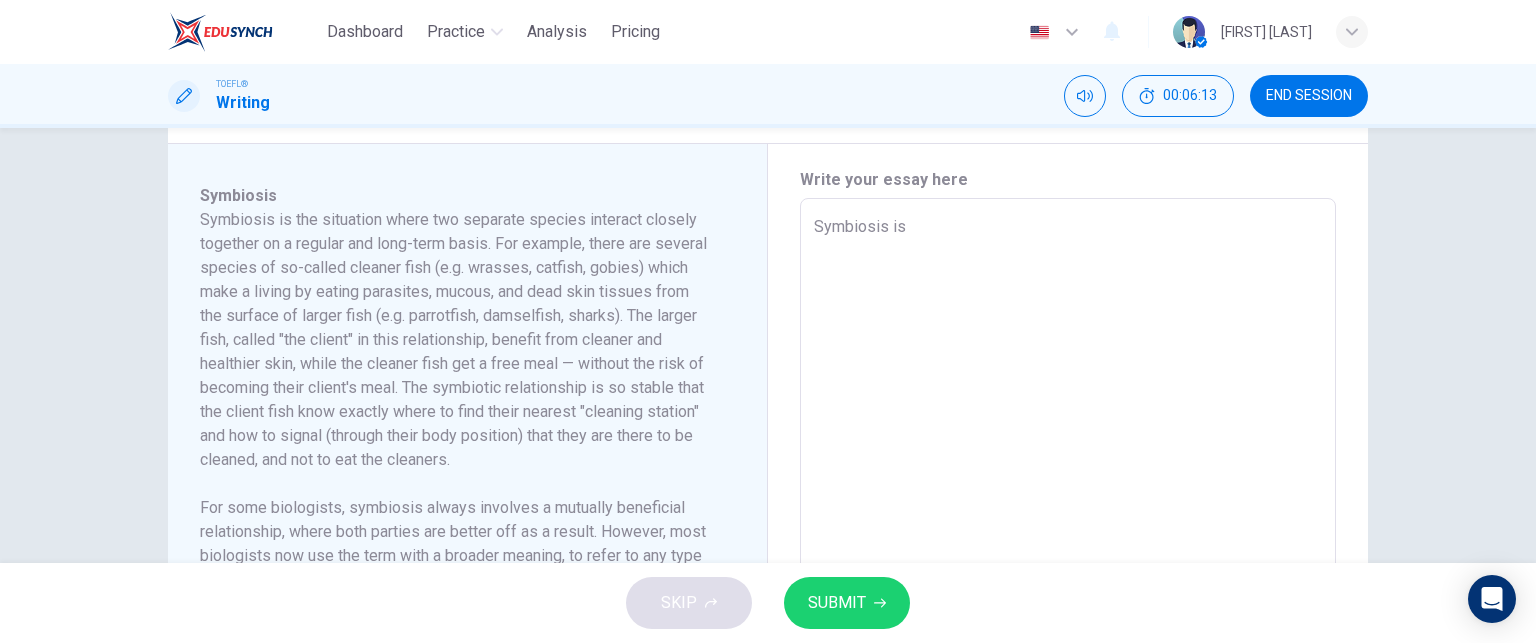 type on "Symbiosis is t" 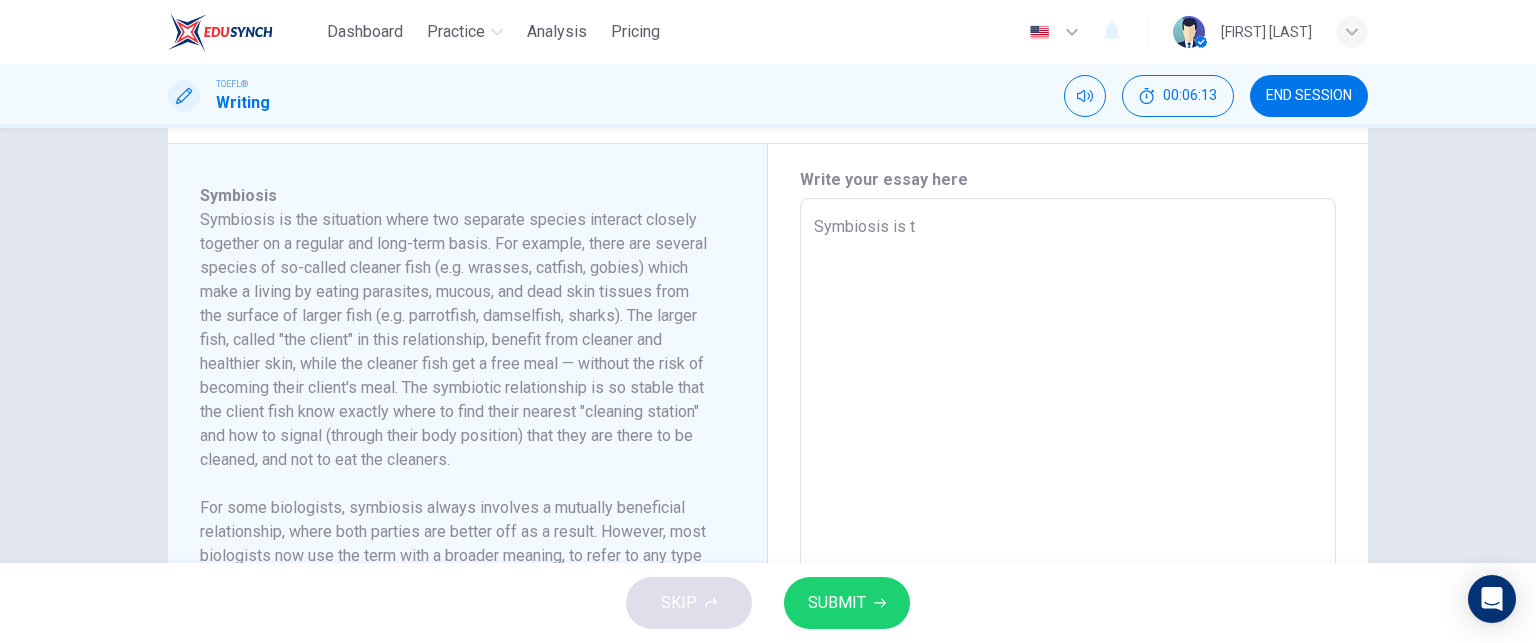 type on "Symbiosis is th" 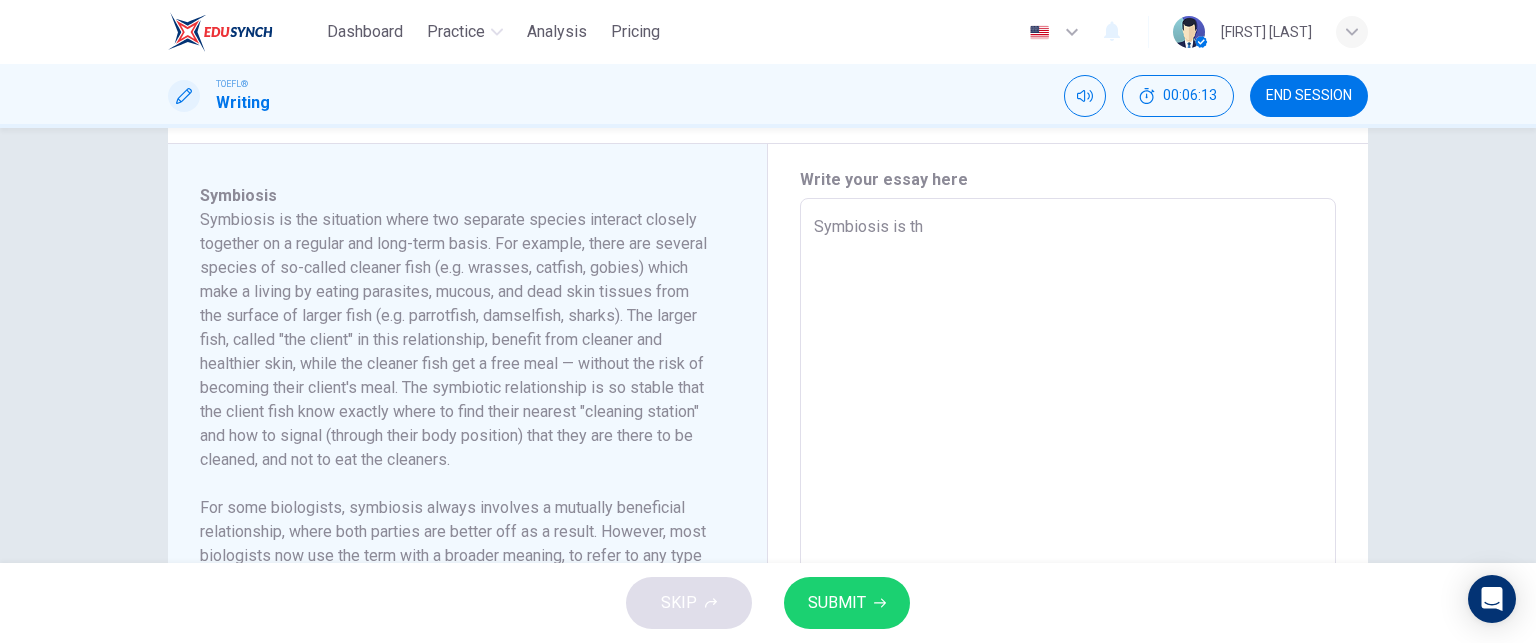 type on "Symbiosis is tha" 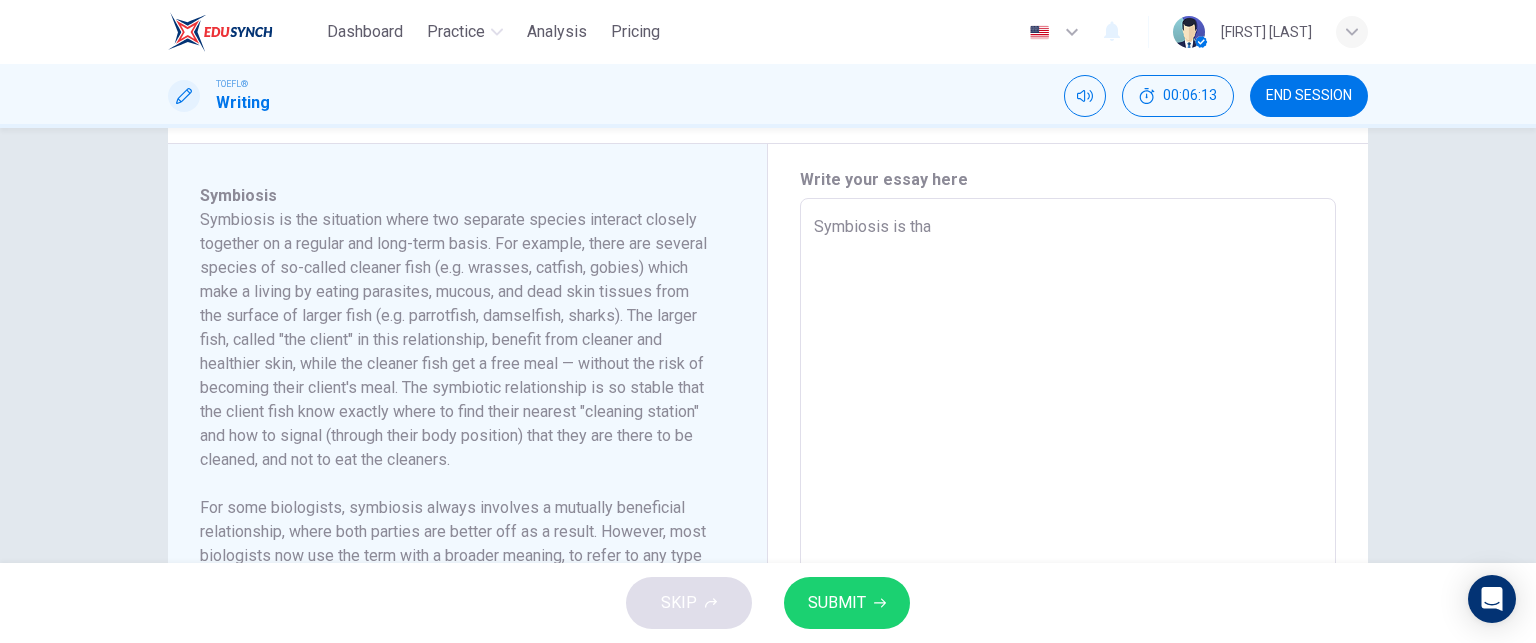 type on "x" 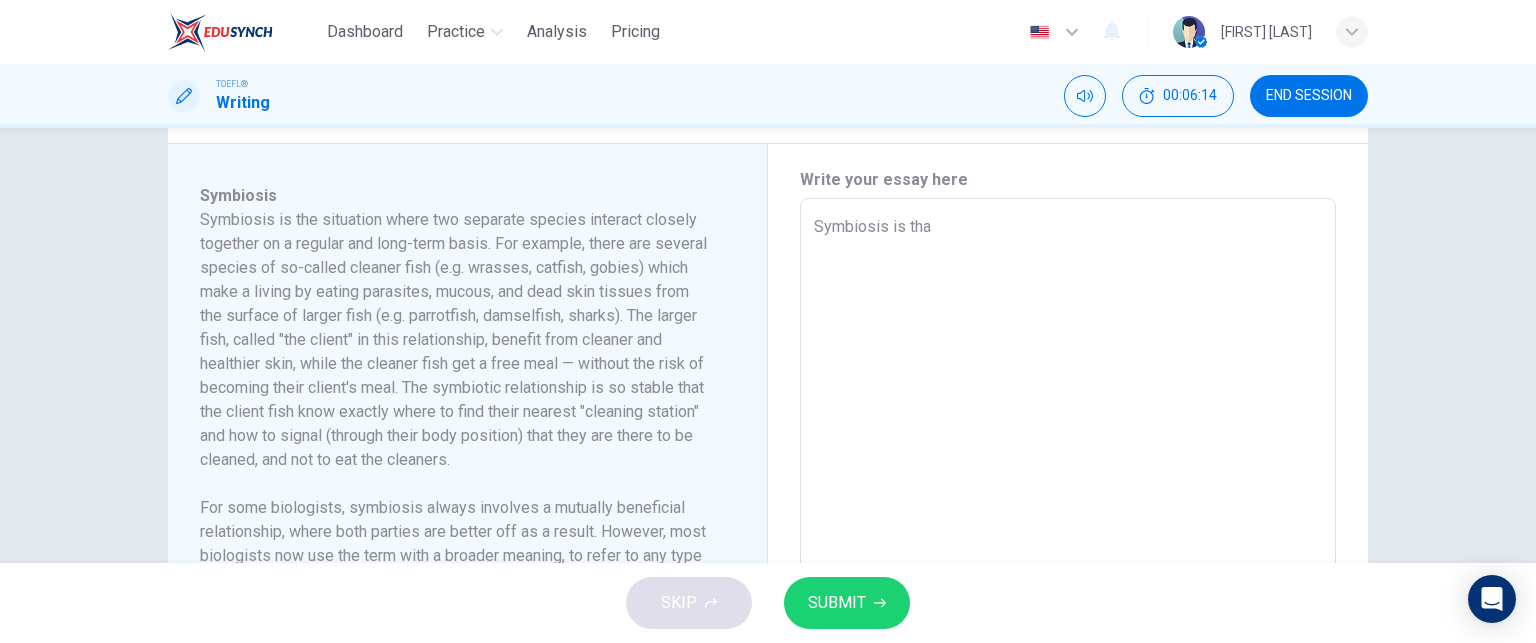 type on "Symbiosis is tha" 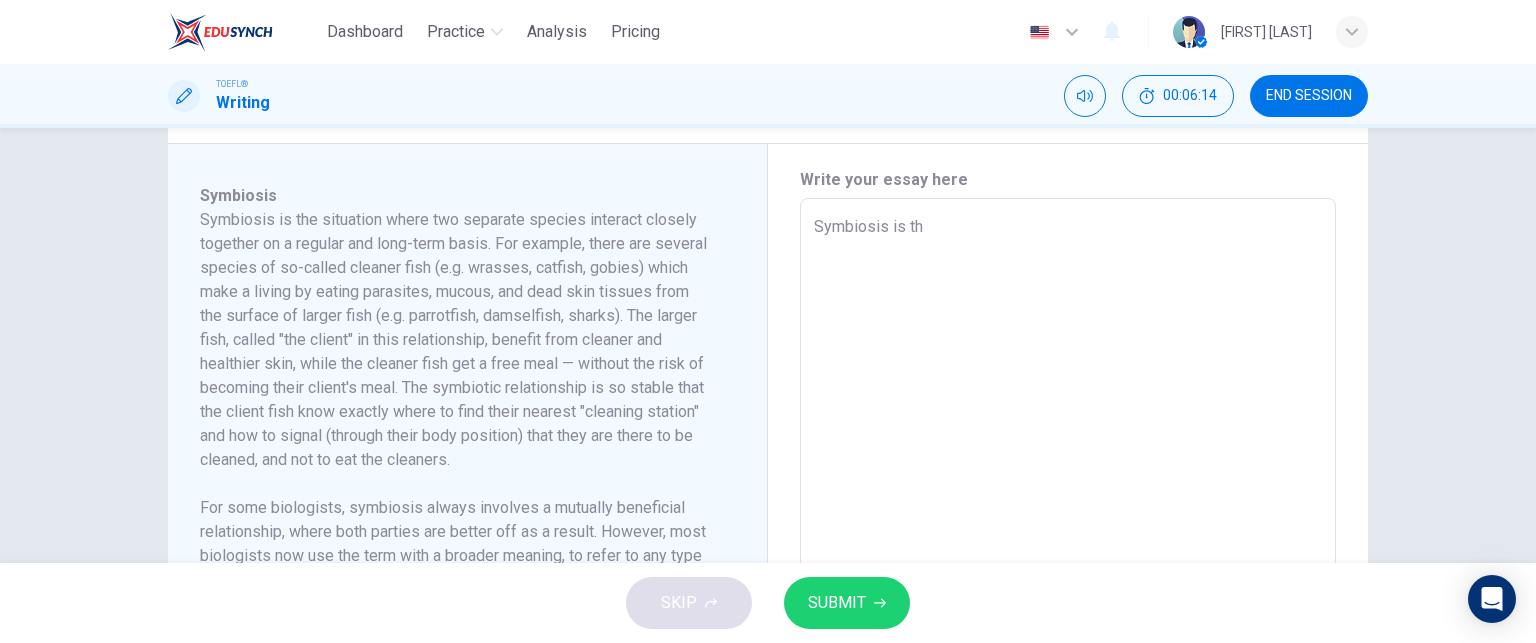 type on "x" 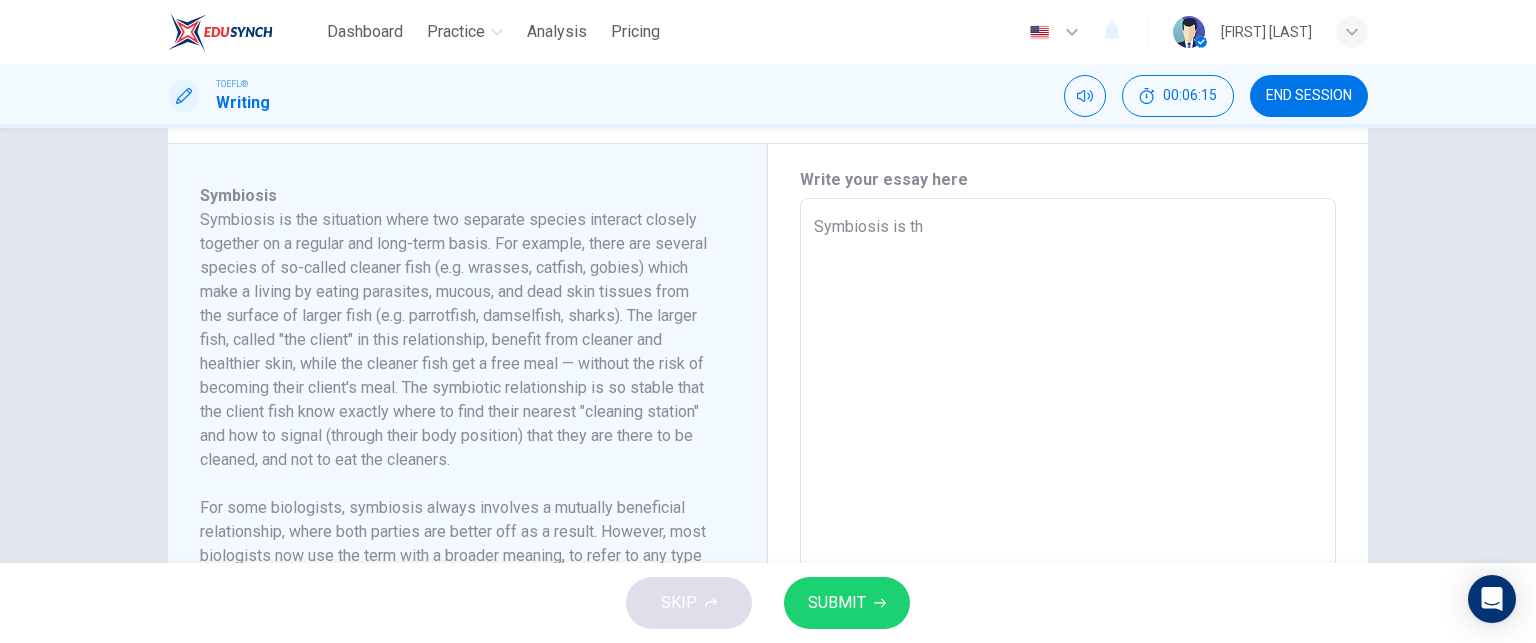 type on "Symbiosis is the" 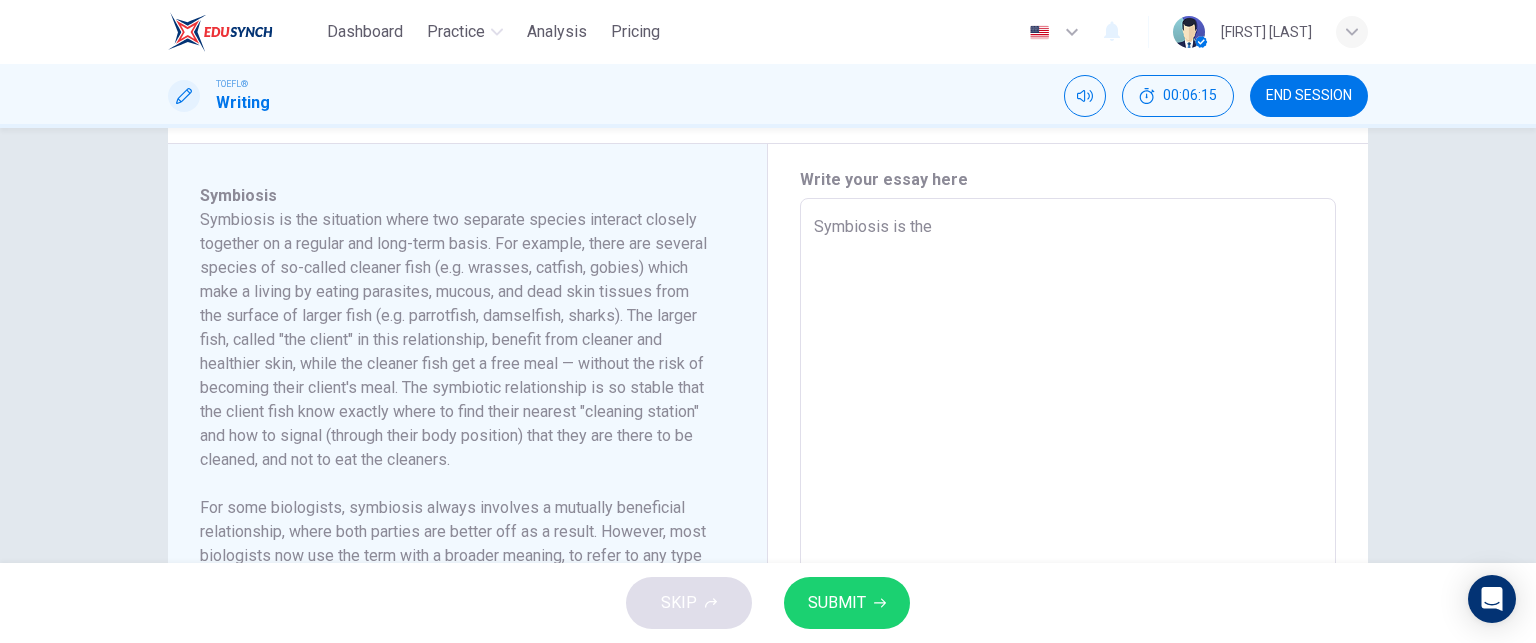 type on "x" 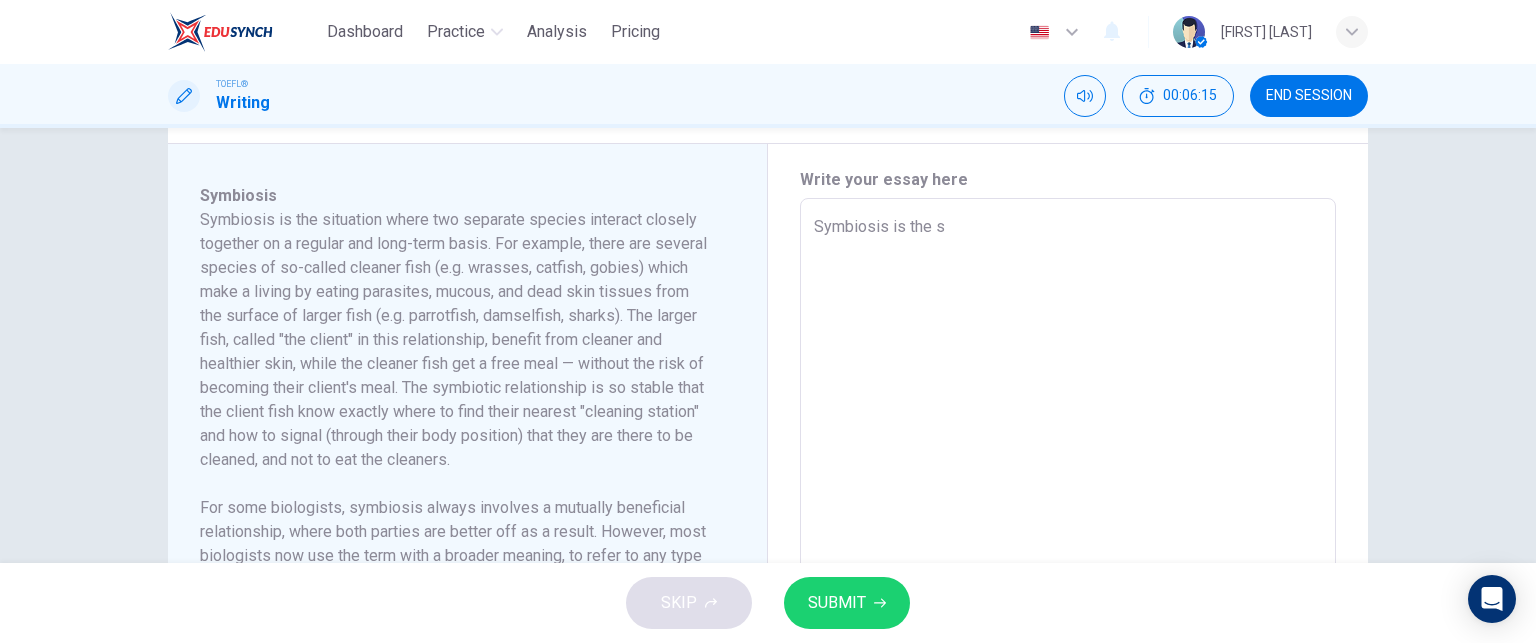 type on "x" 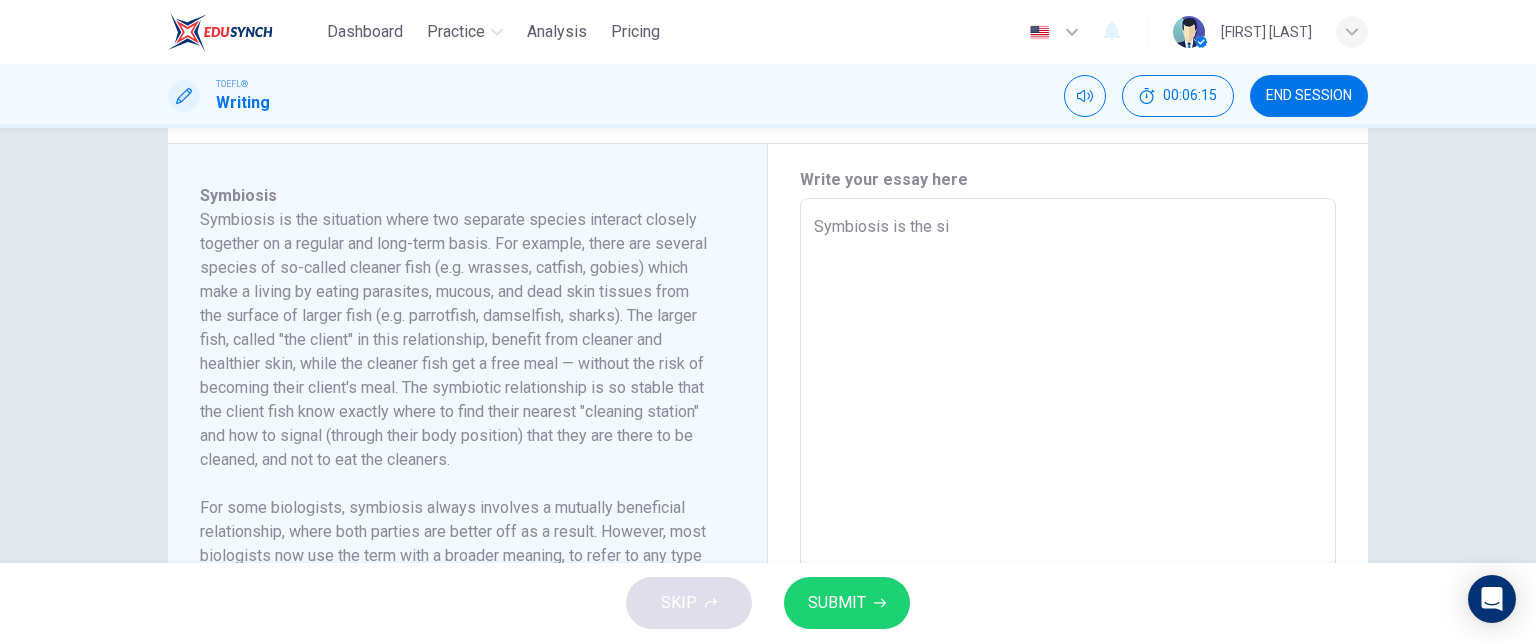 type on "x" 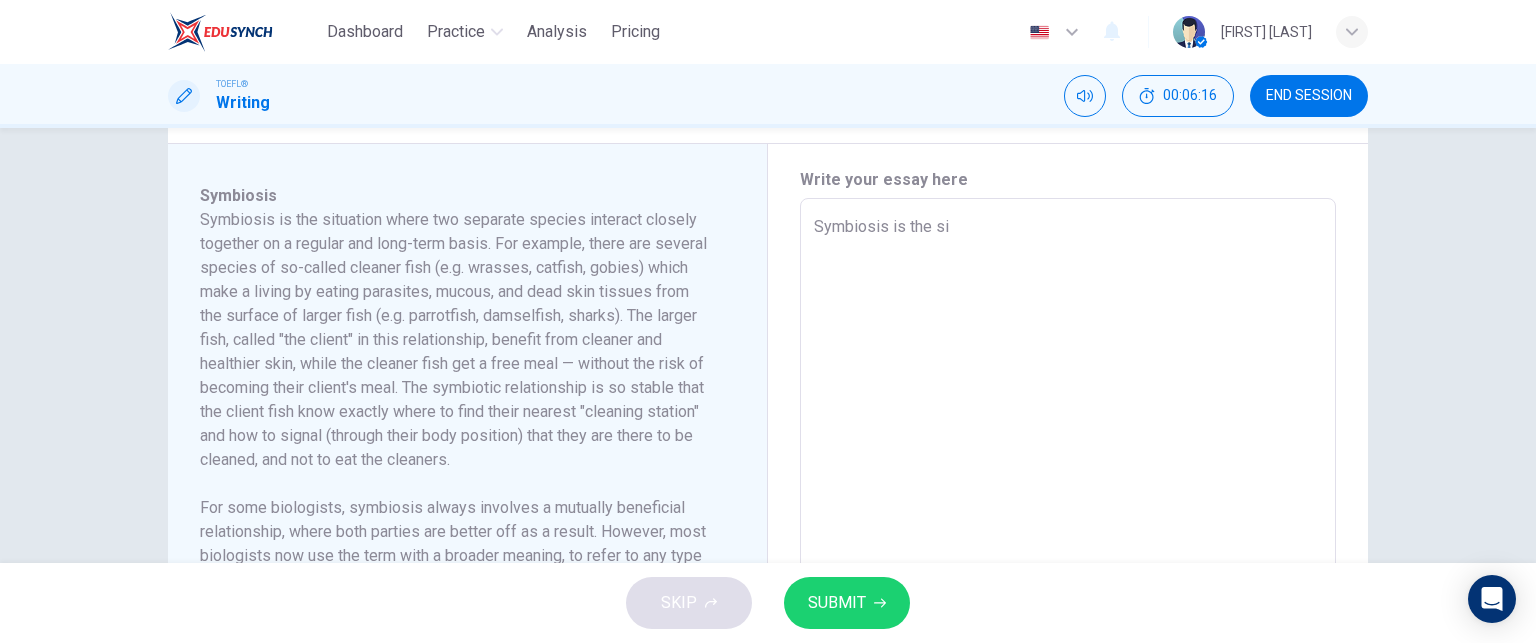 type on "Symbiosis is the sit" 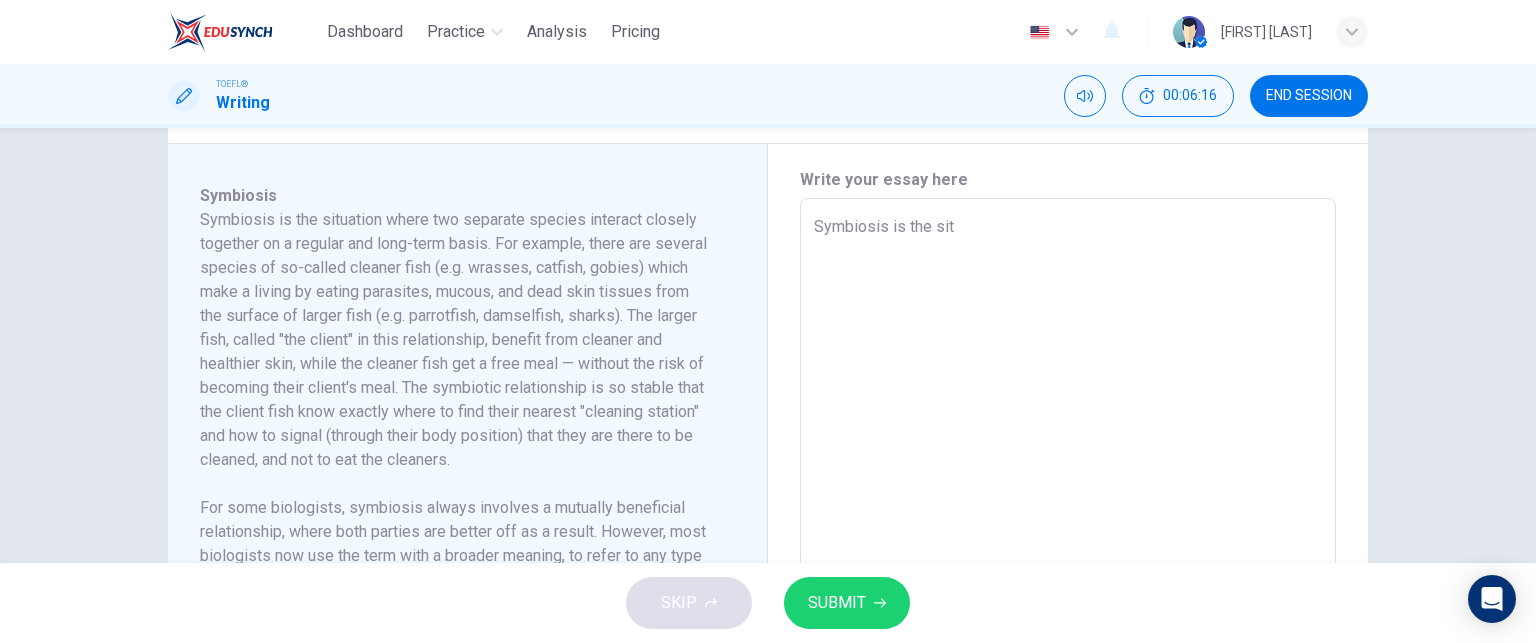 type on "x" 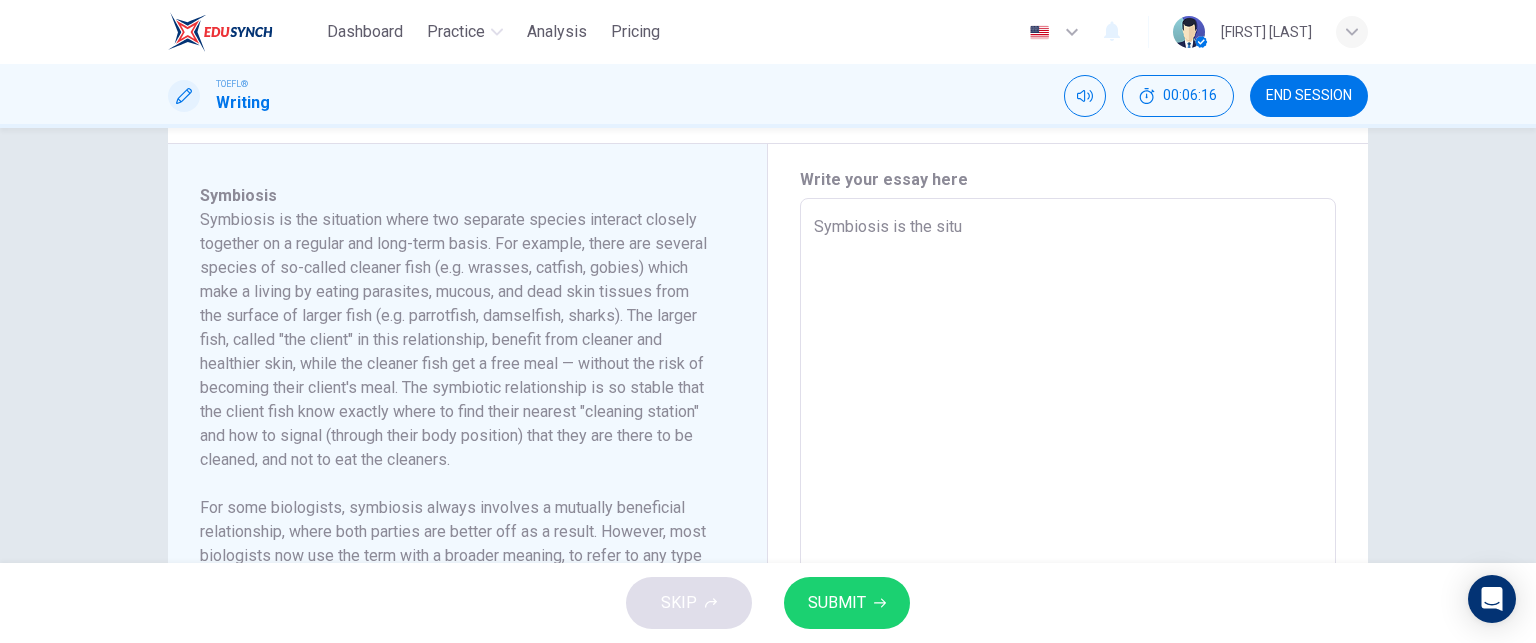 type on "x" 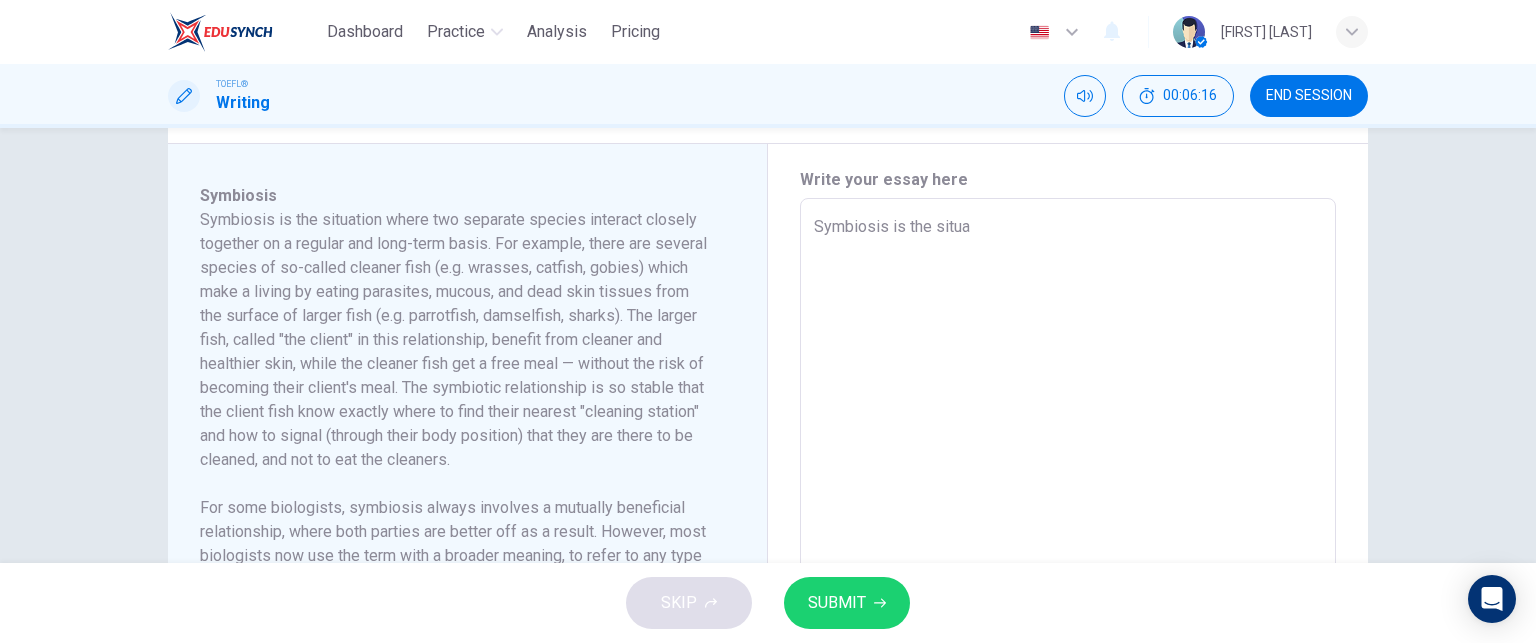 type on "x" 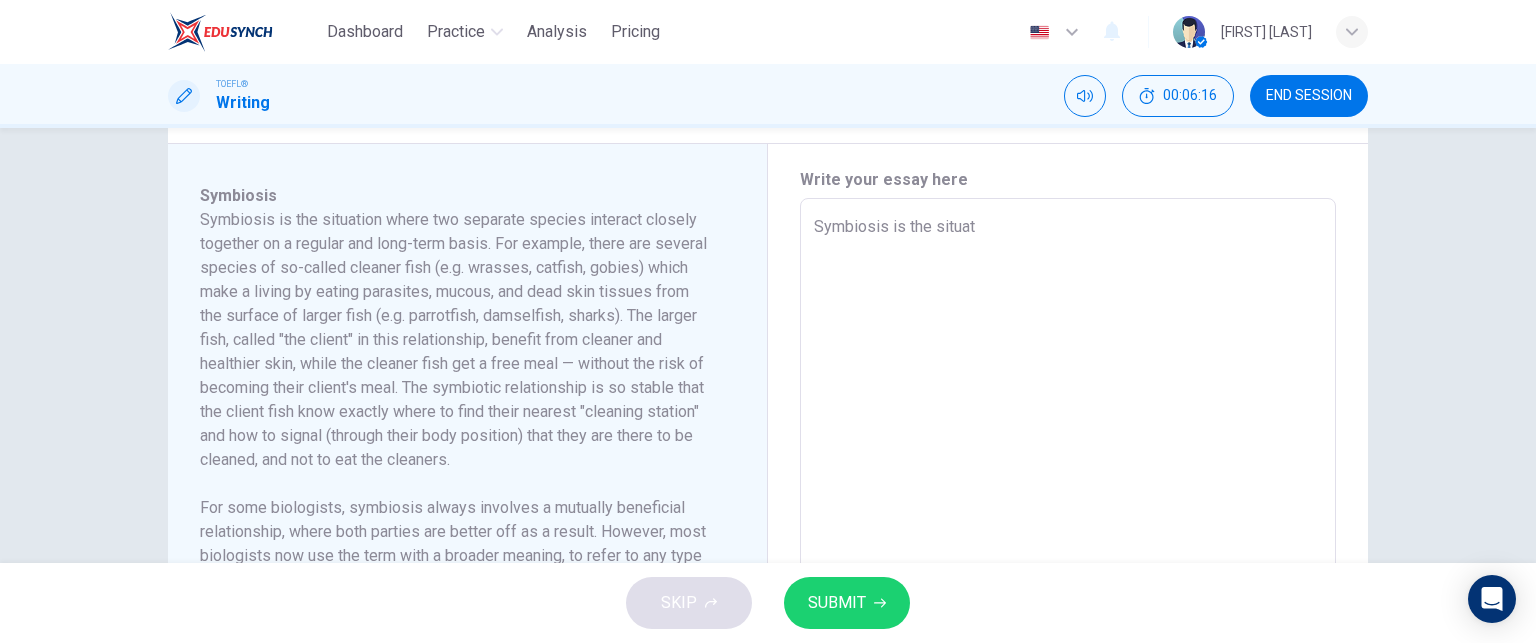 type on "x" 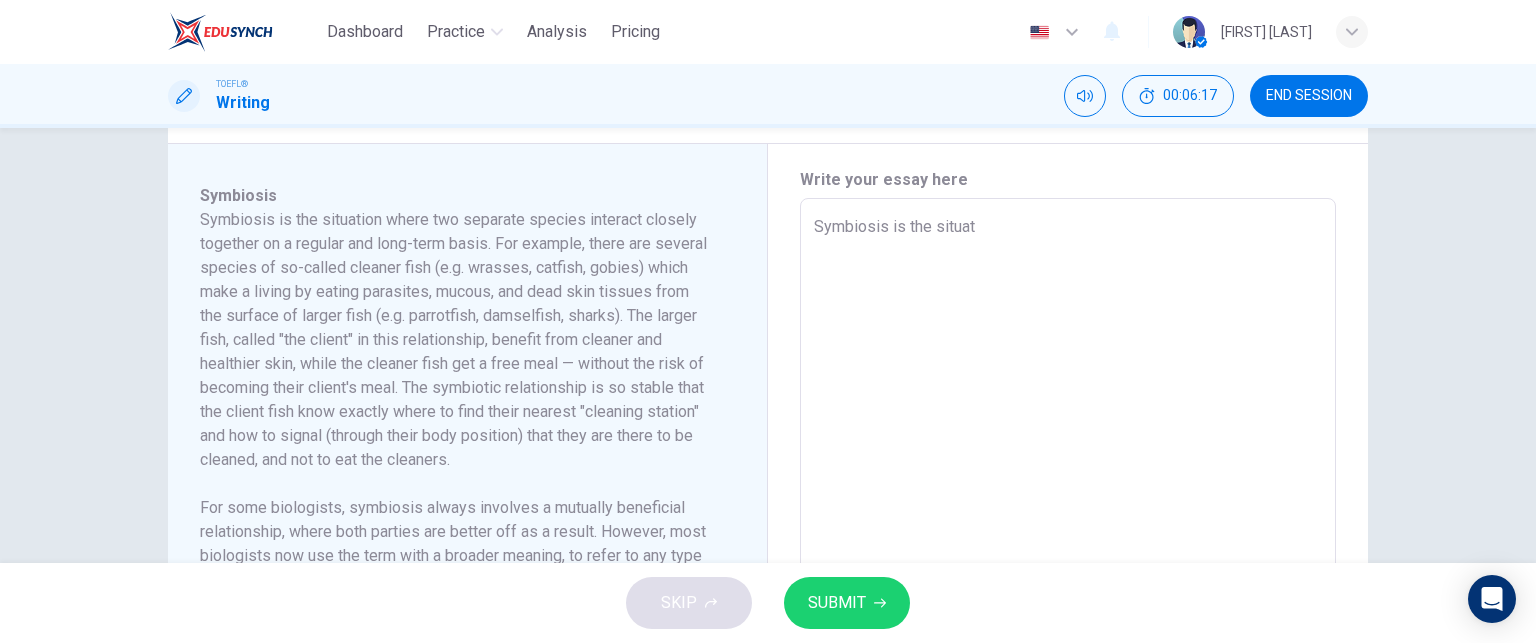 type on "Symbiosis is the situato" 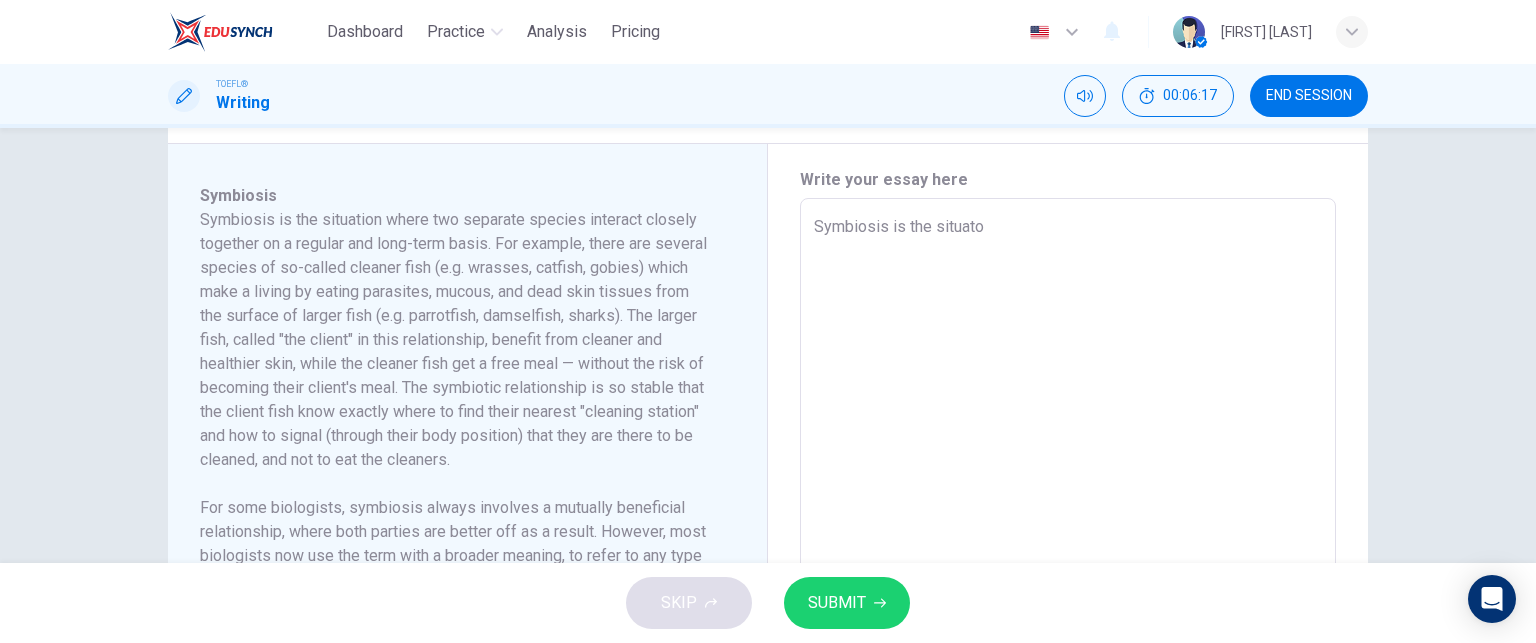 type on "Symbiosis is the situatoi" 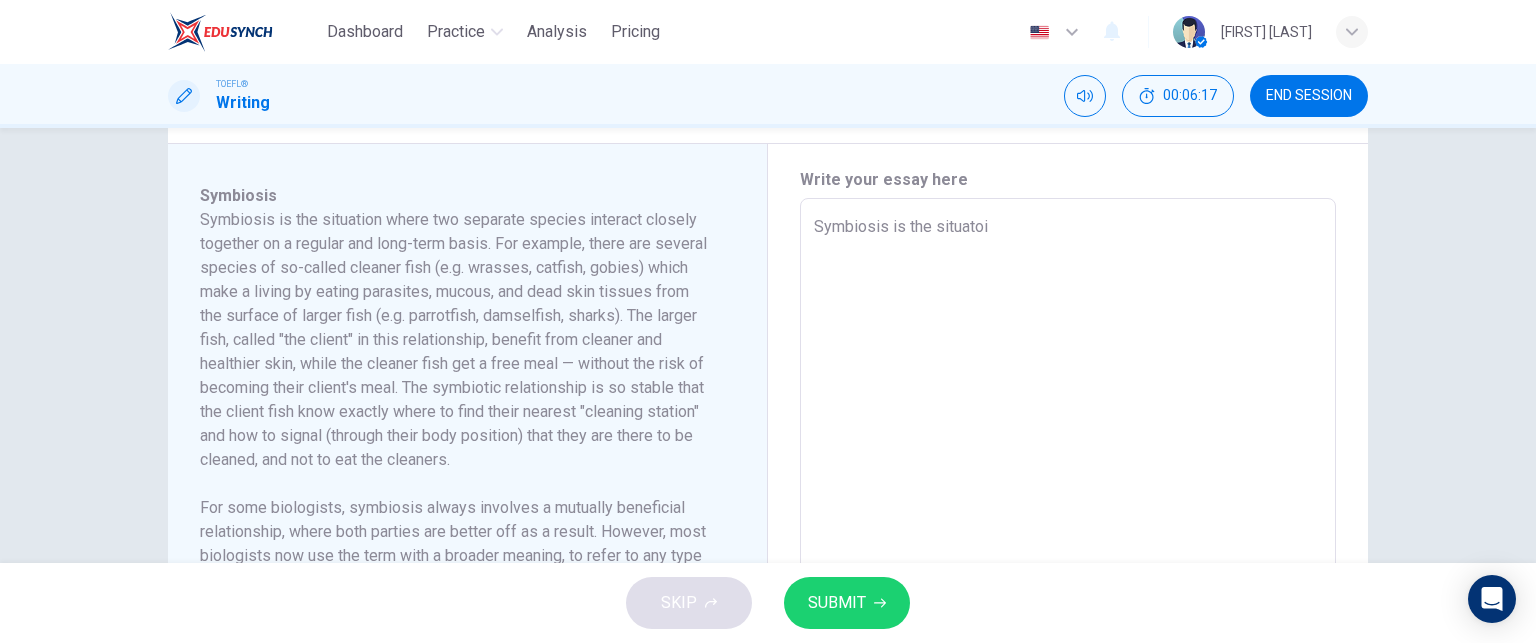 type on "x" 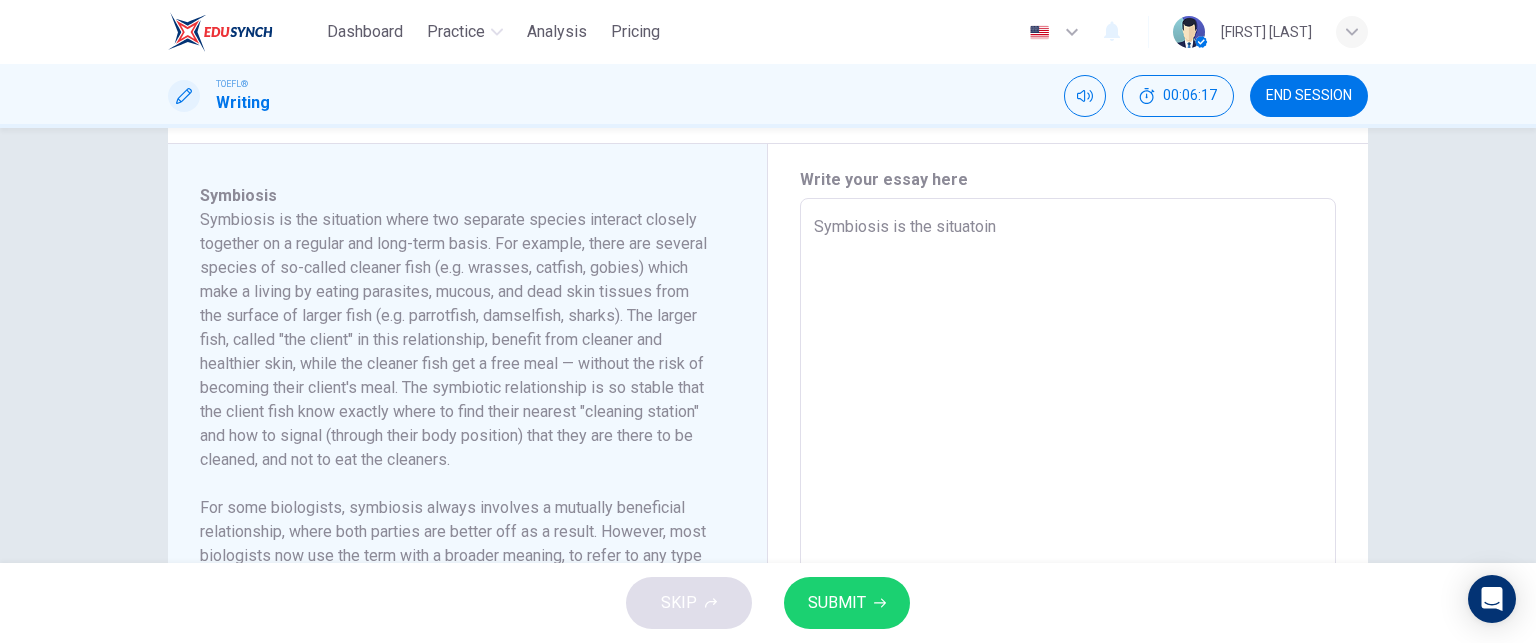 type on "x" 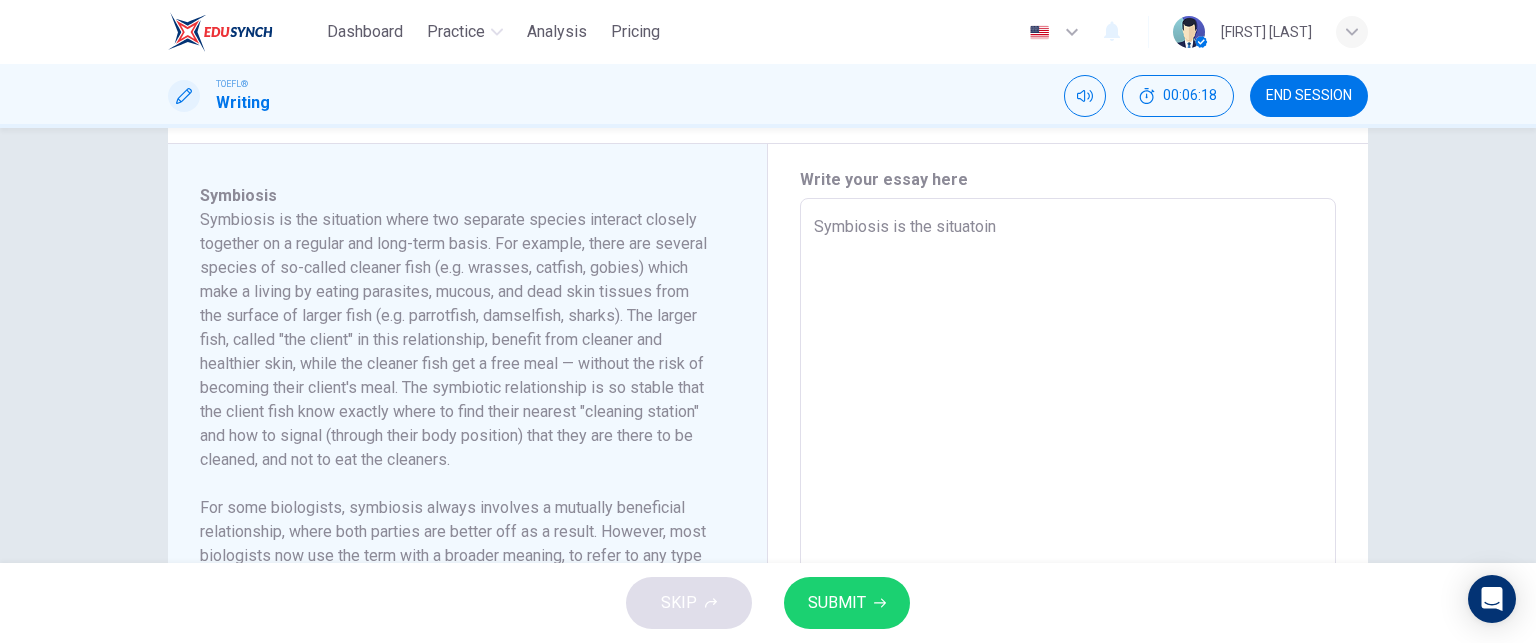 type on "Symbiosis is the situatoi" 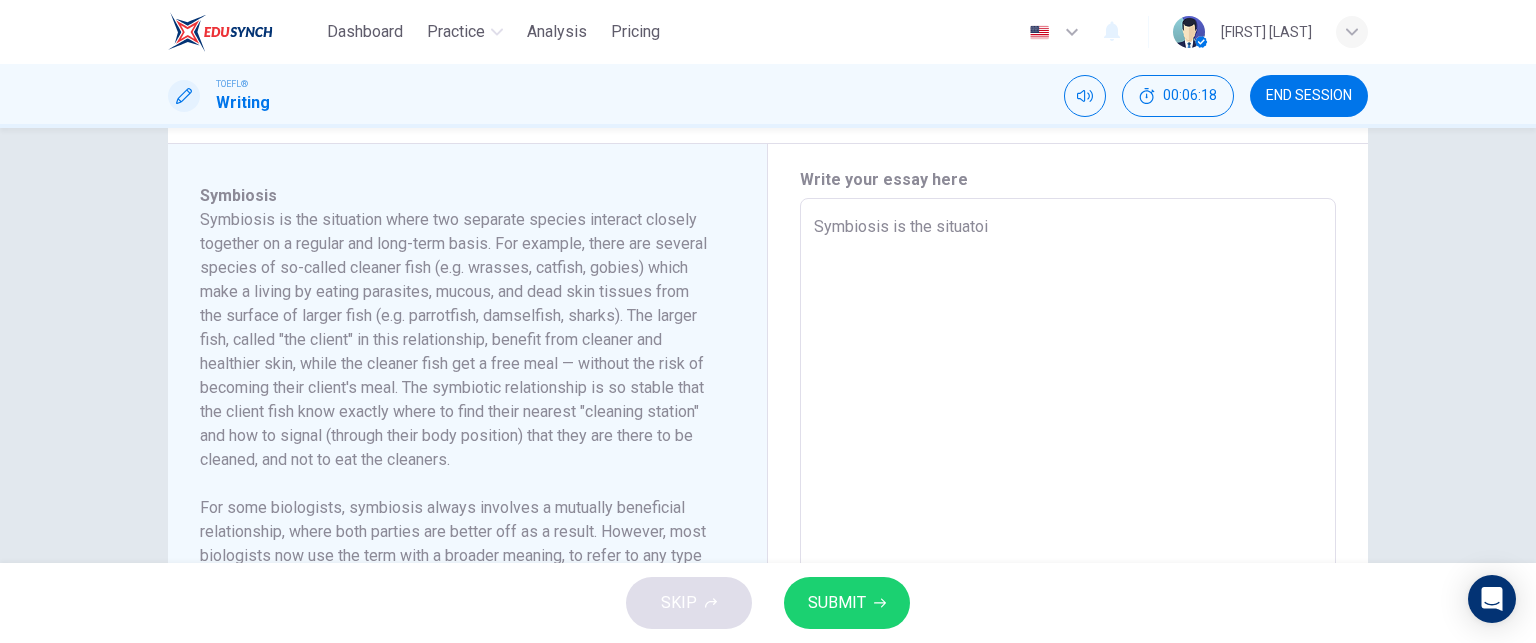 type on "Symbiosis is the situato" 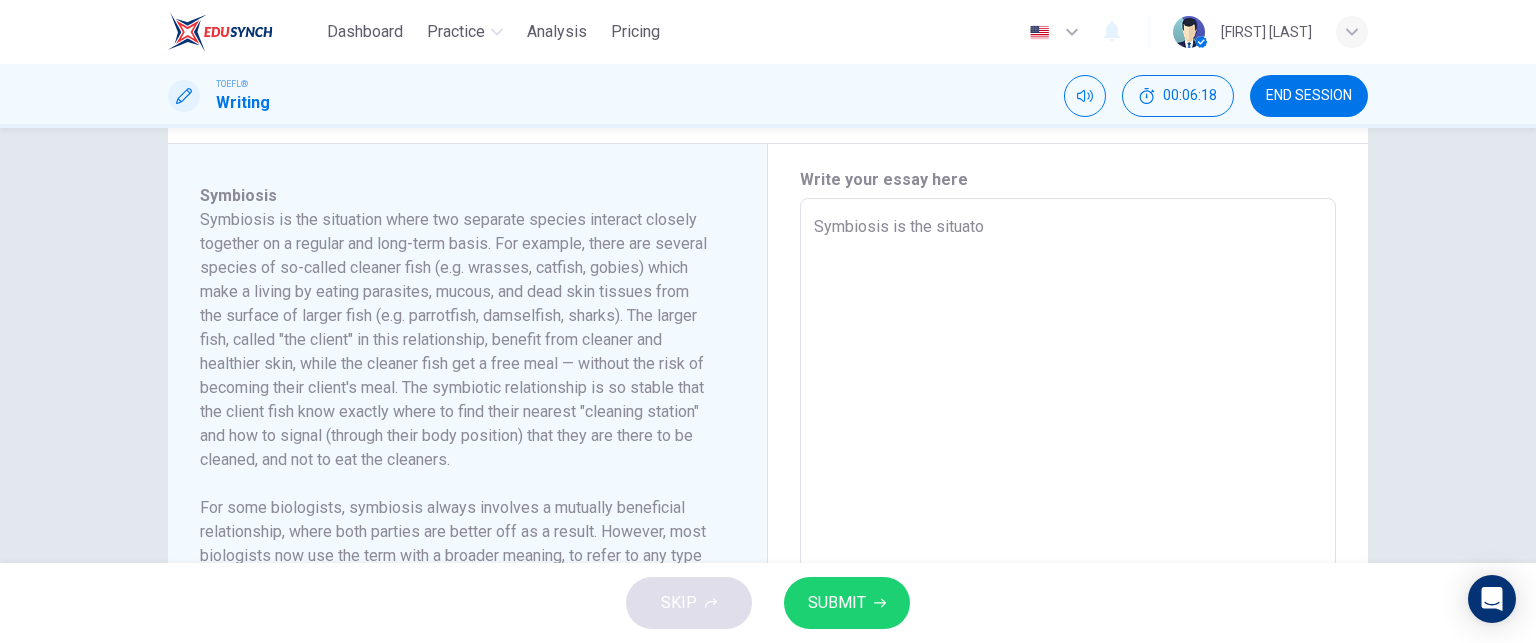 type on "x" 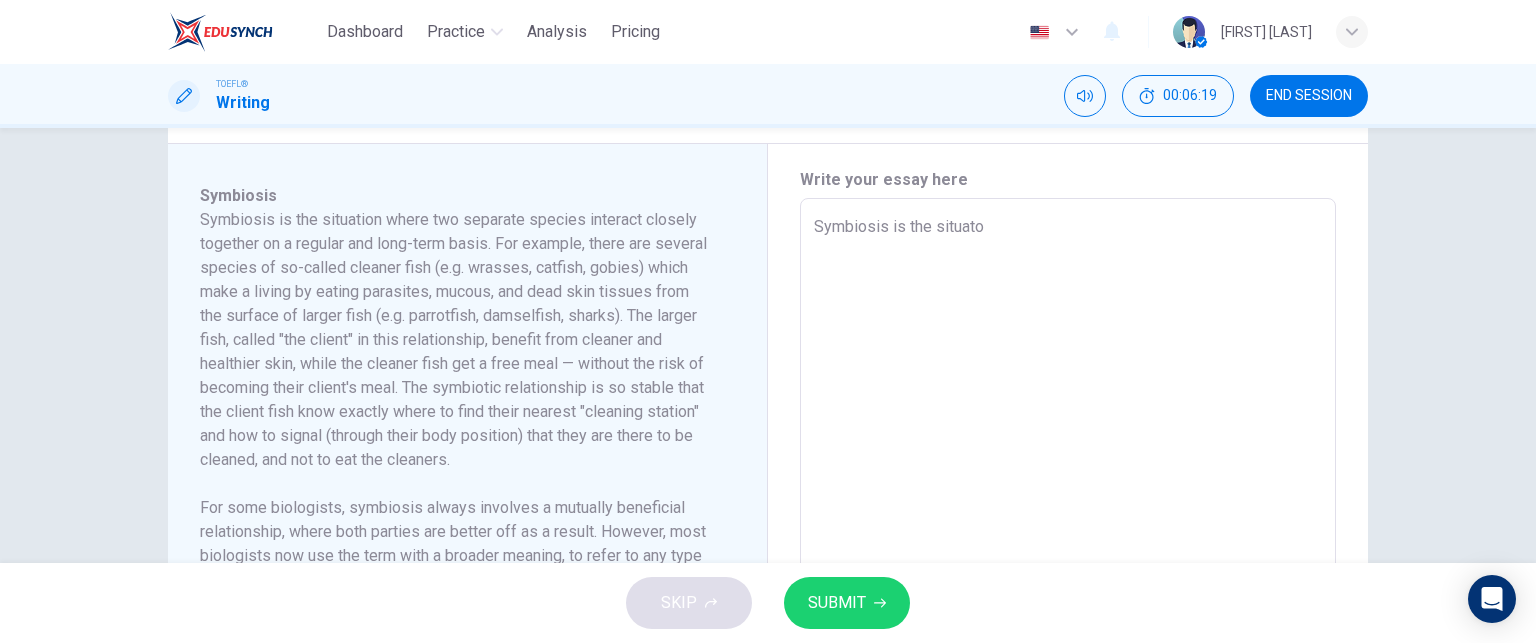 type on "Symbiosis is the situat" 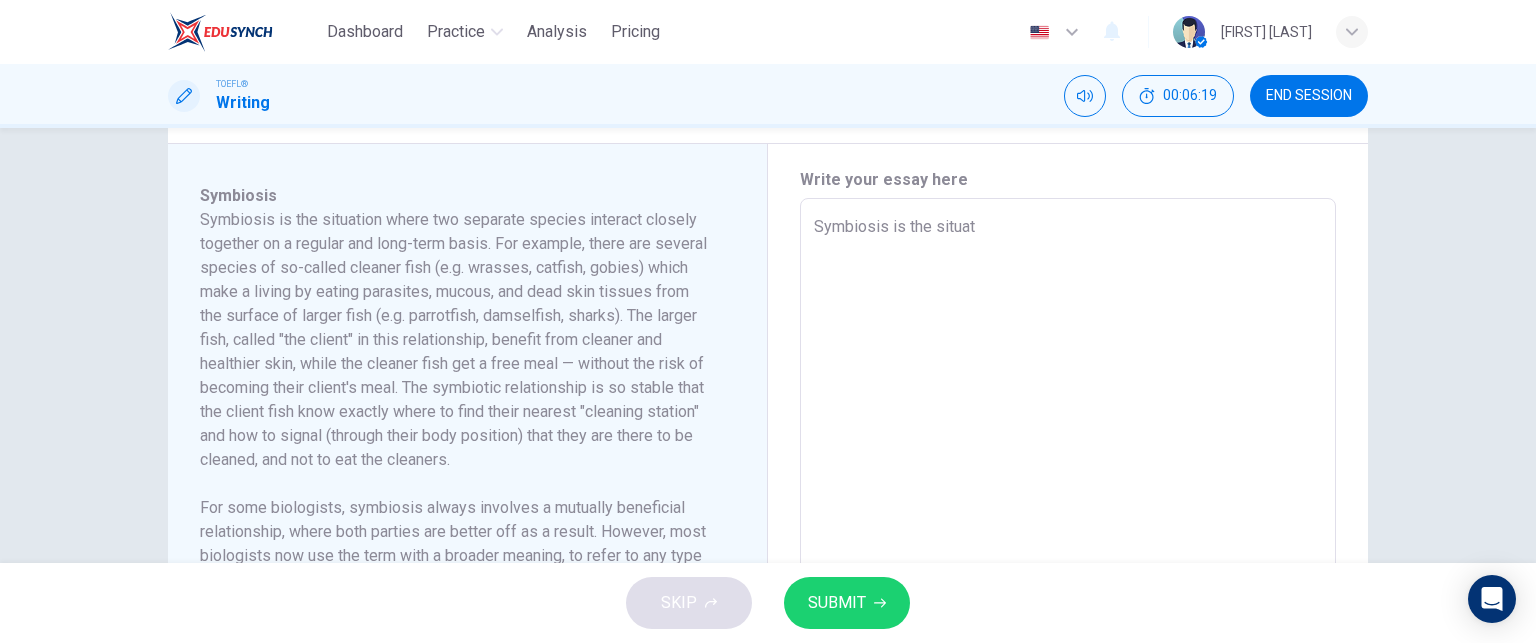 type on "Symbiosis is the situati" 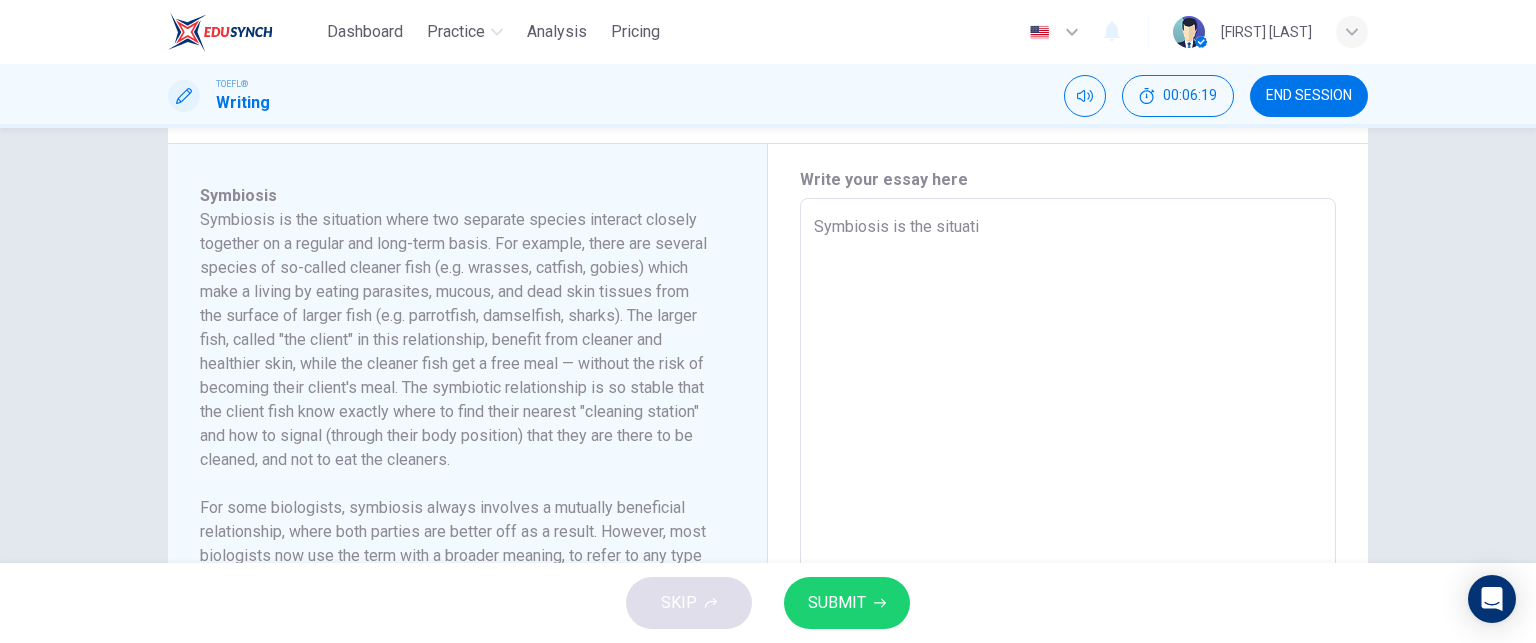 type on "x" 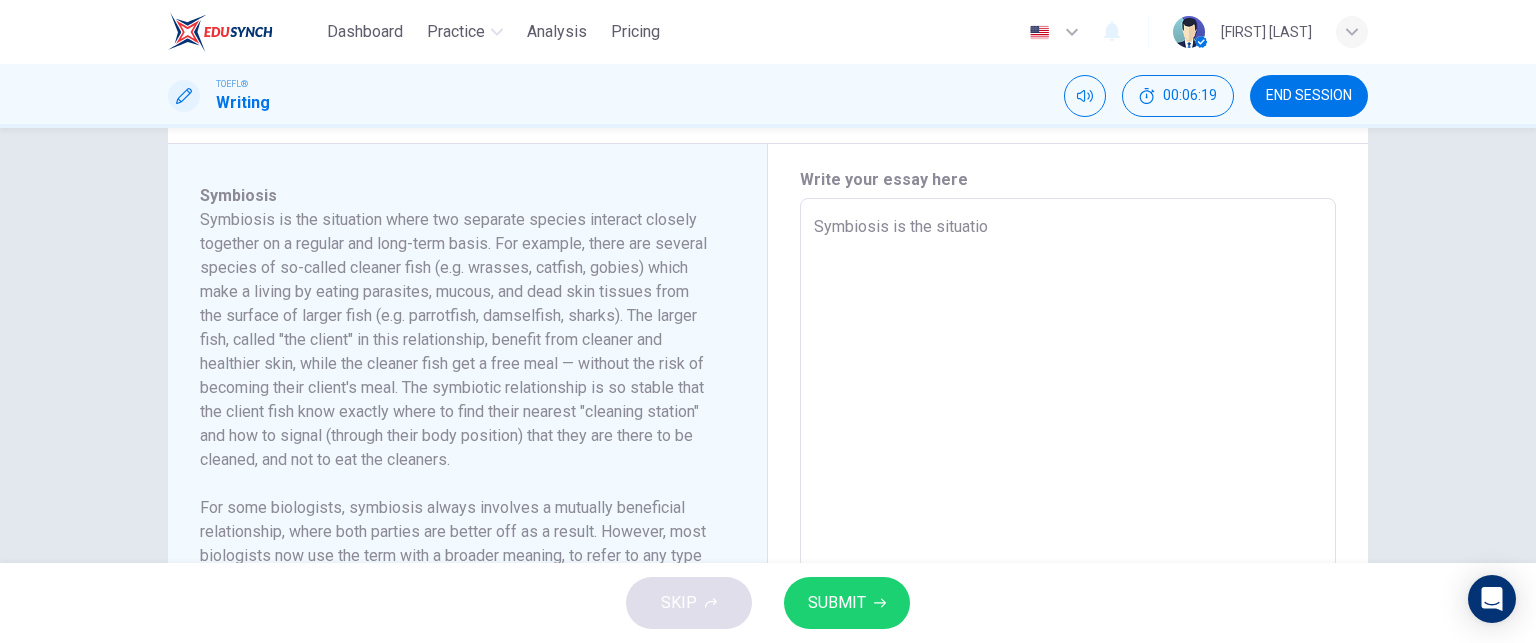 type on "x" 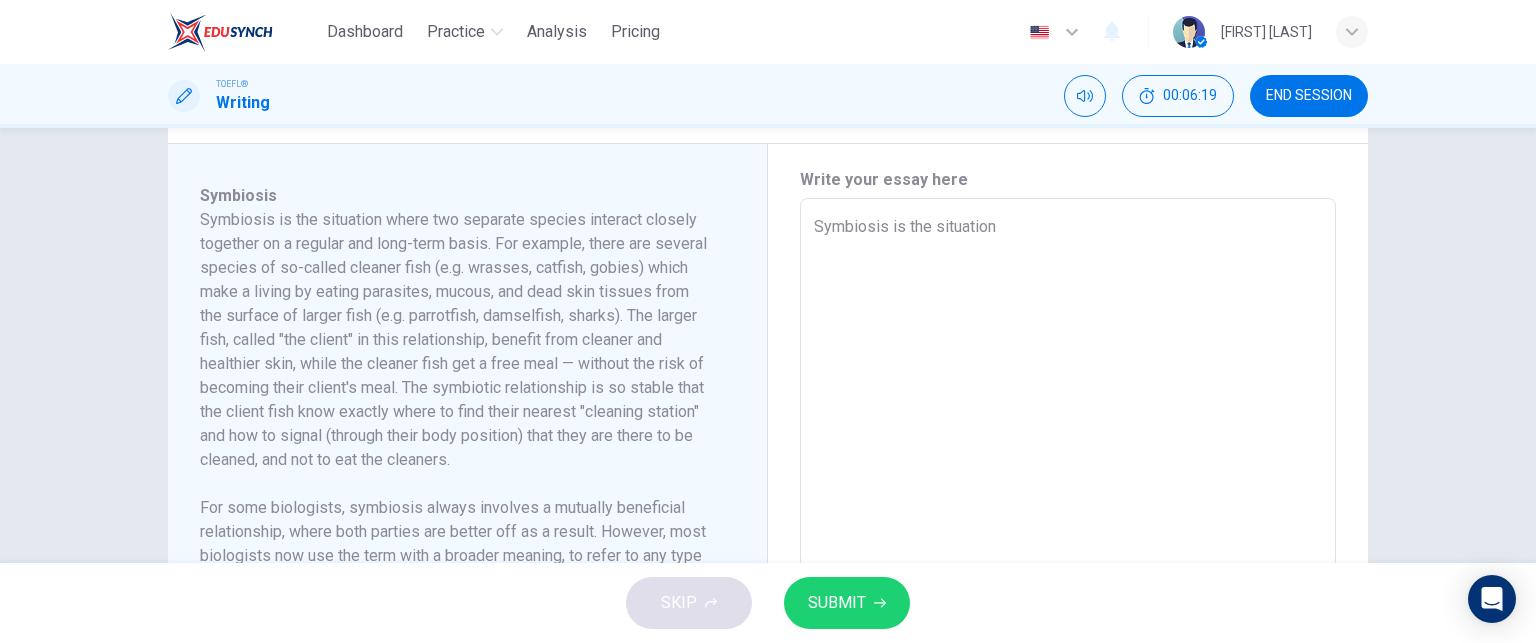type on "x" 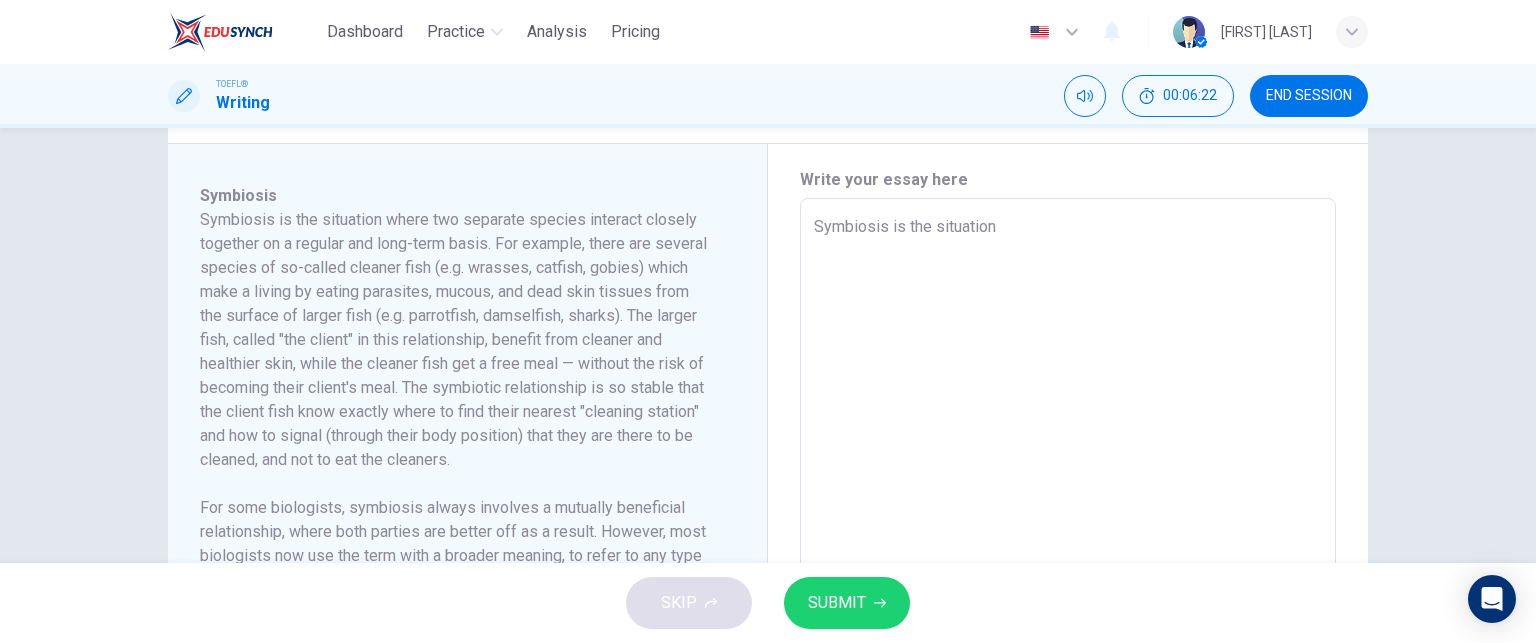 type on "Symbiosis is the situation" 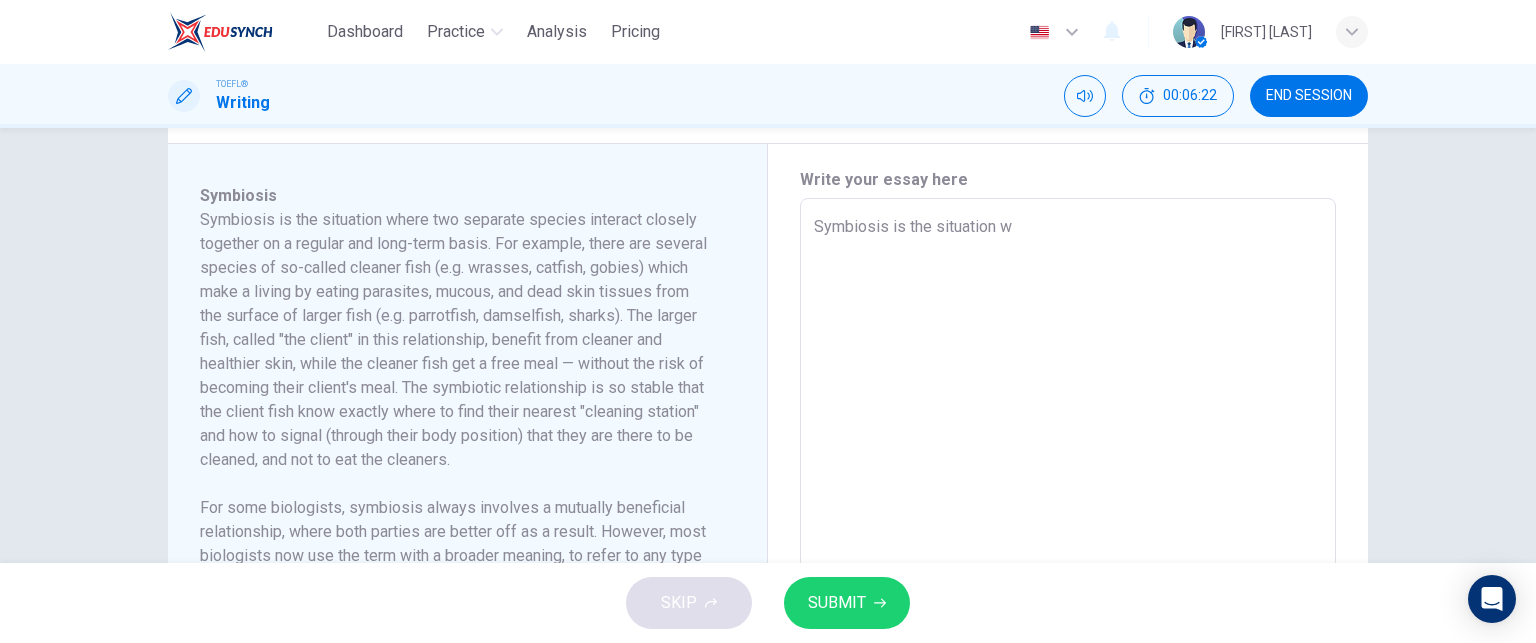 type on "x" 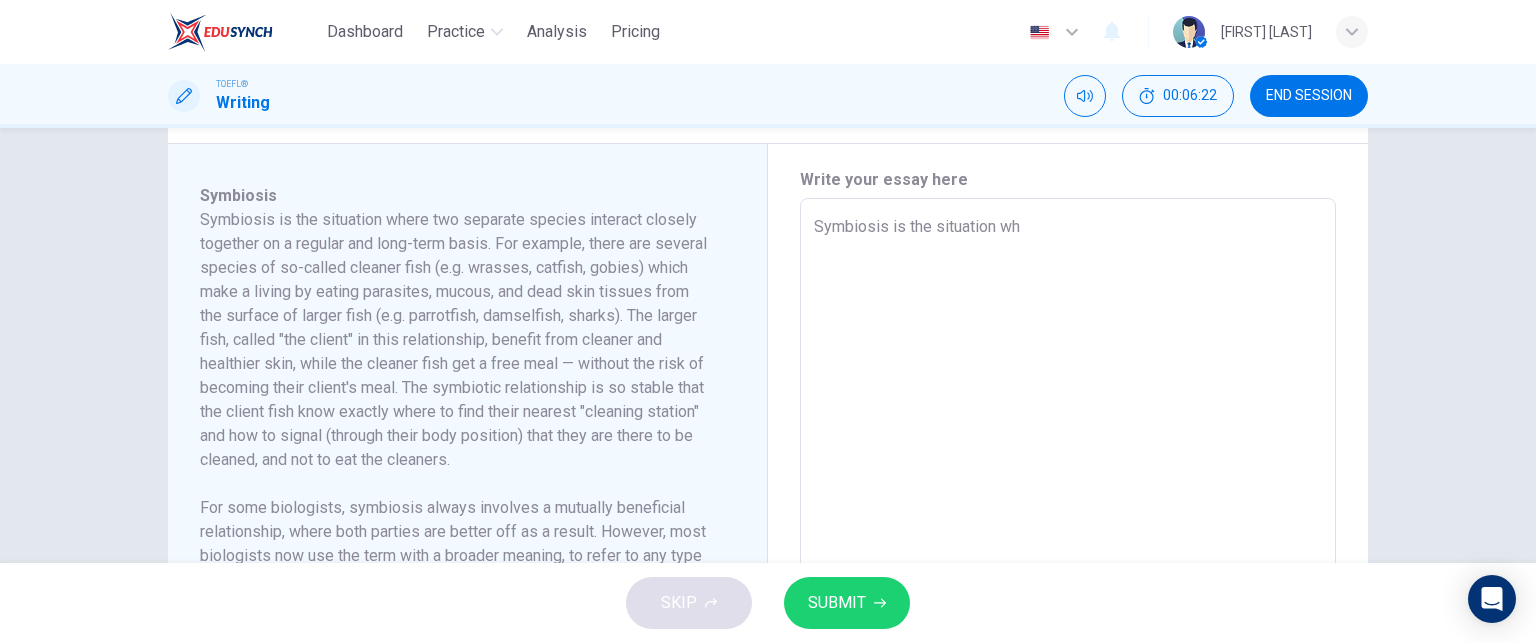 type on "Symbiosis is the situation whe" 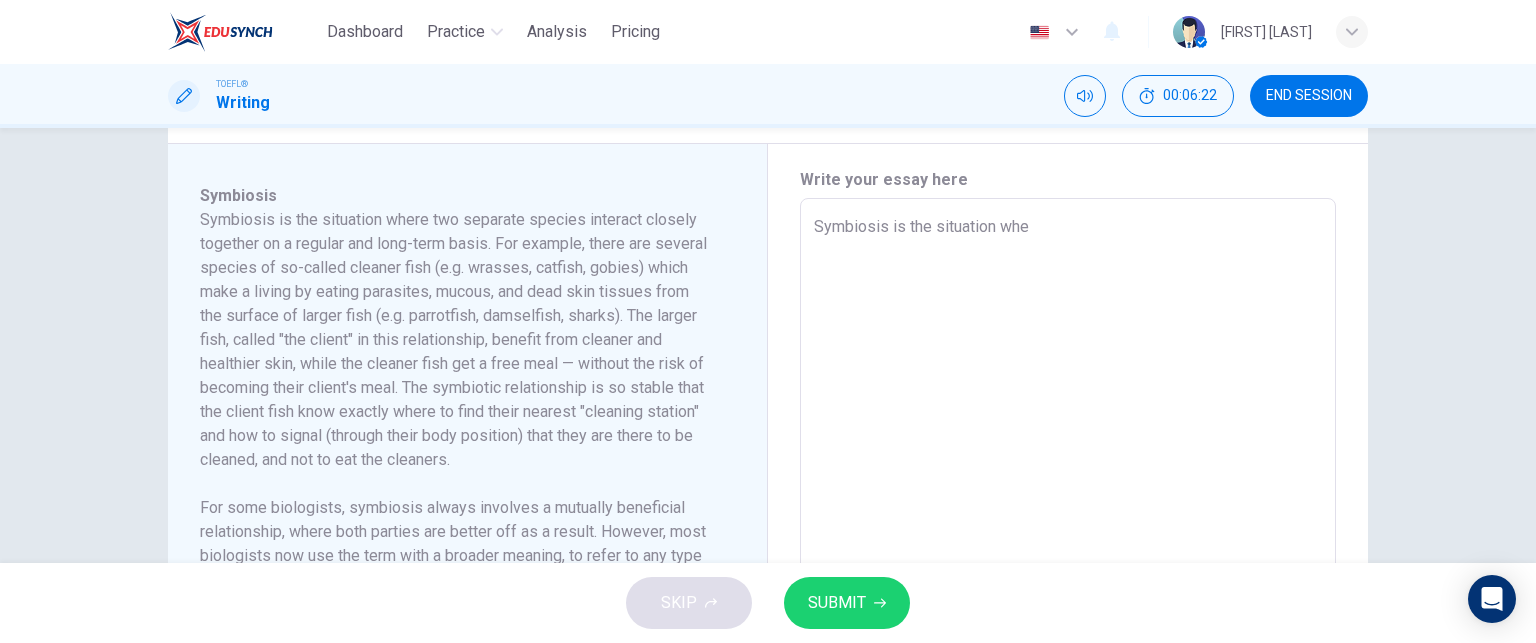 type on "x" 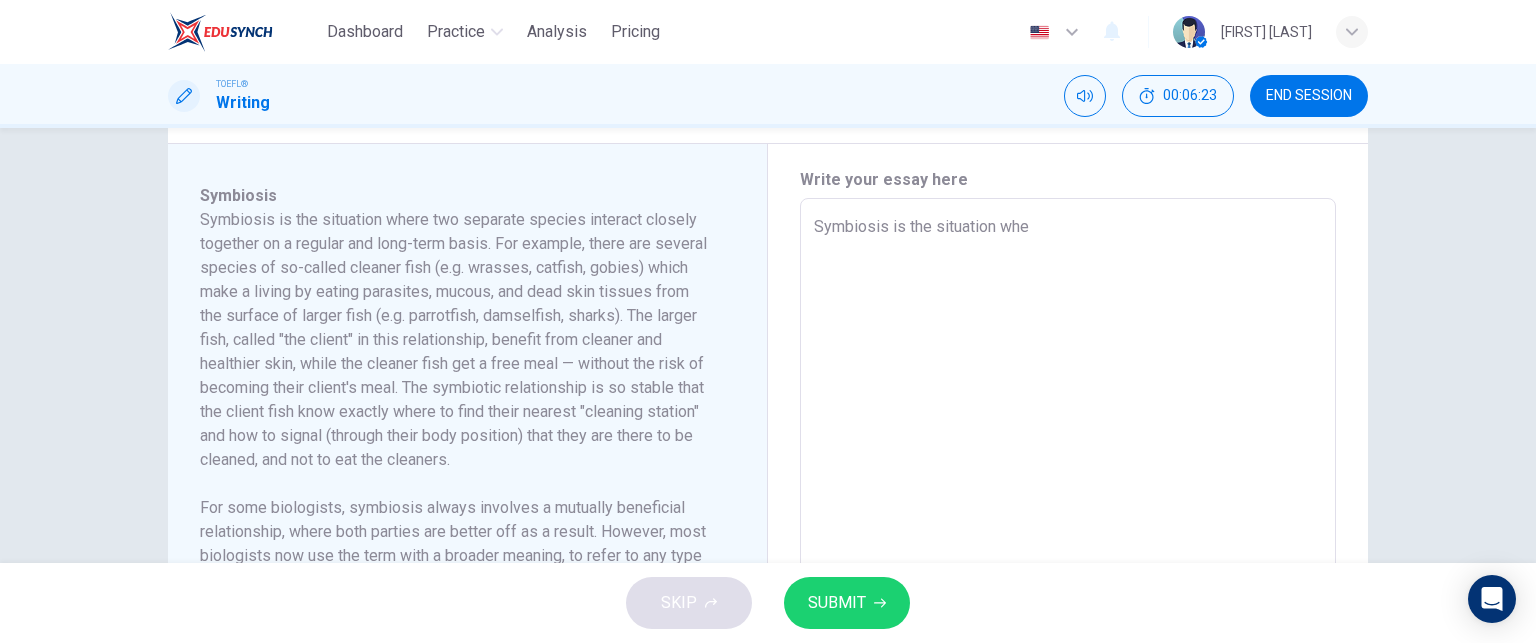 type on "Symbiosis is the situation wher" 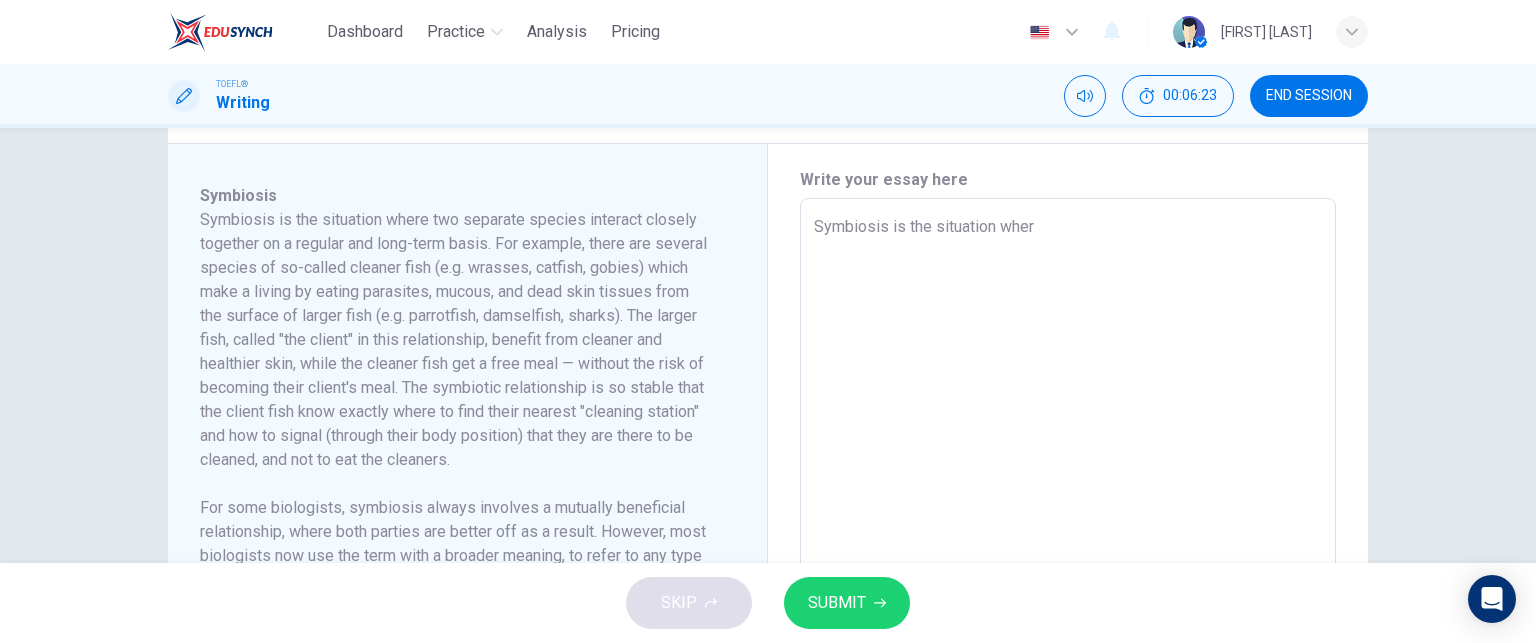 type on "x" 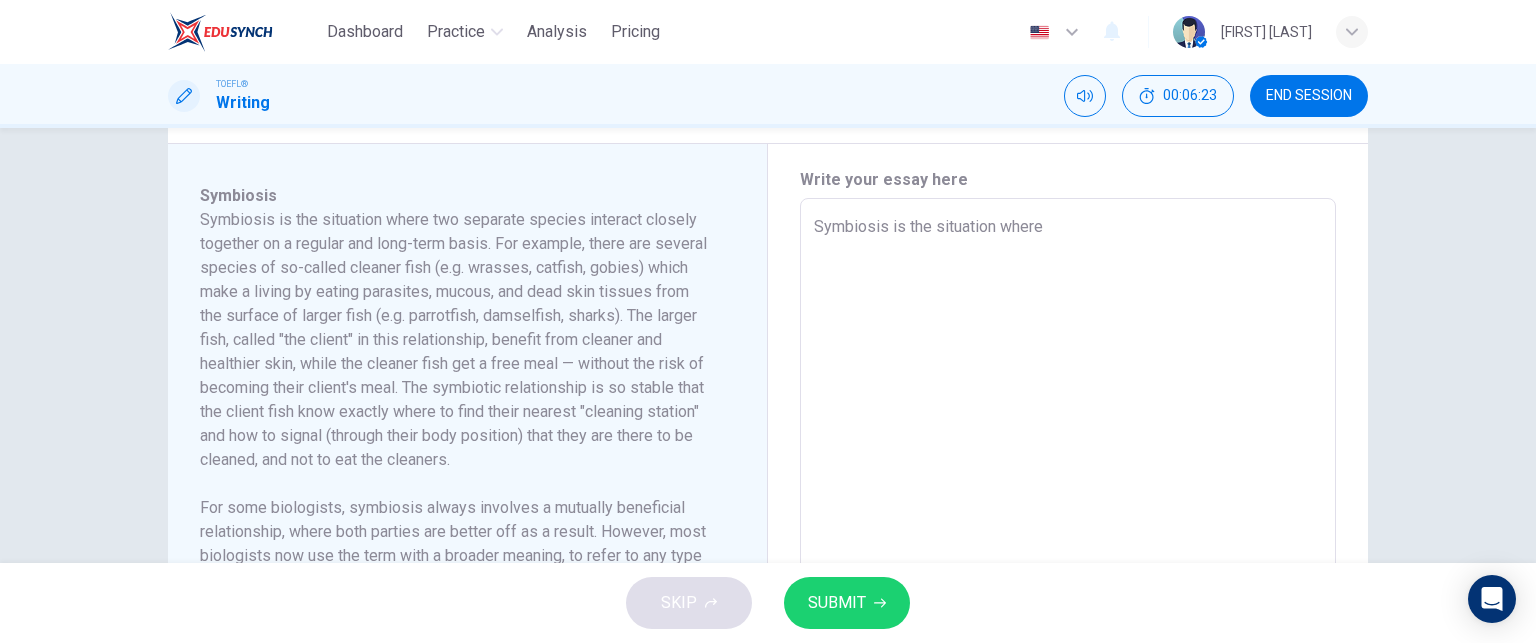 type on "x" 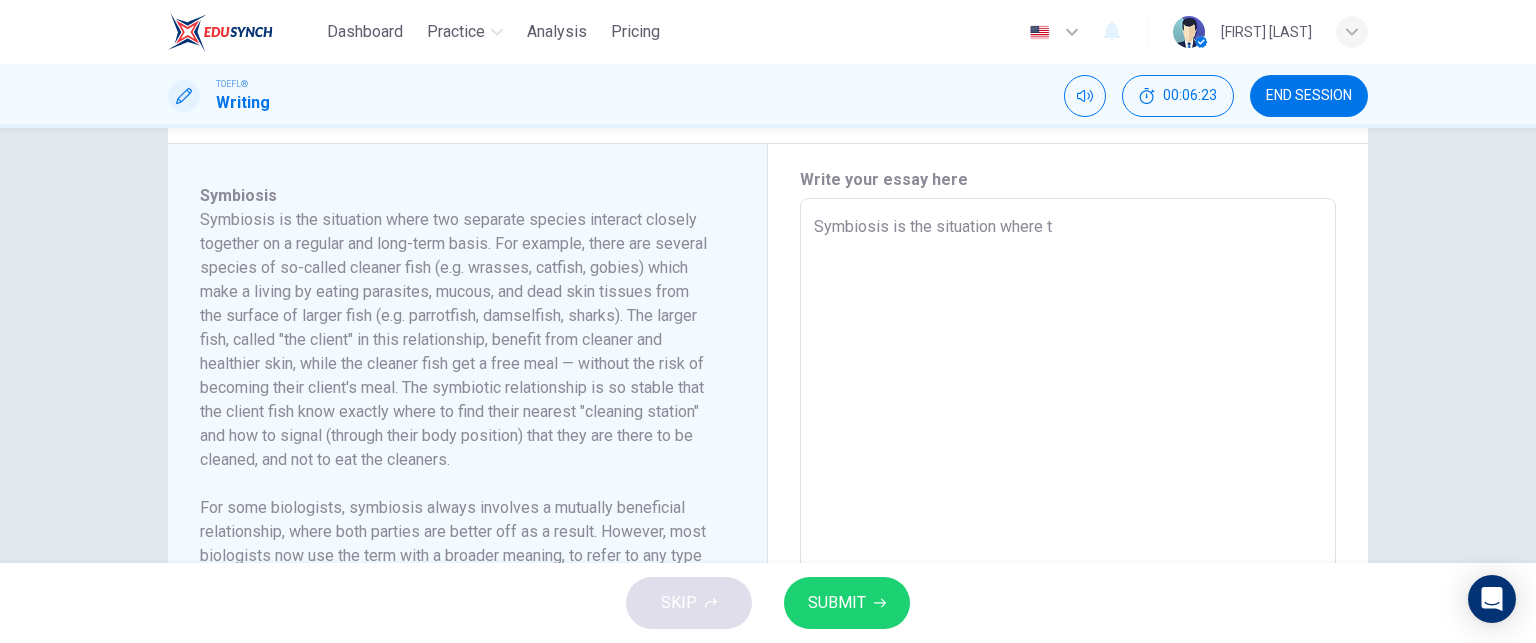 type on "x" 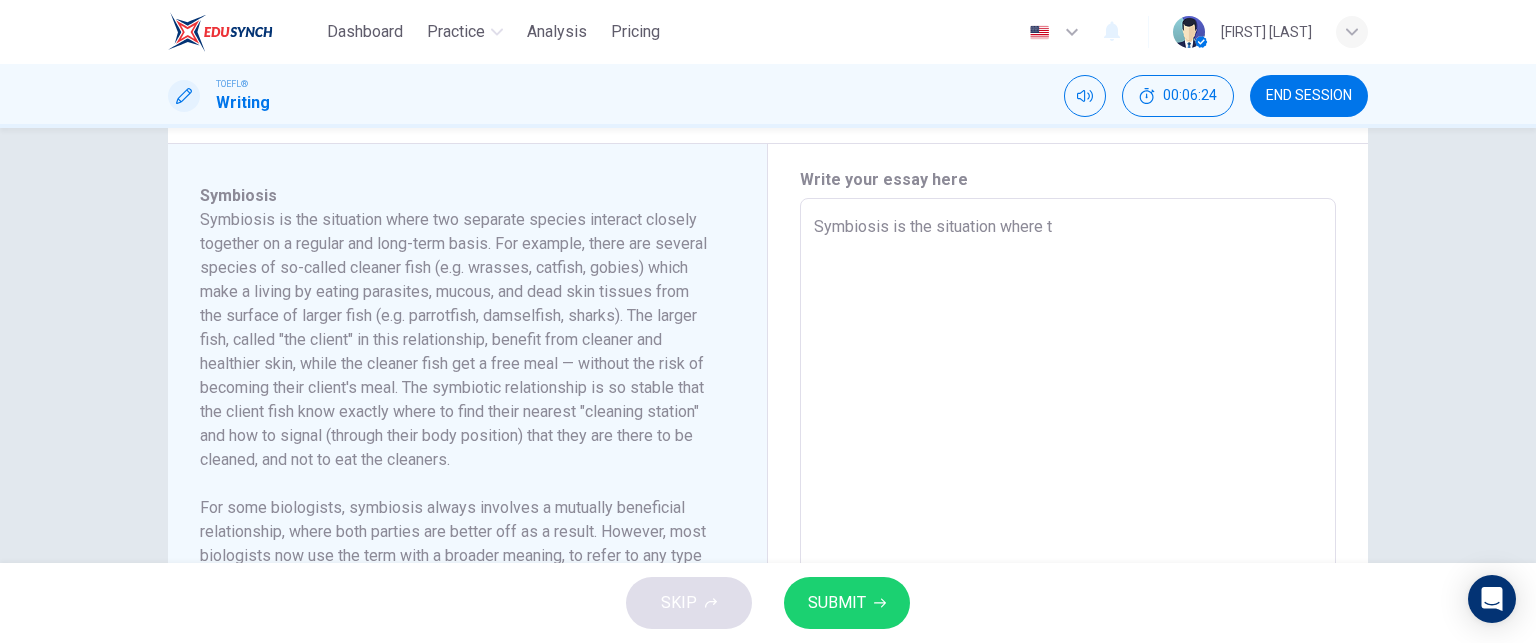 type on "Symbiosis is the situation where tw" 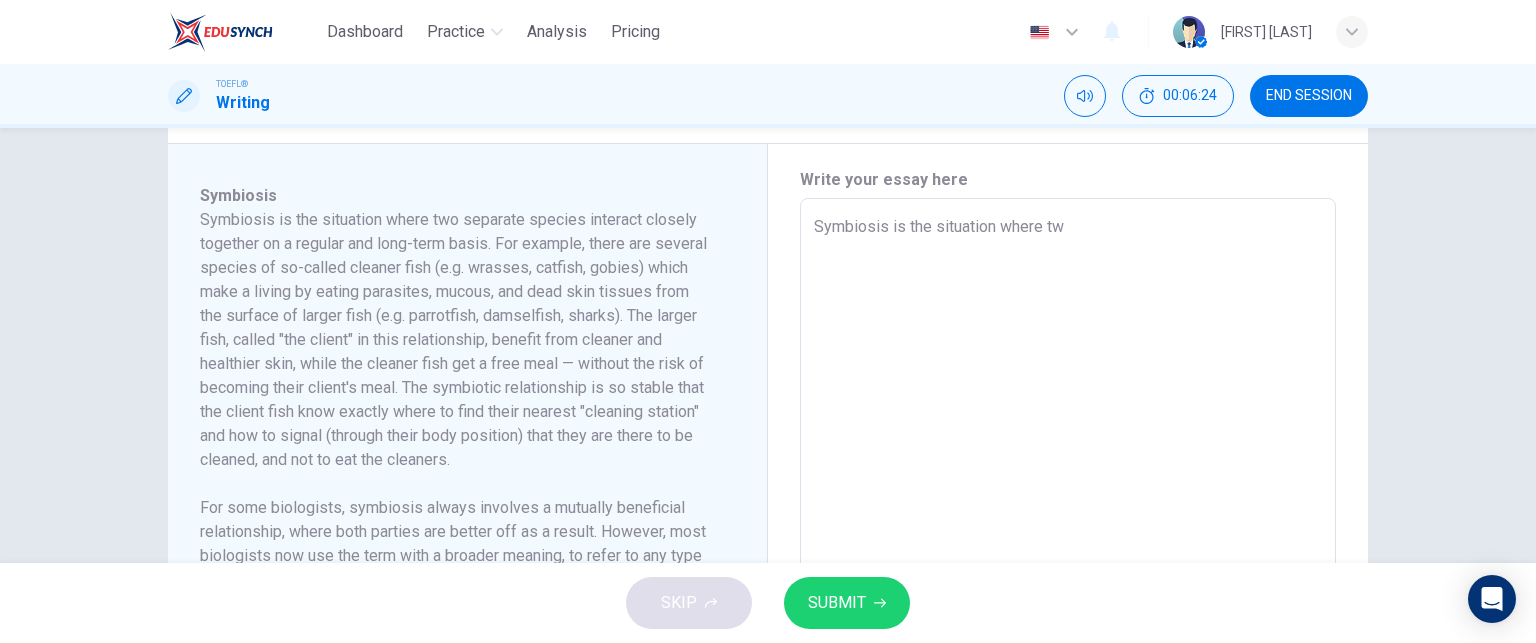 type on "Symbiosis is the situation where two" 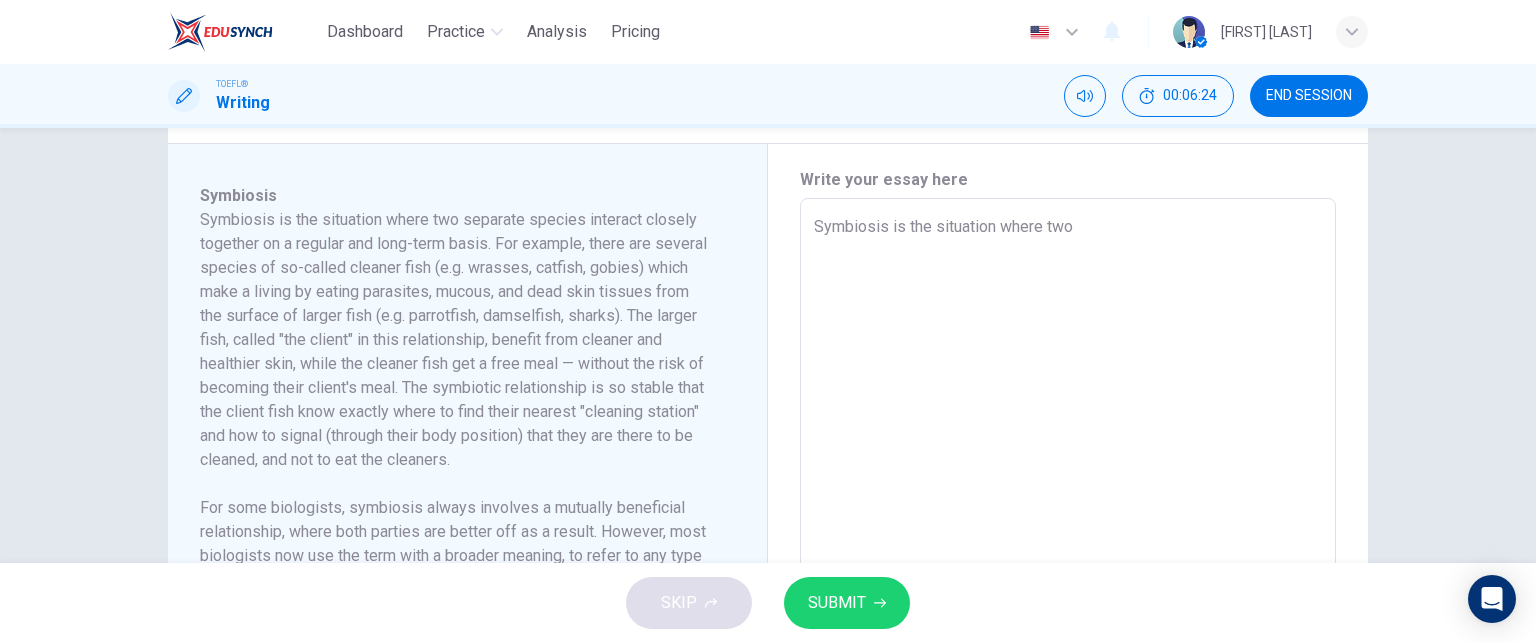 type on "x" 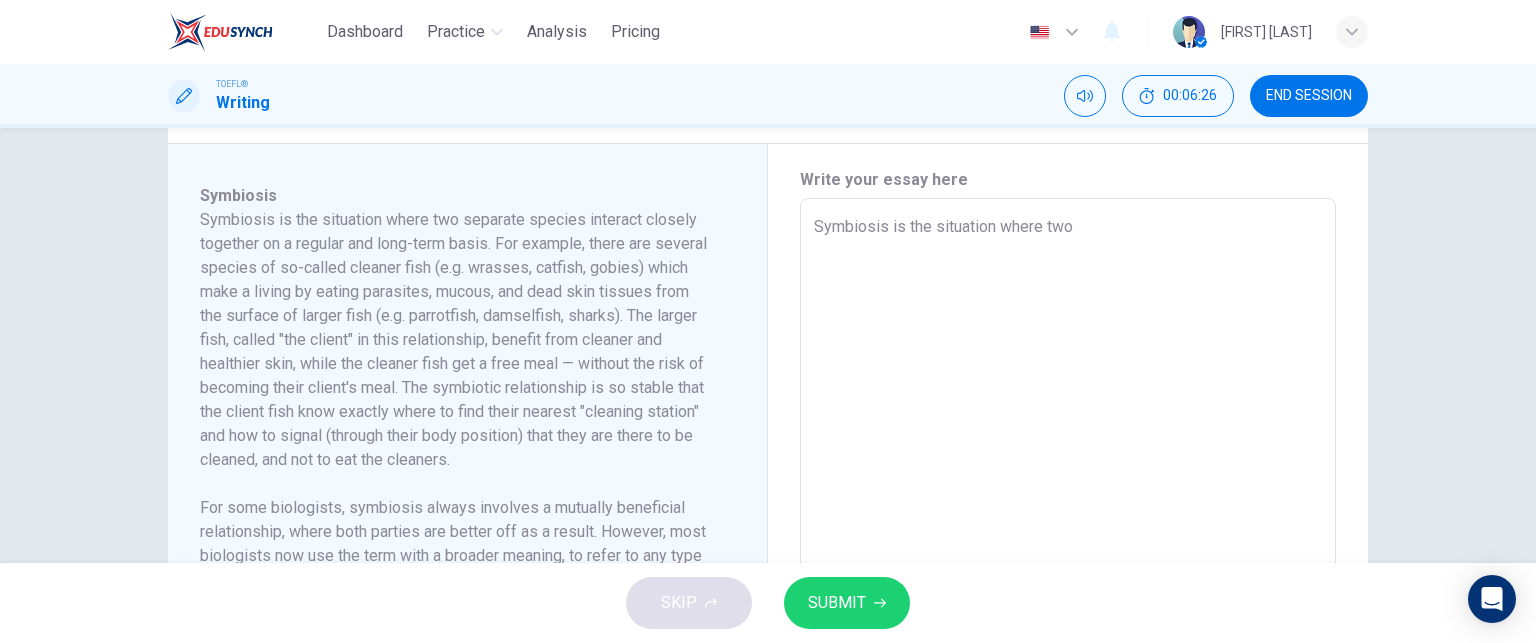 type on "Symbiosis is the situation where two" 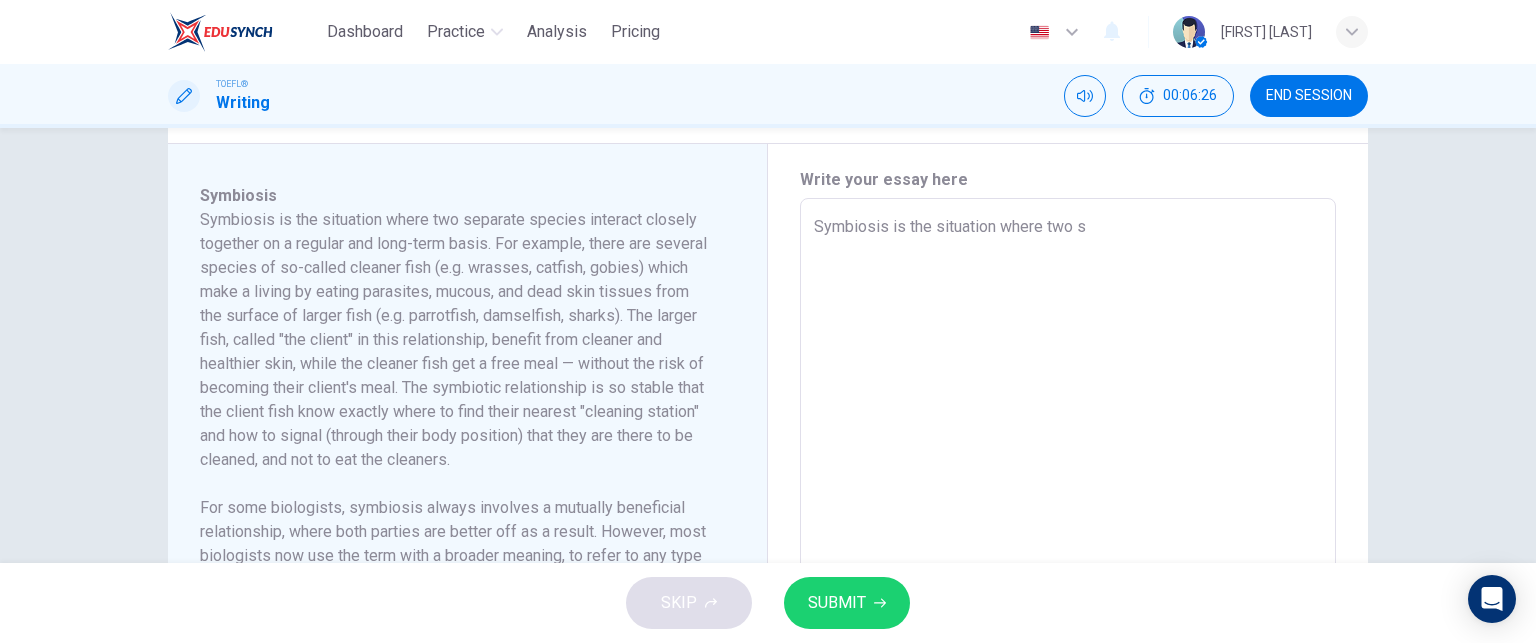 type on "Symbiosis is the situation where two sp" 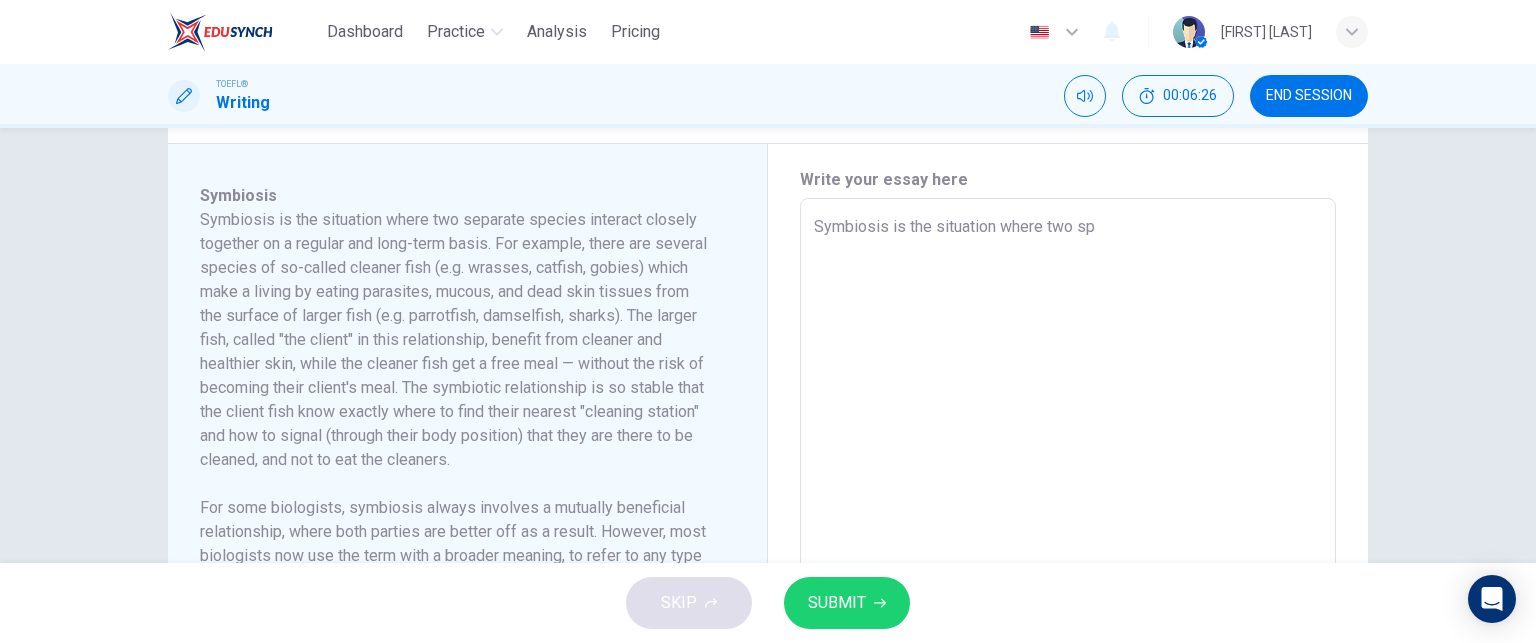 type on "x" 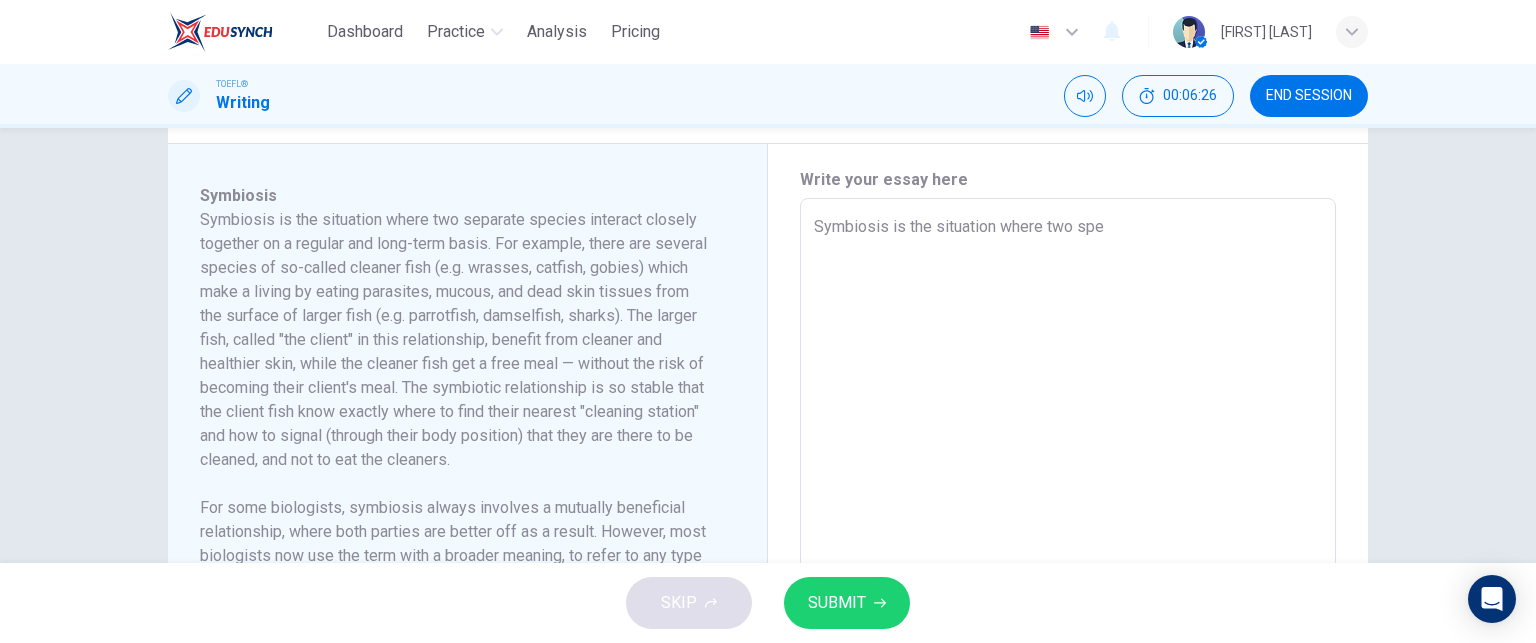 type on "x" 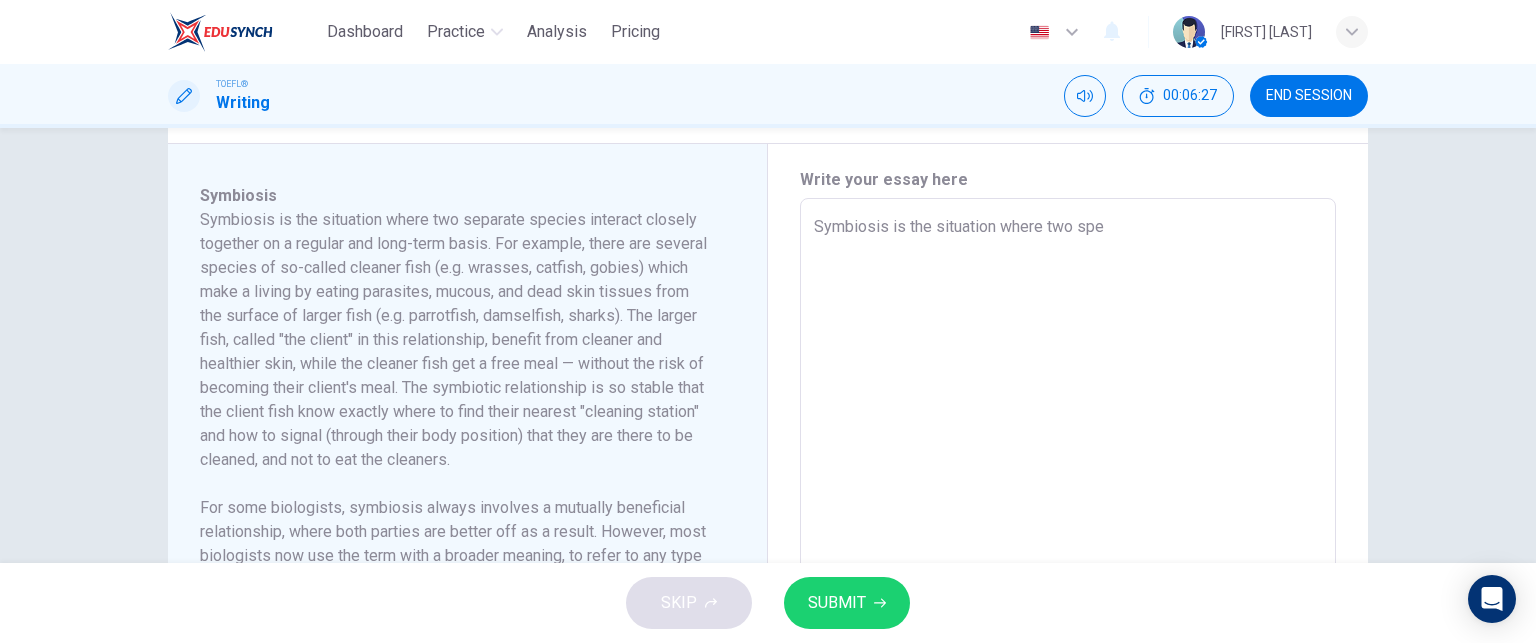 type on "Symbiosis is the situation where two spec" 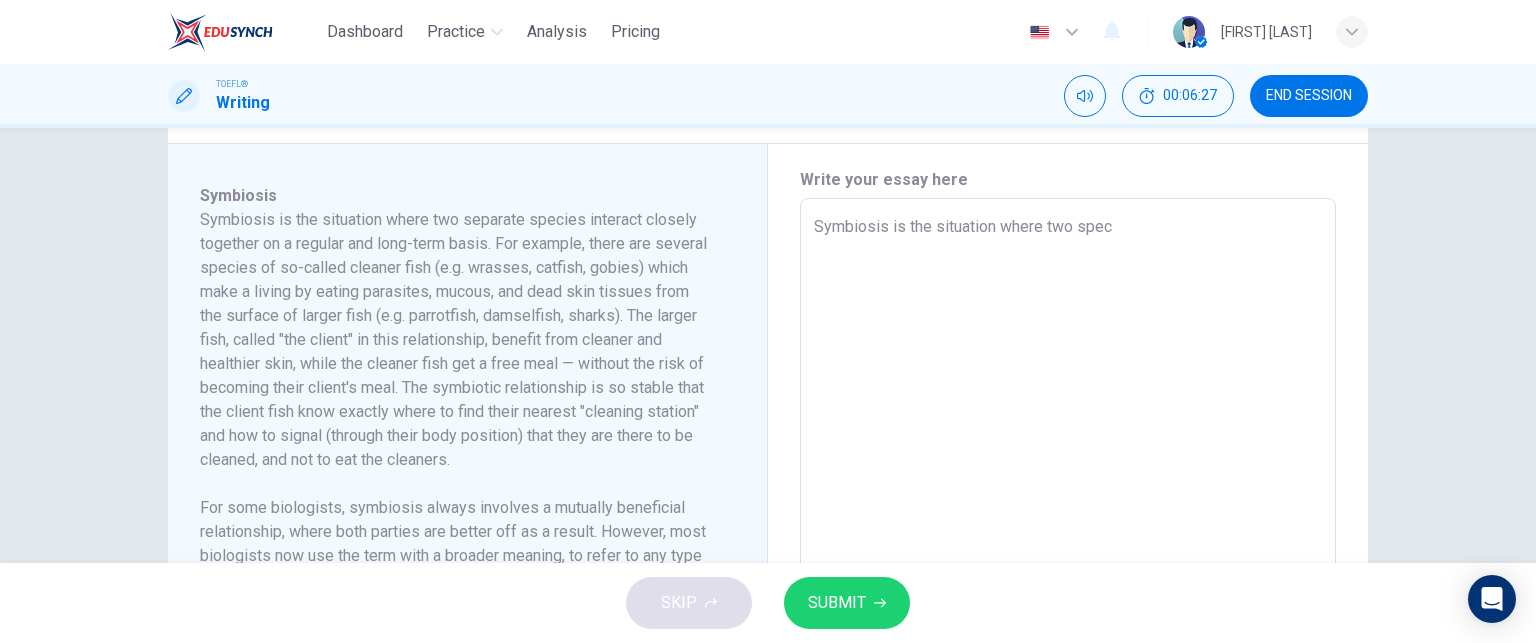 type on "x" 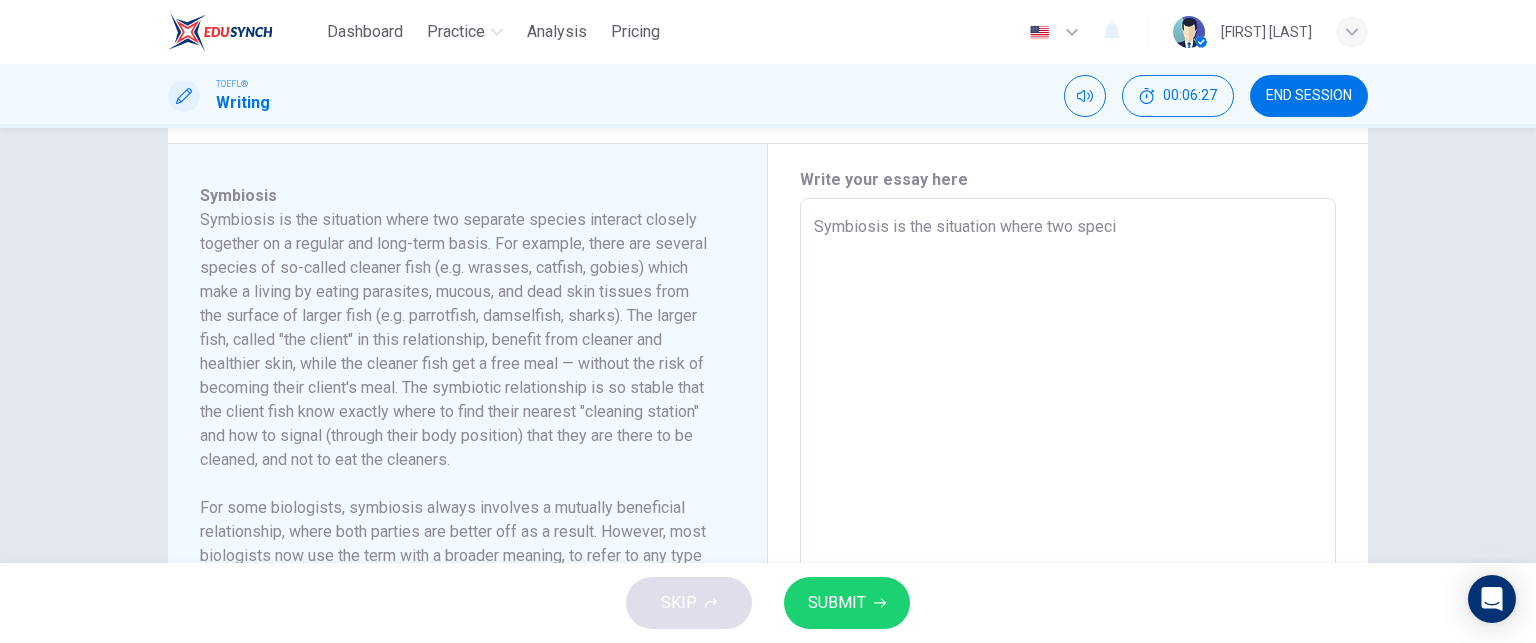 type on "x" 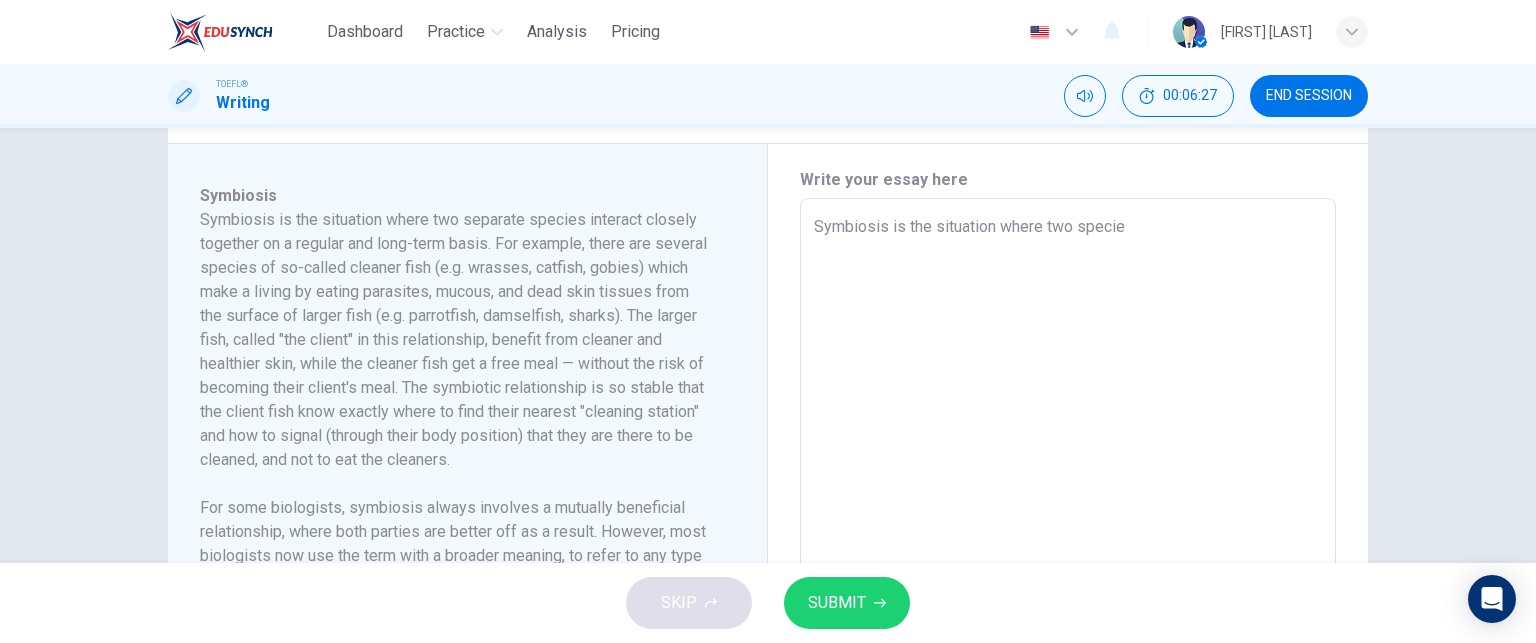 type on "x" 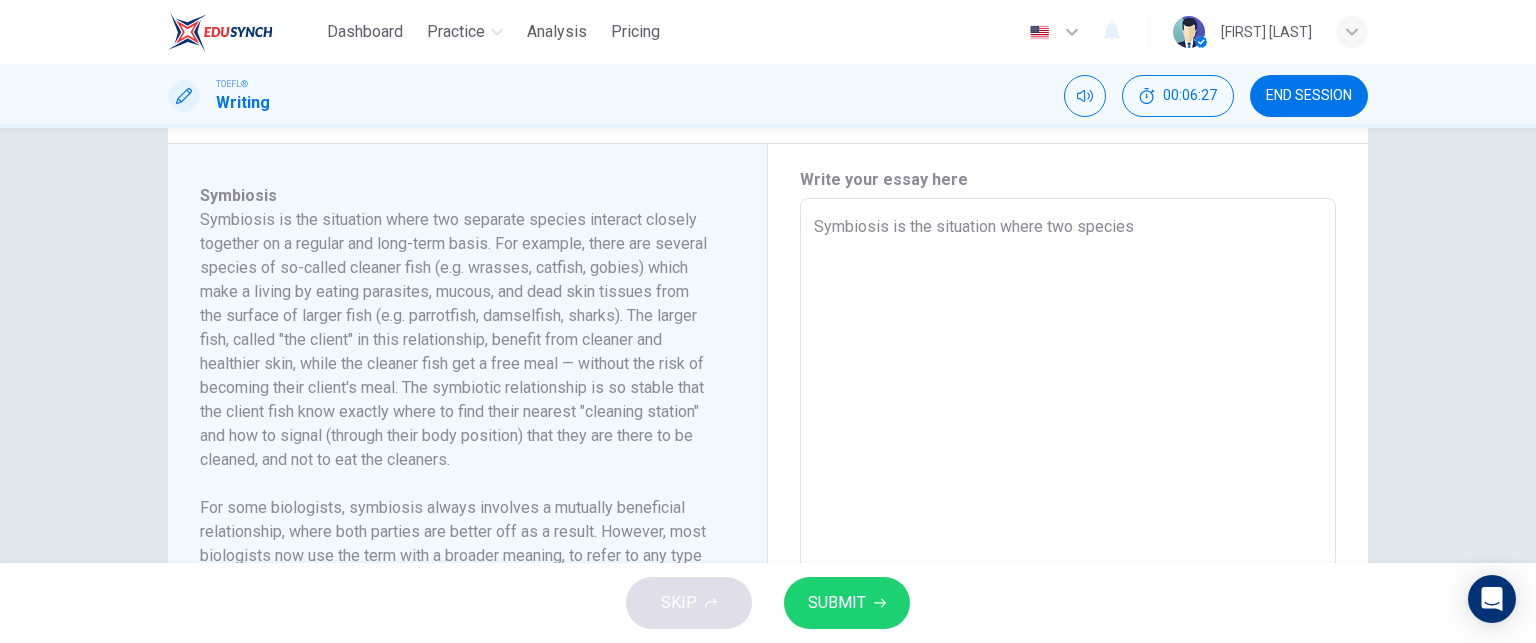 type on "x" 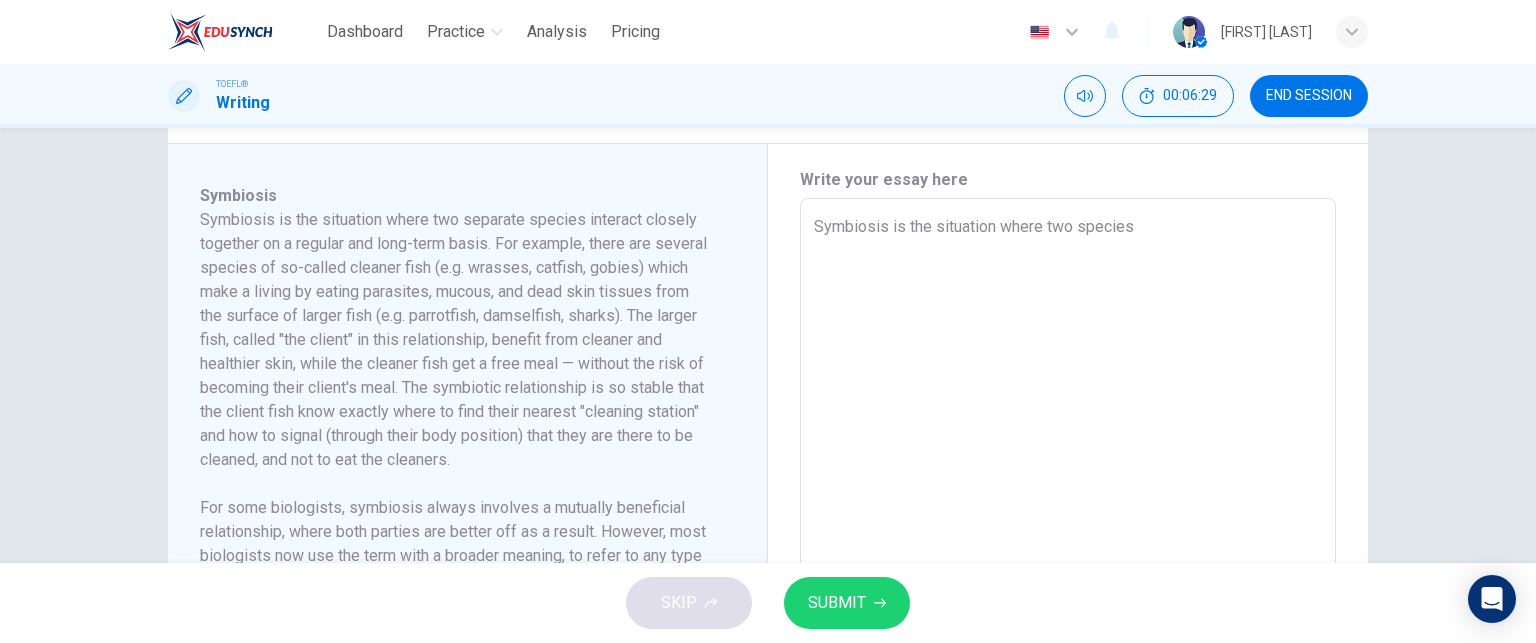 type on "Symbiosis is the situation where two species i" 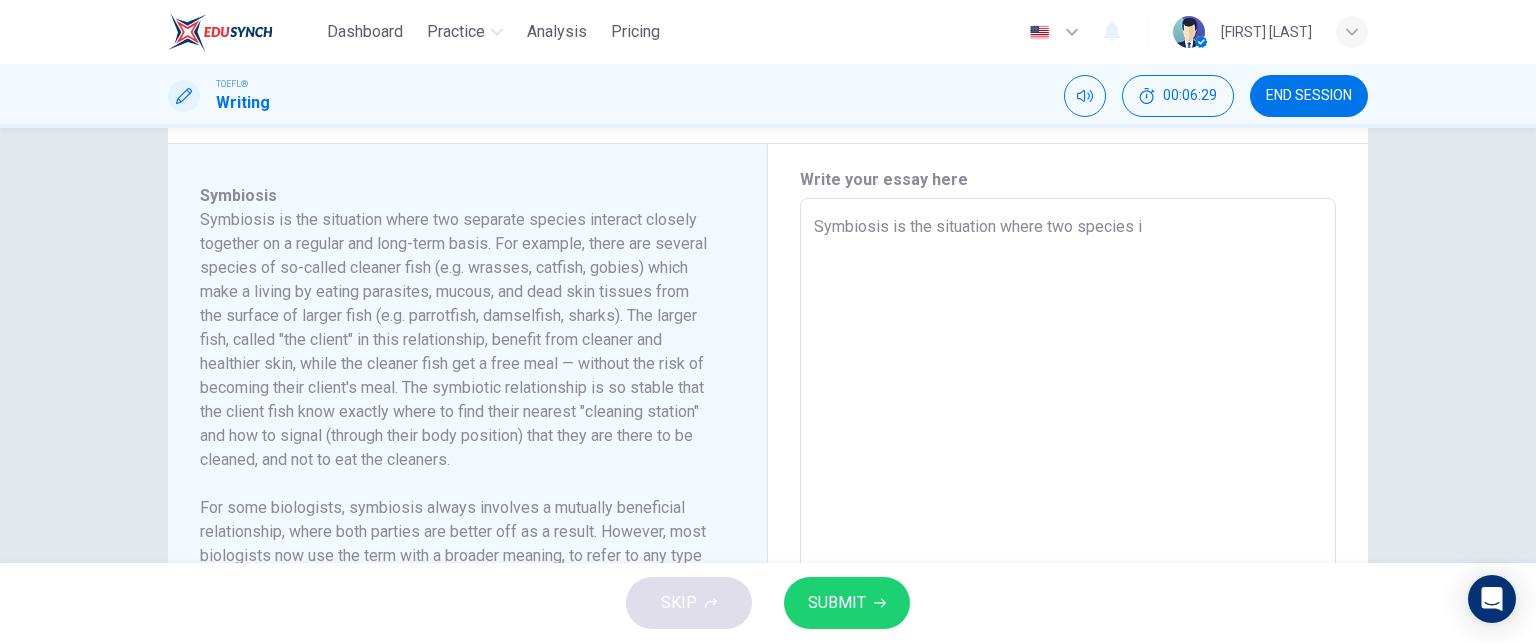 type on "Symbiosis is the situation where two species in" 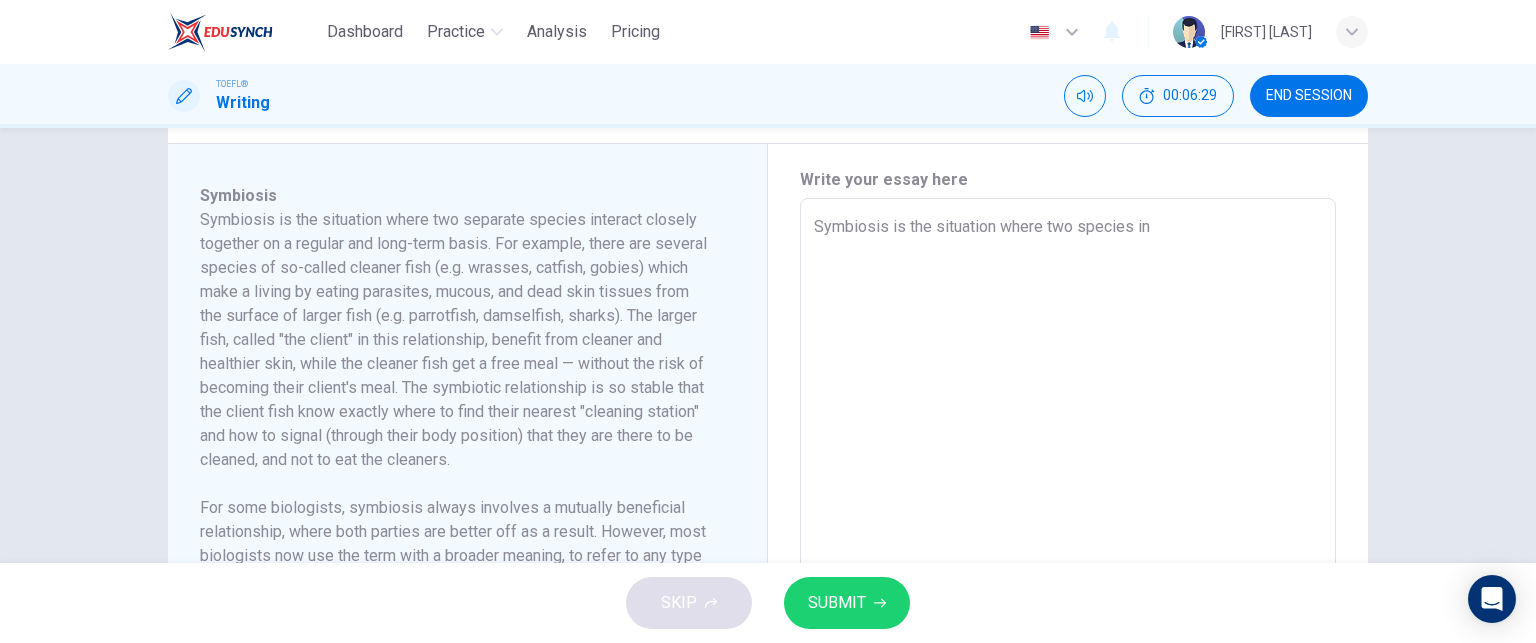 type on "x" 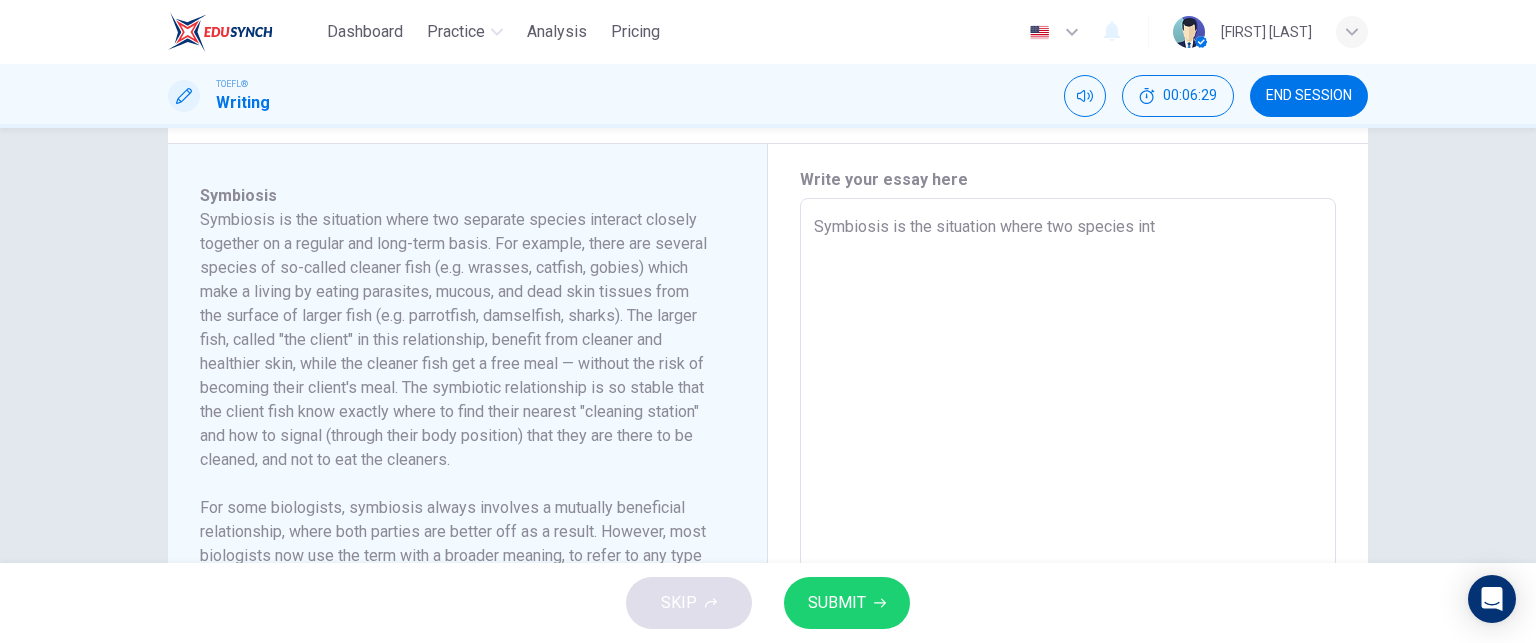 type on "Symbiosis is the situation where two species inte" 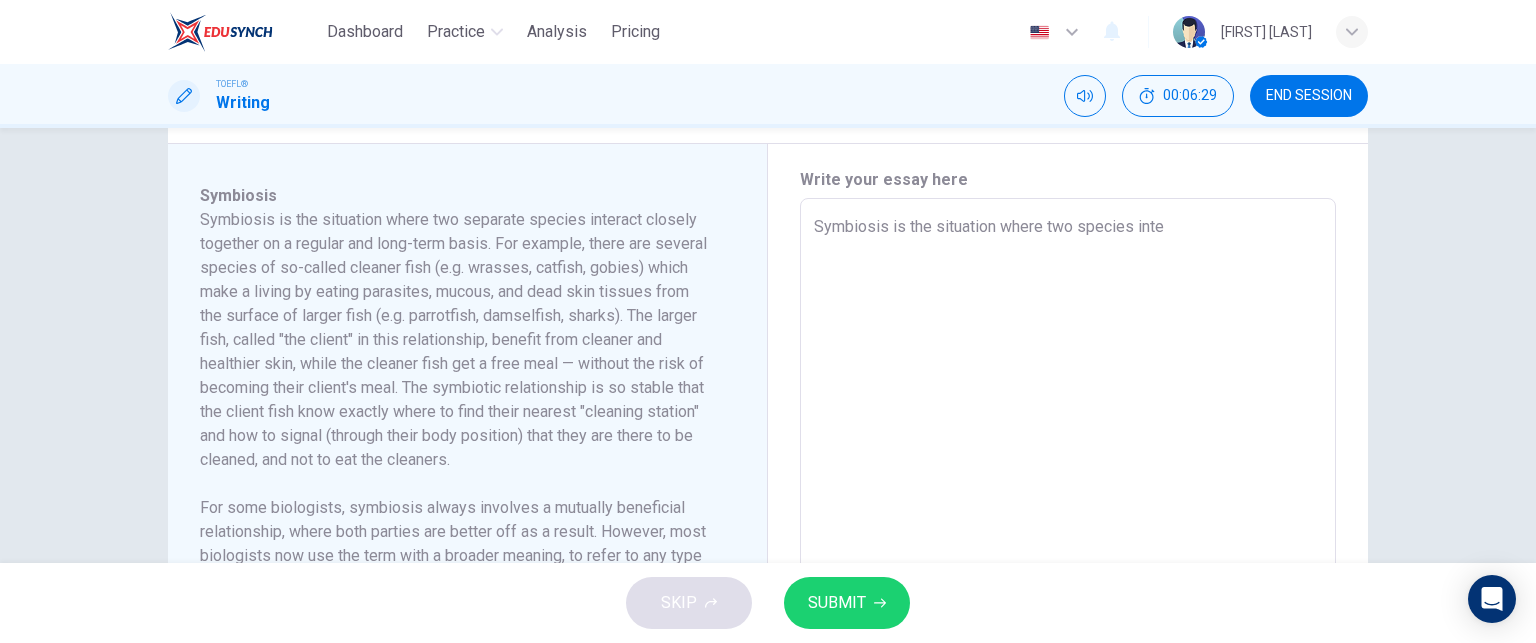 type on "x" 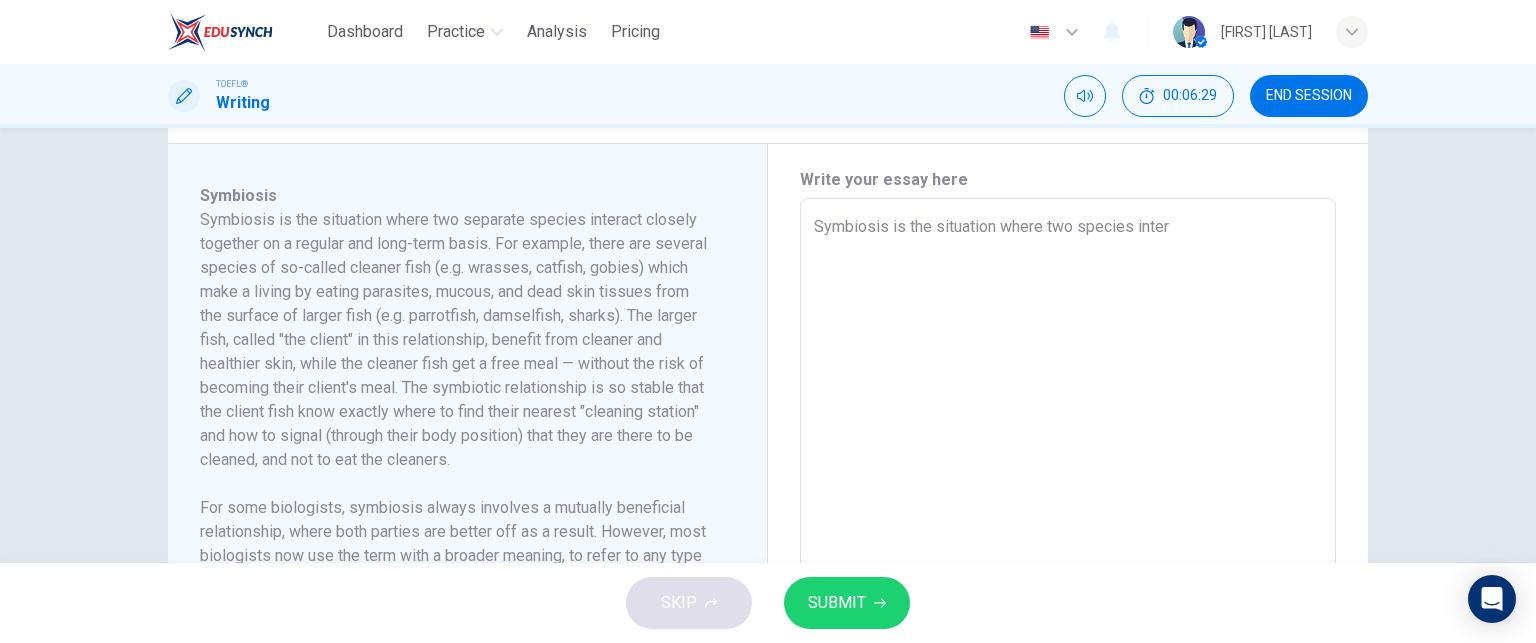 type on "x" 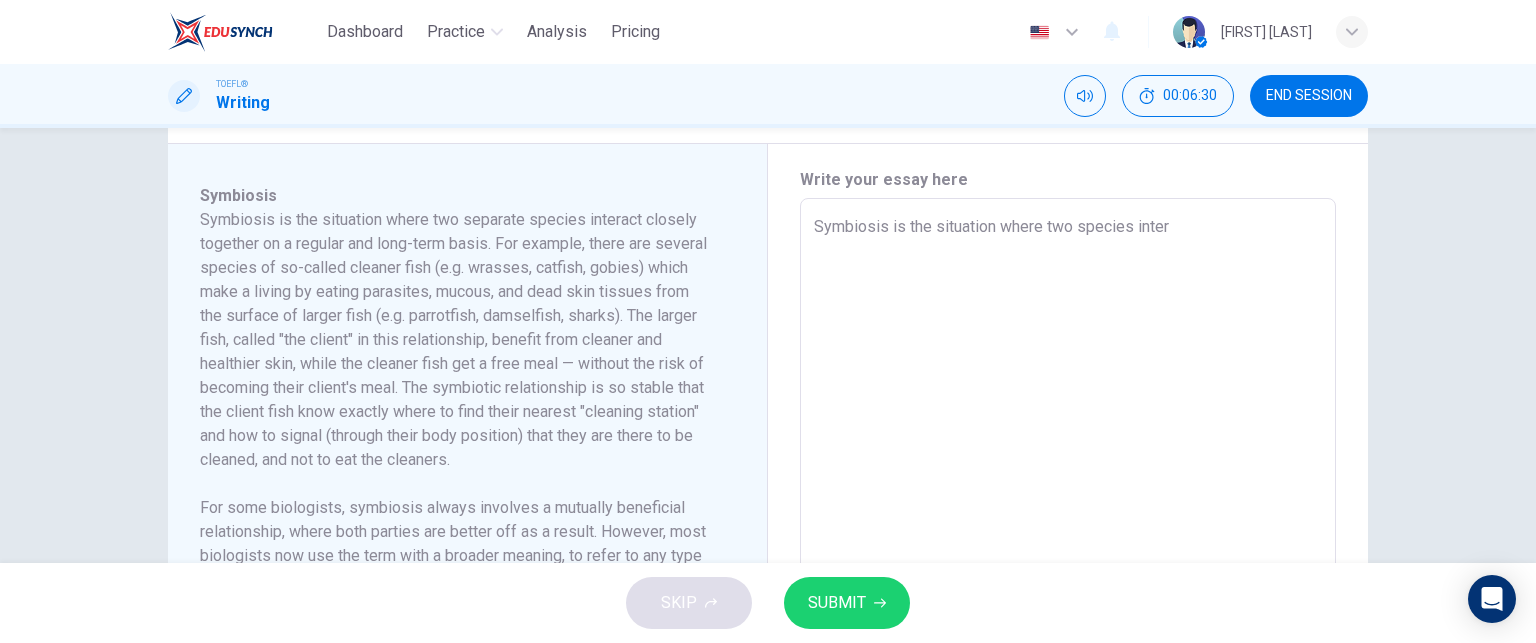 type on "Symbiosis is the situation where two species intera" 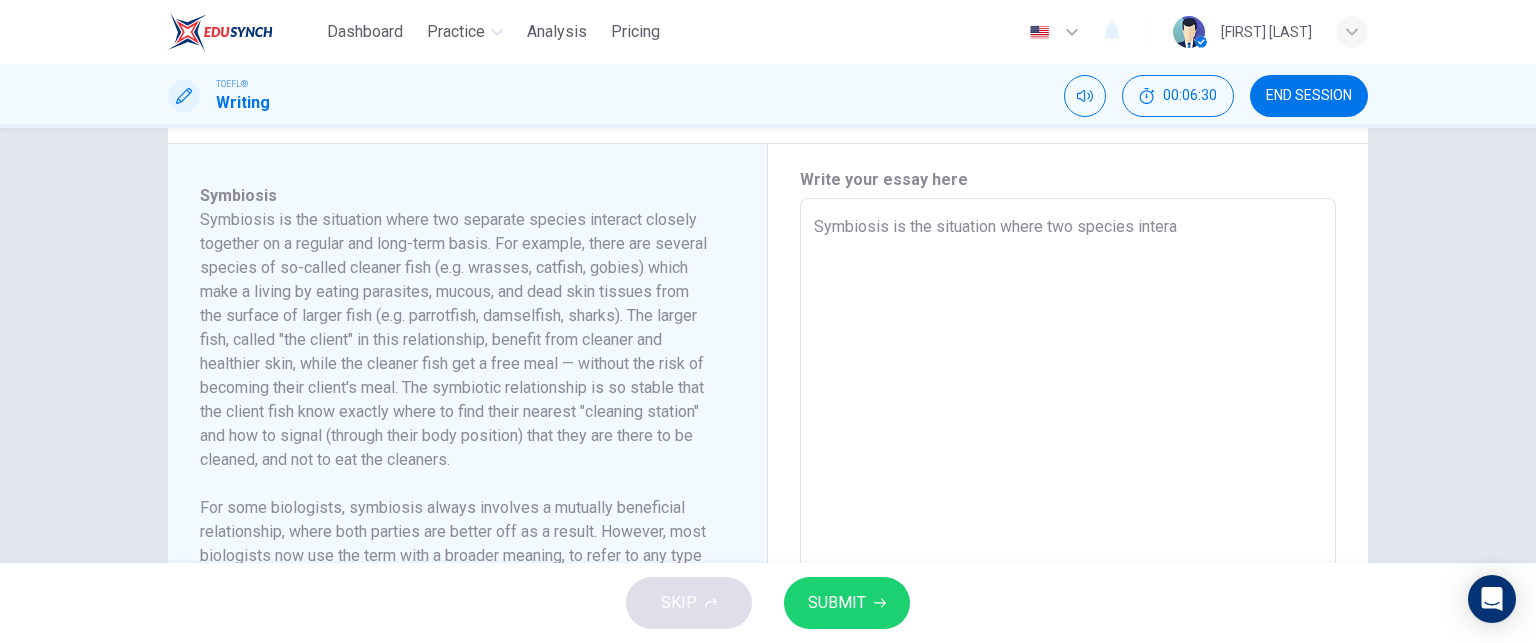 type on "x" 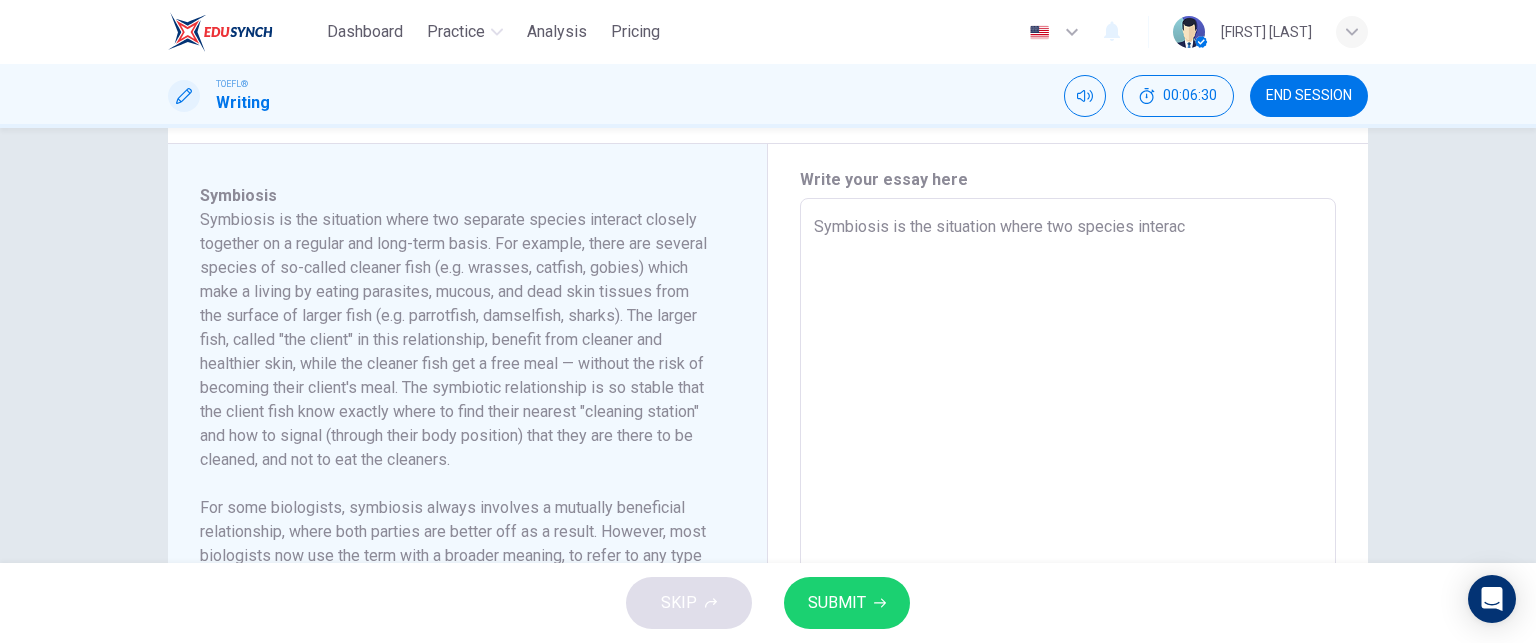 type on "Symbiosis is the situation where two species interact" 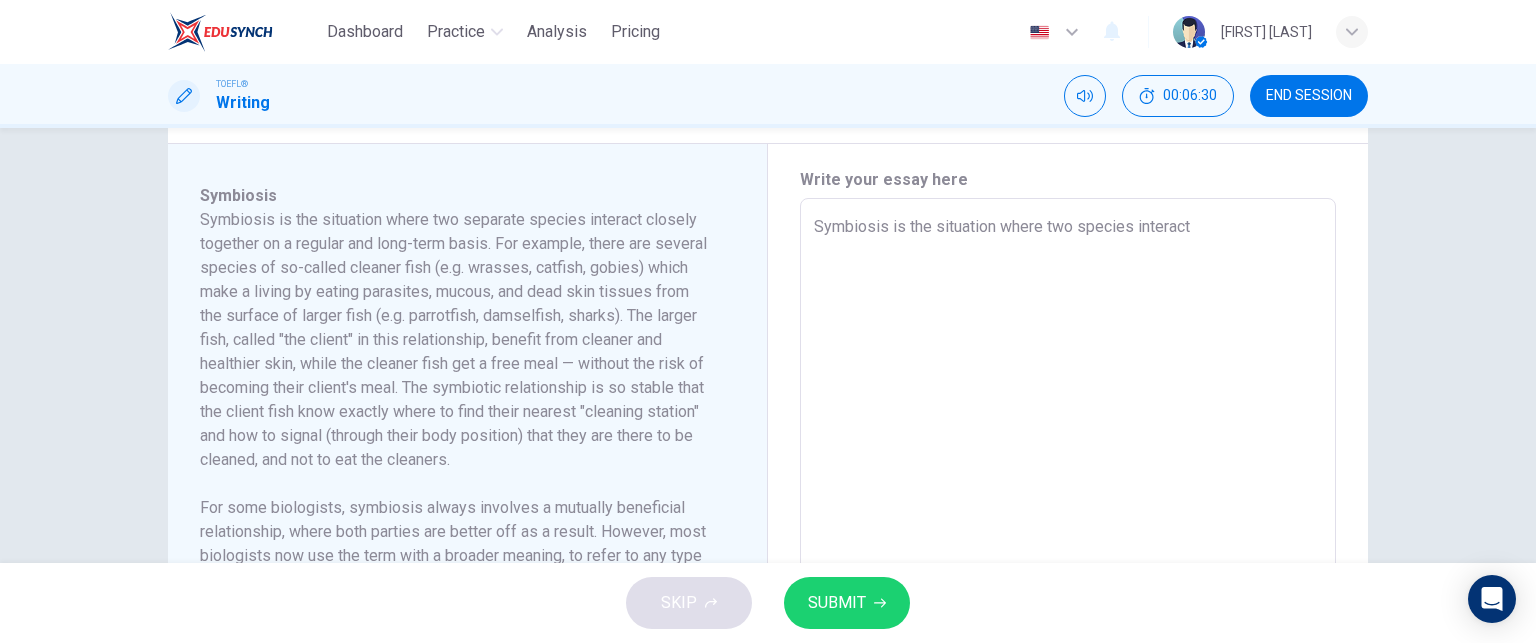 type on "x" 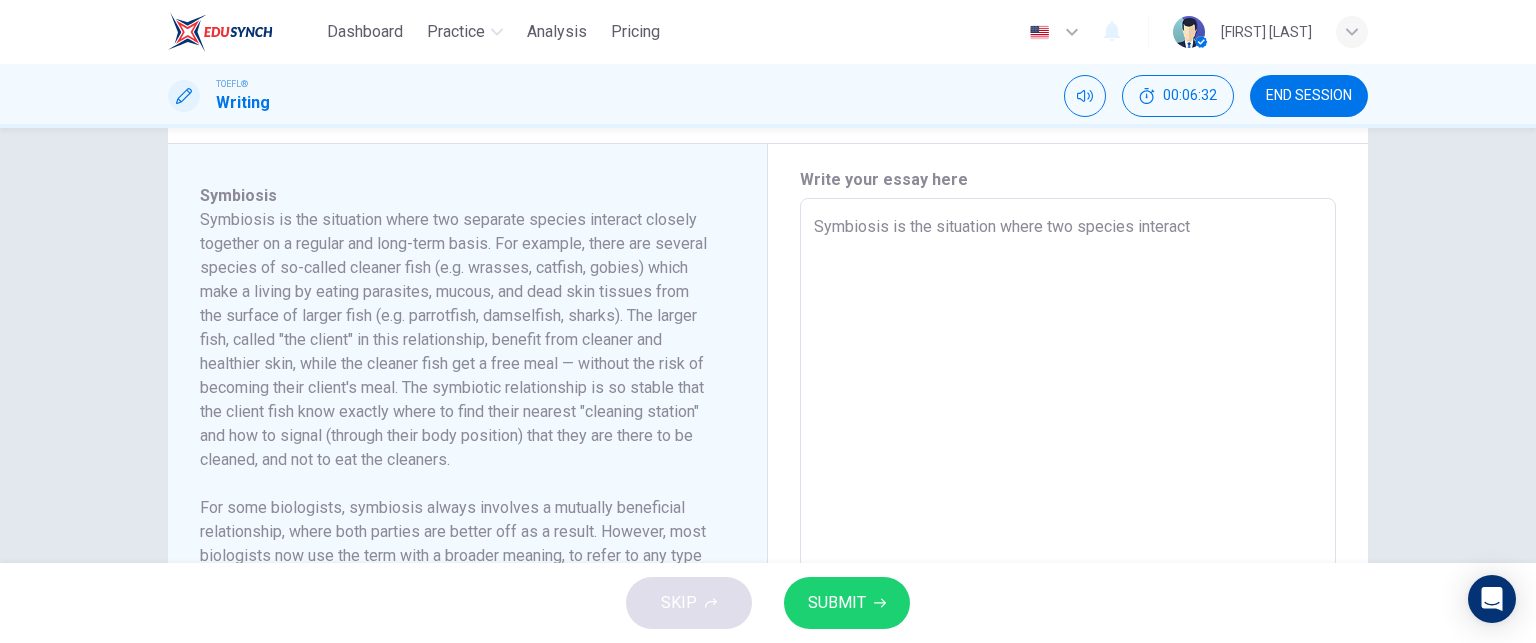type on "Symbiosis is the situation where two species interact" 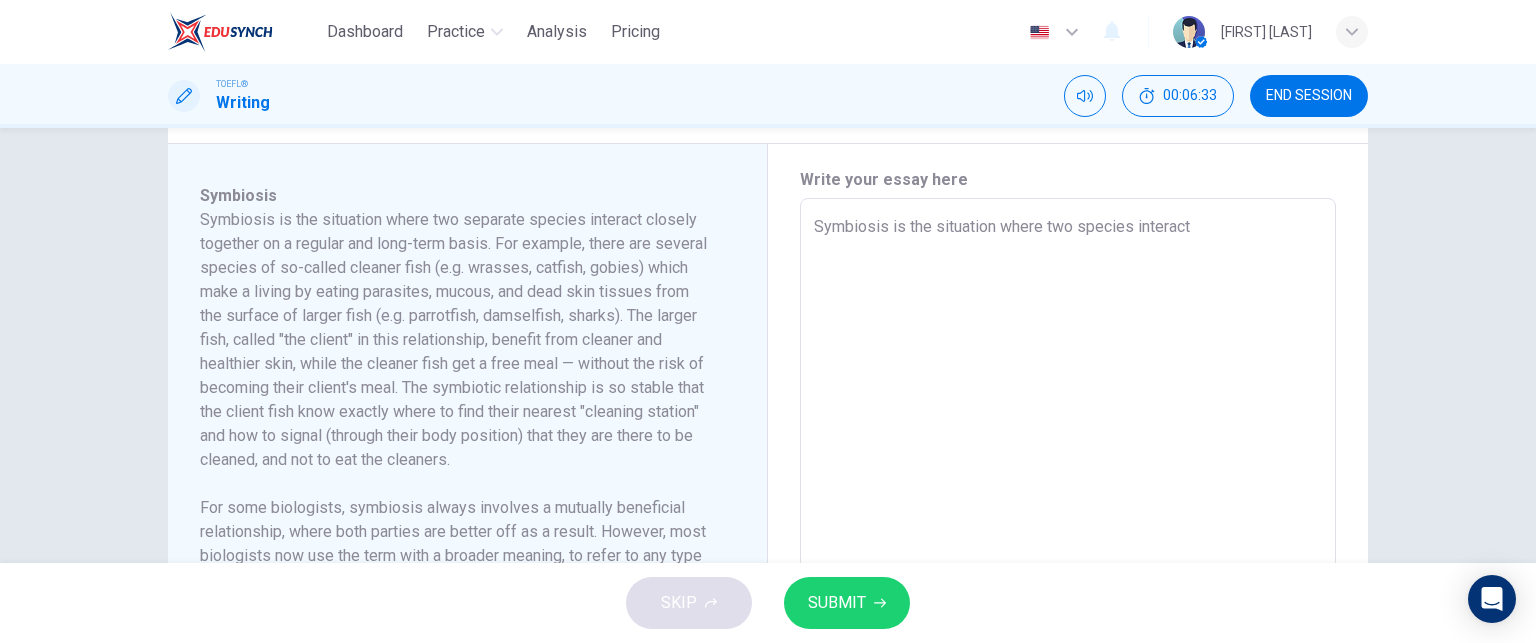 type on "Symbiosis is the situation where two species interact t" 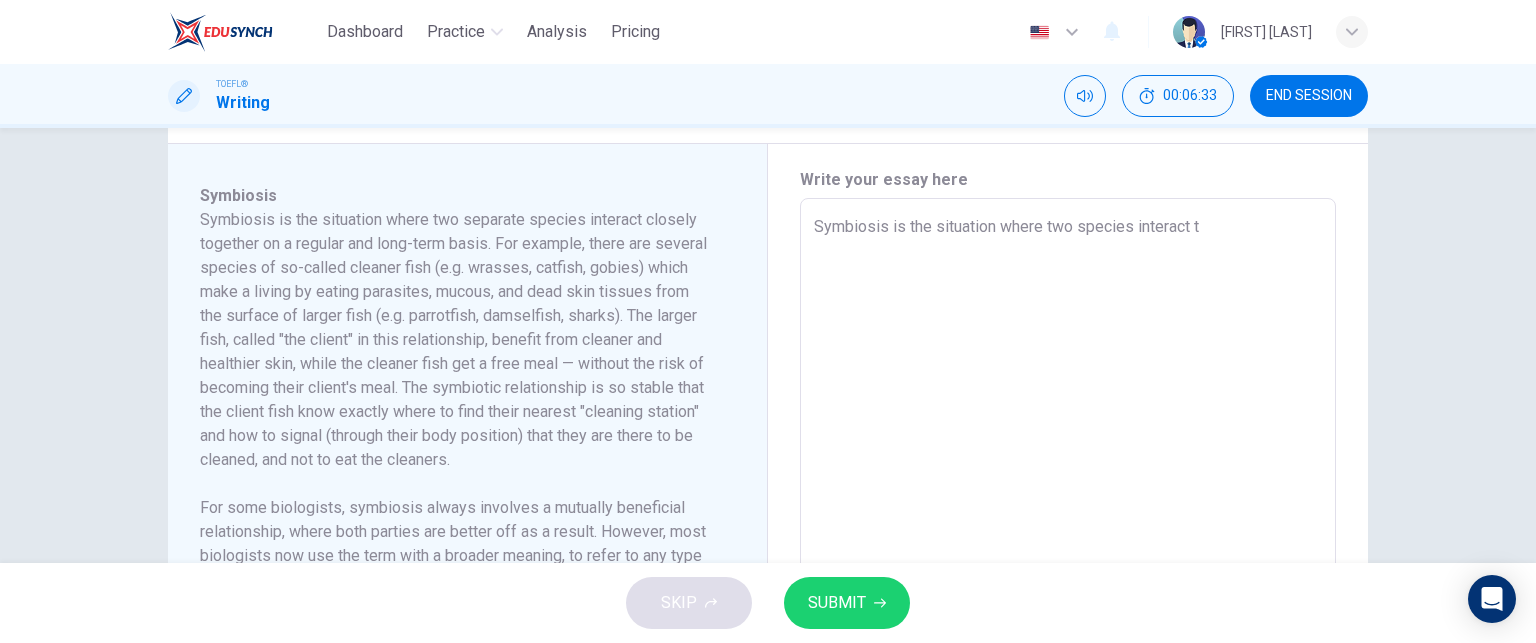 type on "x" 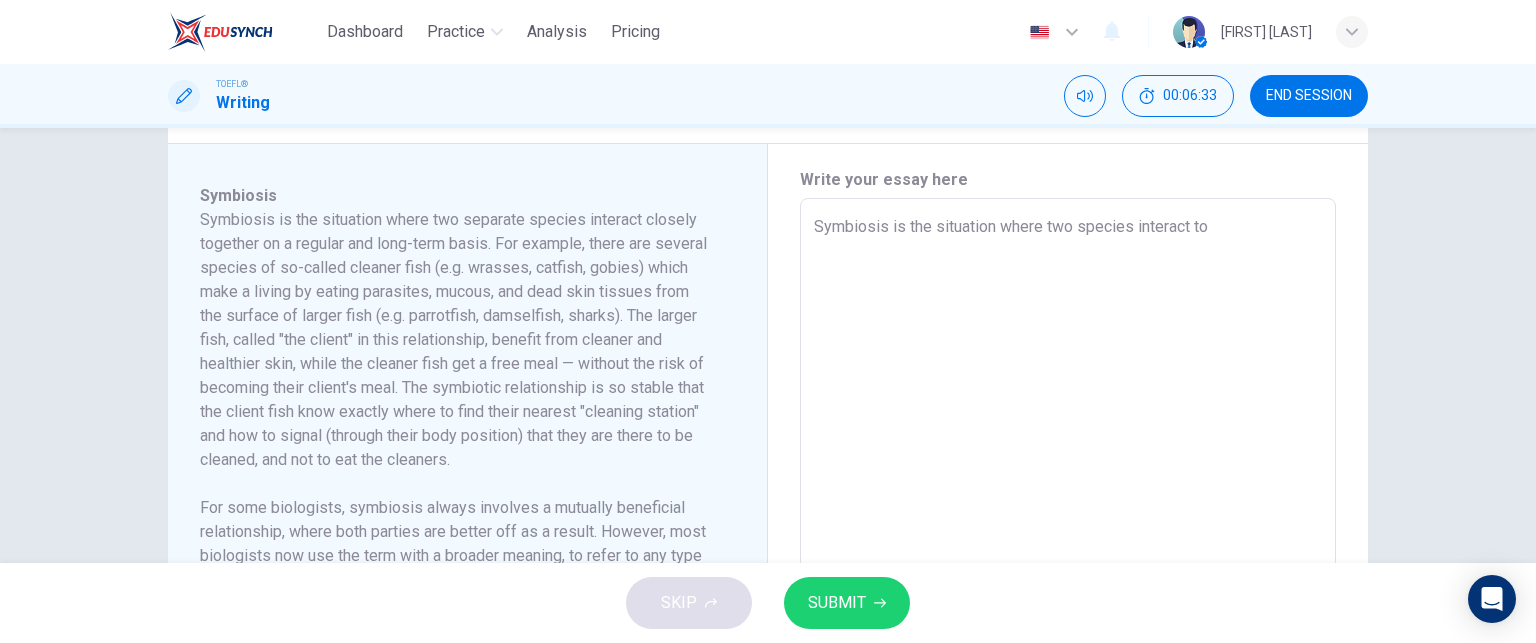 type on "x" 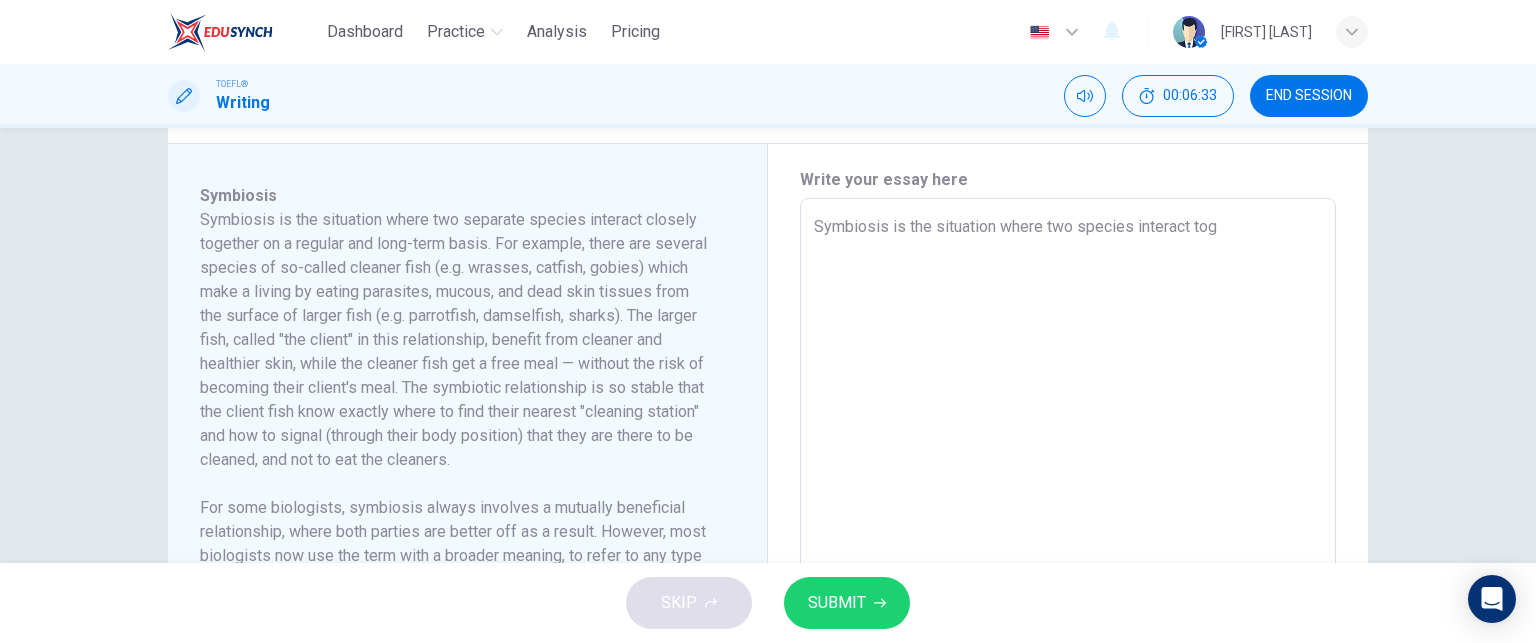 type on "x" 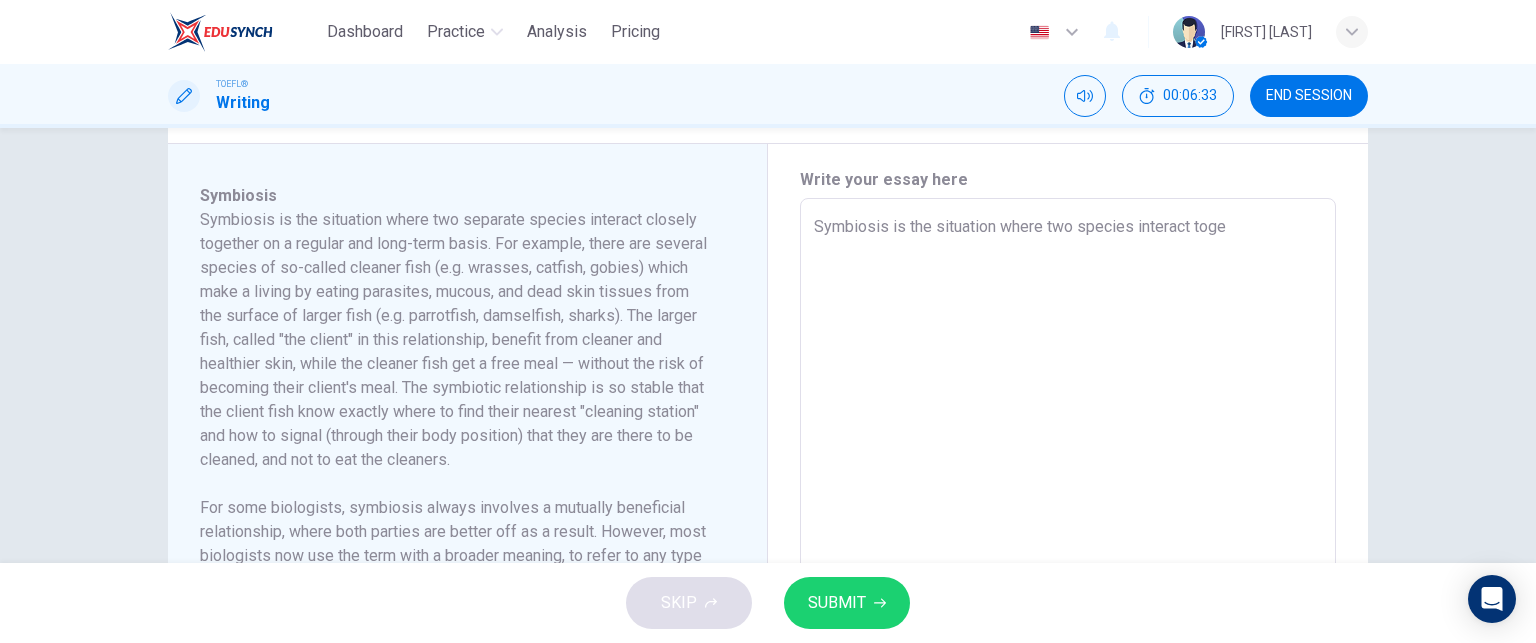 type on "x" 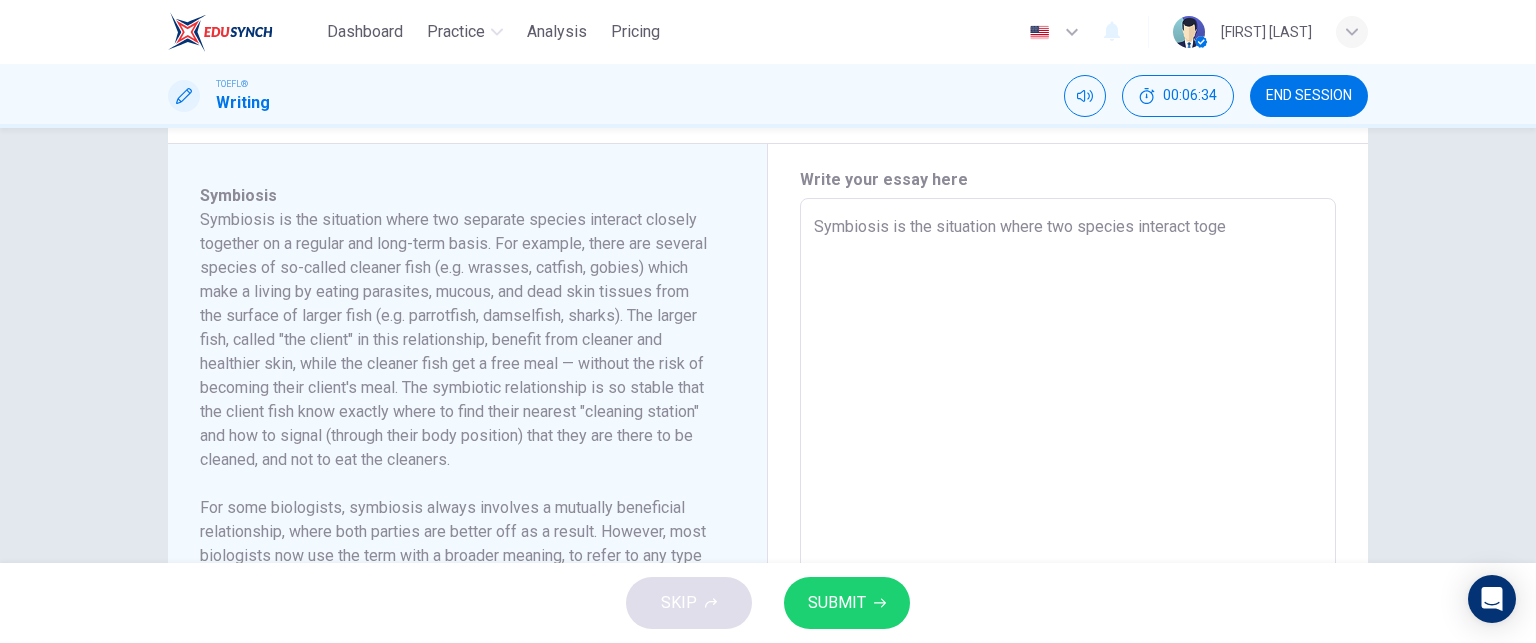type on "Symbiosis is the situation where two species interact toget" 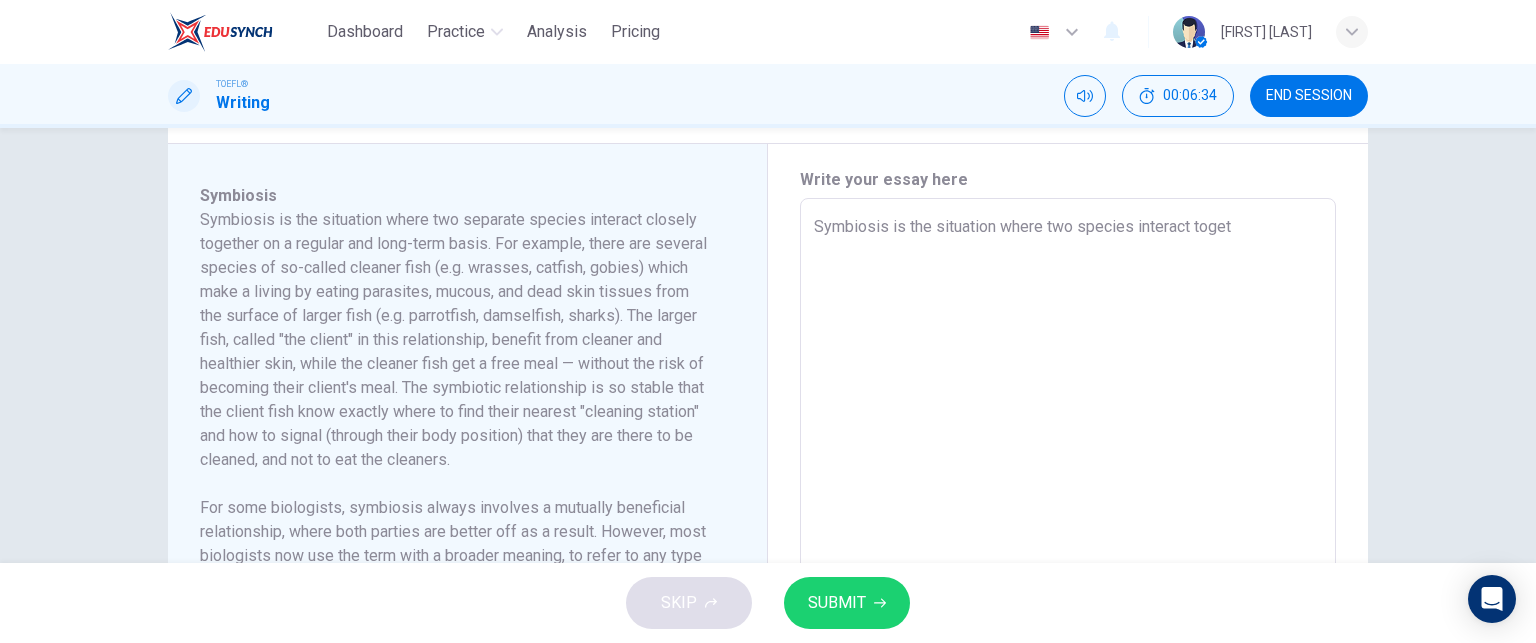 type on "x" 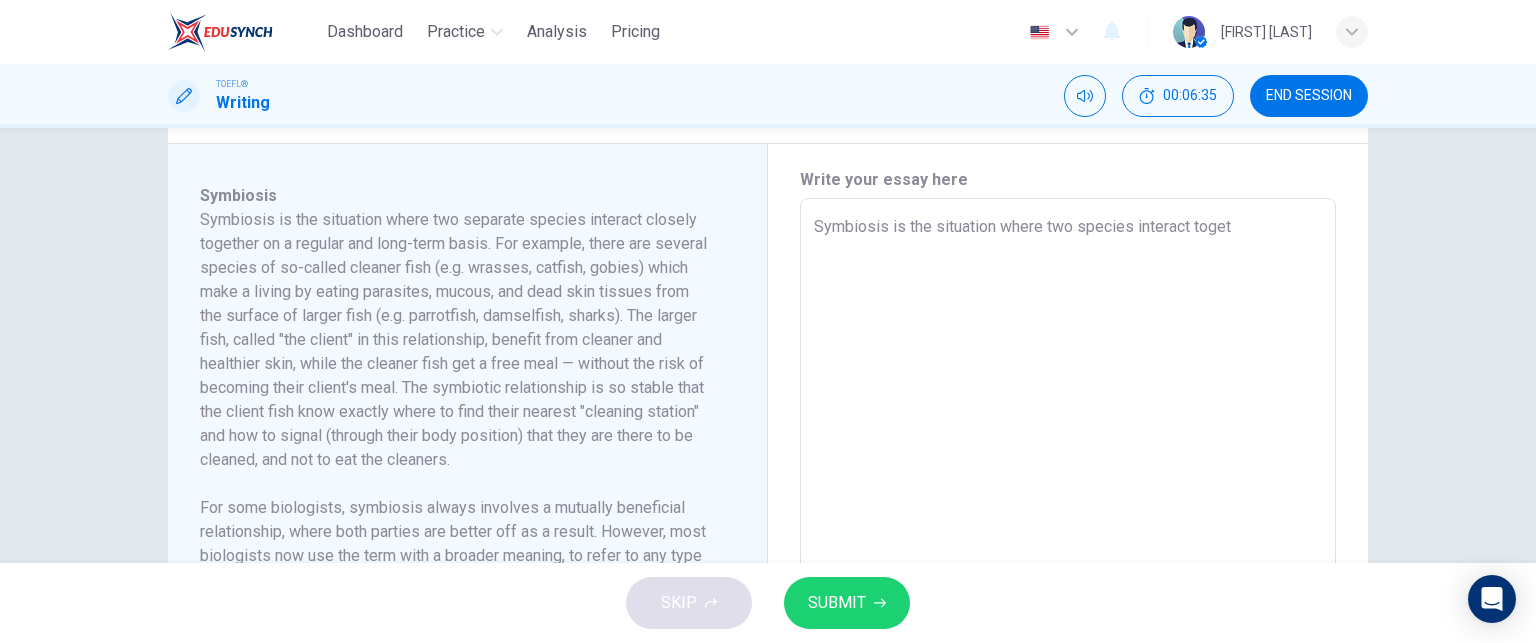 type on "Symbiosis is the situation where two species interact togeth" 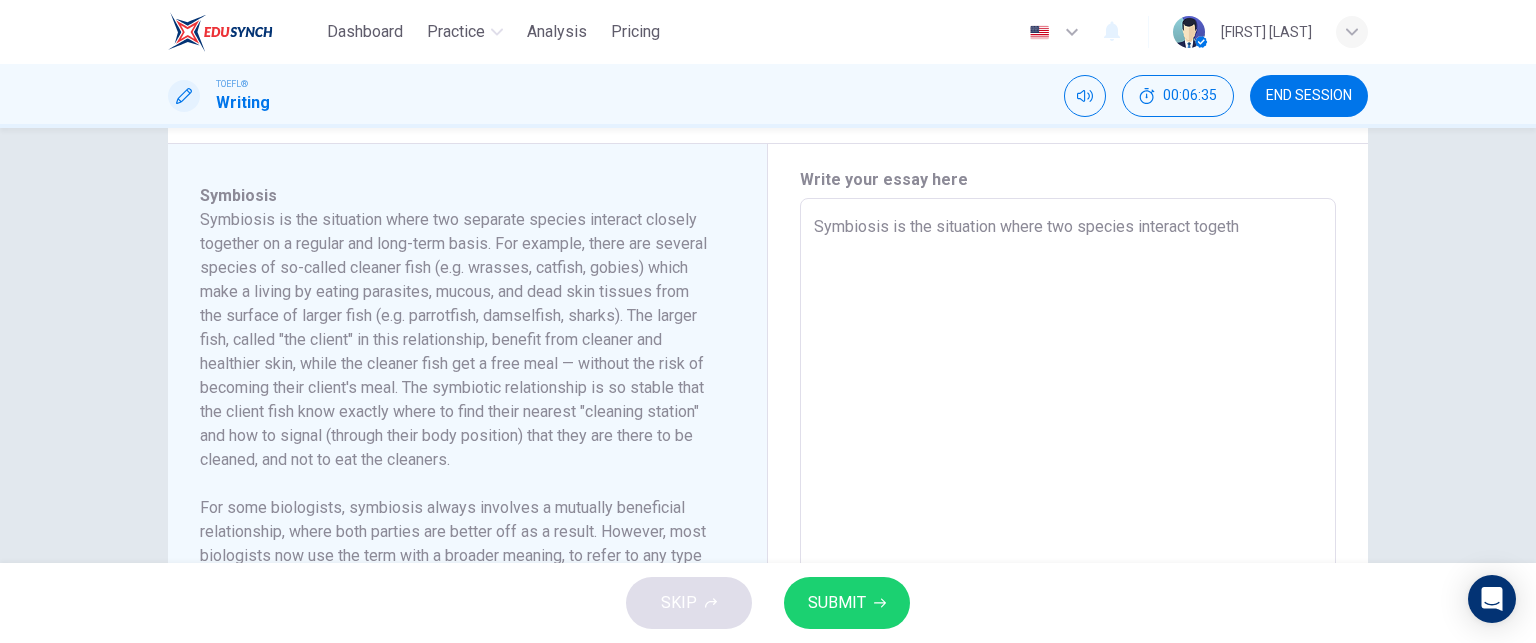 type on "Symbiosis is the situation where two species interact togethe" 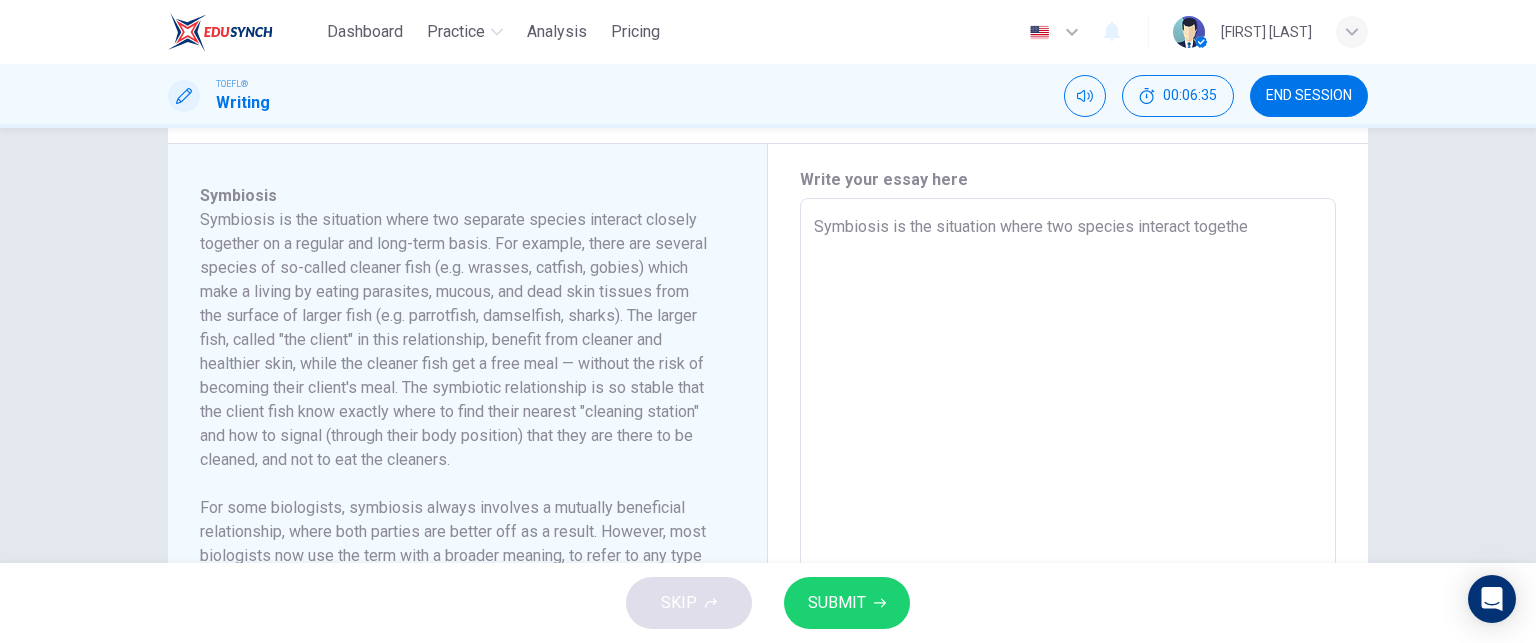 type on "x" 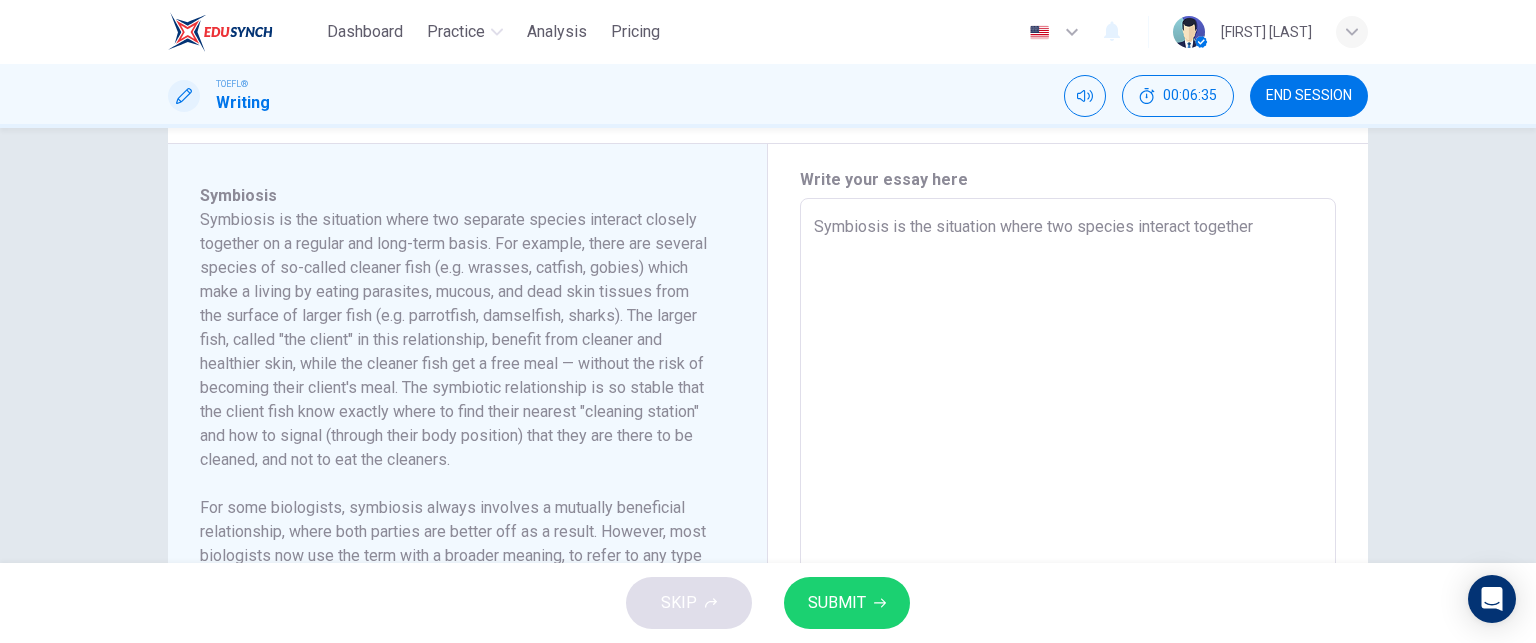 type on "x" 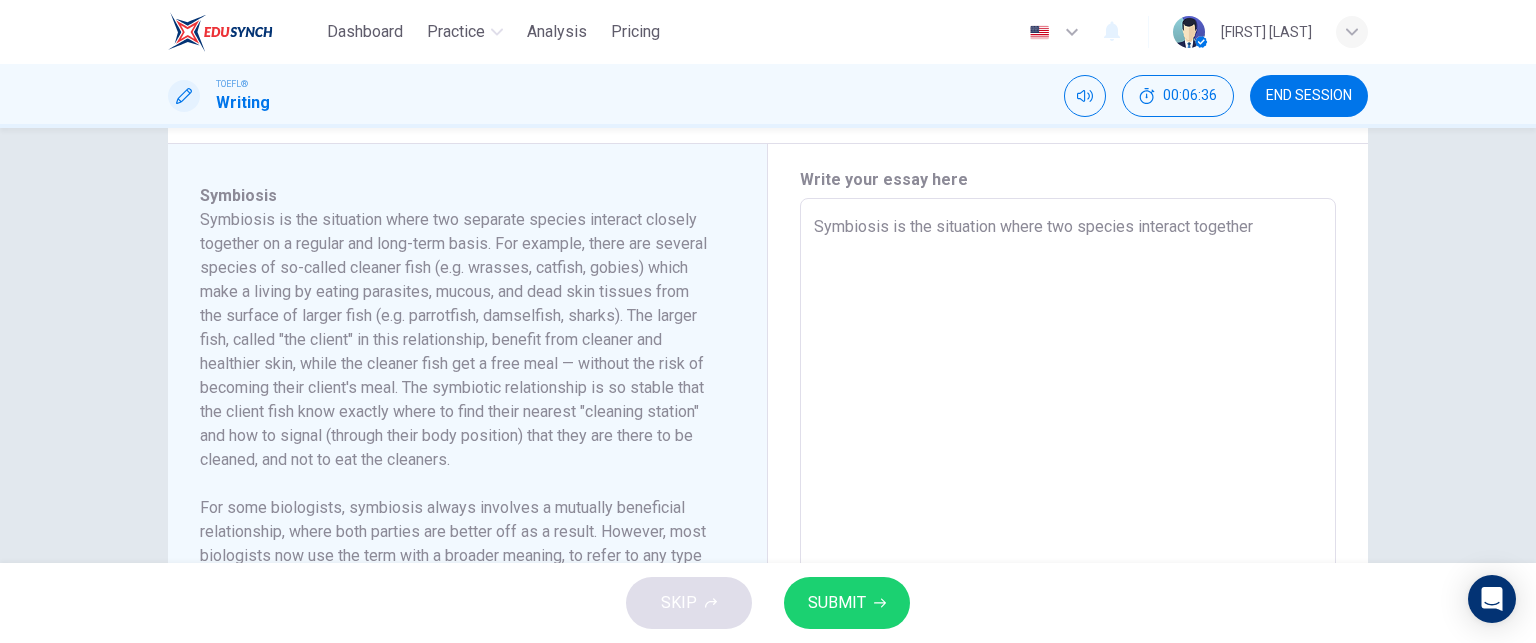 type on "Symbiosis is the situation where two species interact together" 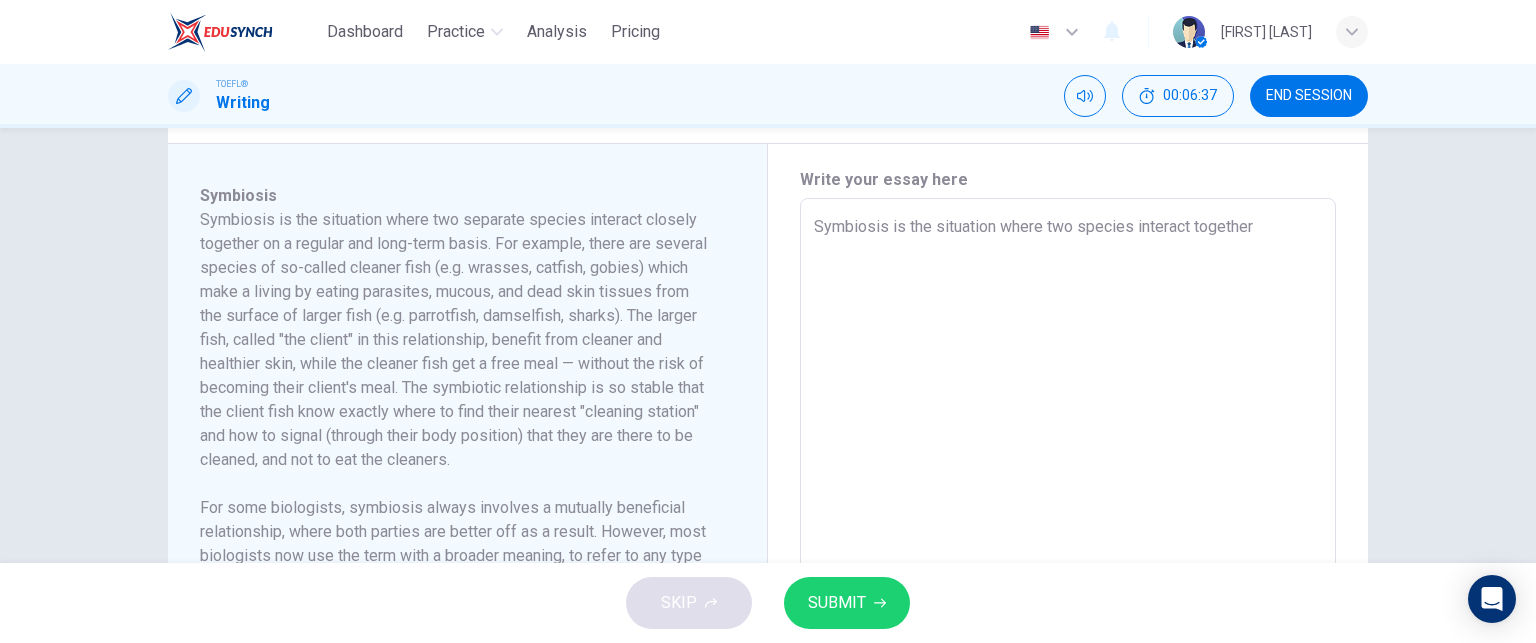 type on "Symbiosis is the situation where two species interact together o" 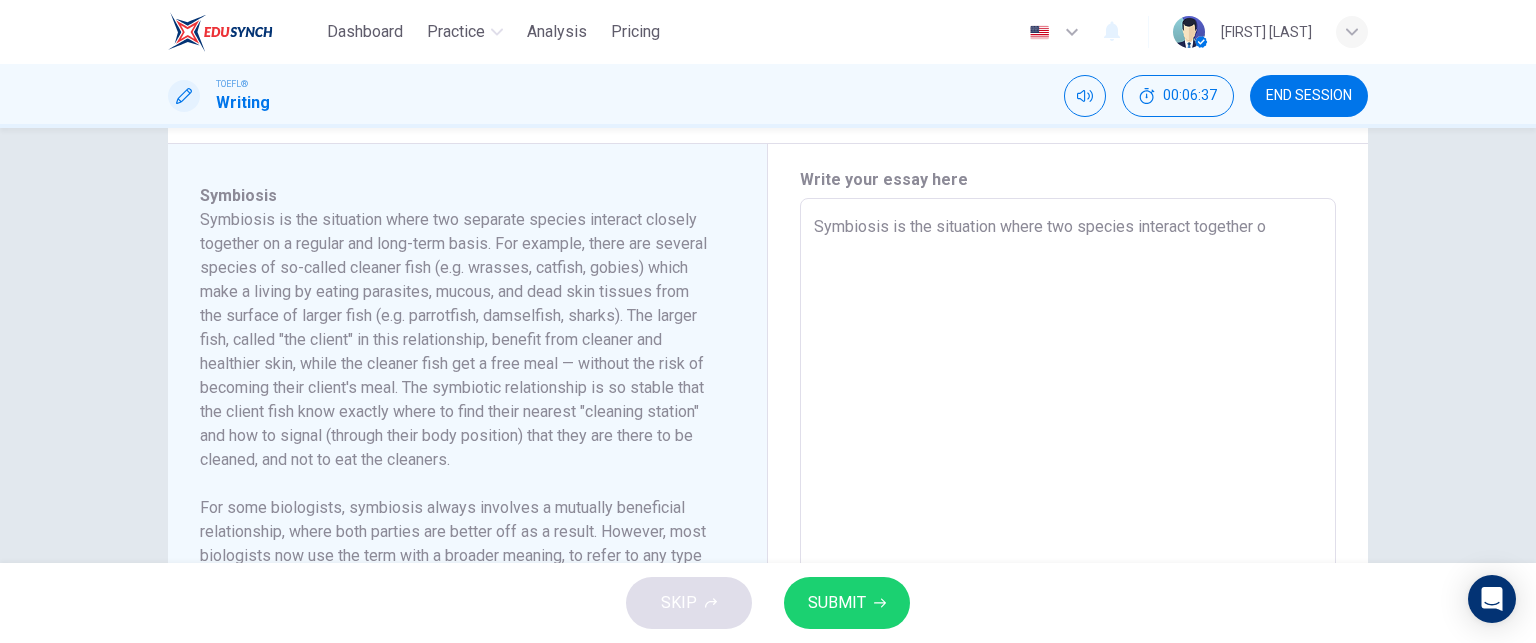 type on "x" 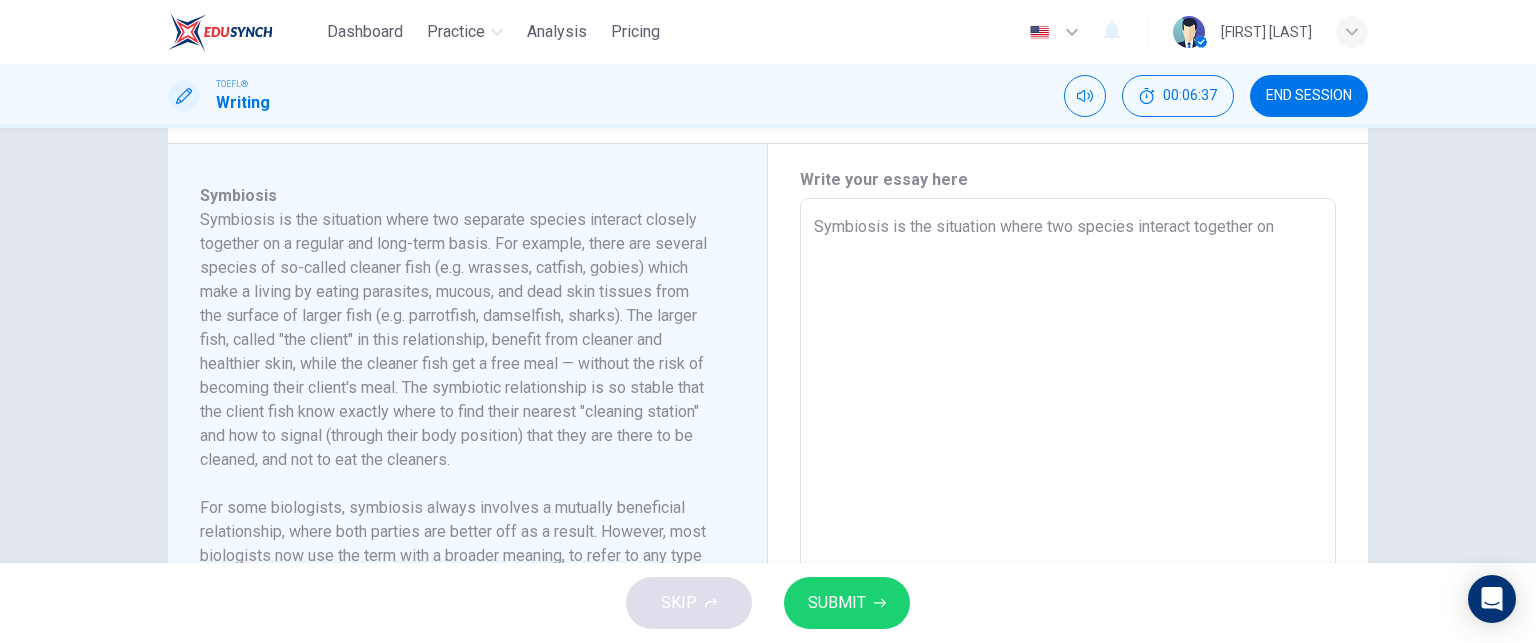 type on "Symbiosis is the situation where two species interact together on" 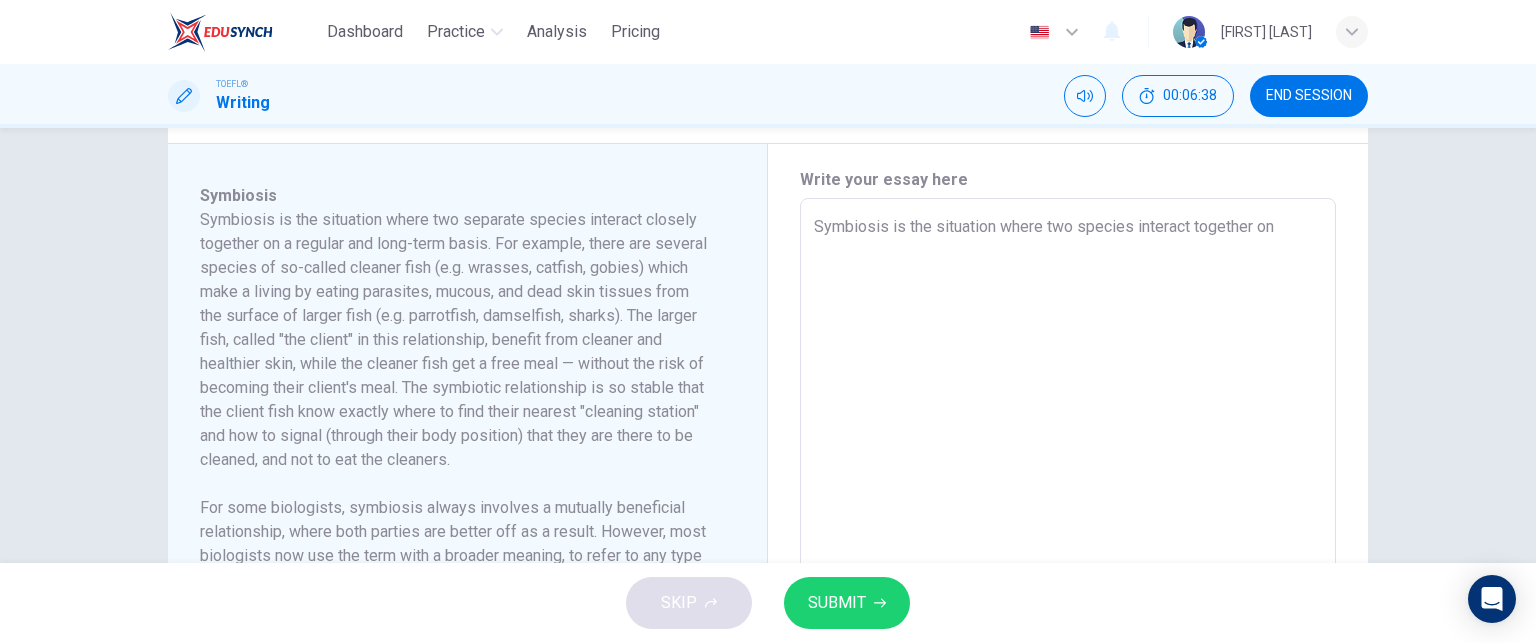 type on "Symbiosis is the situation where two species interact together on r" 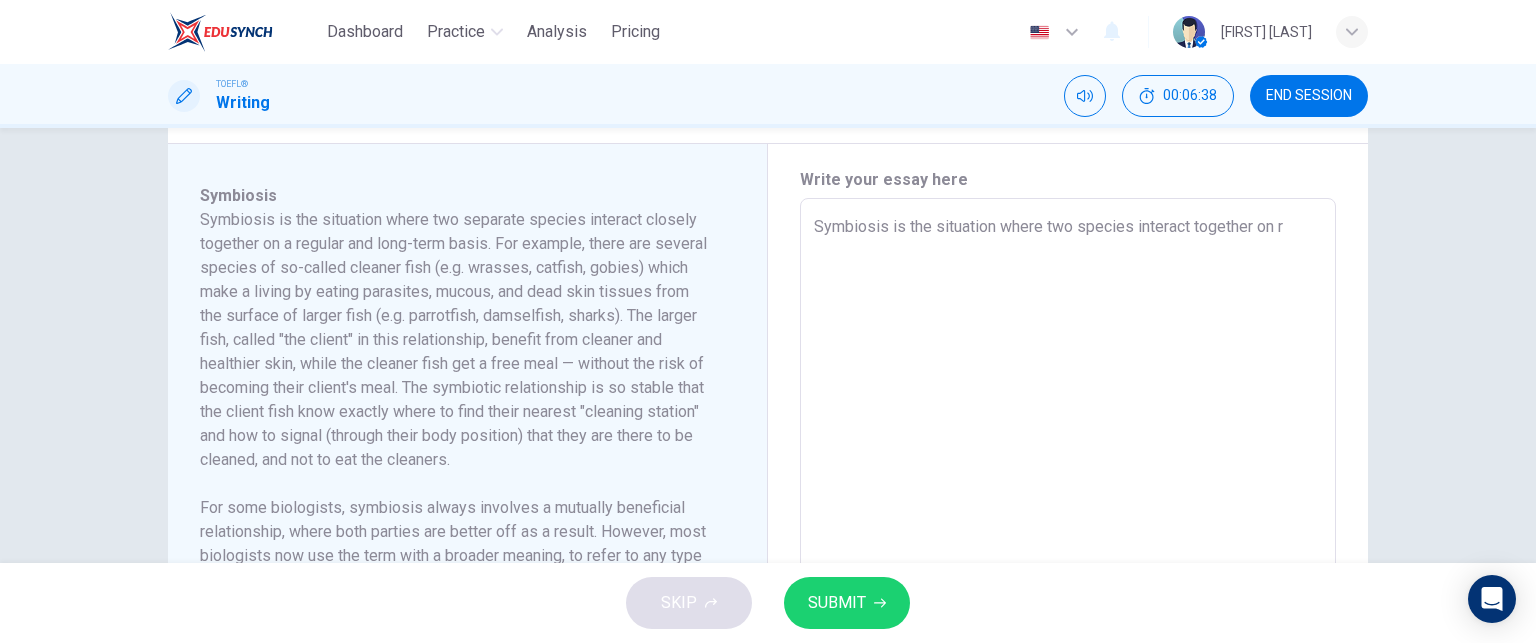 type on "x" 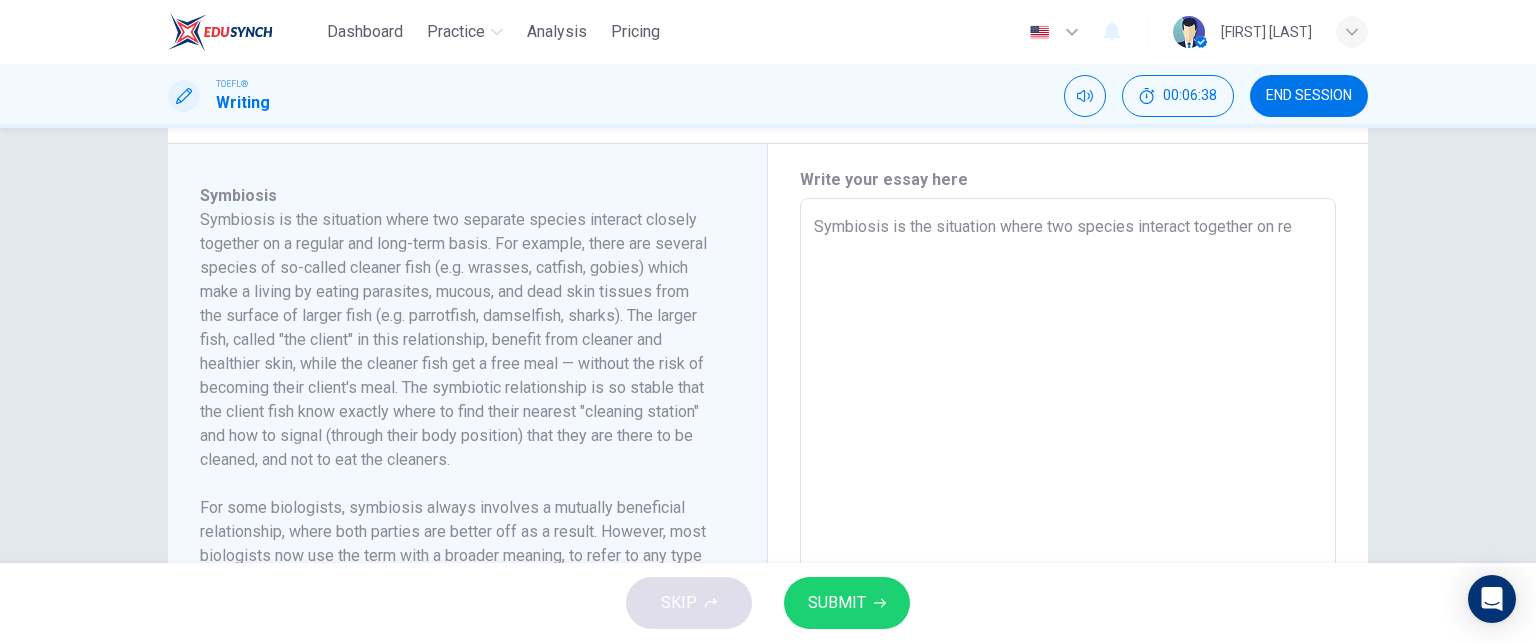 type on "x" 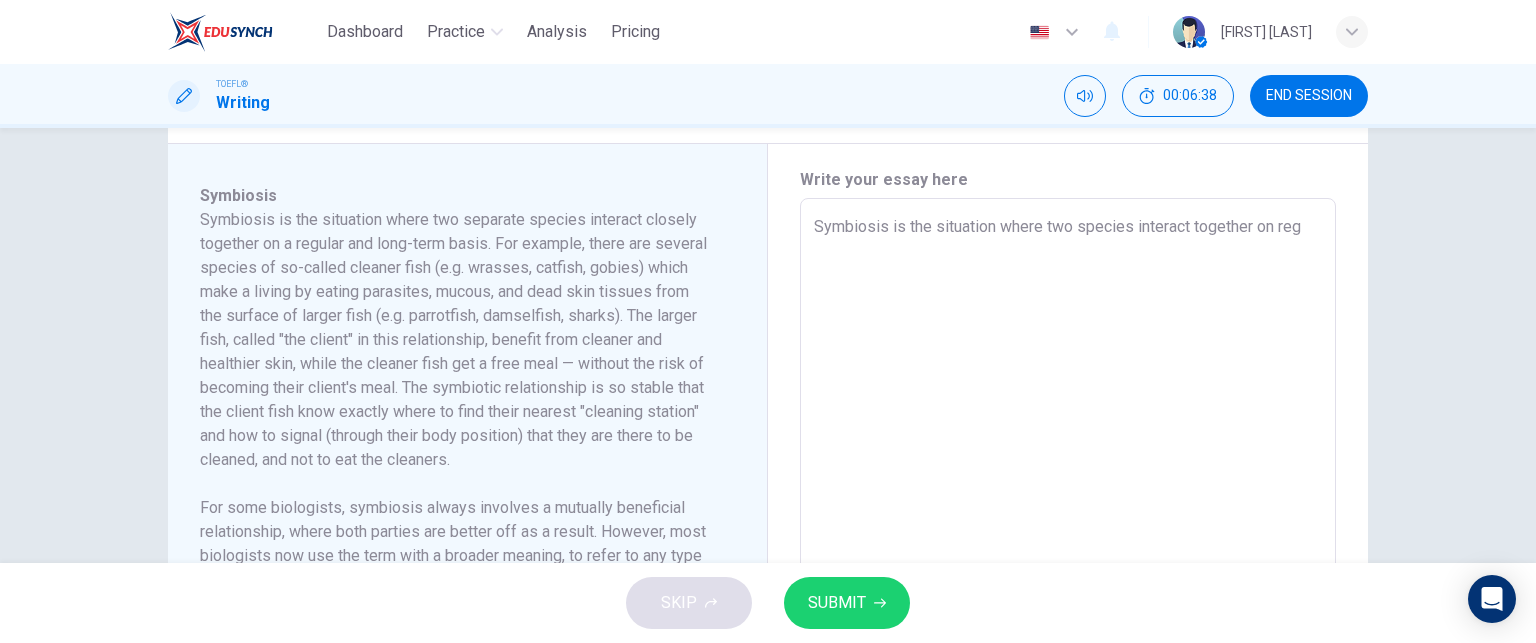 type on "x" 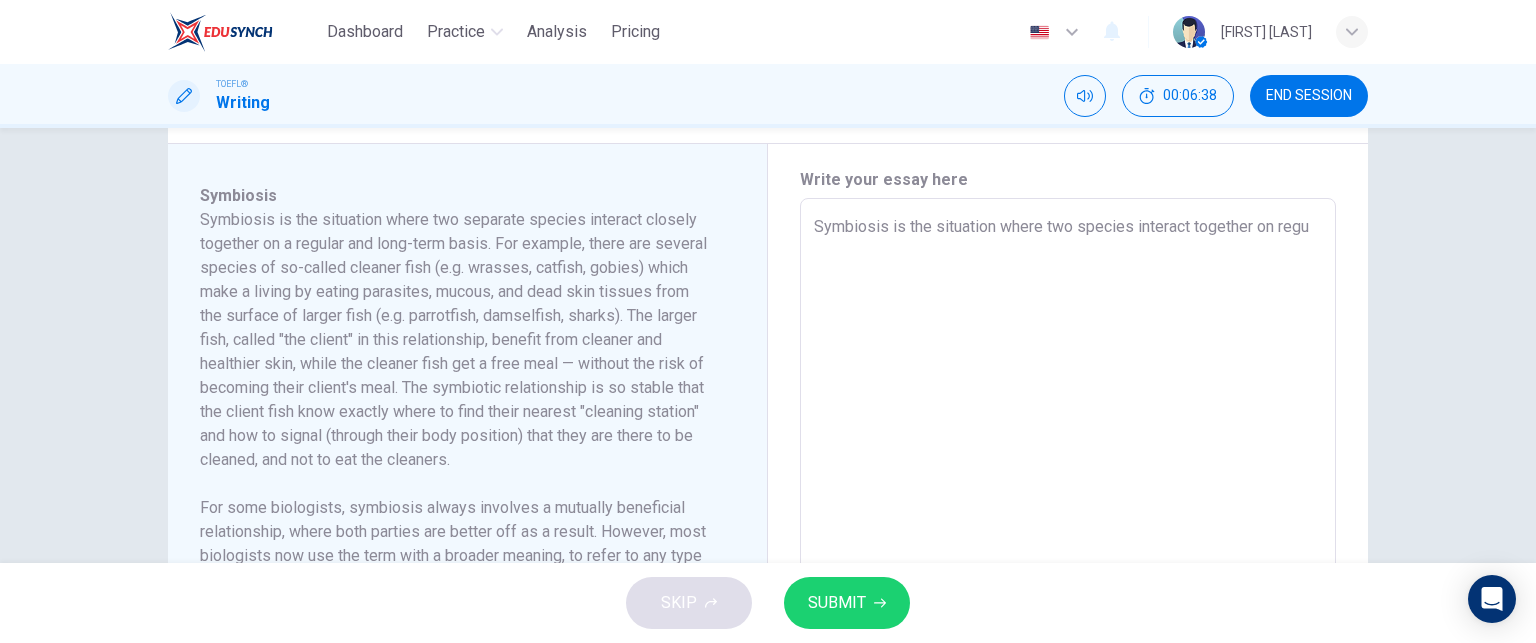 type on "x" 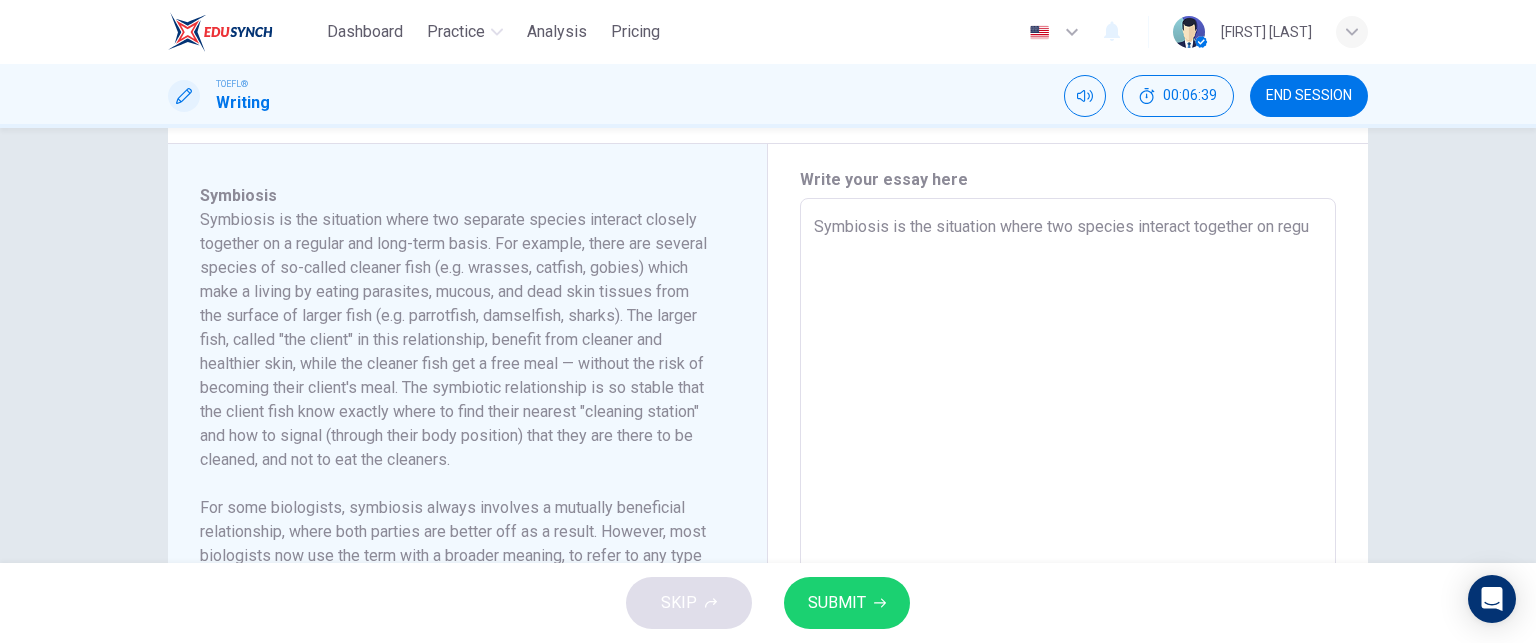 type on "Symbiosis is the situation where two species interact together on regul" 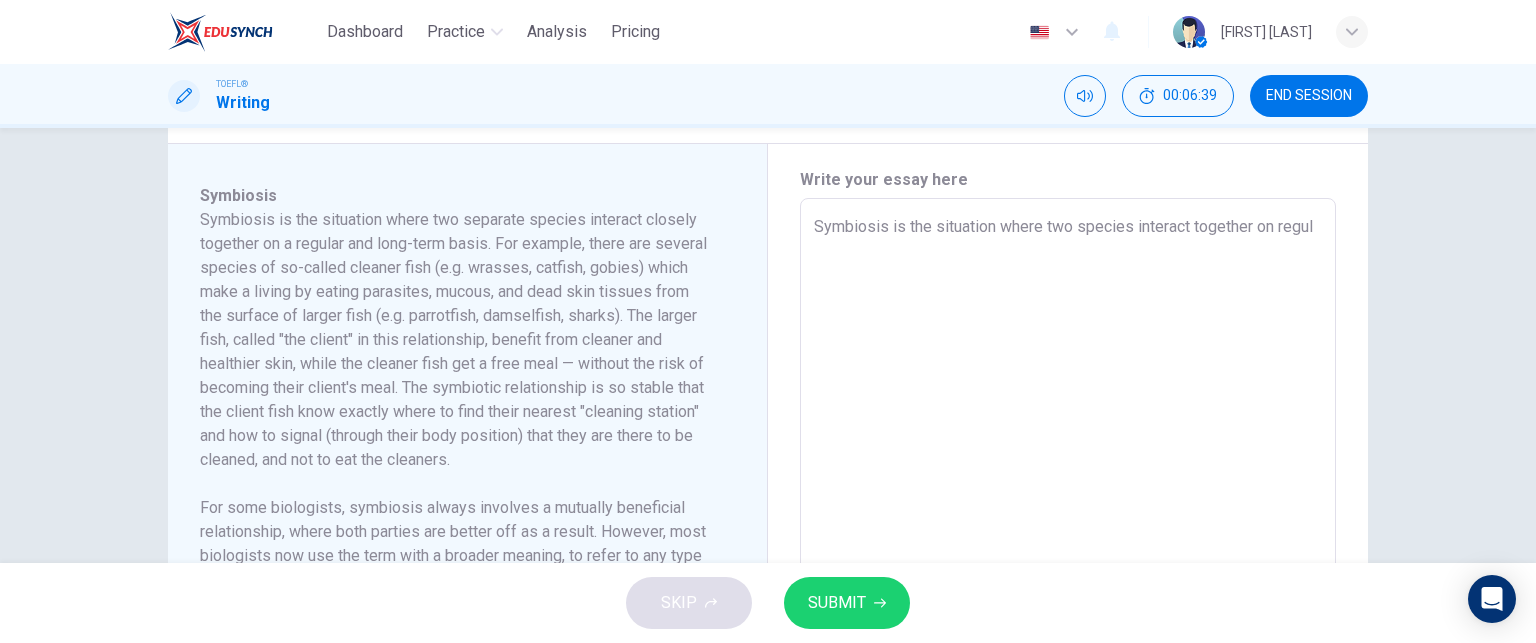 type on "x" 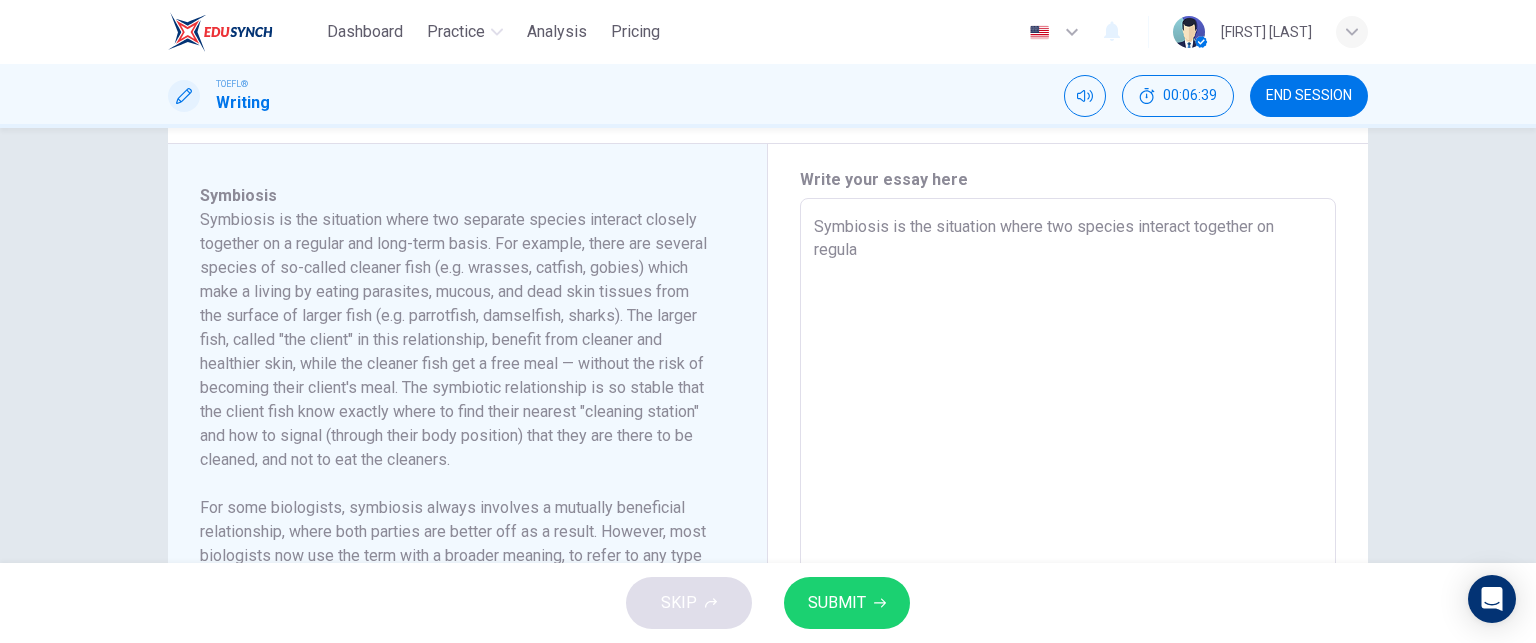 type on "x" 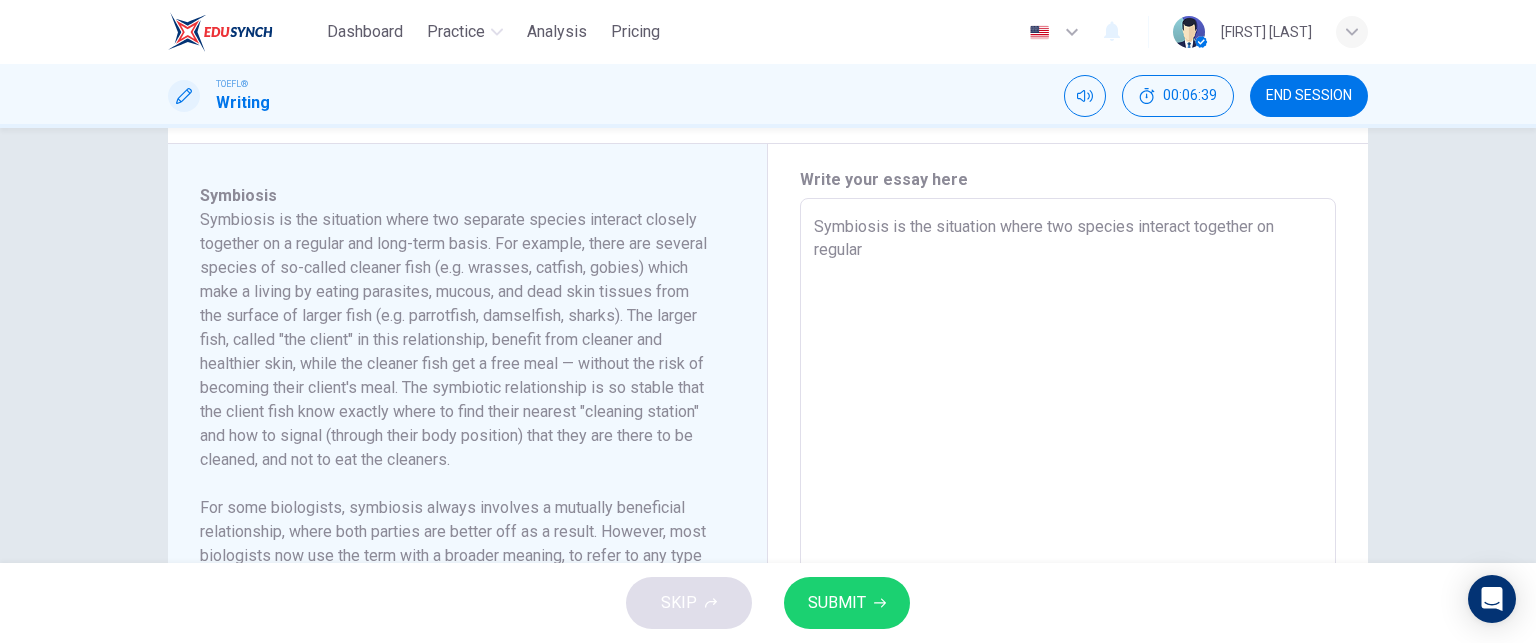 type on "x" 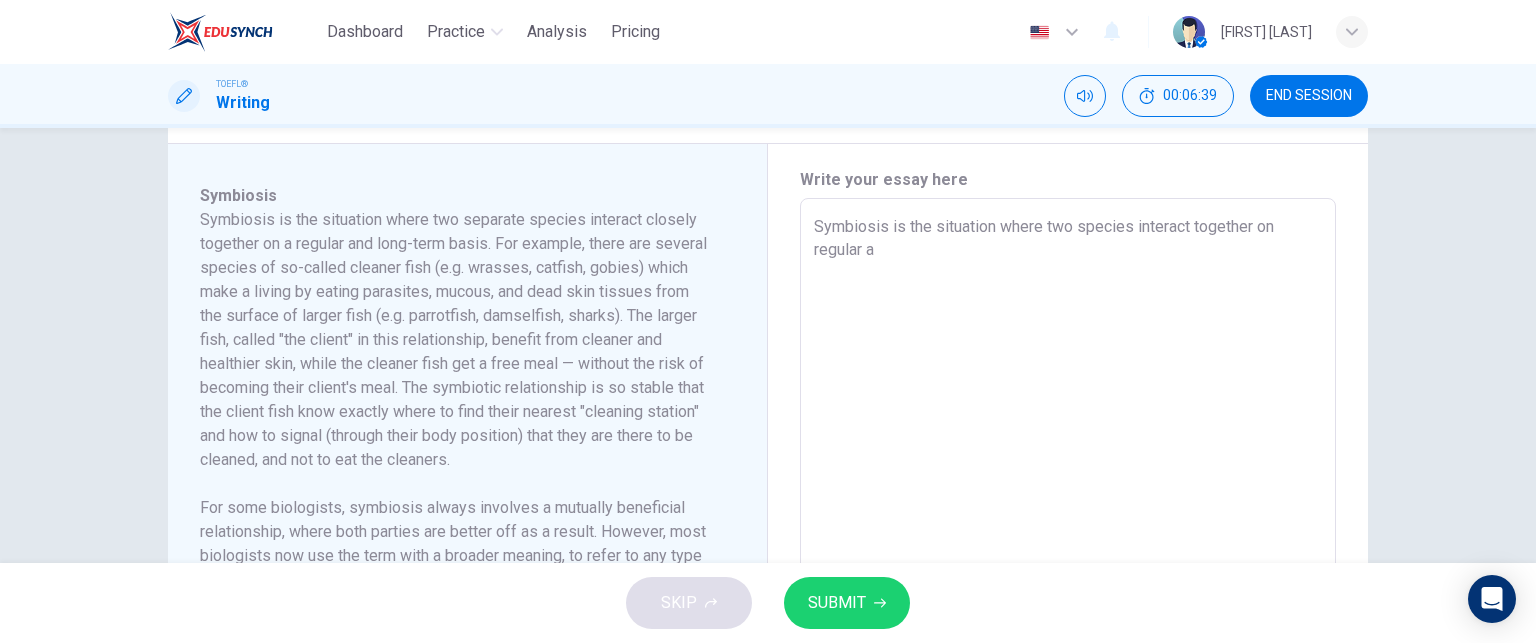 type on "Symbiosis is the situation where two species interact together on regular an" 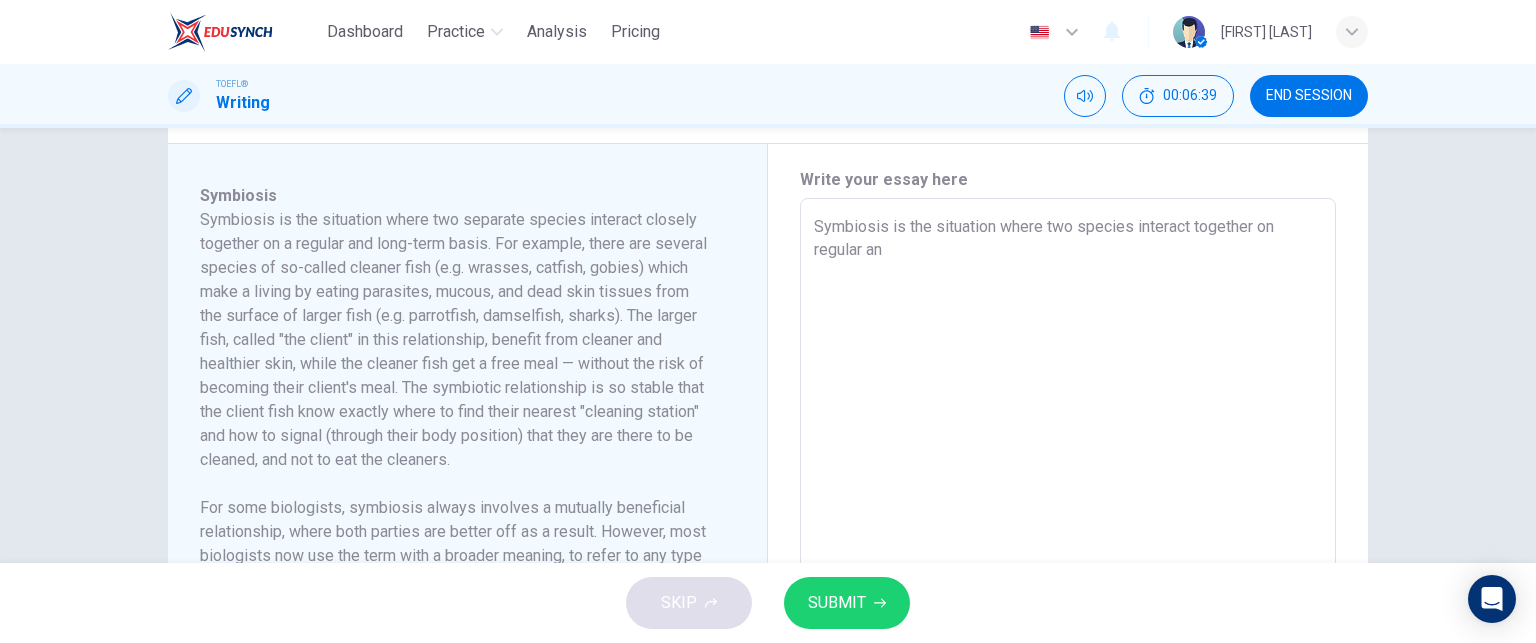 type on "x" 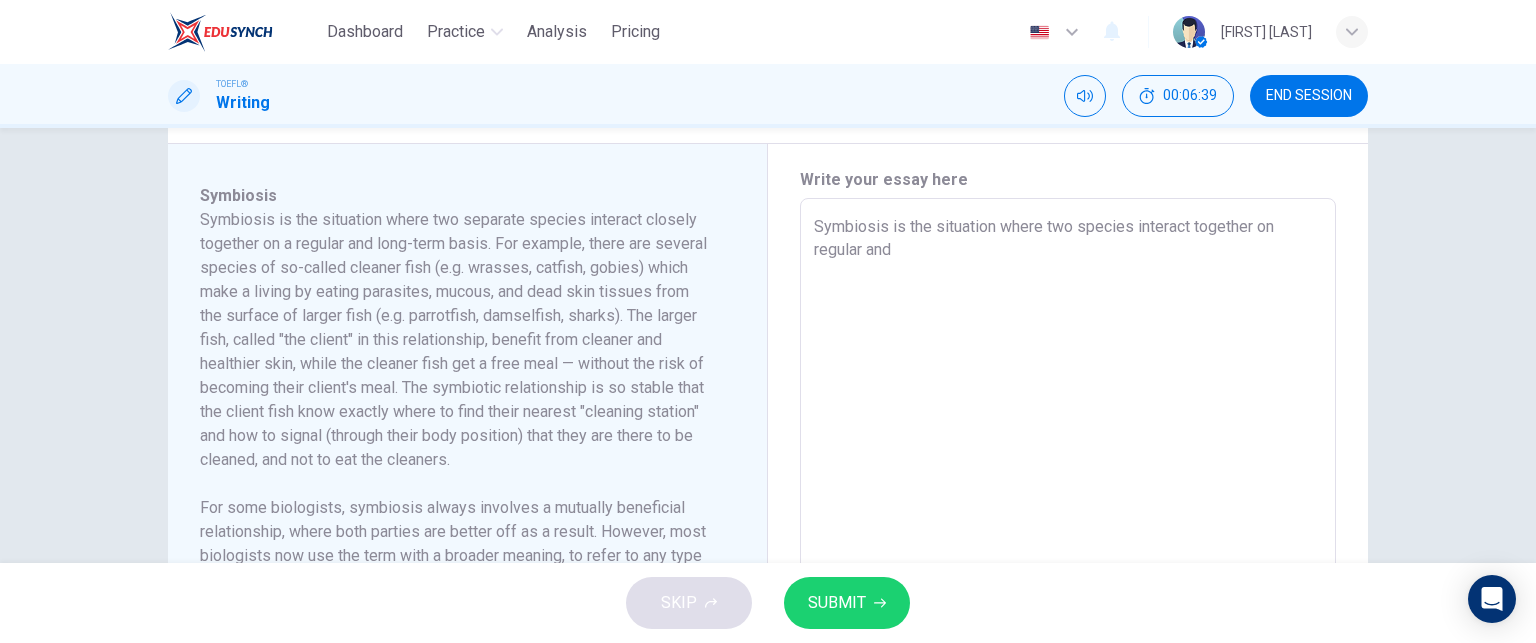 type on "x" 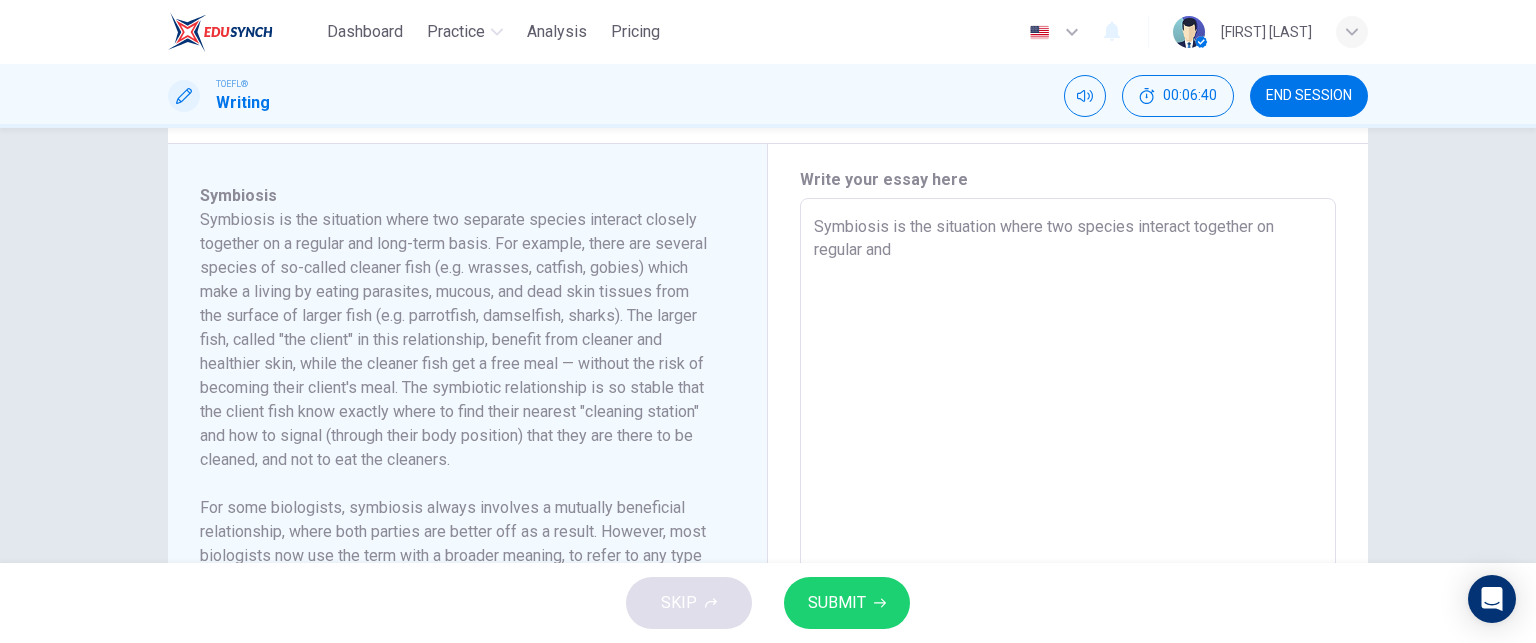 type on "Symbiosis is the situation where two species interact together on regular and" 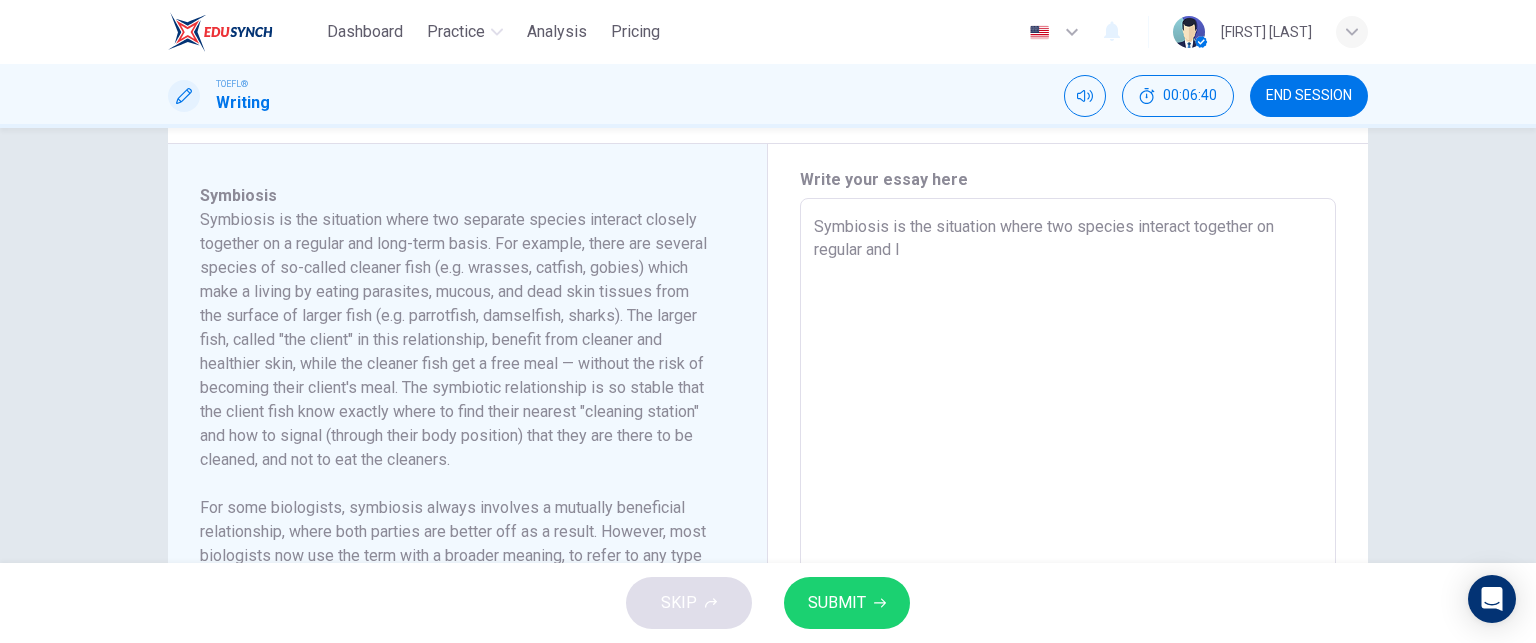 type on "Symbiosis is the situation where two species interact together on regular and lo" 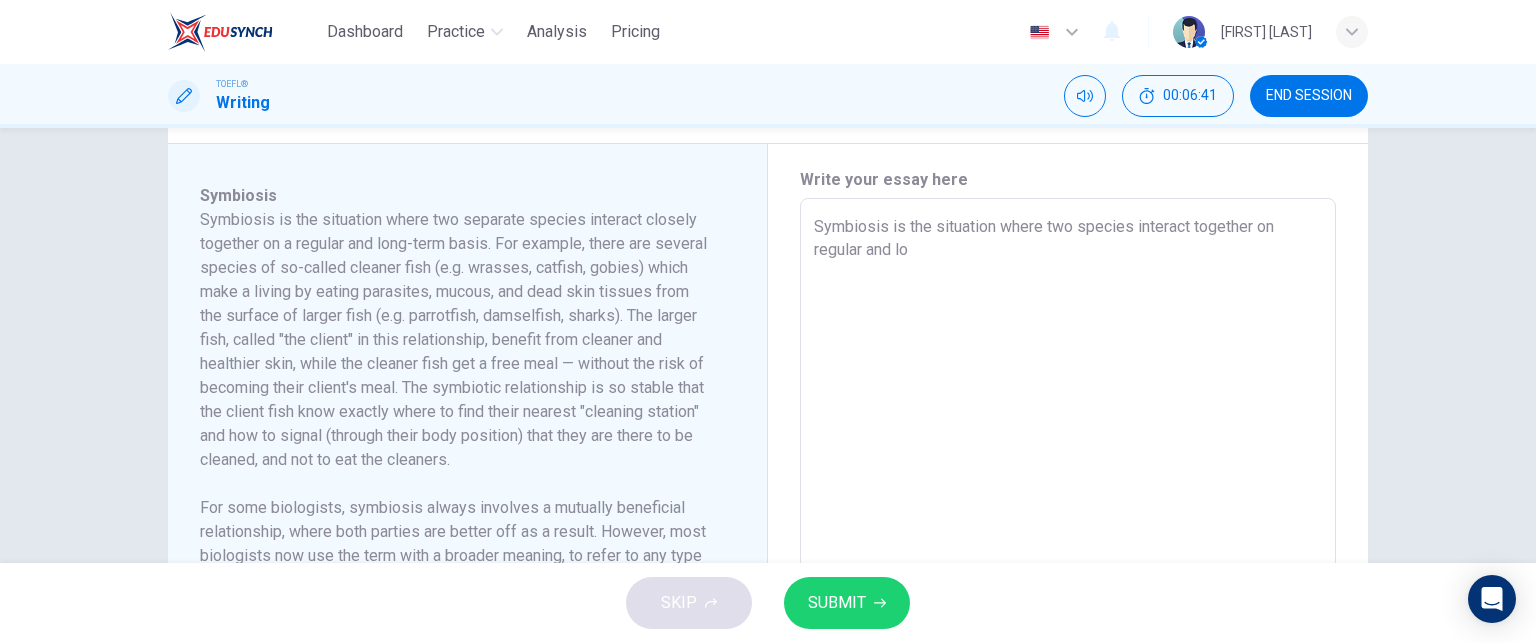 type on "Symbiosis is the situation where two species interact together on regular and lor" 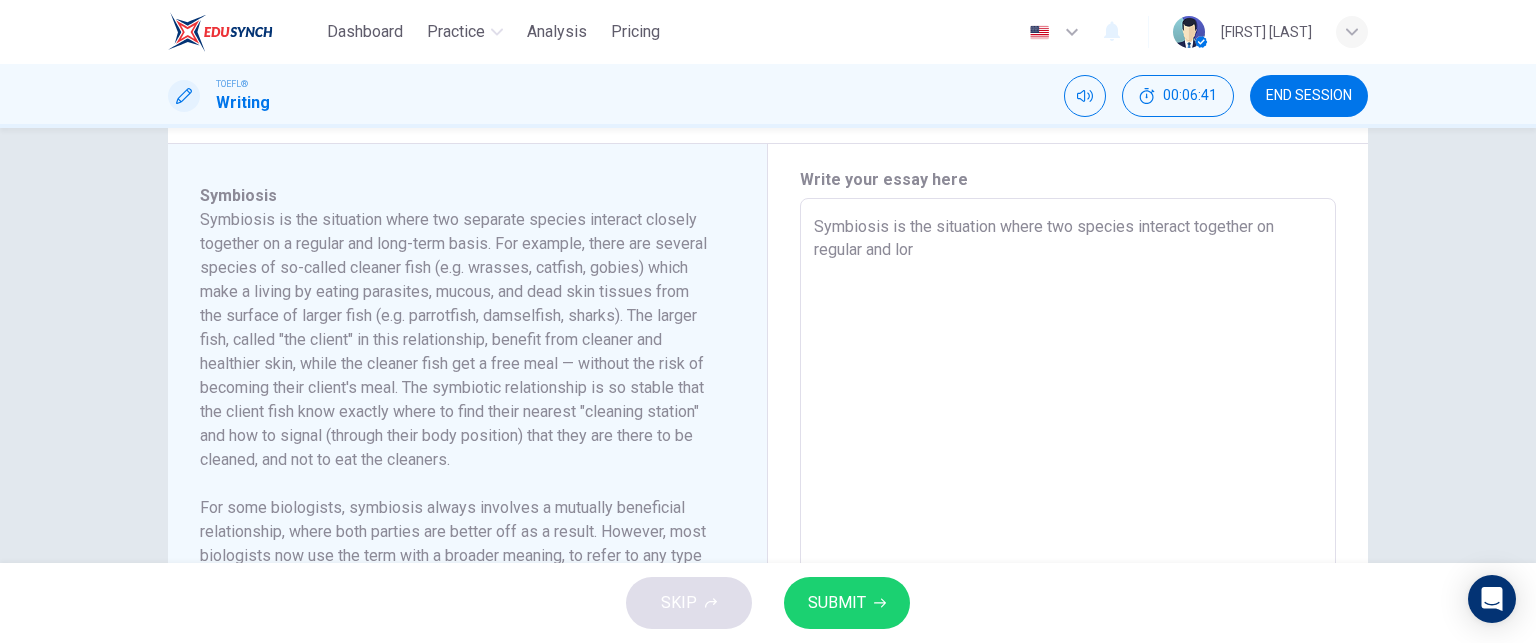 type on "x" 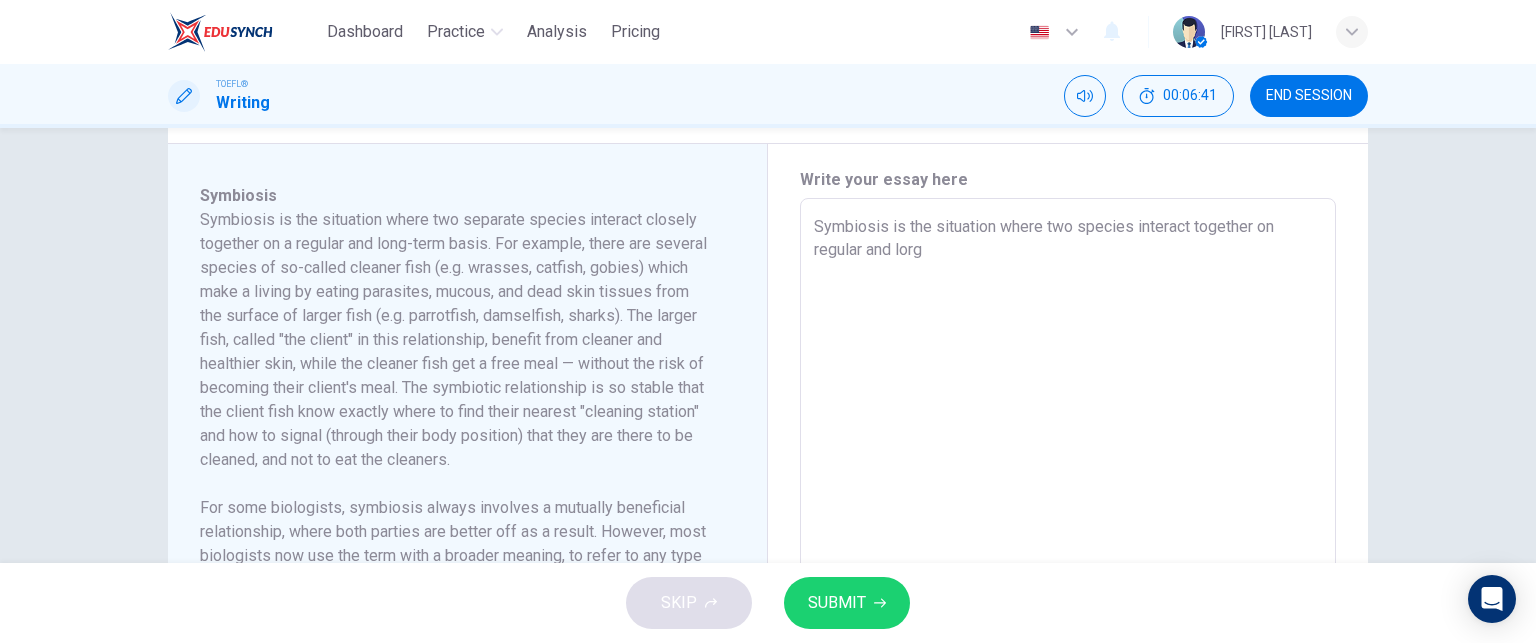 type on "x" 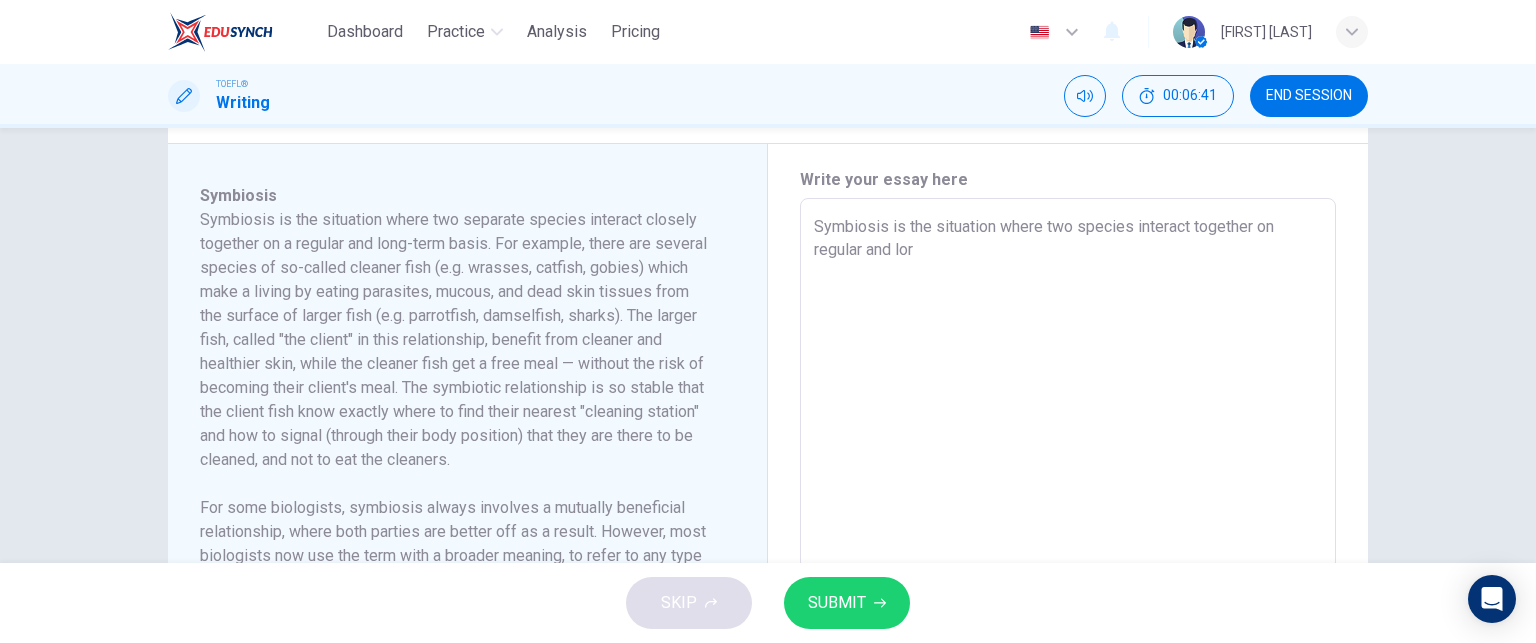 type on "x" 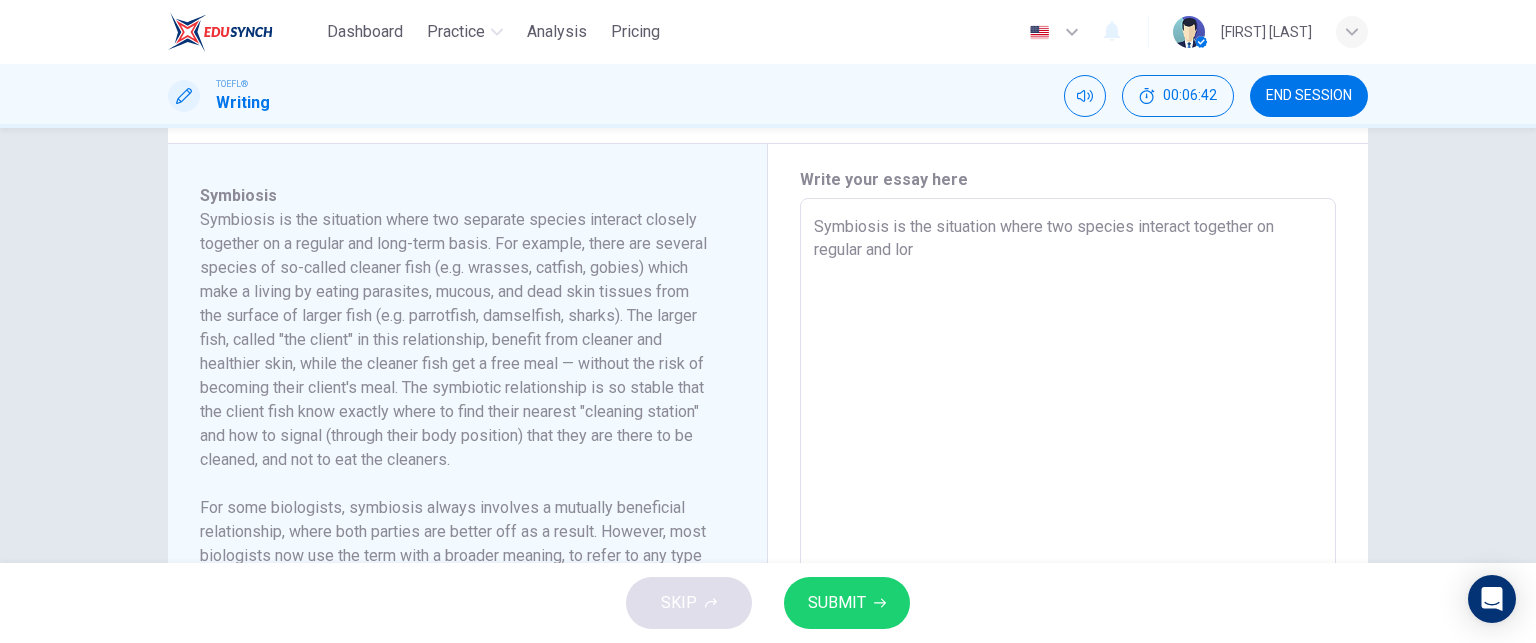 type on "Symbiosis is the situation where two species interact together on regular and lo" 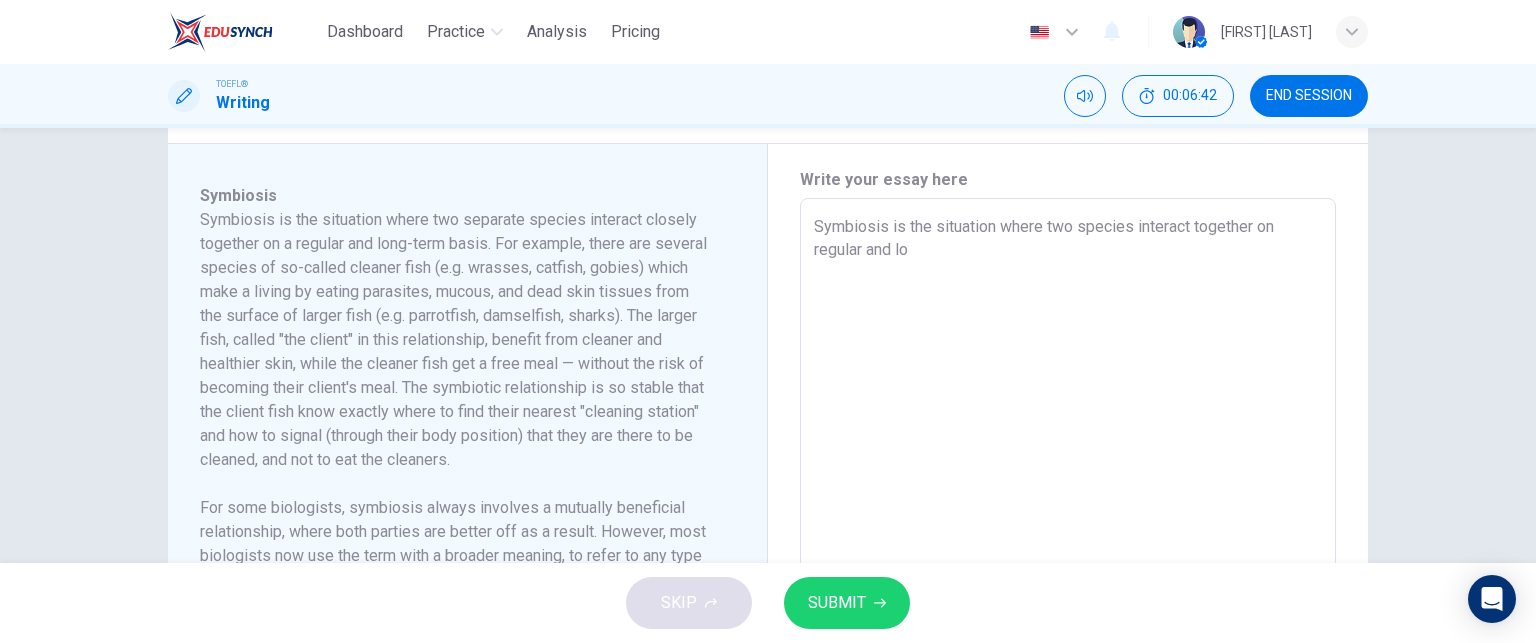 type on "x" 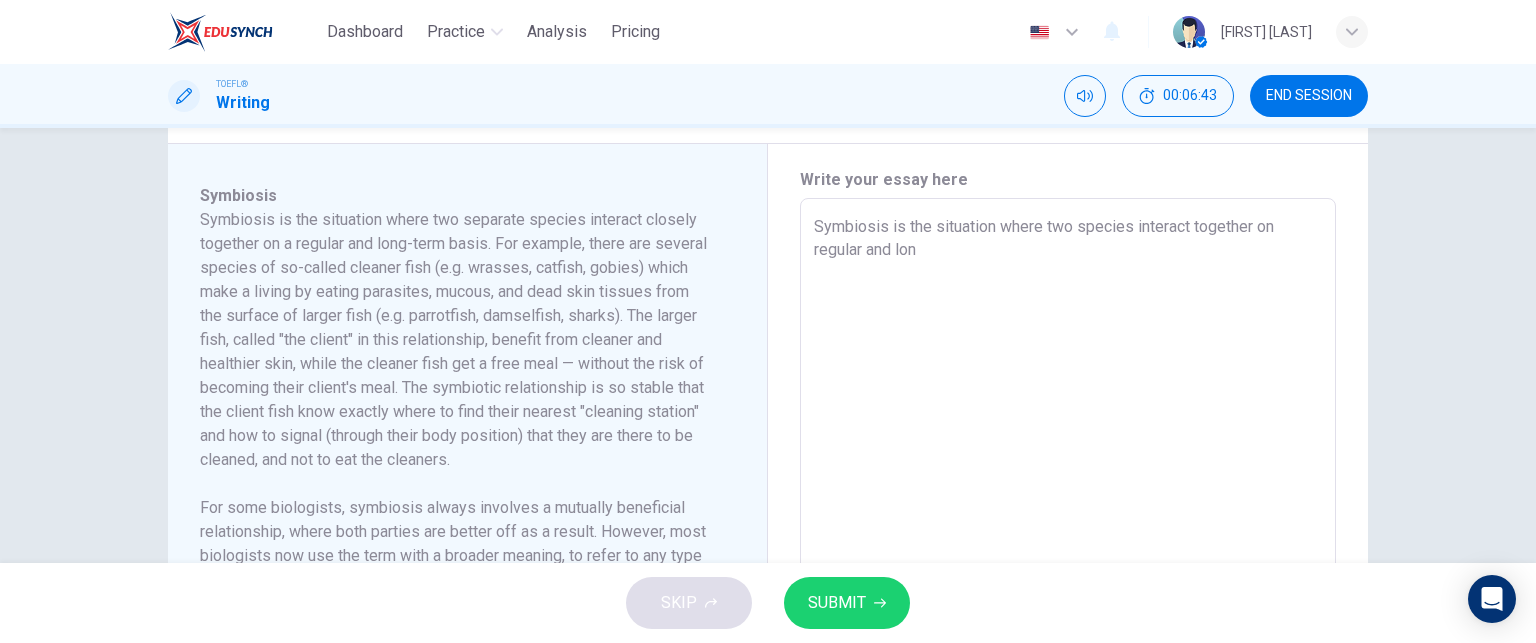 type on "Symbiosis is the situation where two species interact together on regular and long" 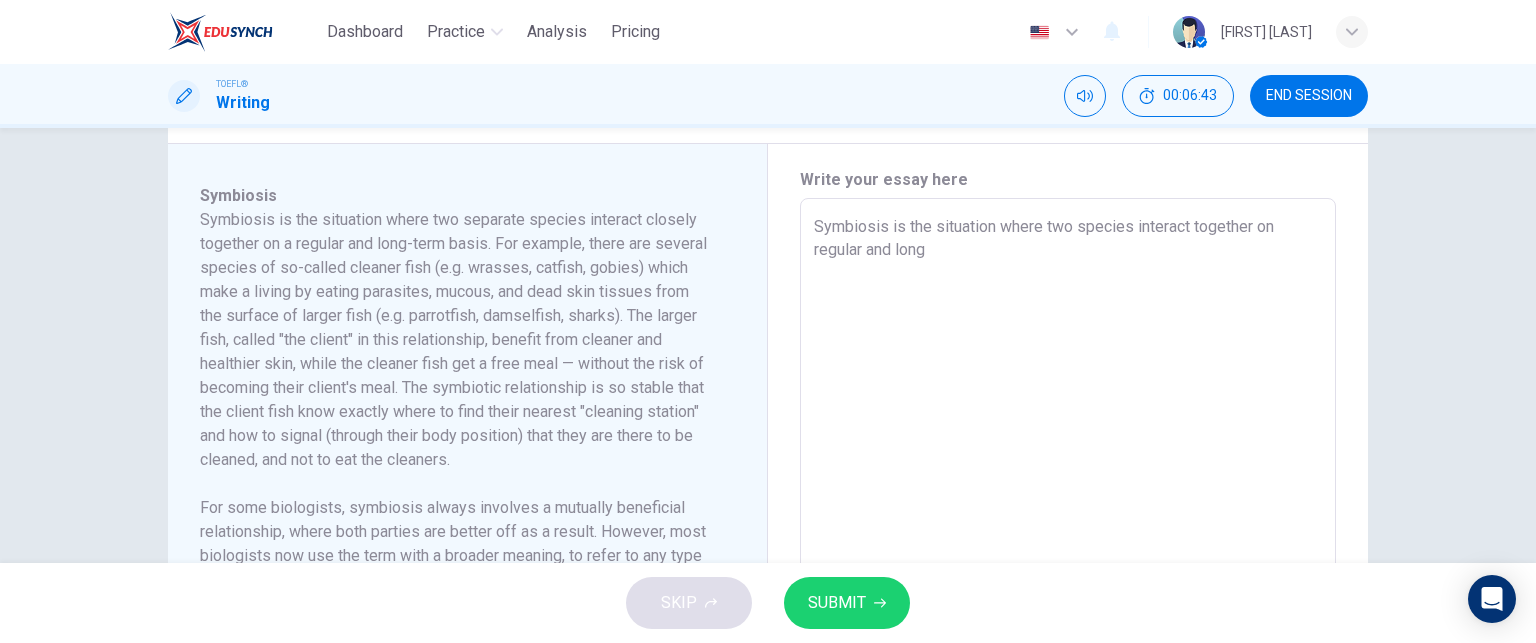 type on "x" 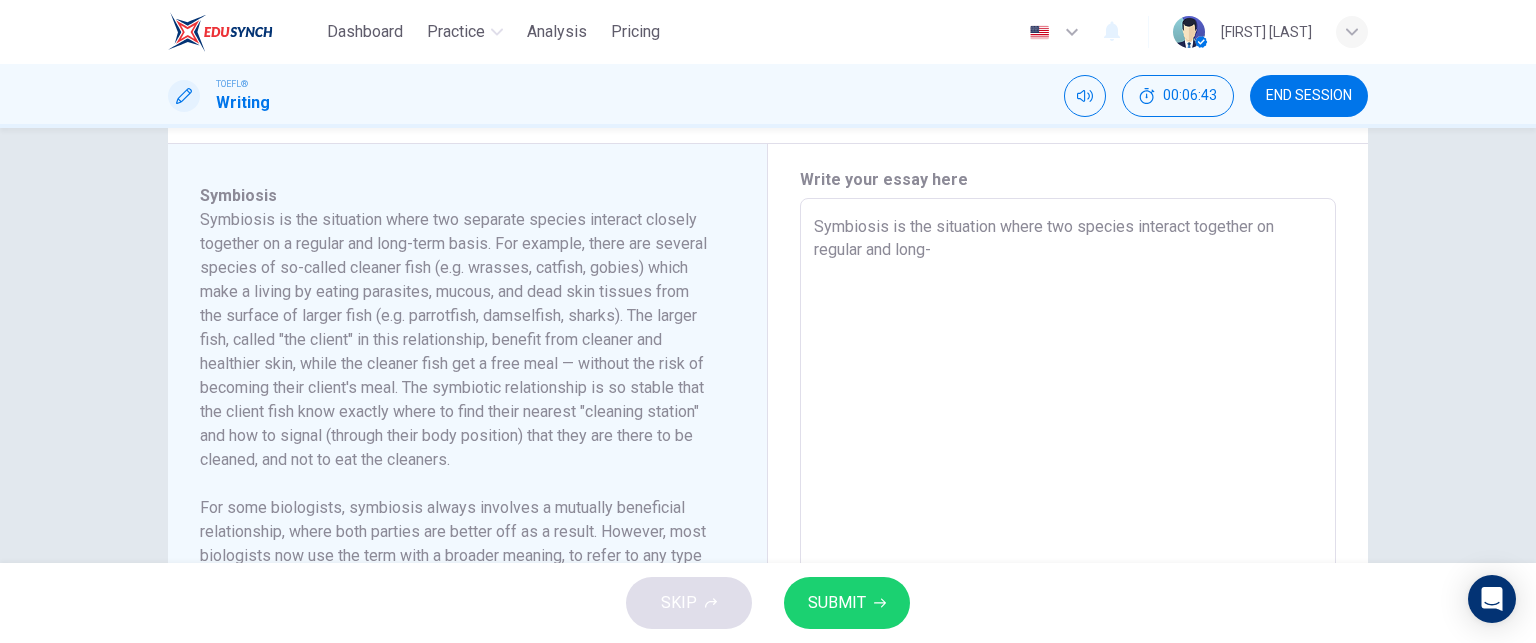 type on "x" 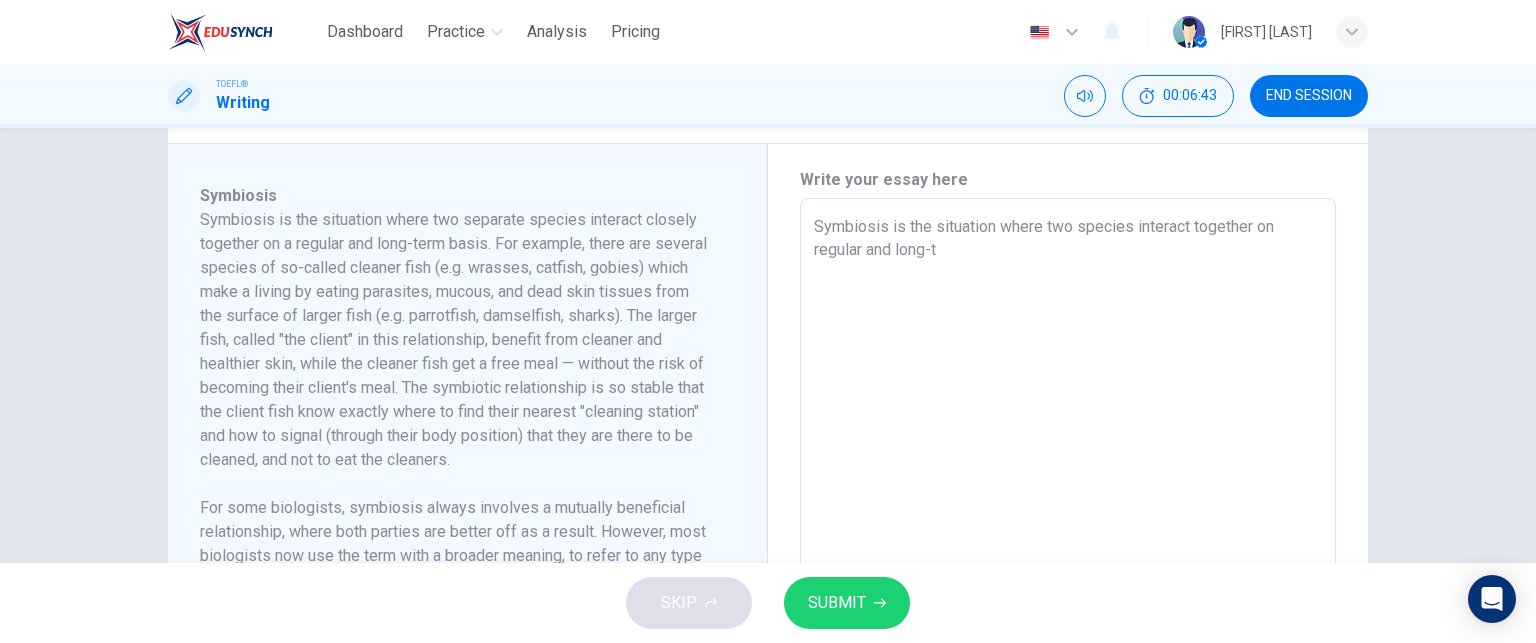 type on "x" 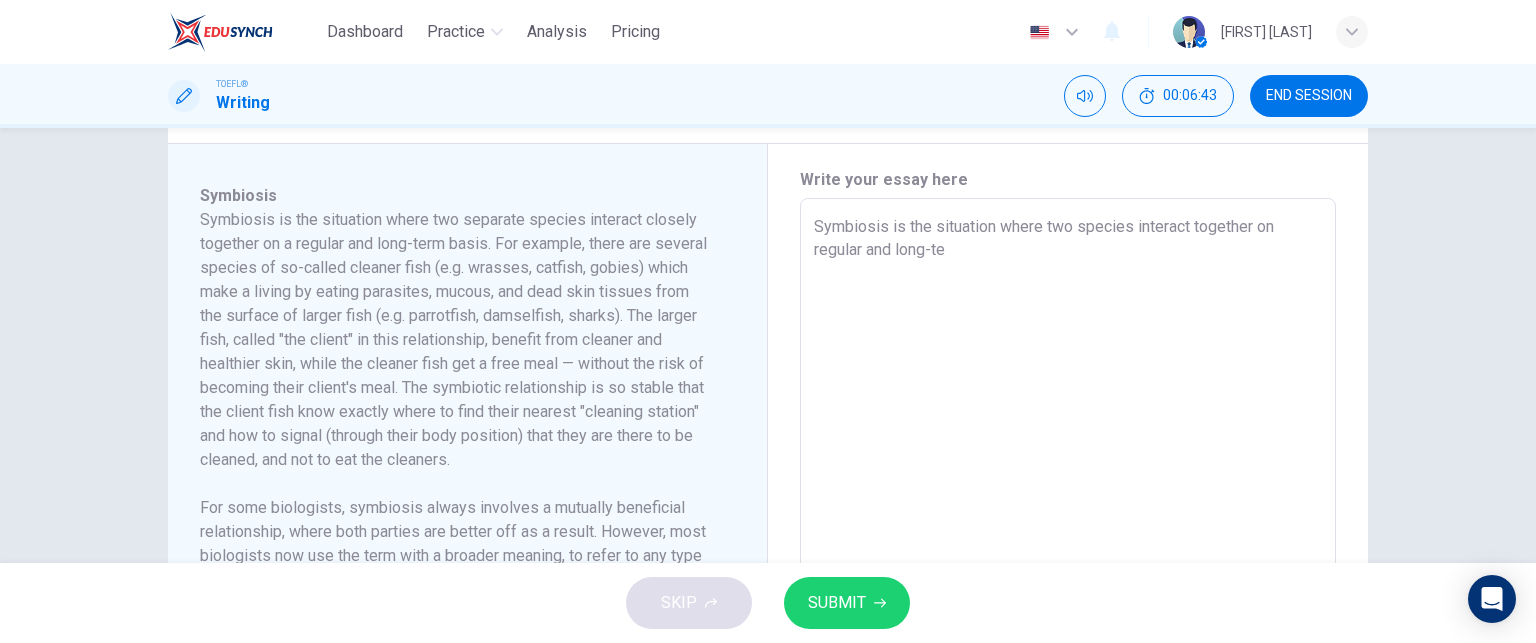 type 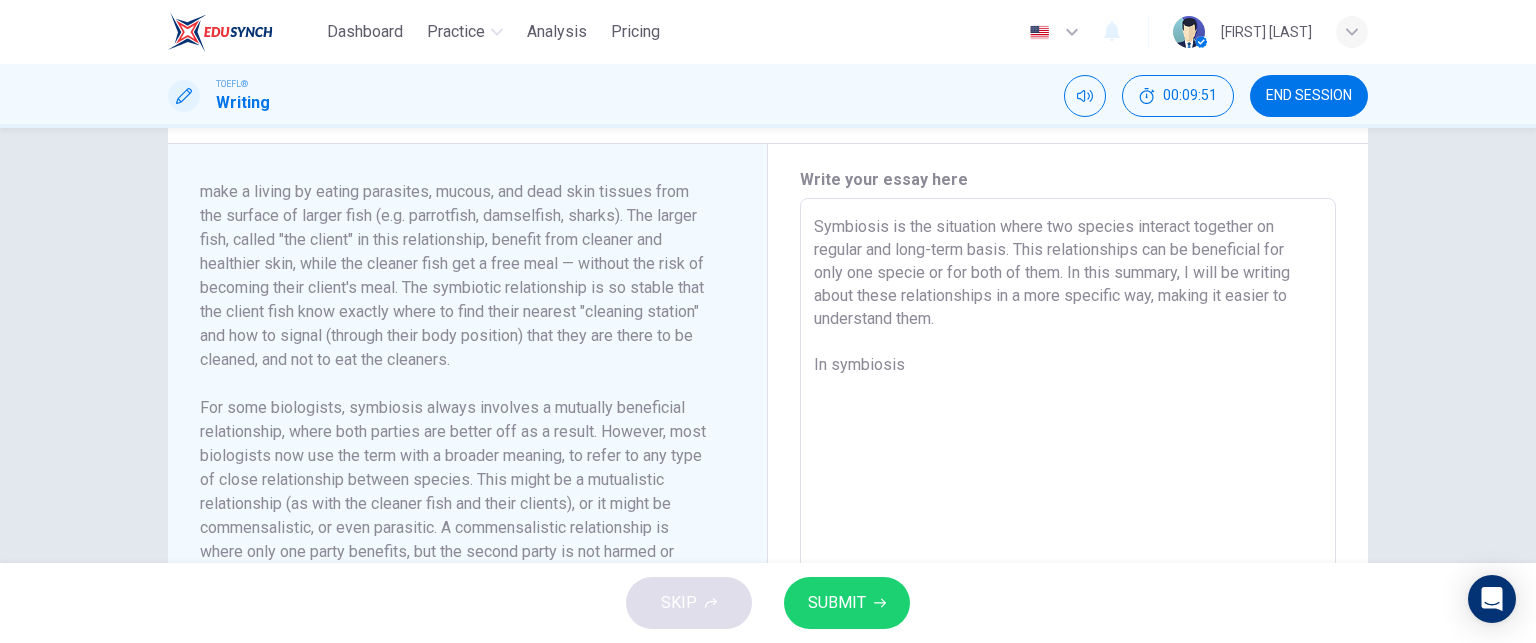 scroll, scrollTop: 104, scrollLeft: 0, axis: vertical 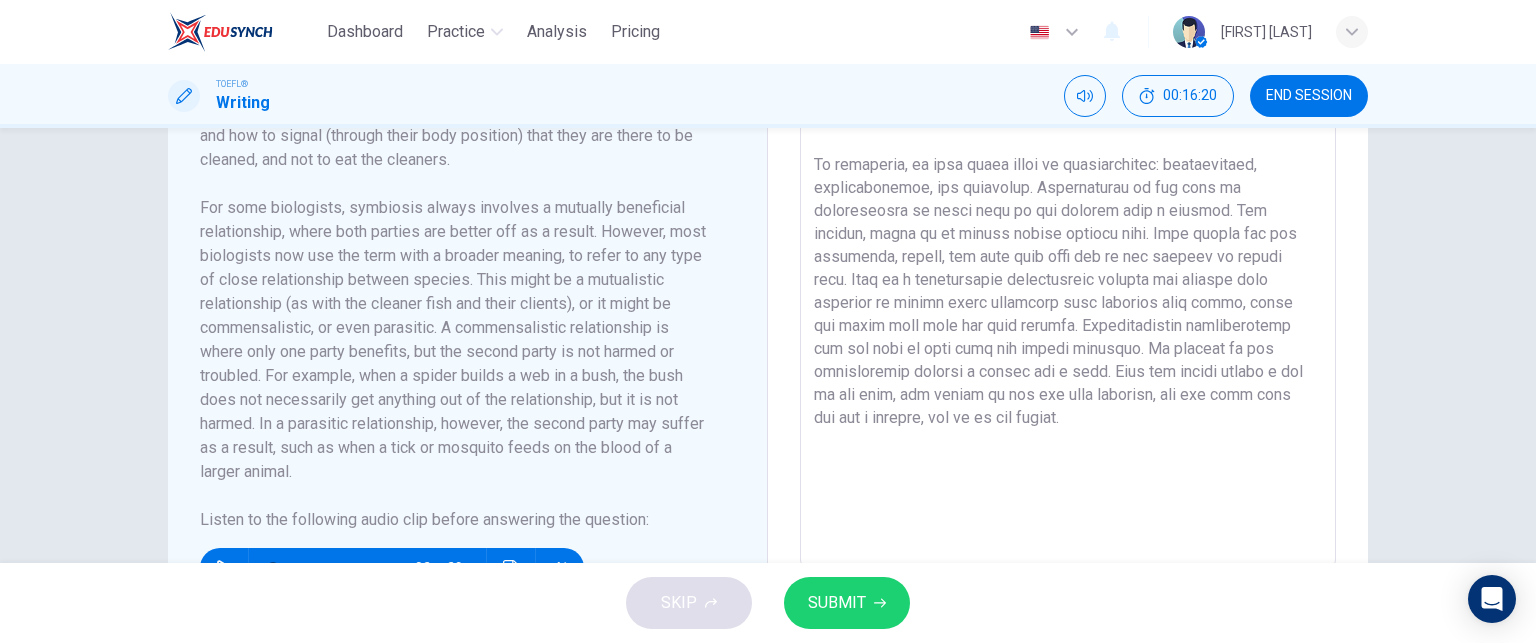 click at bounding box center (1068, 283) 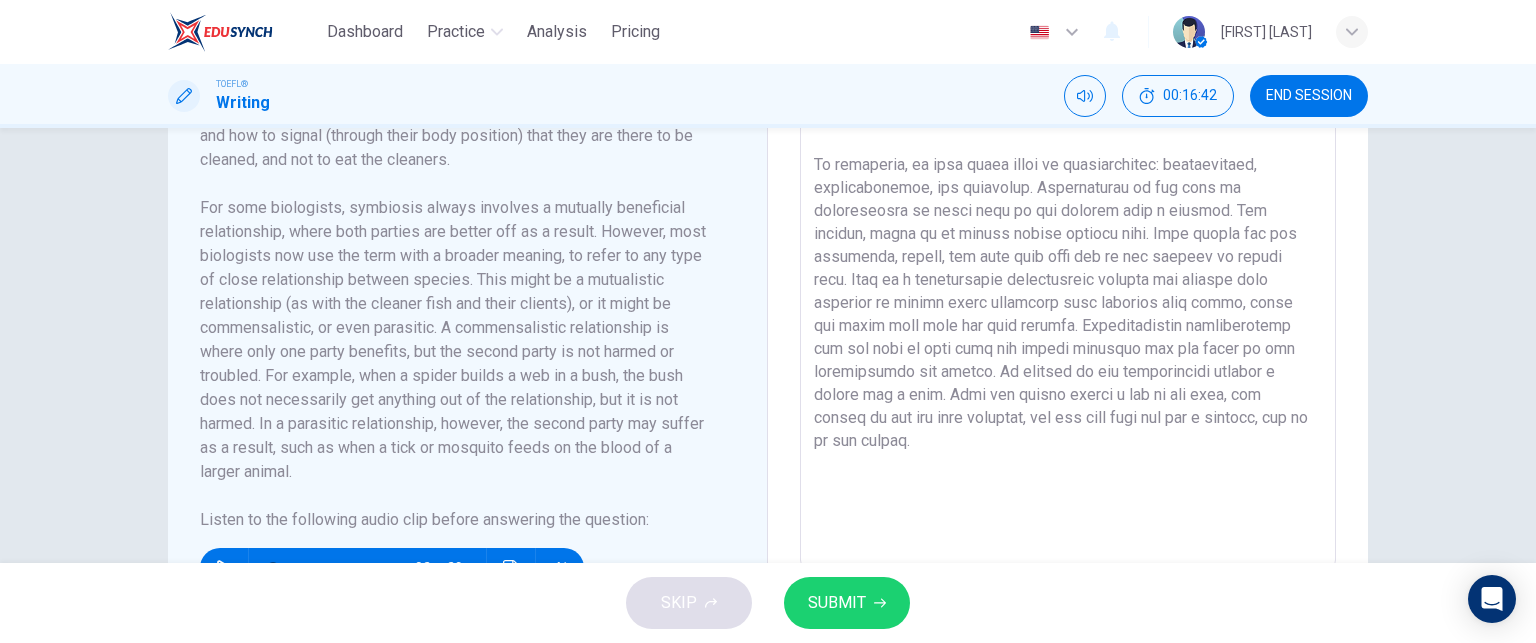 click at bounding box center (1068, 283) 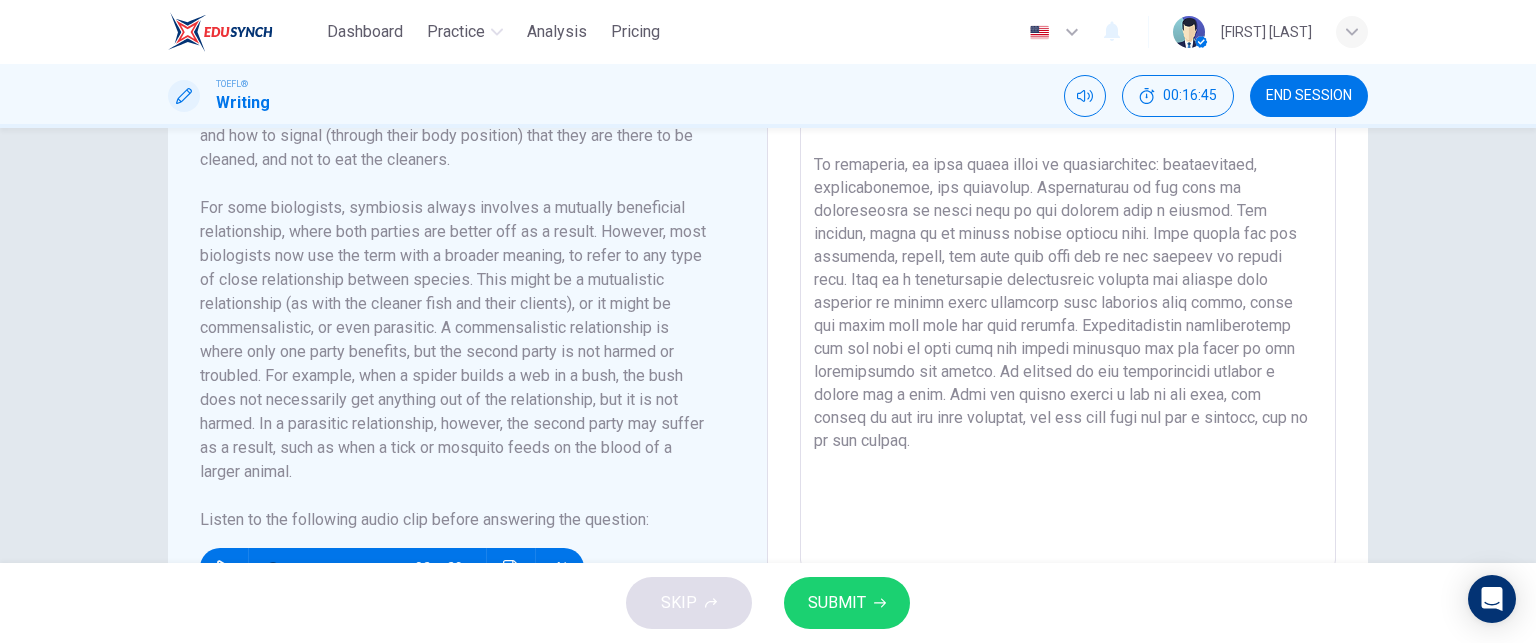 click at bounding box center [1068, 283] 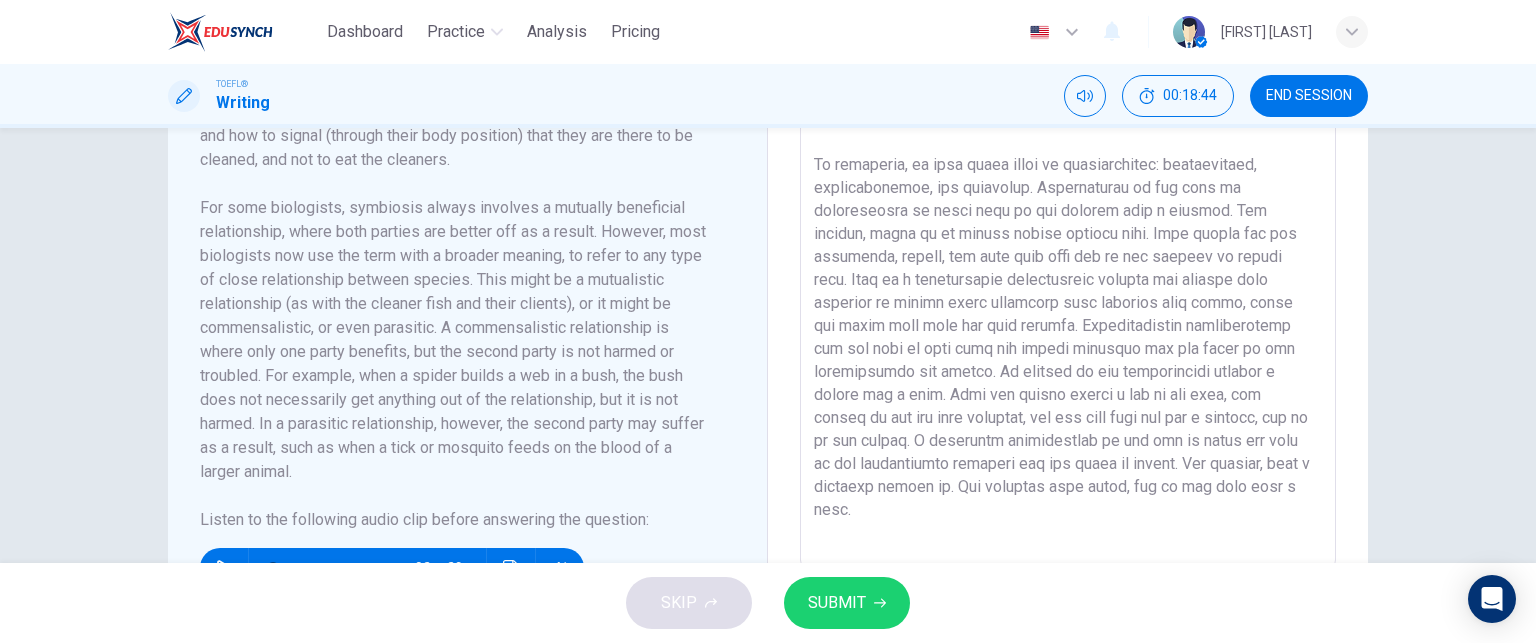 scroll, scrollTop: 709, scrollLeft: 0, axis: vertical 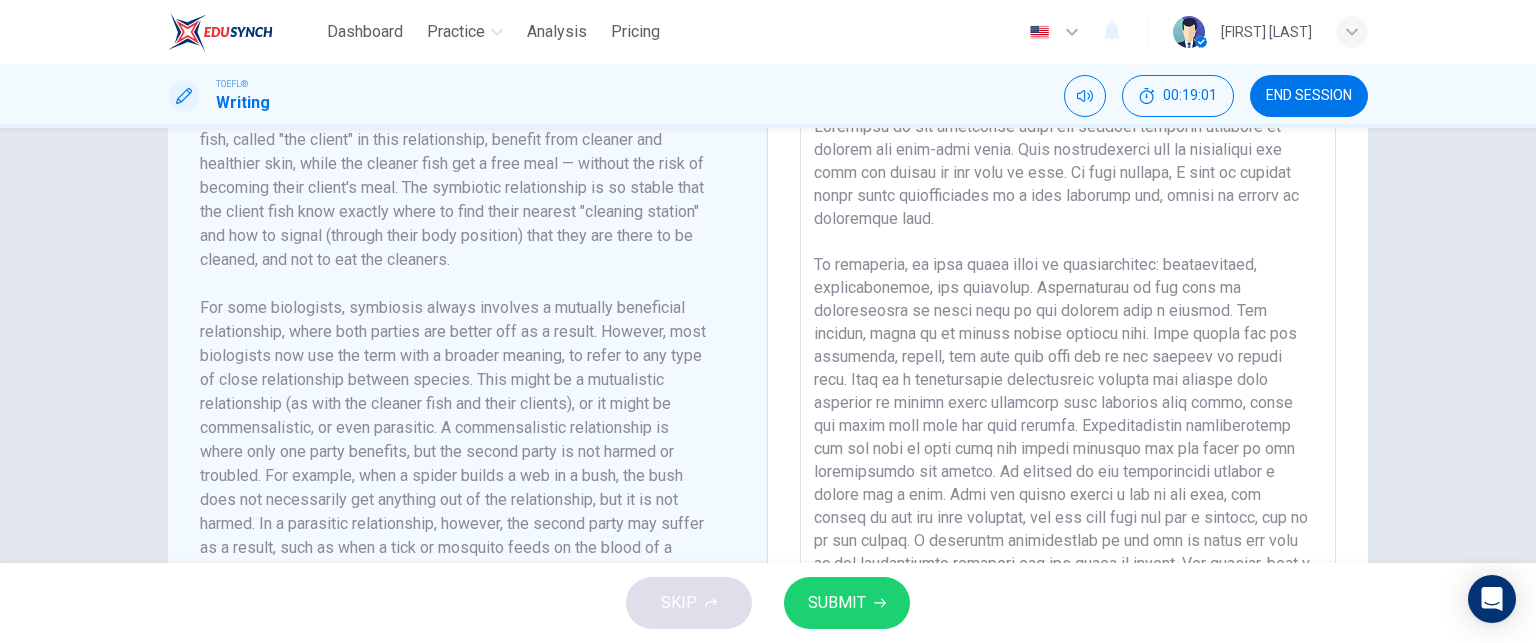 click at bounding box center [1068, 383] 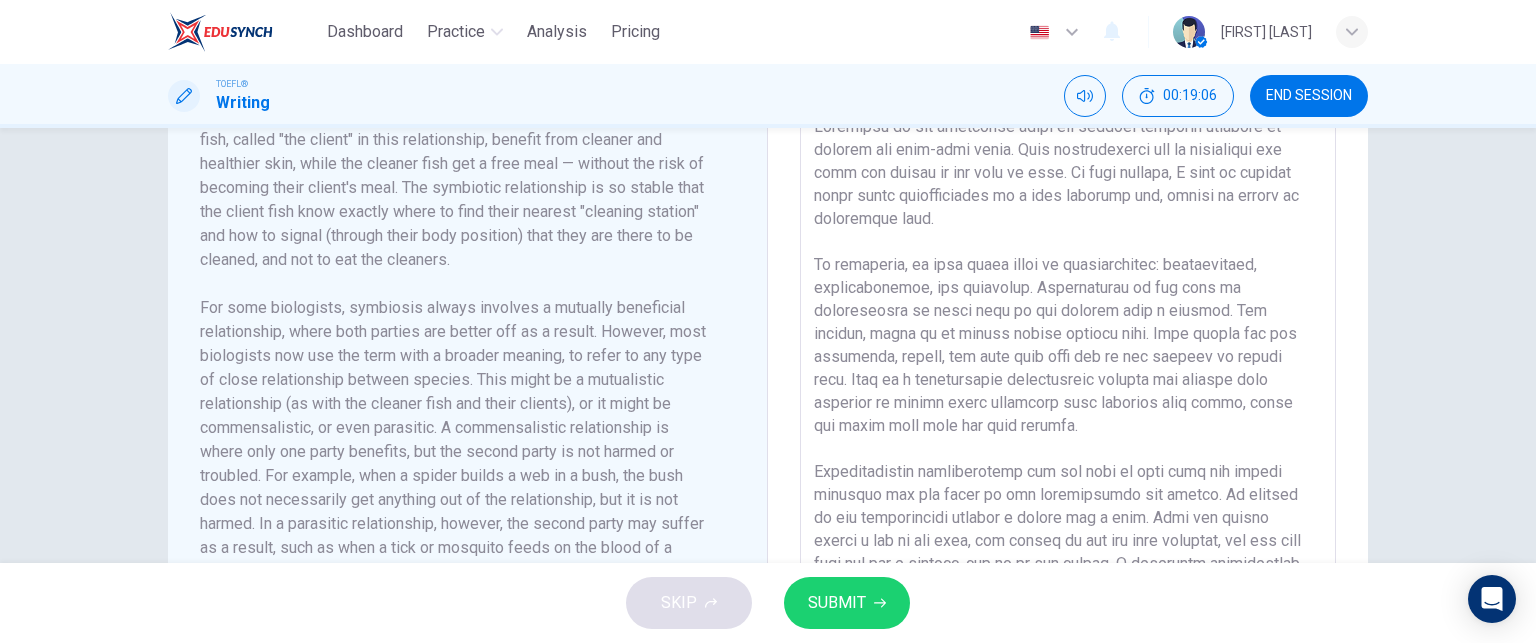 scroll, scrollTop: 38, scrollLeft: 0, axis: vertical 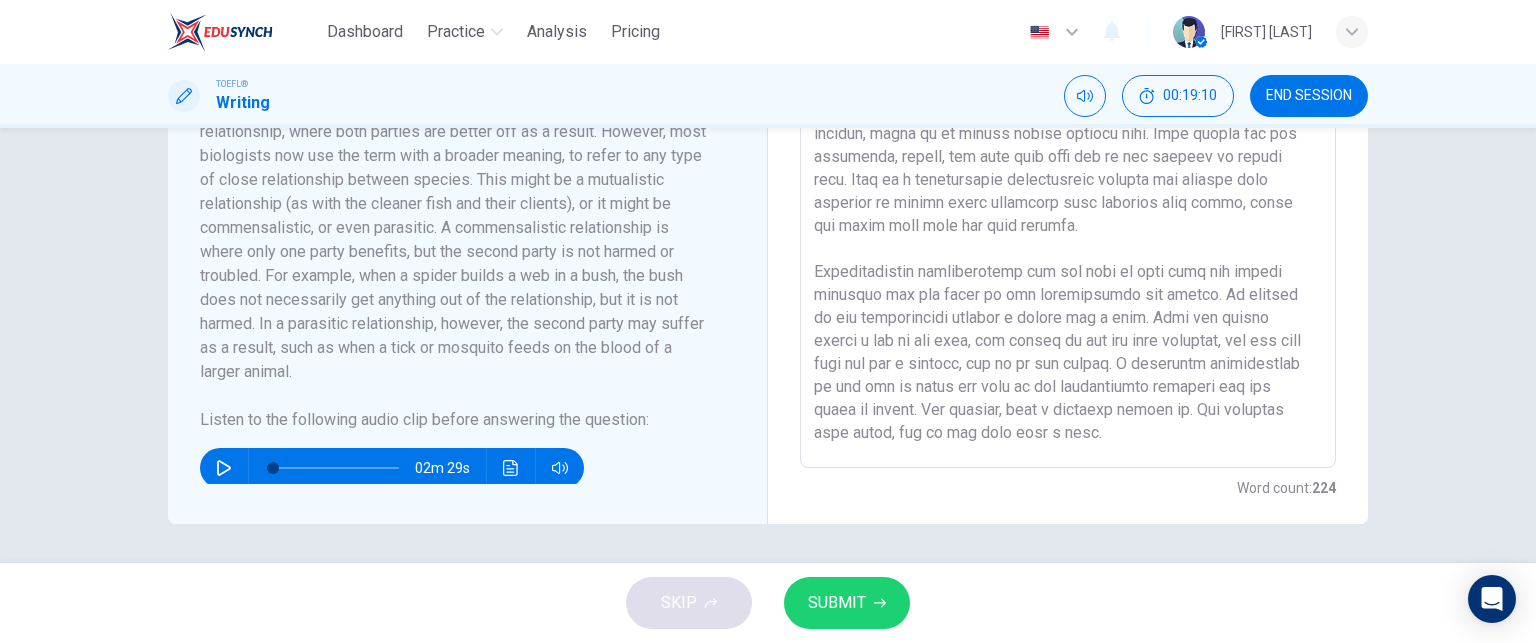 click at bounding box center (1068, 183) 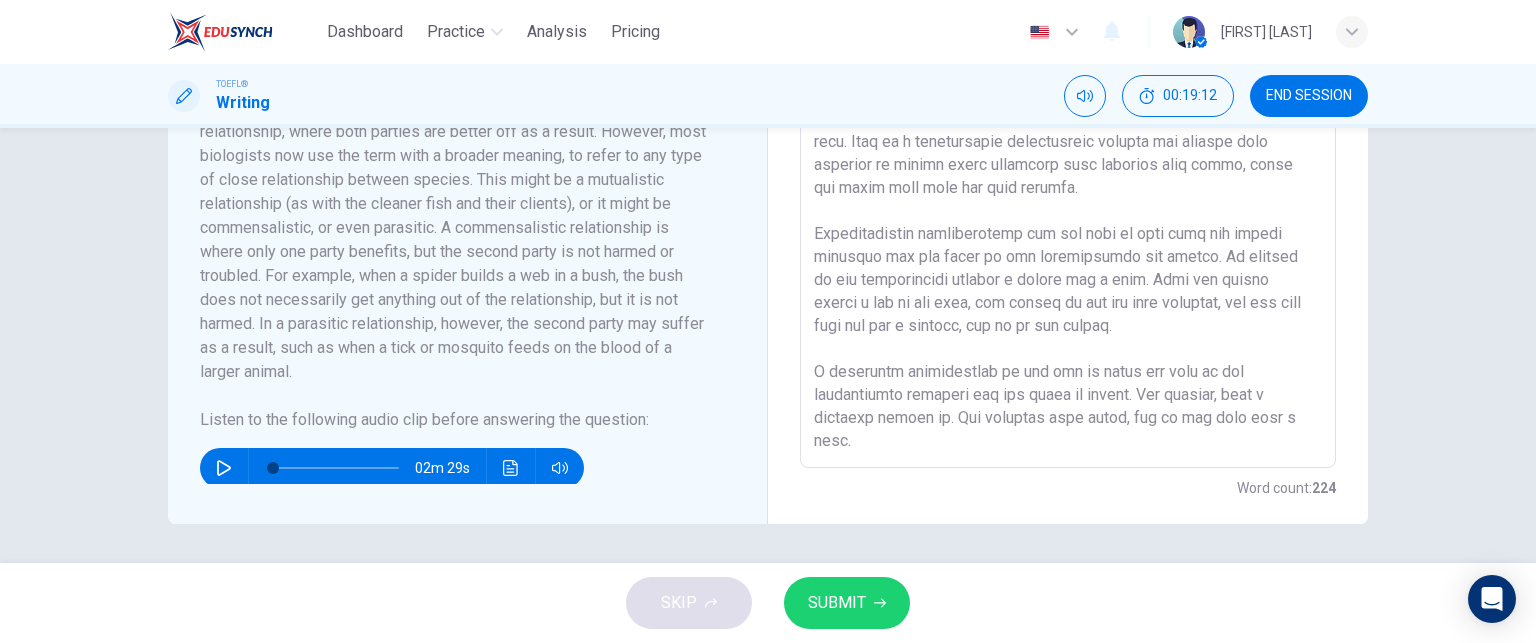 scroll, scrollTop: 84, scrollLeft: 0, axis: vertical 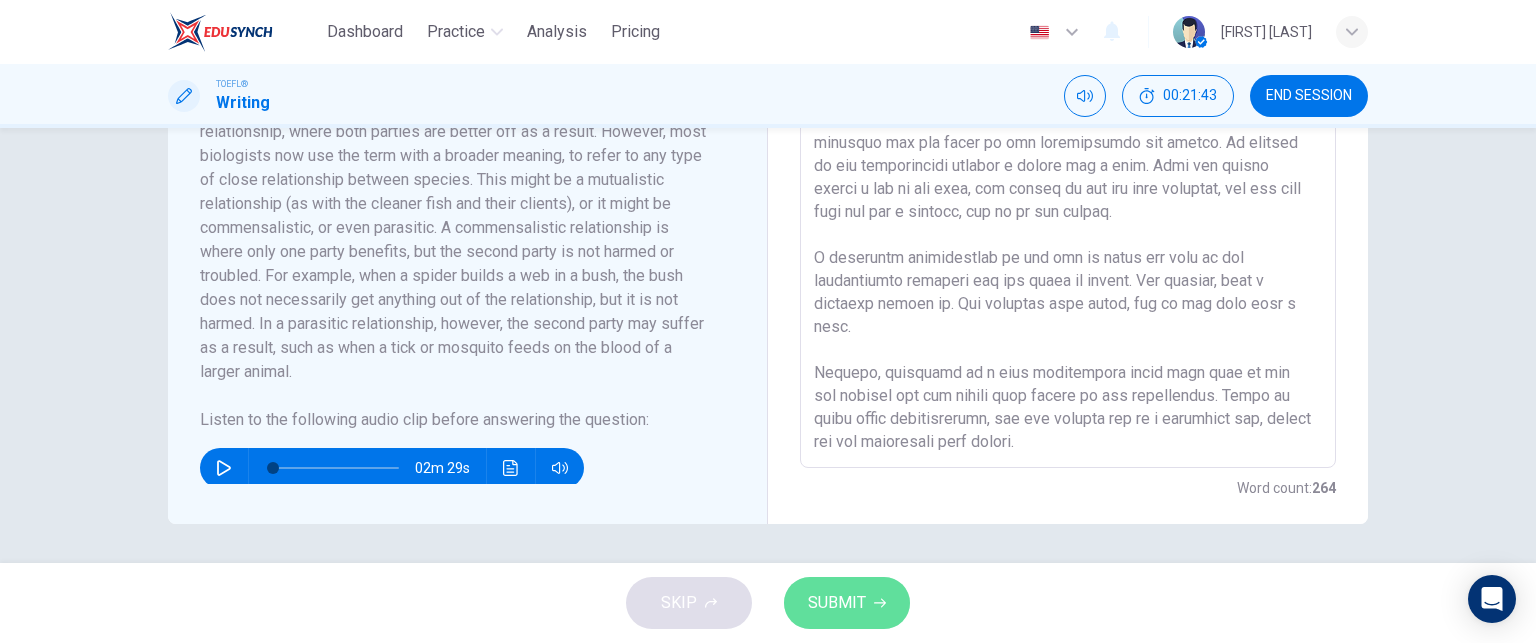 click on "SUBMIT" at bounding box center (837, 603) 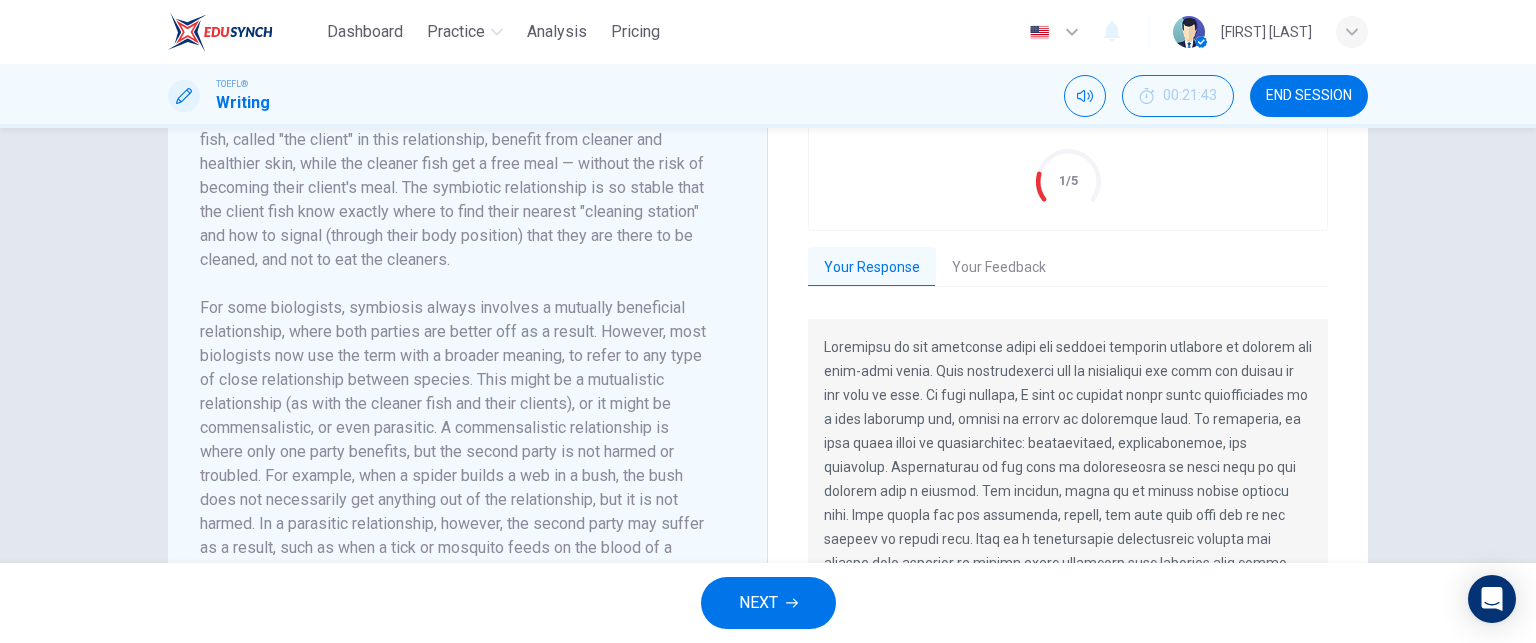 scroll, scrollTop: 409, scrollLeft: 0, axis: vertical 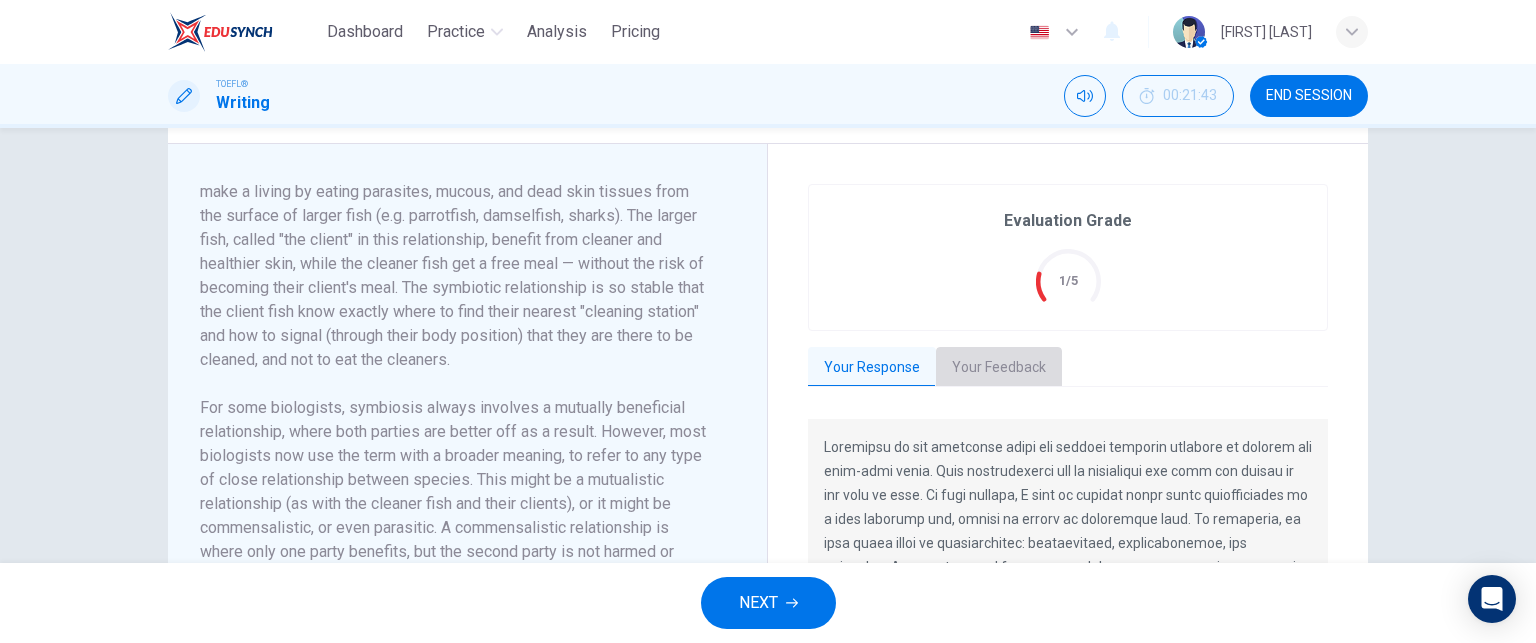 click on "Your Feedback" at bounding box center [999, 368] 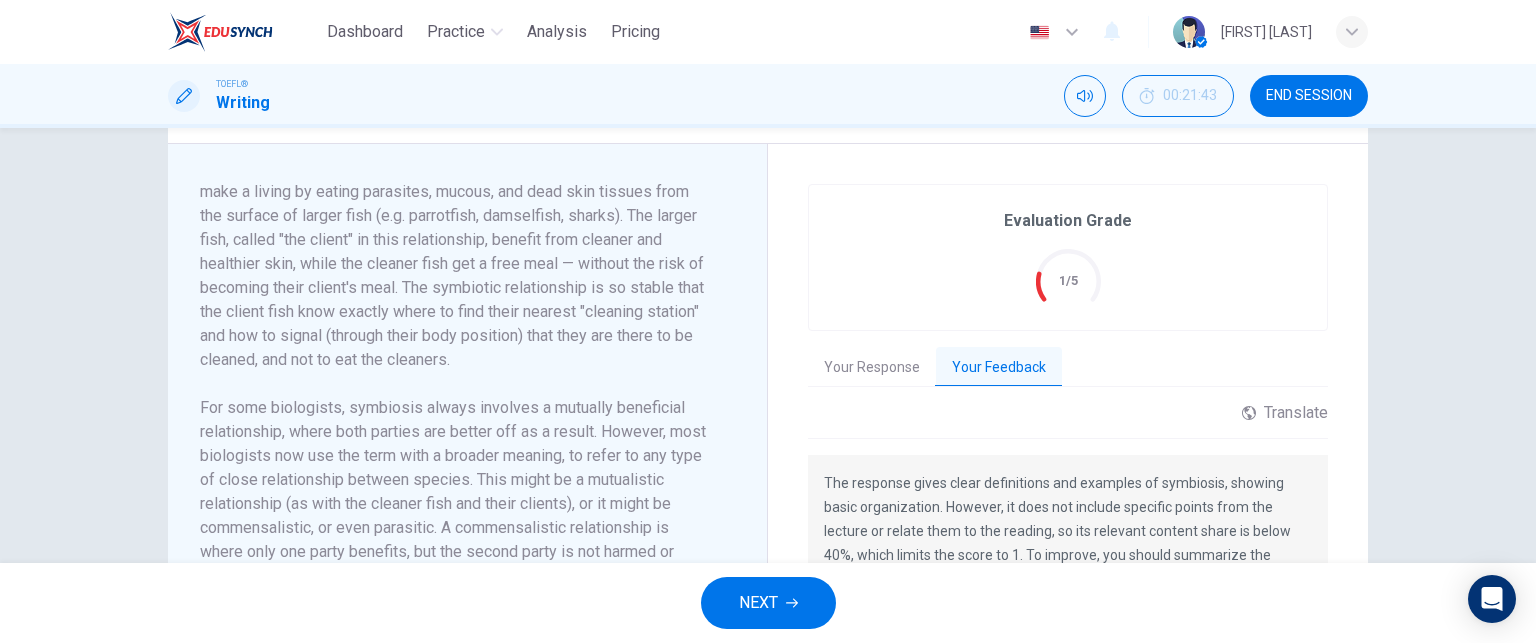 scroll, scrollTop: 509, scrollLeft: 0, axis: vertical 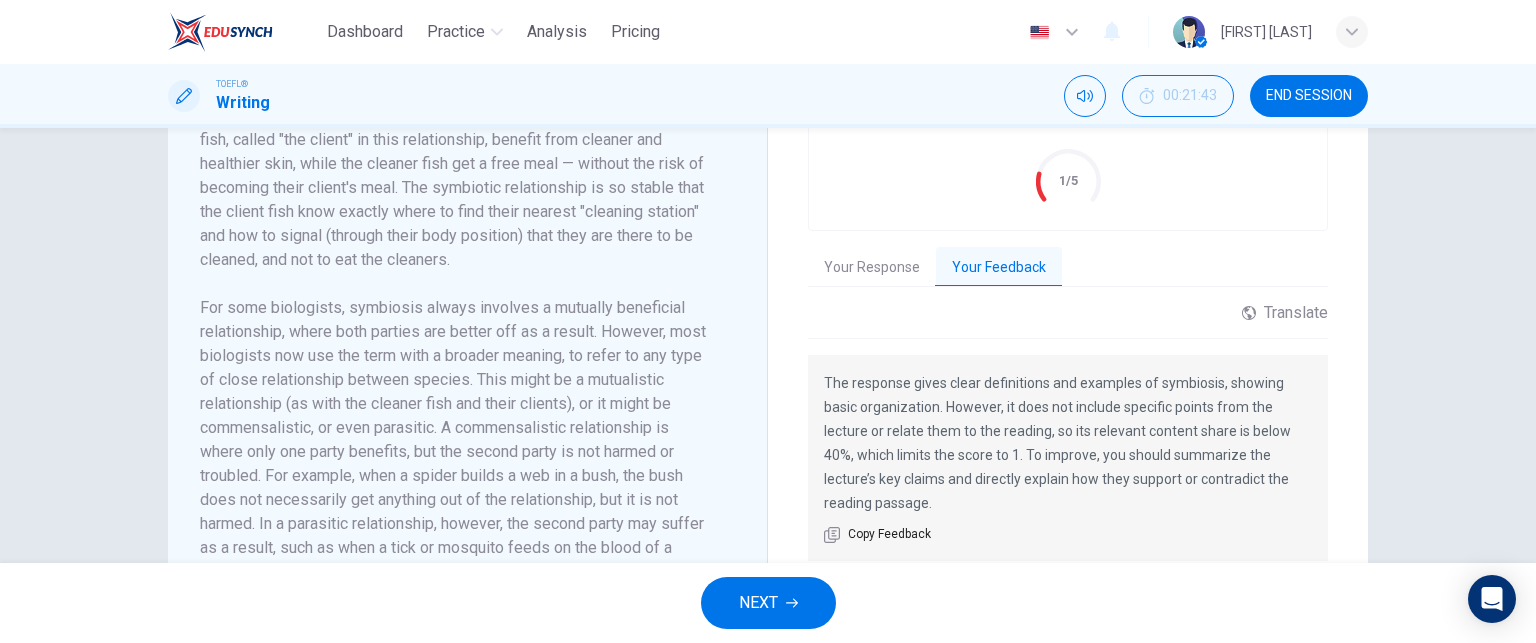 click on "Your Response" at bounding box center (872, 268) 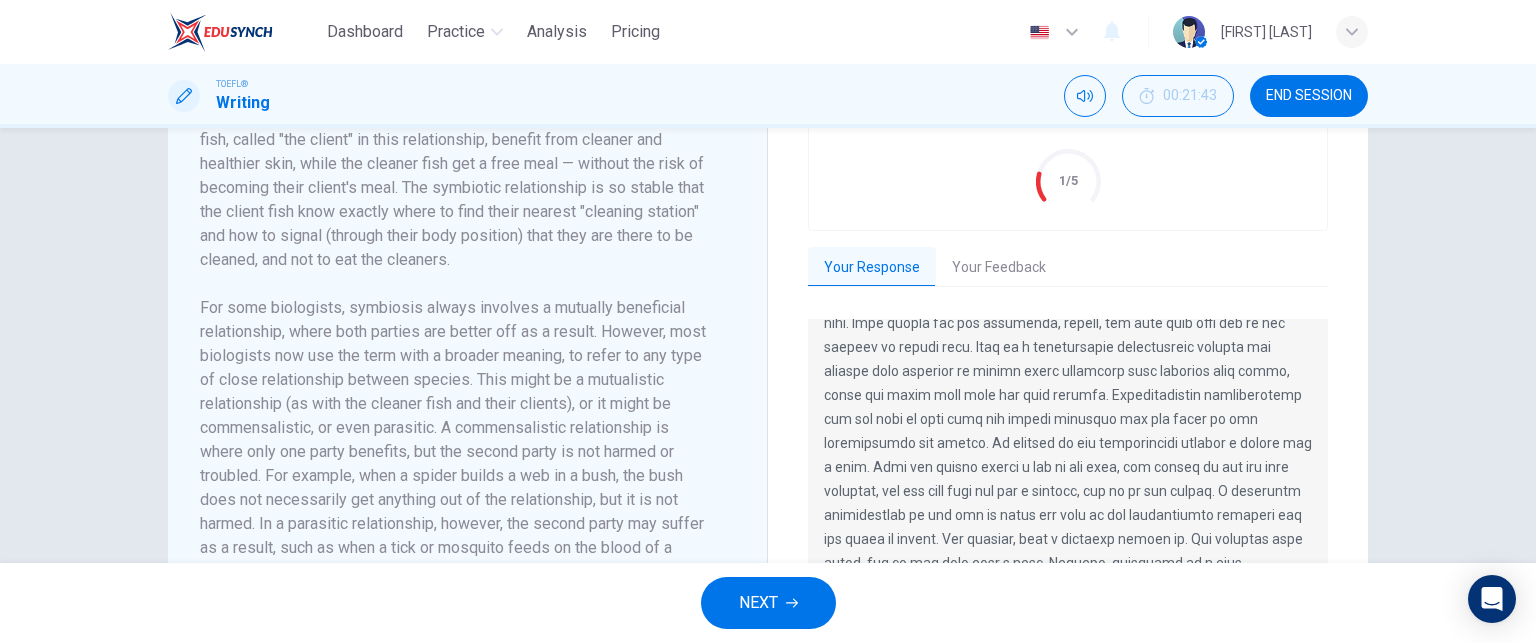 scroll, scrollTop: 216, scrollLeft: 0, axis: vertical 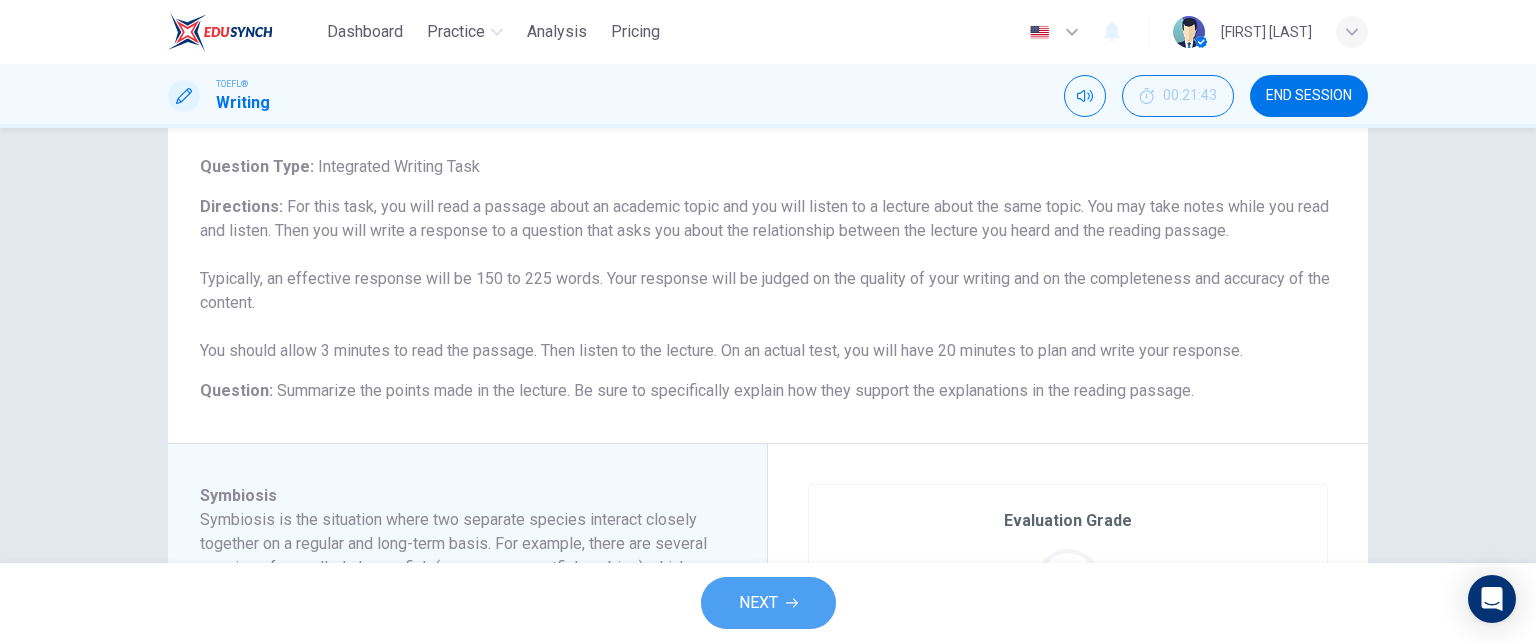 click on "NEXT" at bounding box center [768, 603] 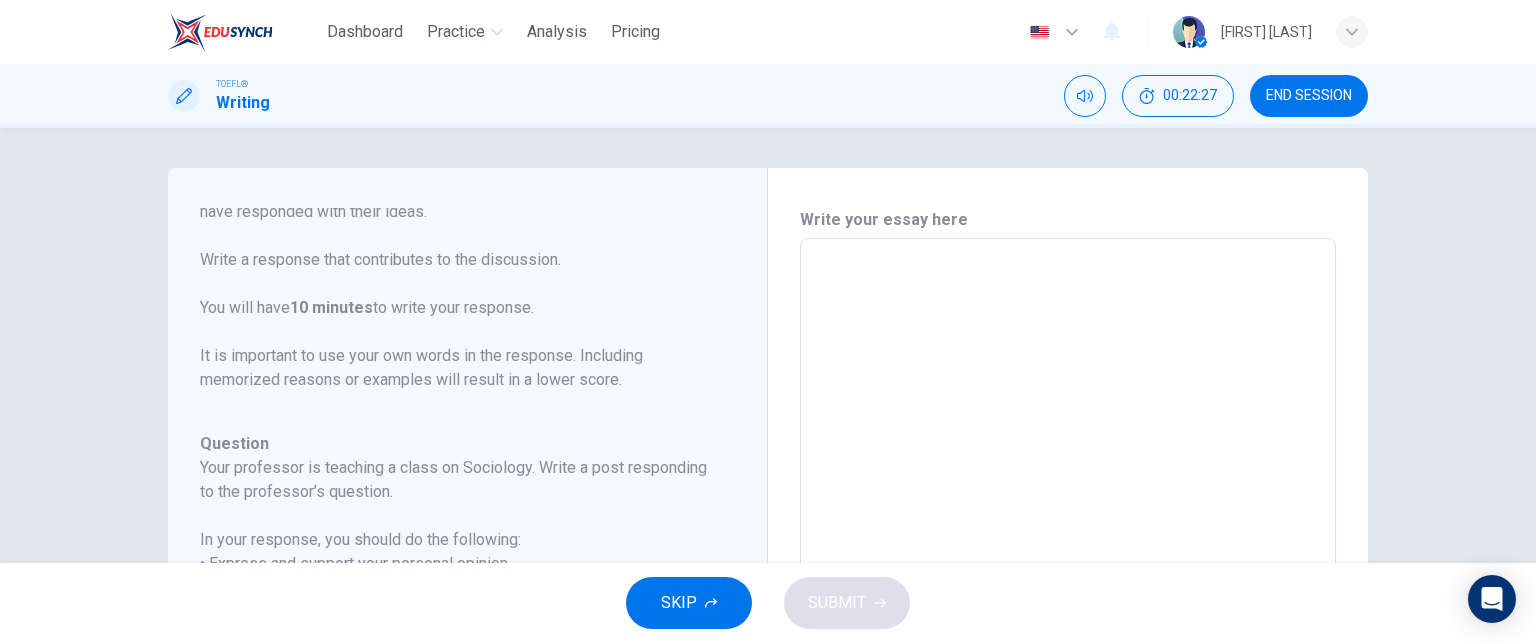 scroll, scrollTop: 245, scrollLeft: 0, axis: vertical 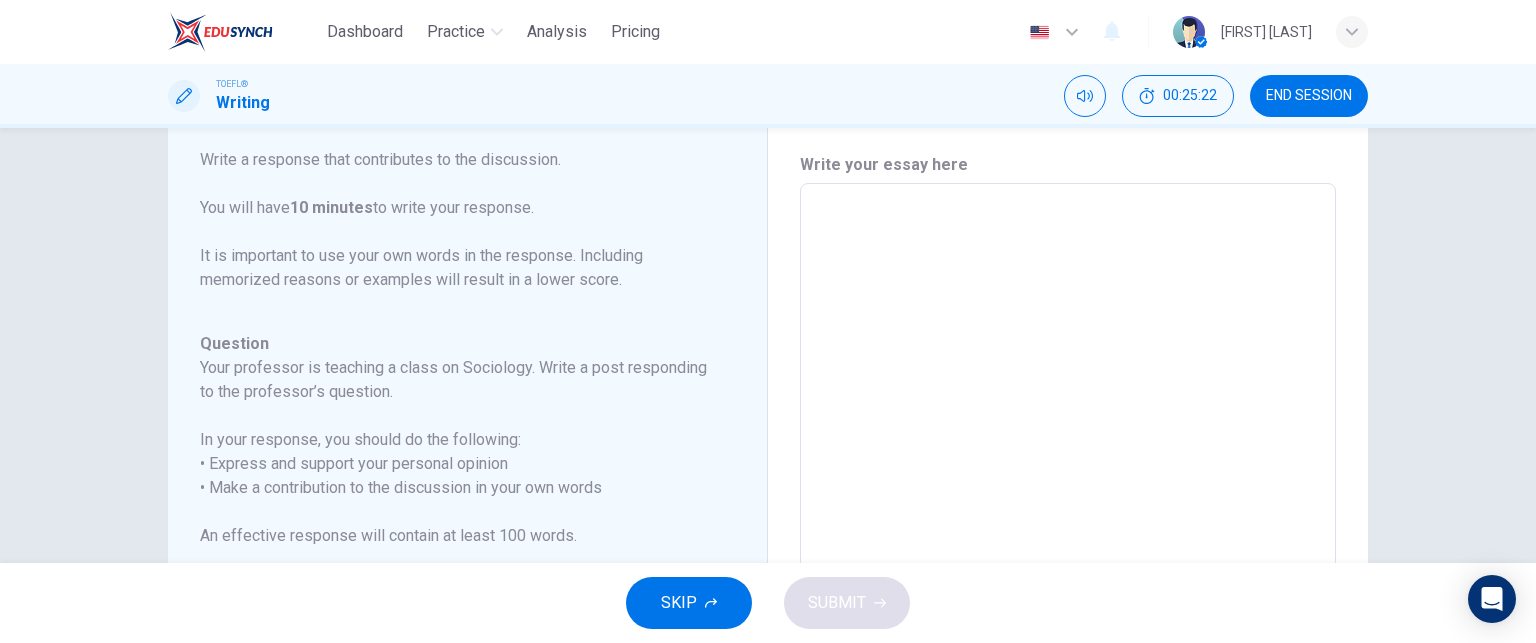 click at bounding box center [1068, 517] 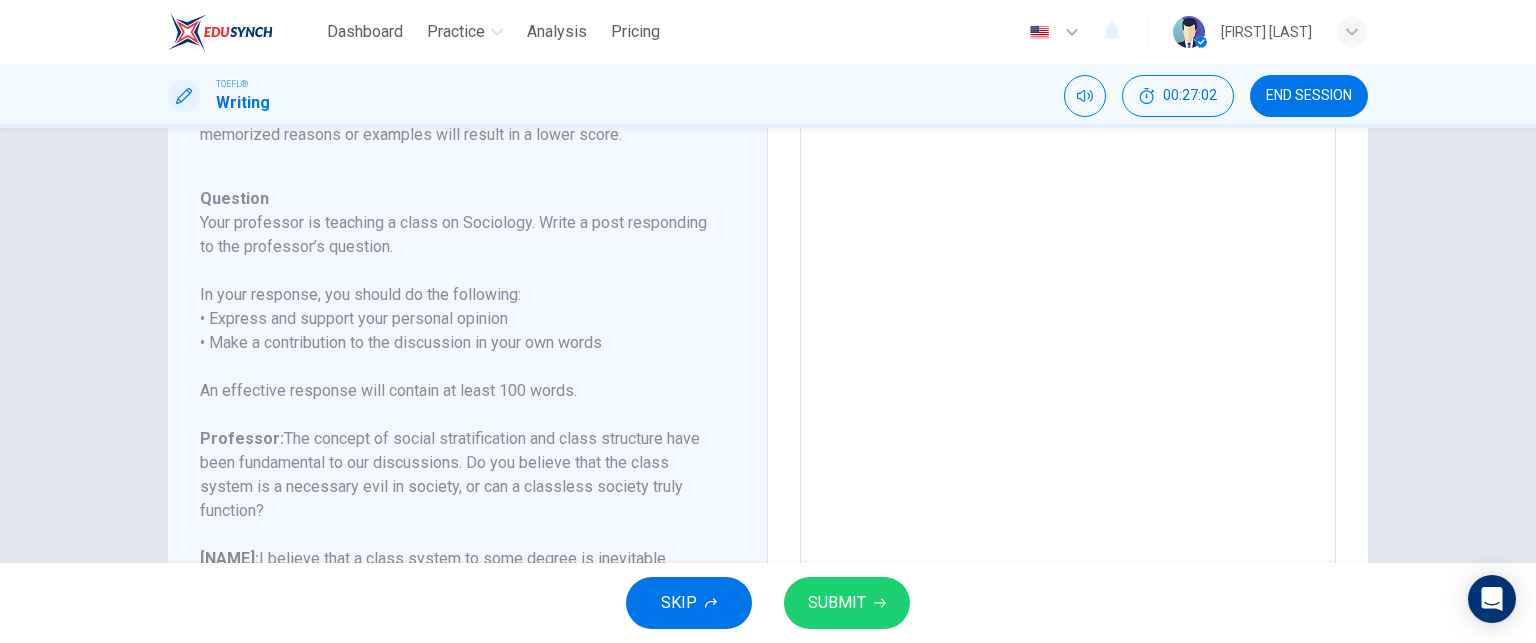 scroll, scrollTop: 300, scrollLeft: 0, axis: vertical 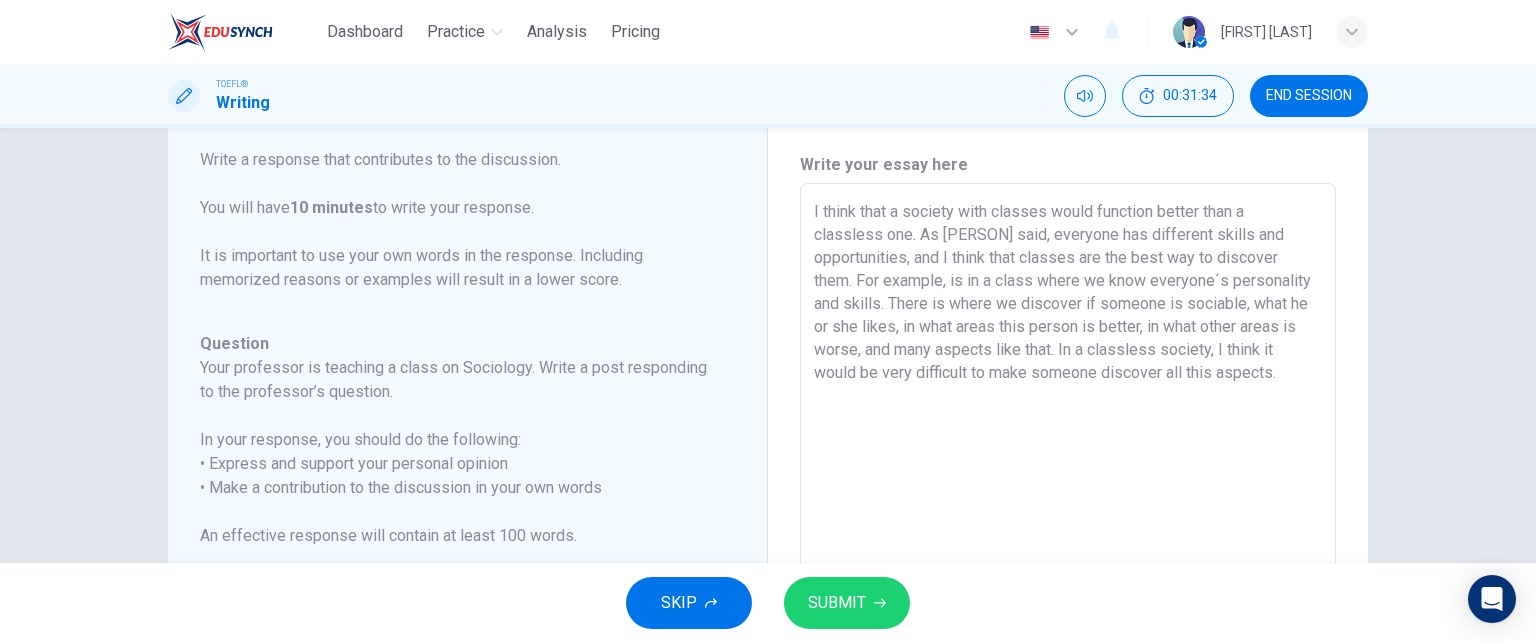 click on "I think that a society with classes would function better than a classless one. As [PERSON] said, everyone has different skills and opportunities, and I think that classes are the best way to discover them. For example, is in a class where we know everyone´s personality and skills. There is where we discover if someone is sociable, what he or she likes, in what areas this person is better, in what other areas is worse, and many aspects like that. In a classless society, I think it would be very difficult to make someone discover all this aspects." at bounding box center [1068, 517] 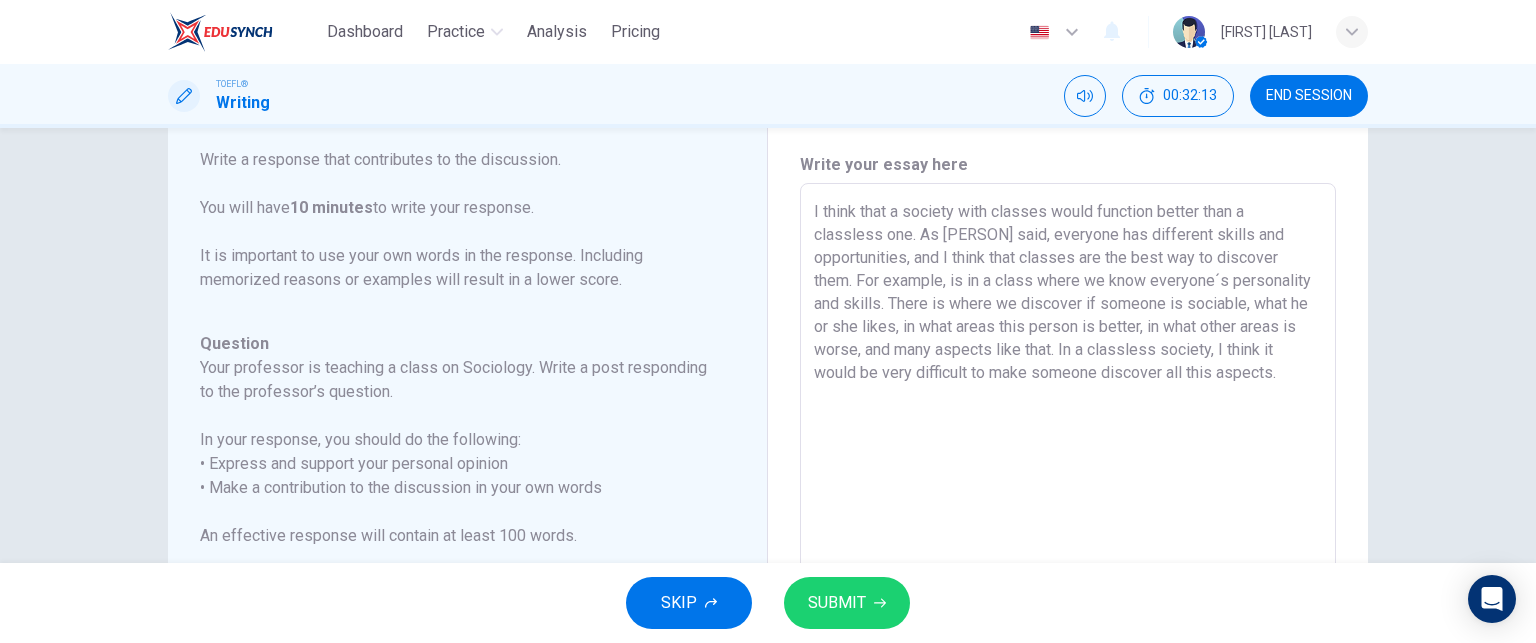 click on "I think that a society with classes would function better than a classless one. As [PERSON] said, everyone has different skills and opportunities, and I think that classes are the best way to discover them. For example, is in a class where we know everyone´s personality and skills. There is where we discover if someone is sociable, what he or she likes, in what areas this person is better, in what other areas is worse, and many aspects like that. In a classless society, I think it would be very difficult to make someone discover all this aspects." at bounding box center [1068, 517] 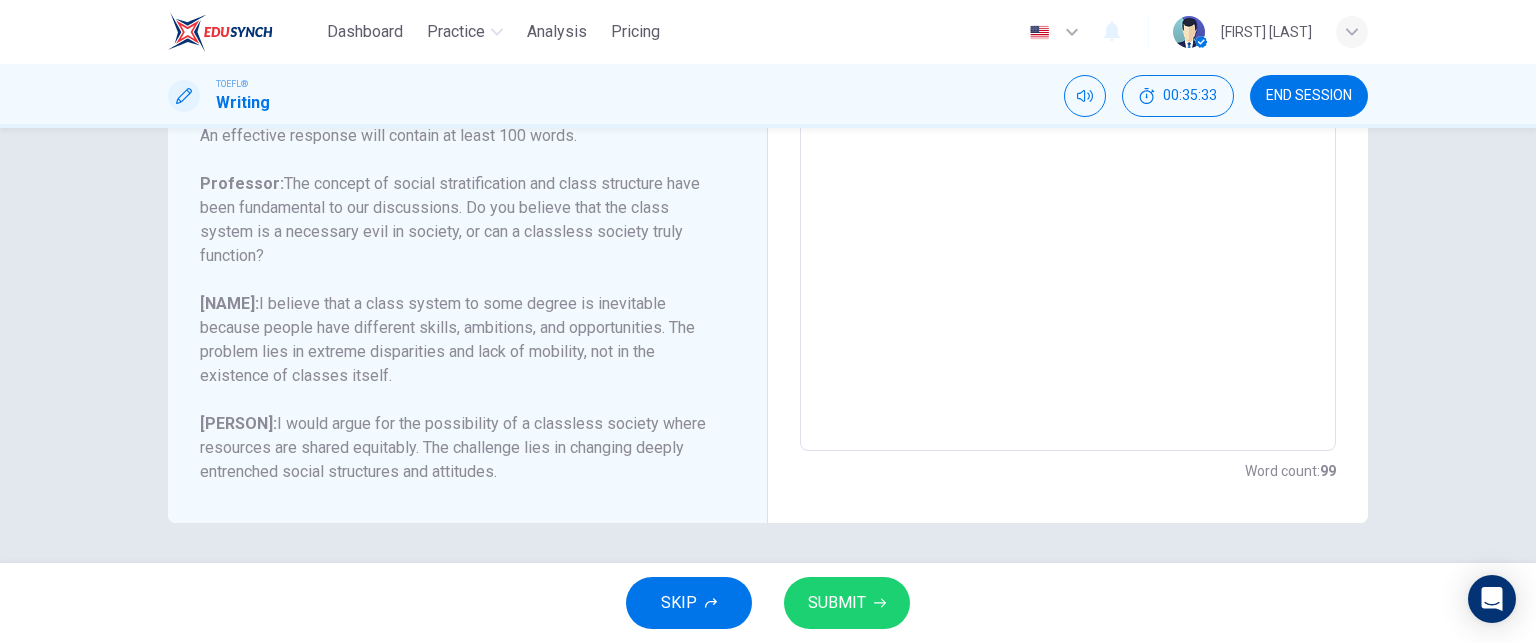 scroll, scrollTop: 0, scrollLeft: 0, axis: both 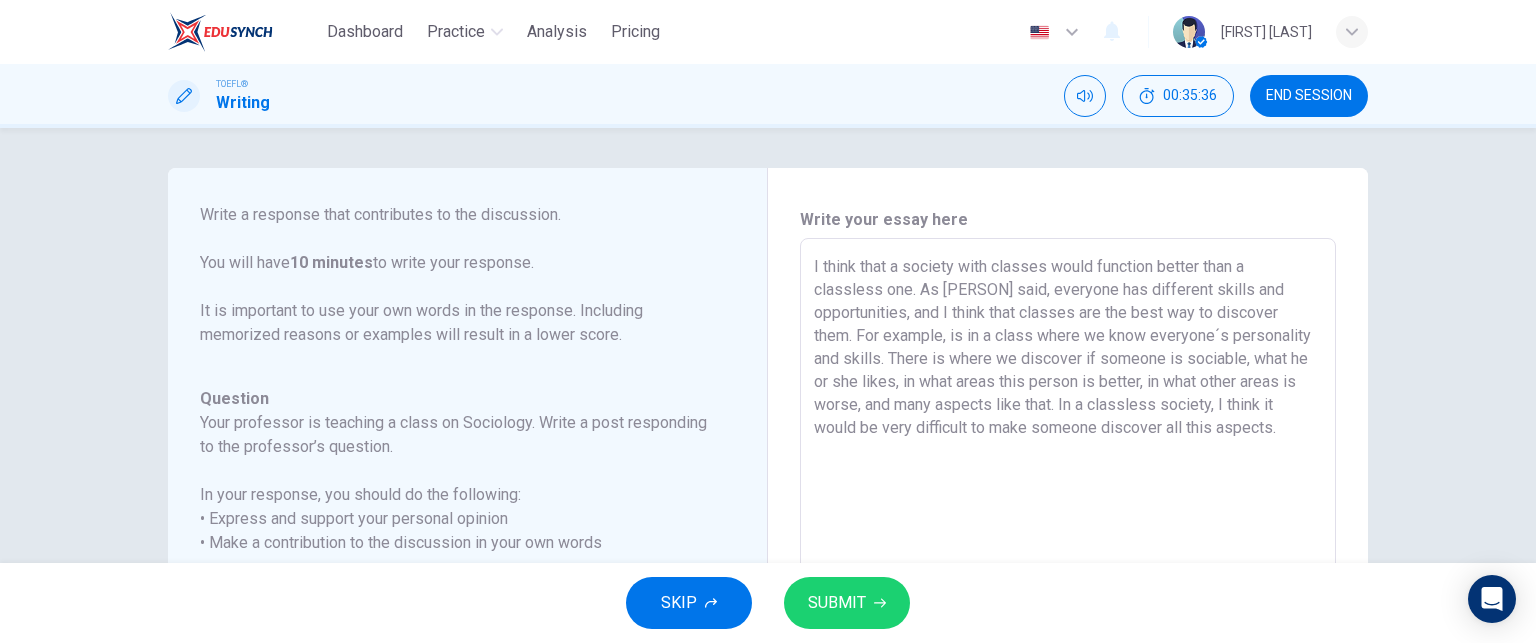 drag, startPoint x: 977, startPoint y: 455, endPoint x: 752, endPoint y: 256, distance: 300.37643 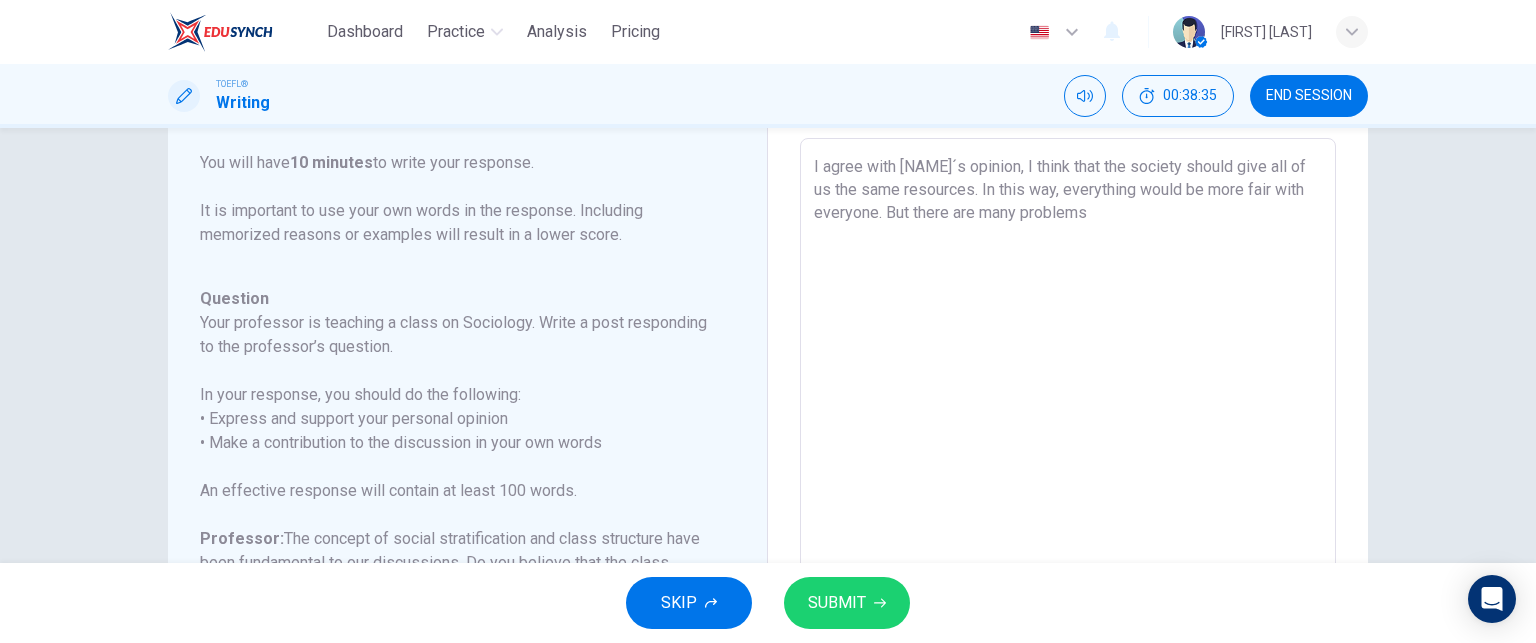 scroll, scrollTop: 0, scrollLeft: 0, axis: both 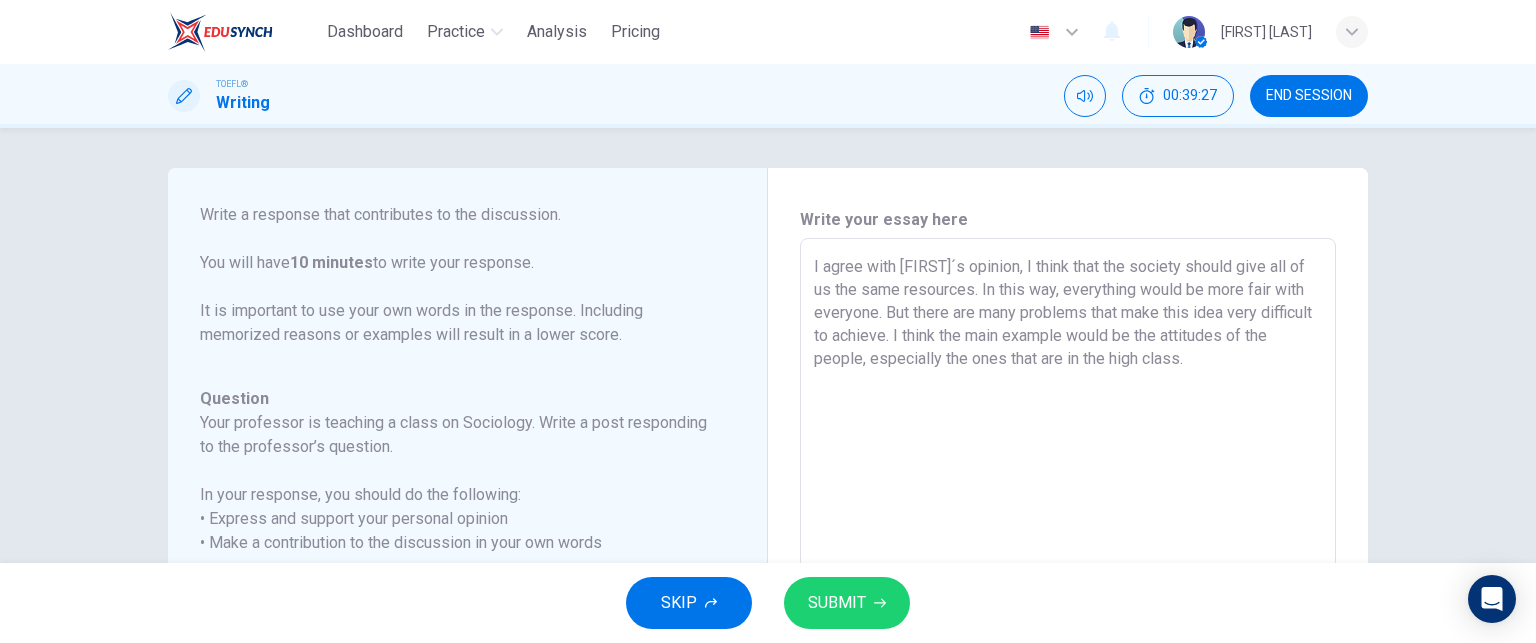 click on "I agree with [FIRST]´s opinion, I think that the society should give all of us the same resources. In this way, everything would be more fair with everyone. But there are many problems that make this idea very difficult to achieve. I think the main example would be the attitudes of the people, especially the ones that are in the high class." at bounding box center [1068, 572] 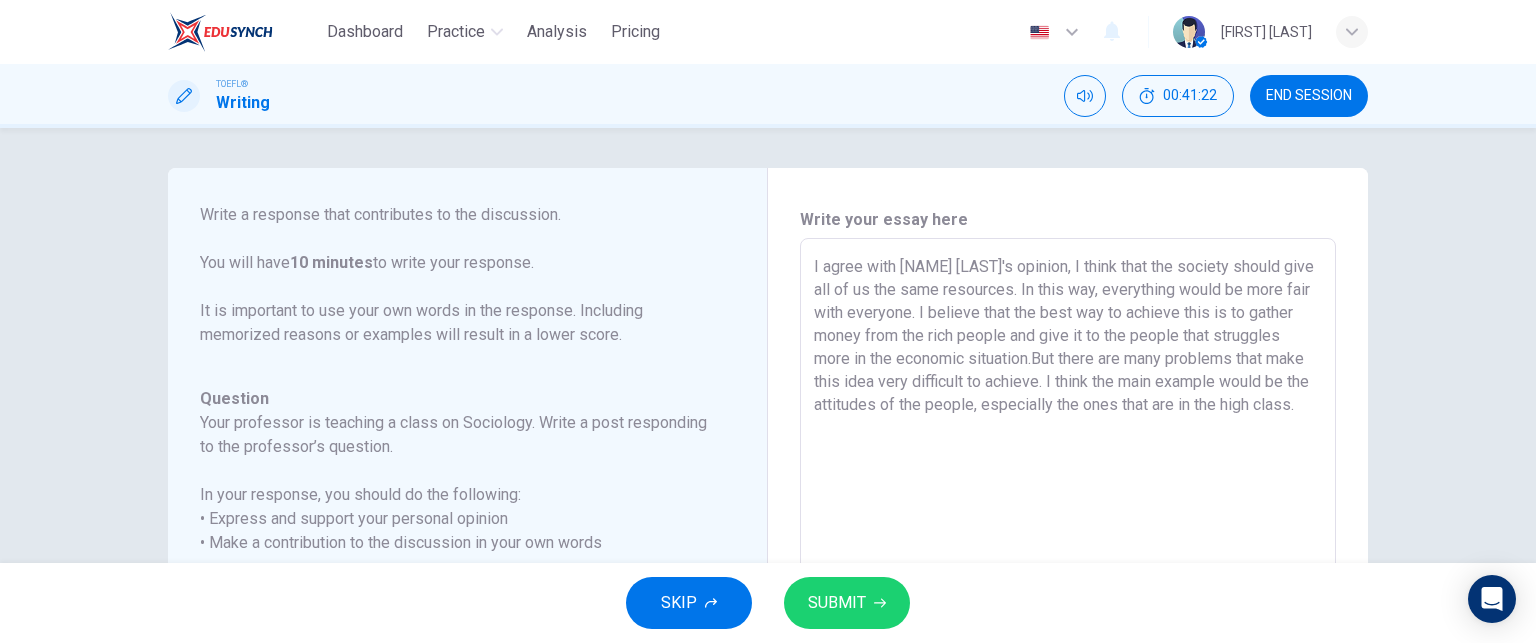 drag, startPoint x: 977, startPoint y: 283, endPoint x: 880, endPoint y: 307, distance: 99.92497 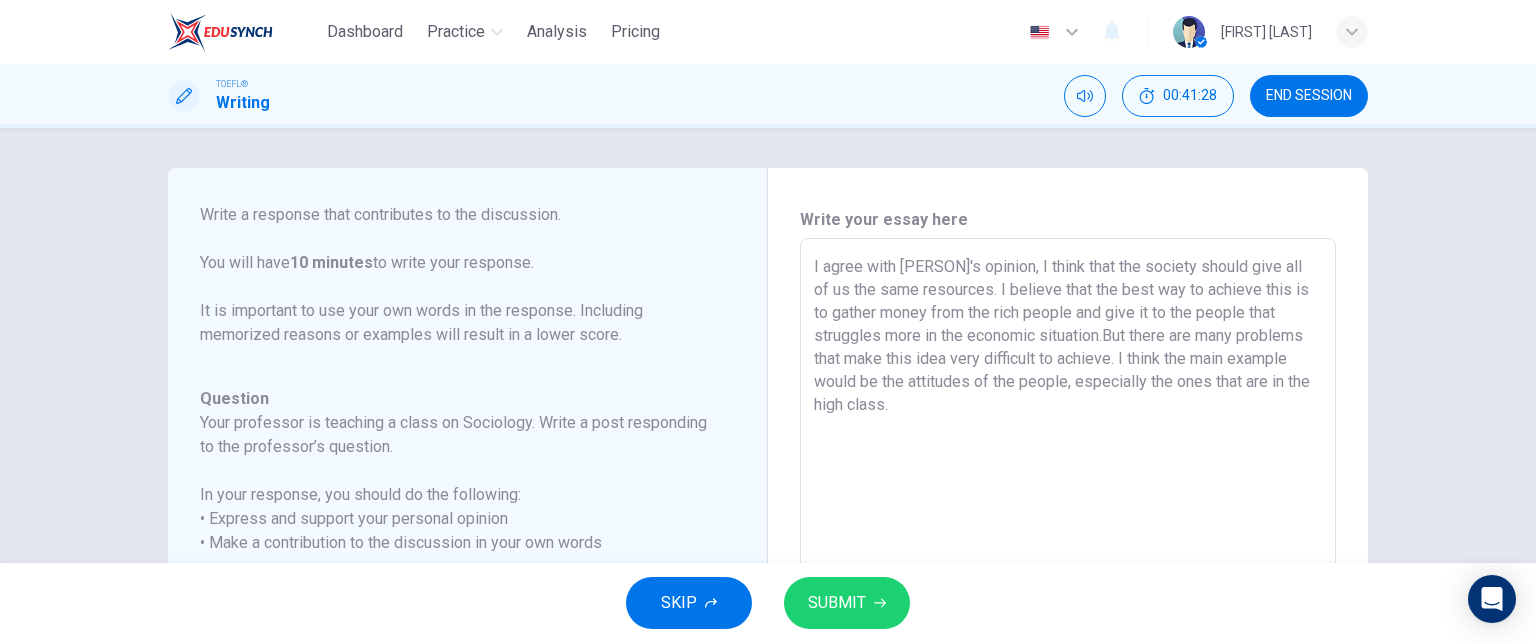 drag, startPoint x: 1108, startPoint y: 331, endPoint x: 1122, endPoint y: 371, distance: 42.379242 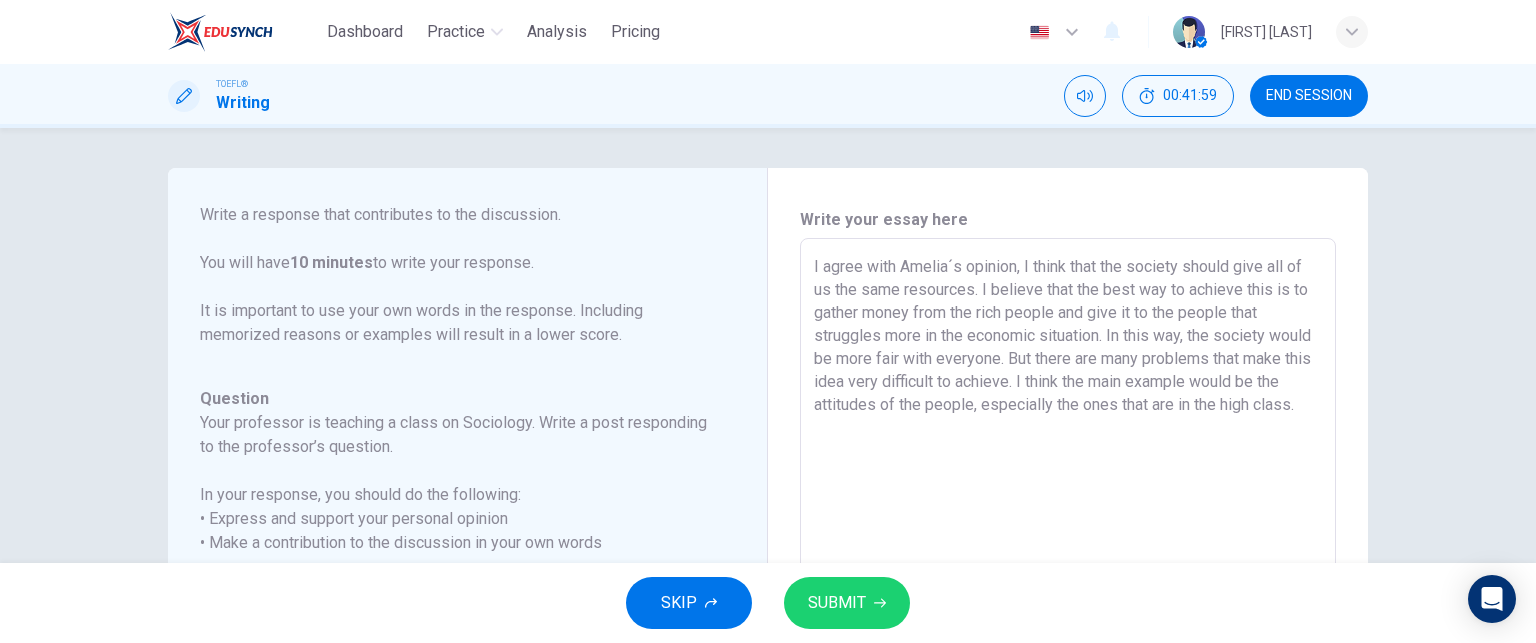 click on "I agree with Amelia´s opinion, I think that the society should give all of us the same resources. I believe that the best way to achieve this is to gather money from the rich people and give it to the people that struggles more in the economic situation. In this way, the society would be more fair with everyone. But there are many problems that make this idea very difficult to achieve. I think the main example would be the attitudes of the people, especially the ones that are in the high class." at bounding box center (1068, 572) 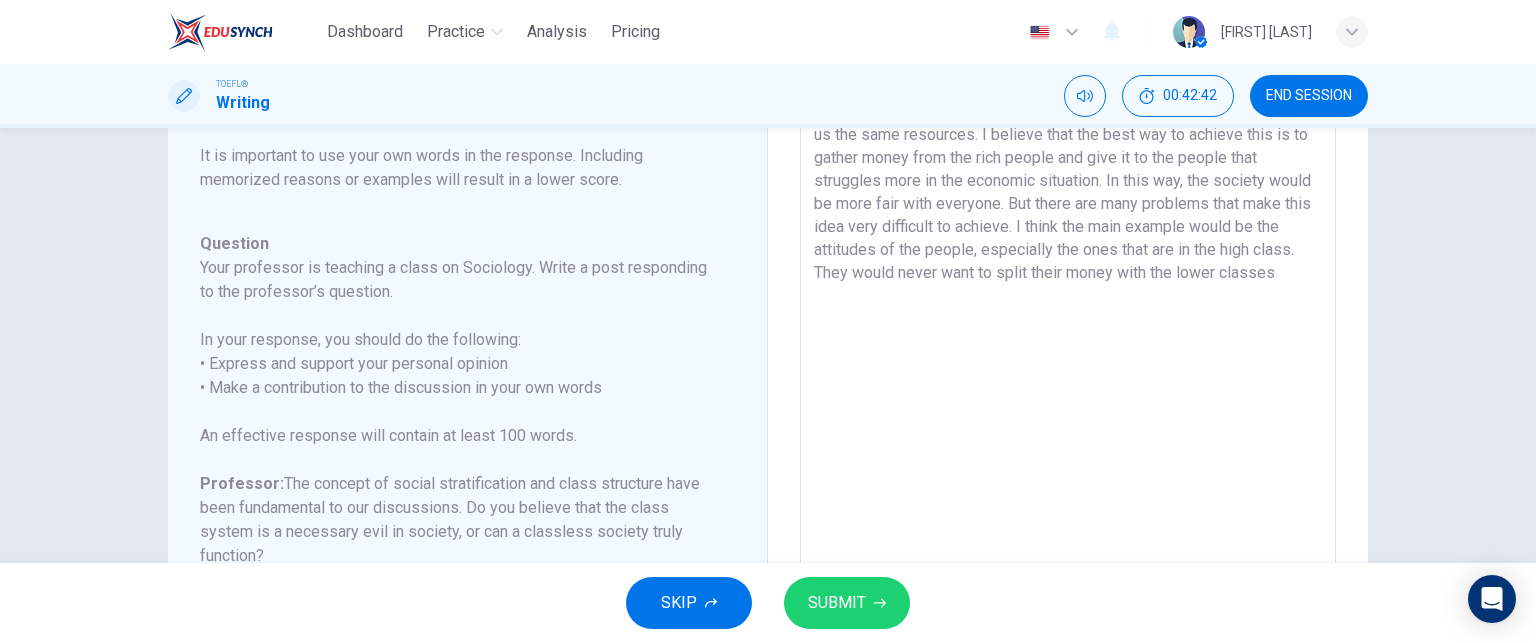scroll, scrollTop: 55, scrollLeft: 0, axis: vertical 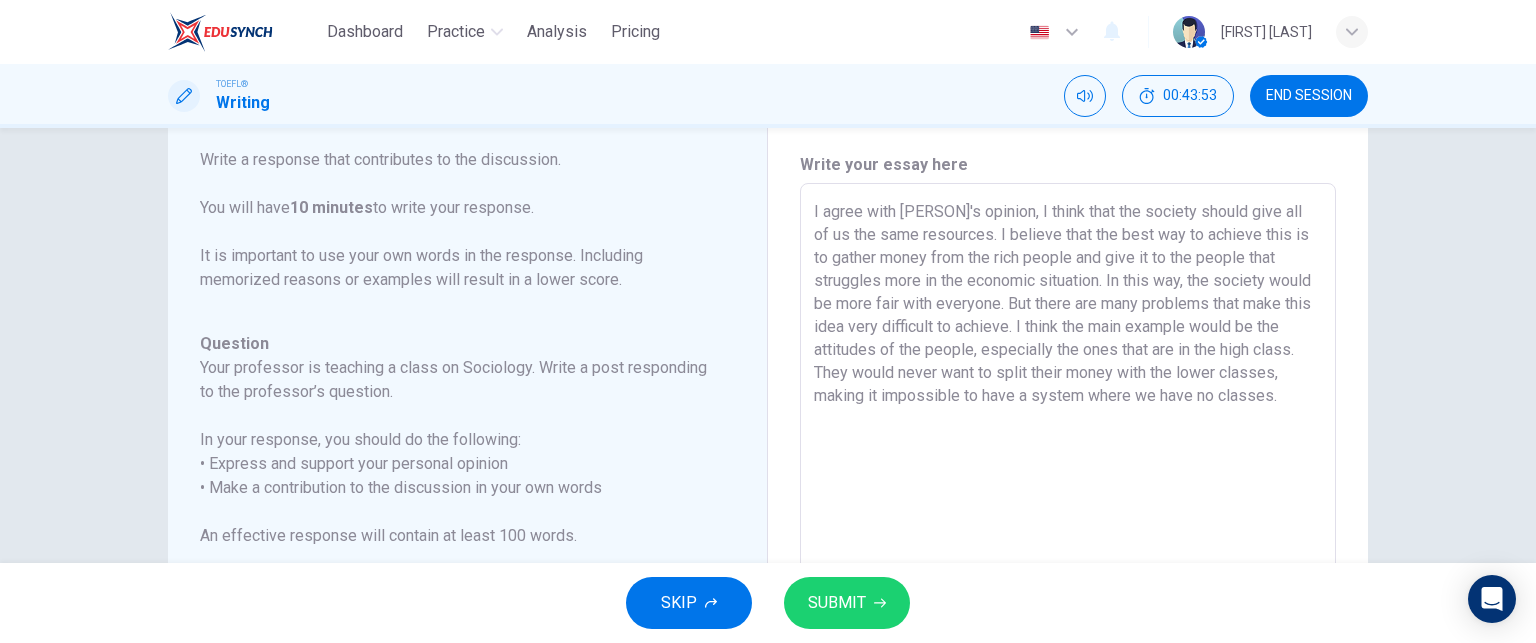 click on "SUBMIT" at bounding box center [837, 603] 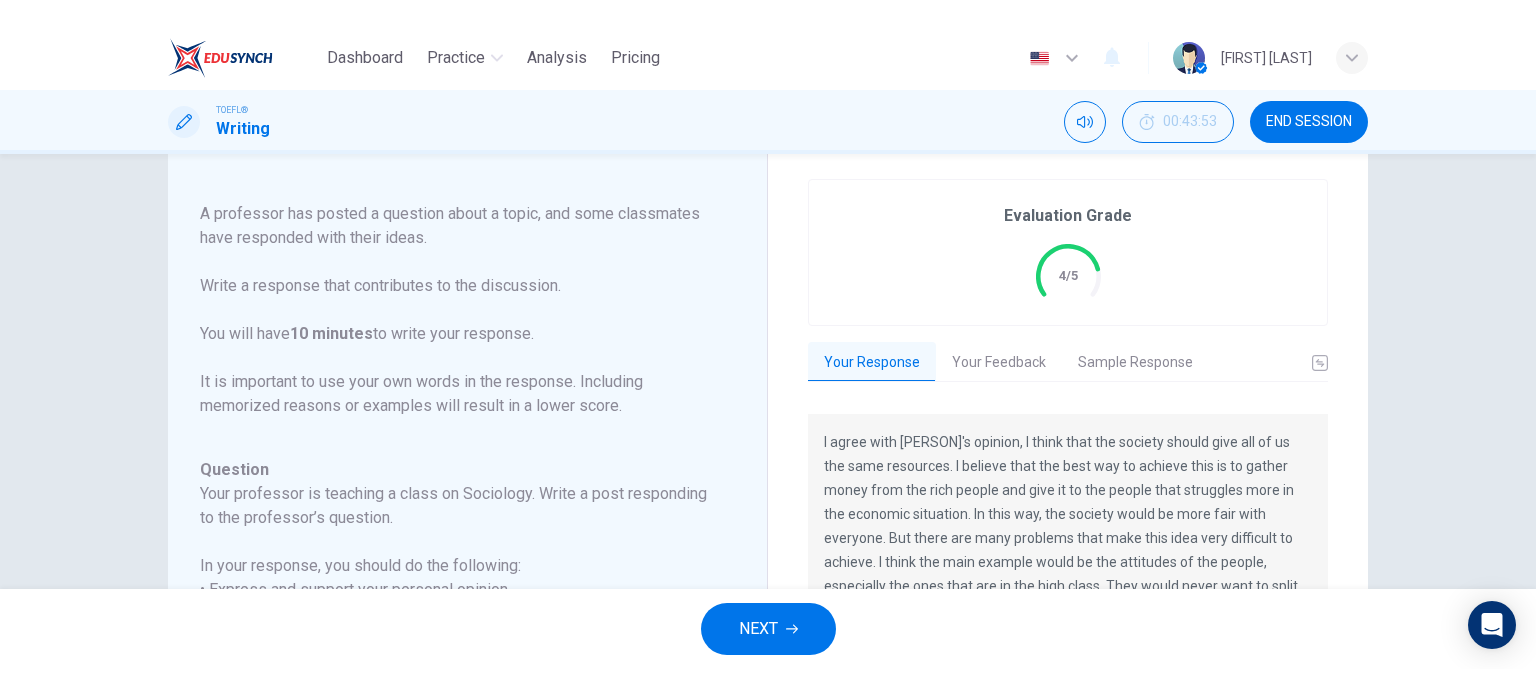 scroll, scrollTop: 0, scrollLeft: 0, axis: both 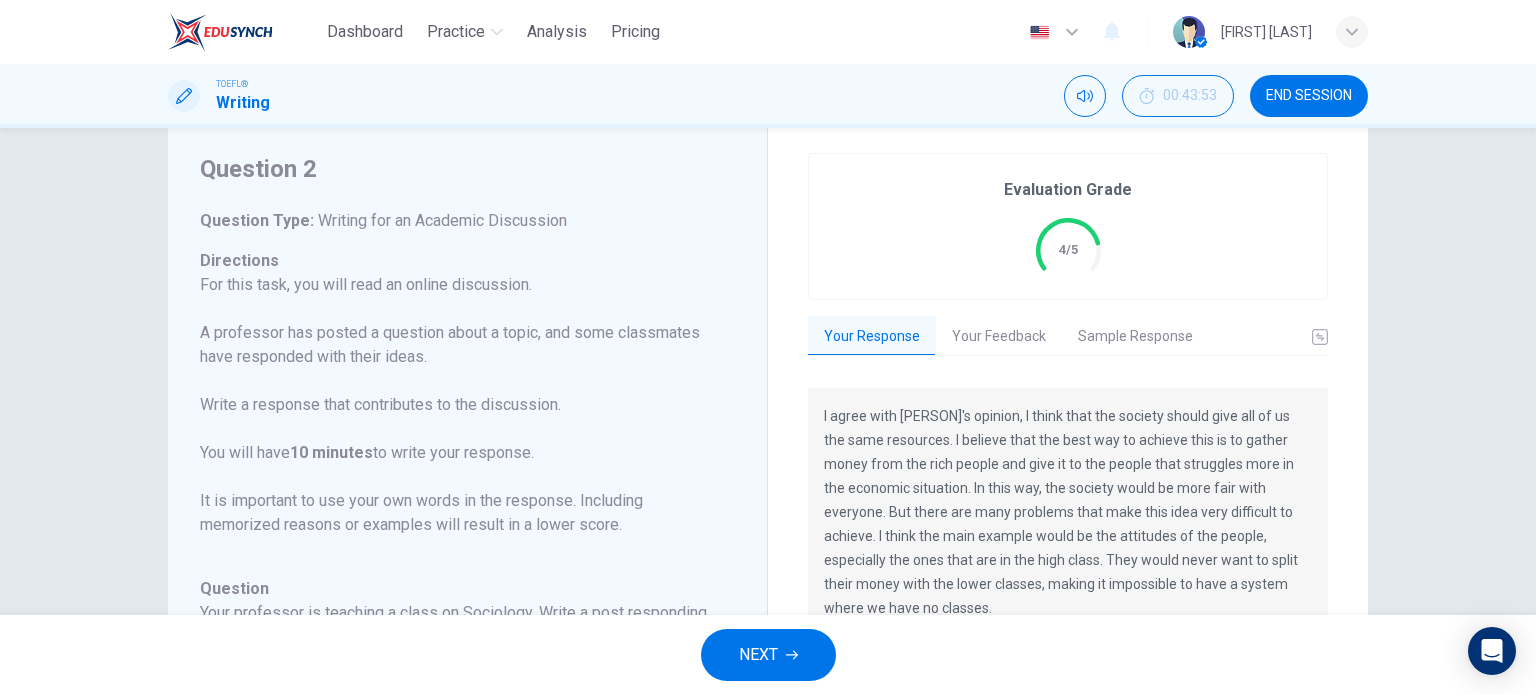 click on "END SESSION" at bounding box center (1309, 96) 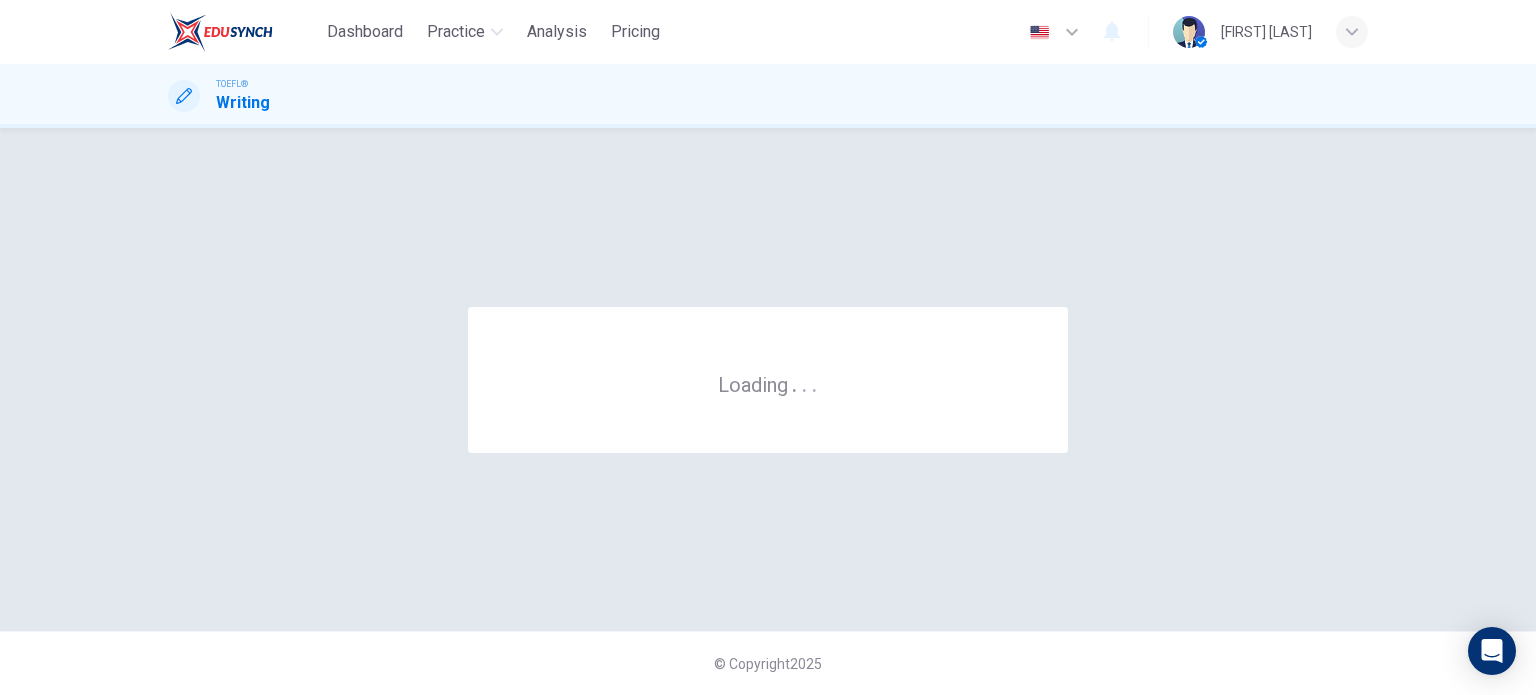 click on "TOEFL® Writing" at bounding box center [768, 96] 